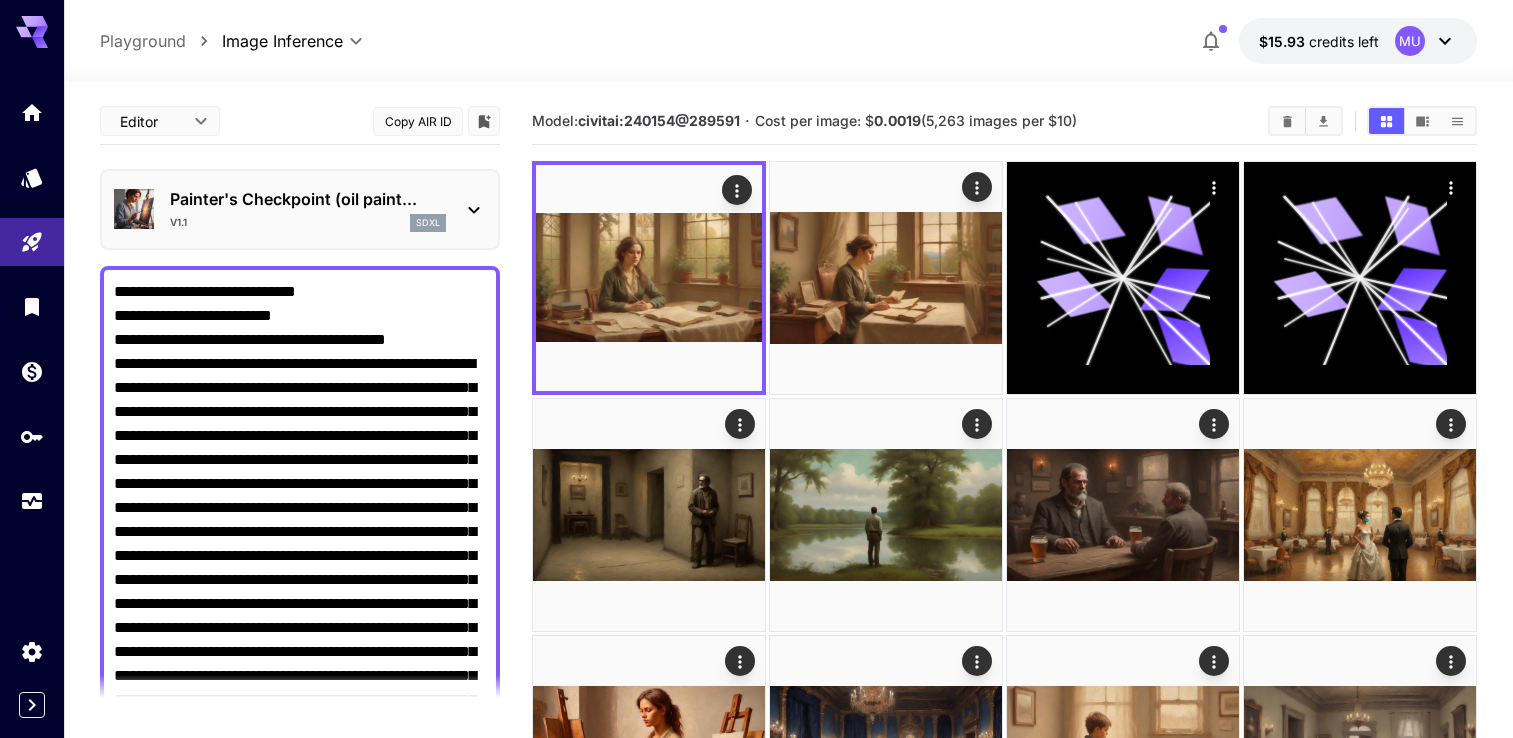 scroll, scrollTop: 0, scrollLeft: 0, axis: both 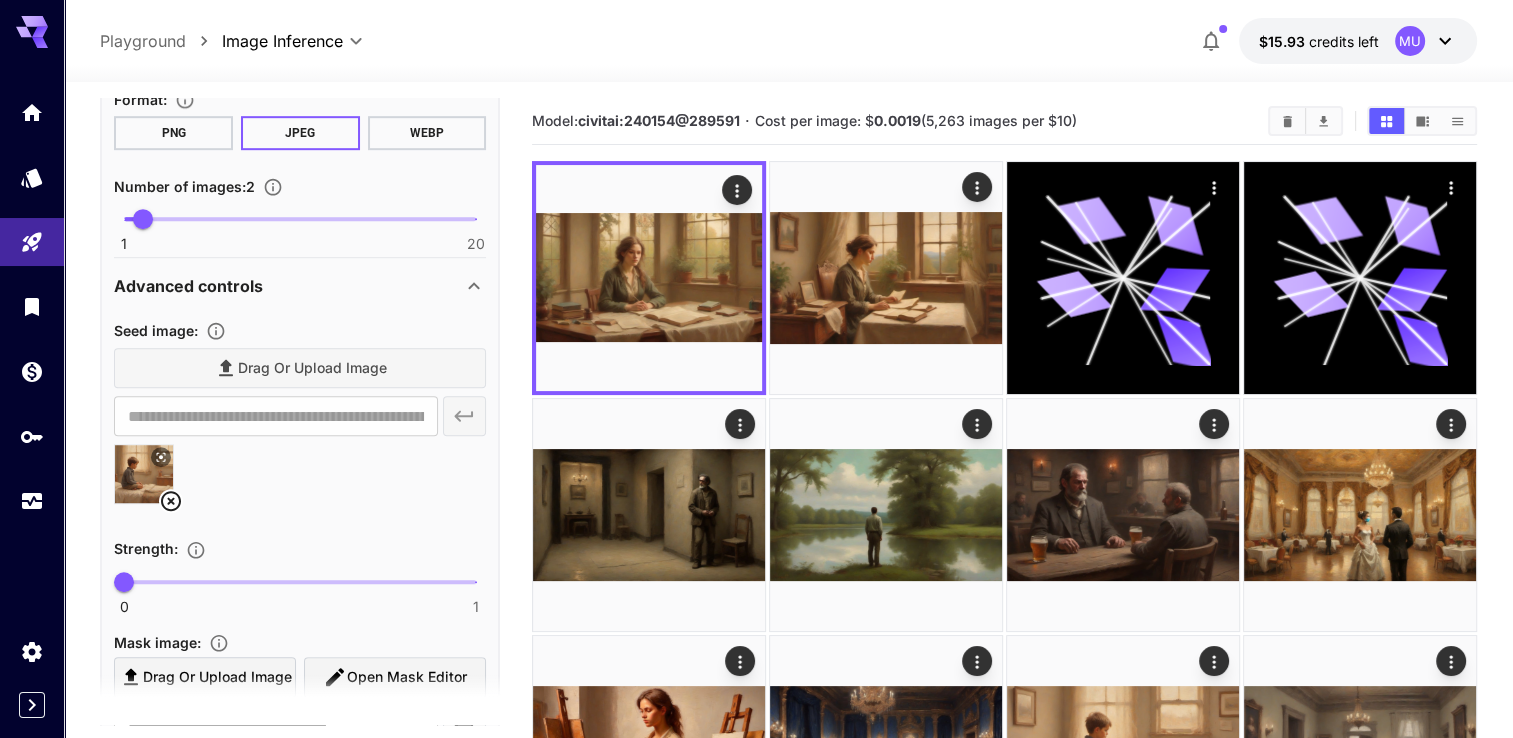 click on "Drag or upload image" at bounding box center [300, 368] 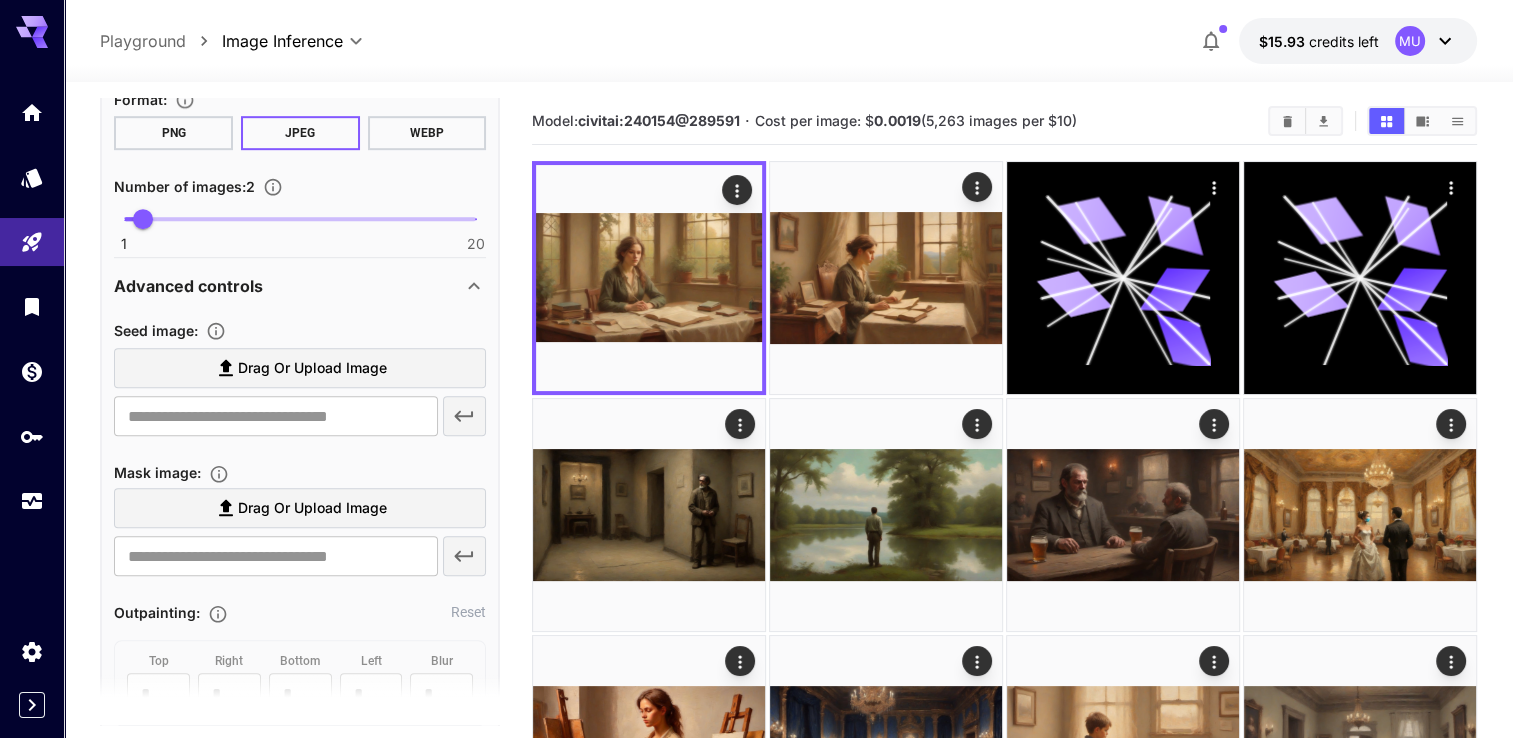 click on "Drag or upload image" at bounding box center [312, 368] 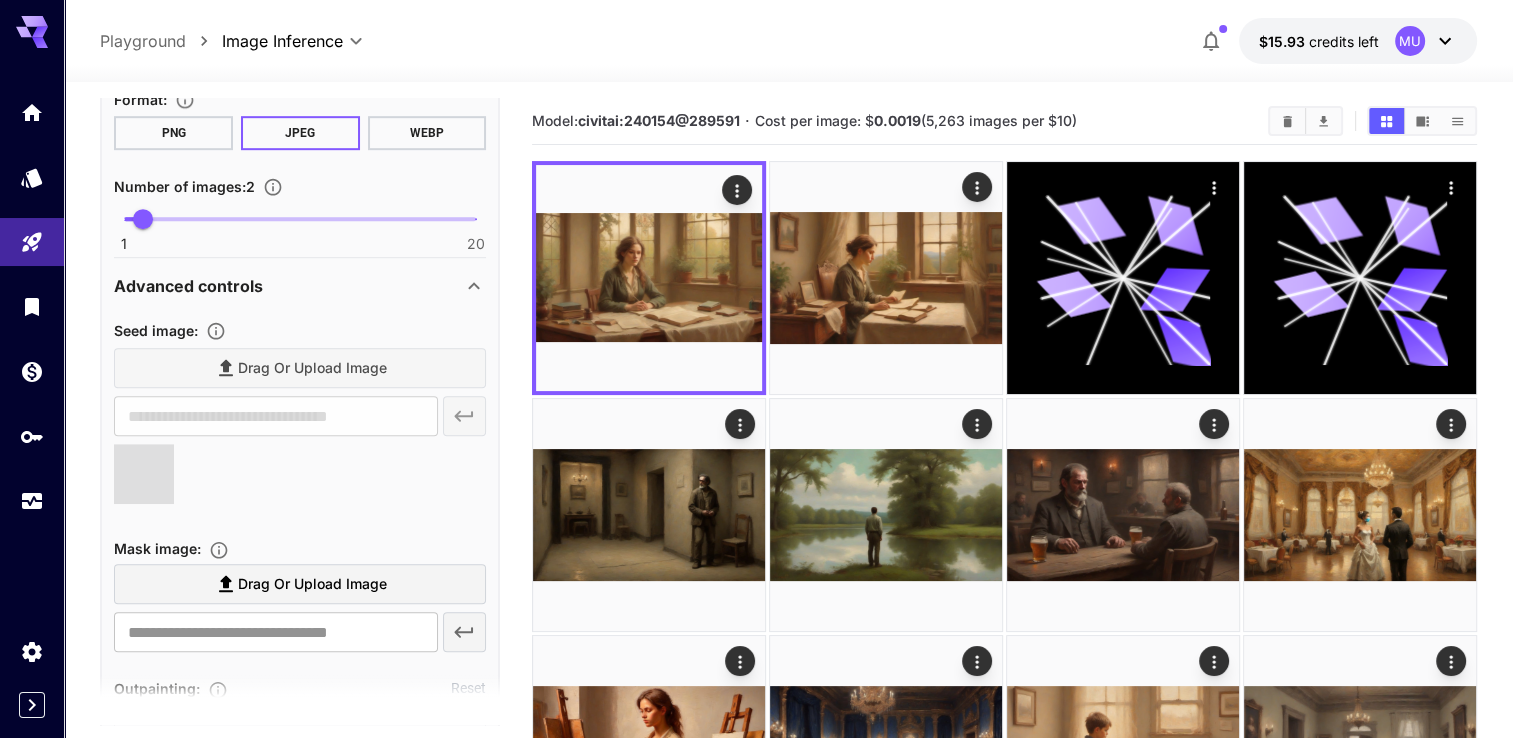 type on "**********" 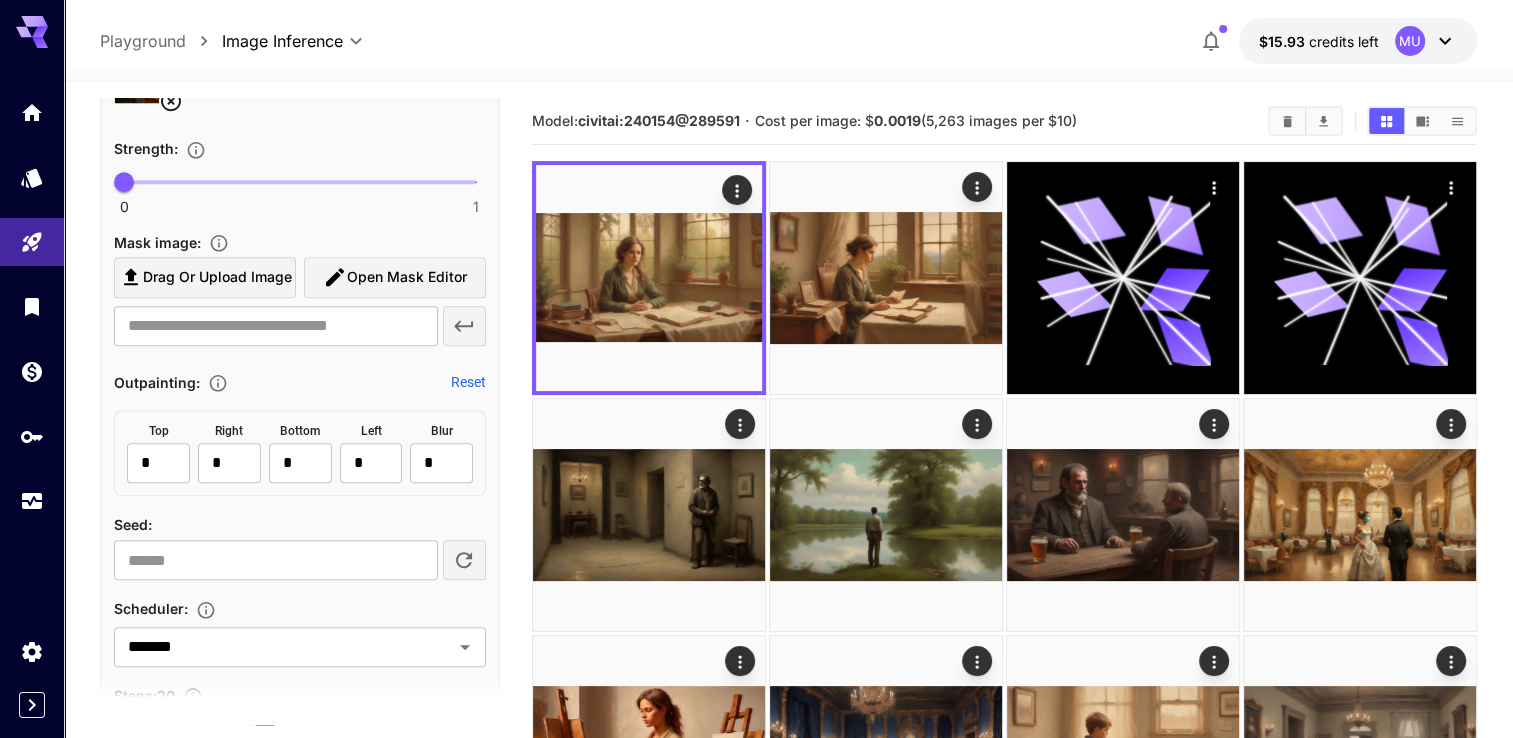 scroll, scrollTop: 1574, scrollLeft: 0, axis: vertical 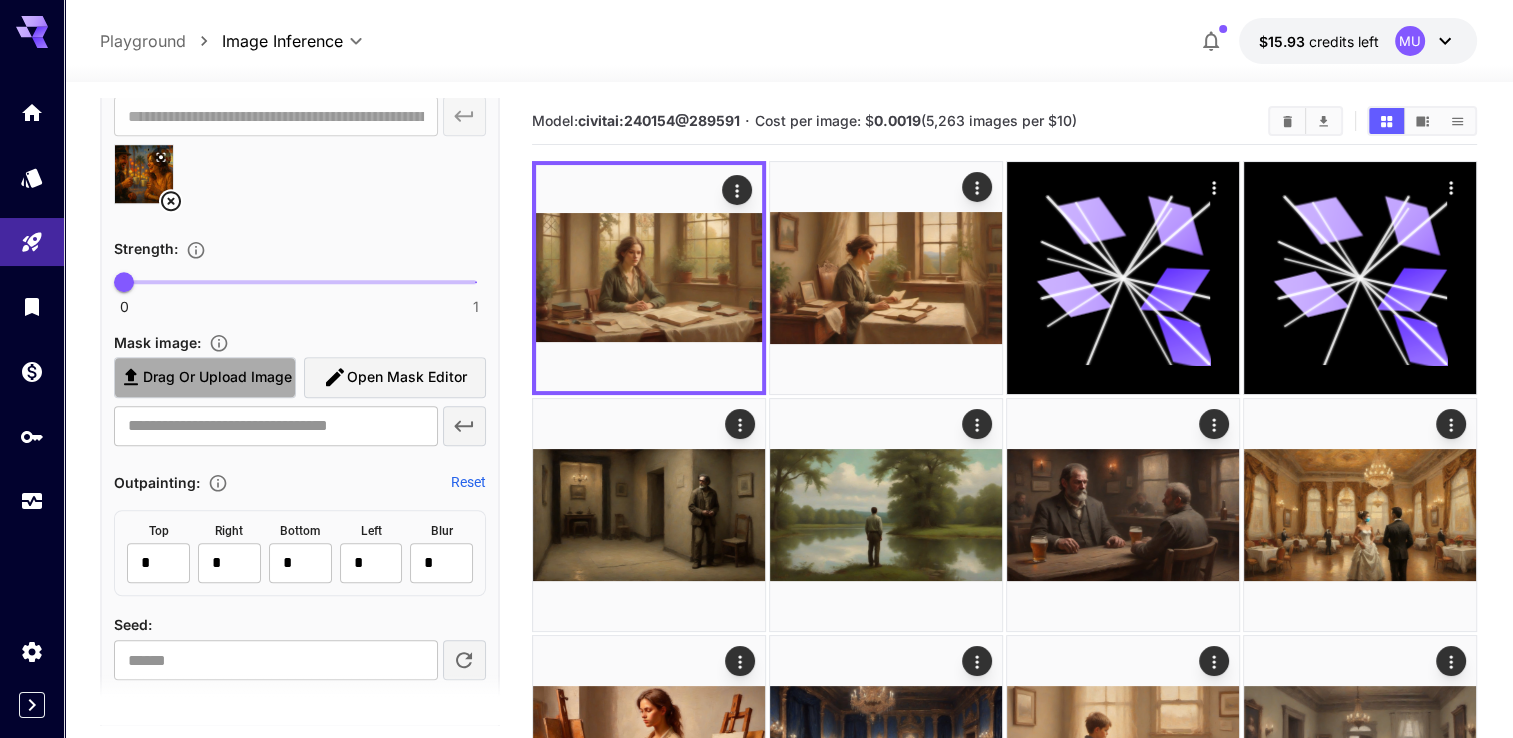 click on "Drag or upload image" at bounding box center [217, 377] 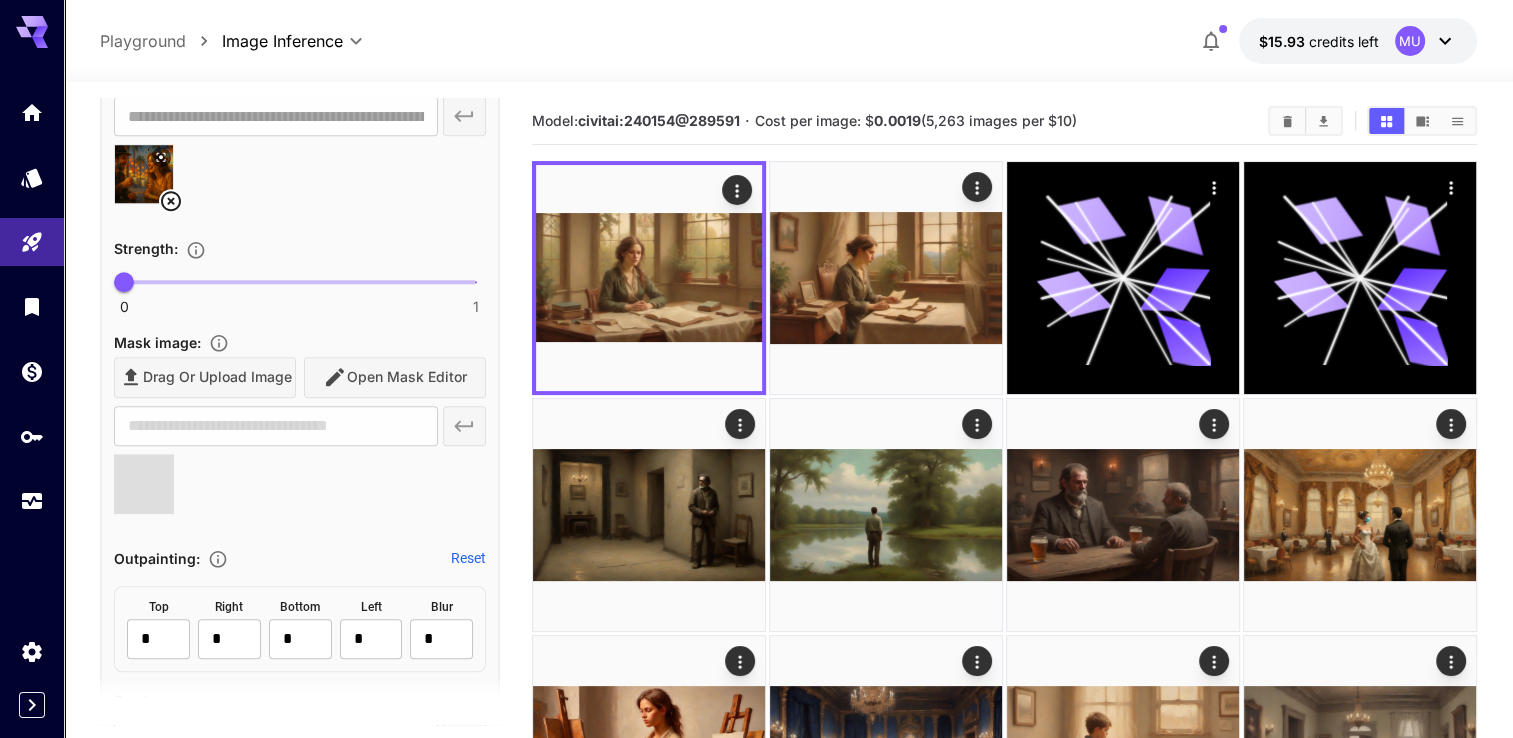 type on "**********" 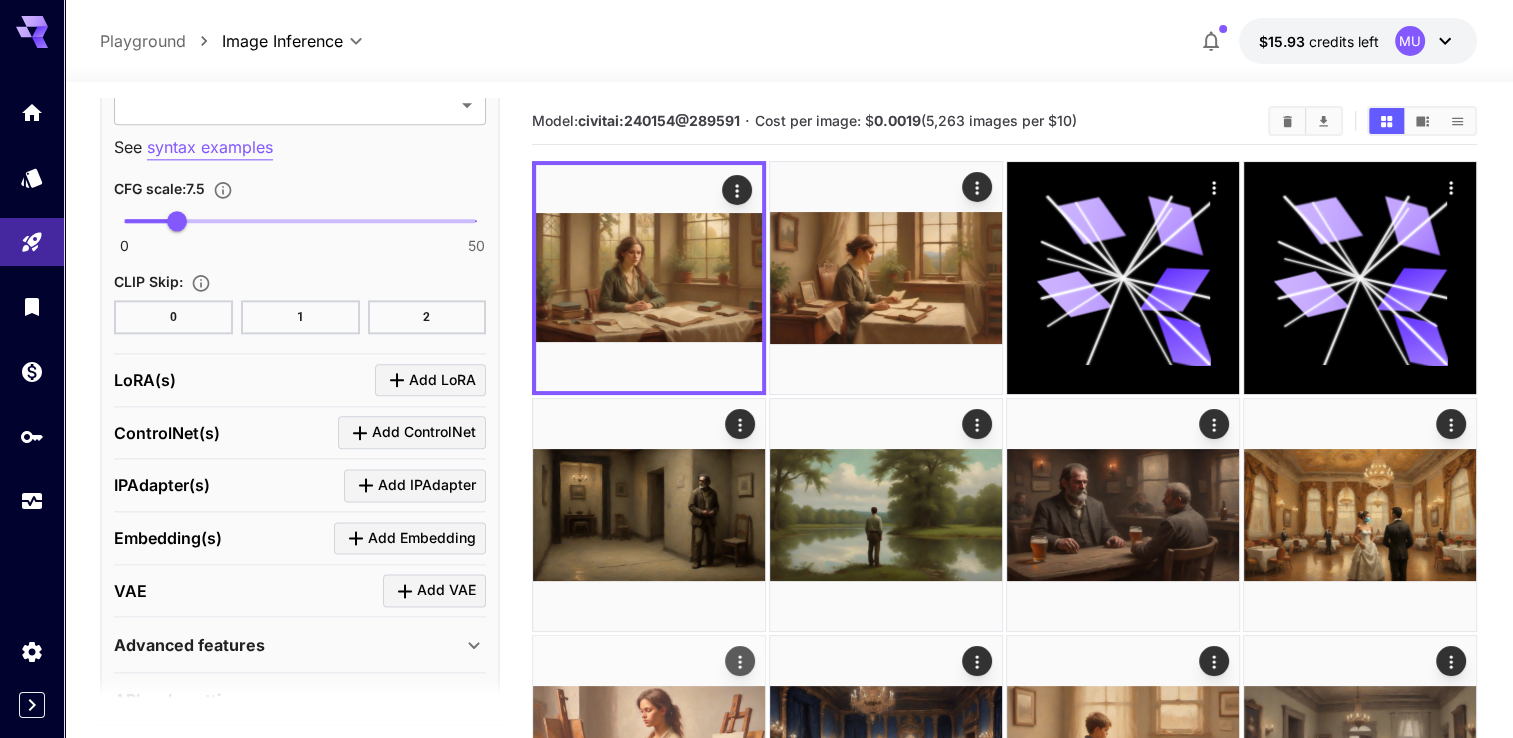 scroll, scrollTop: 2474, scrollLeft: 0, axis: vertical 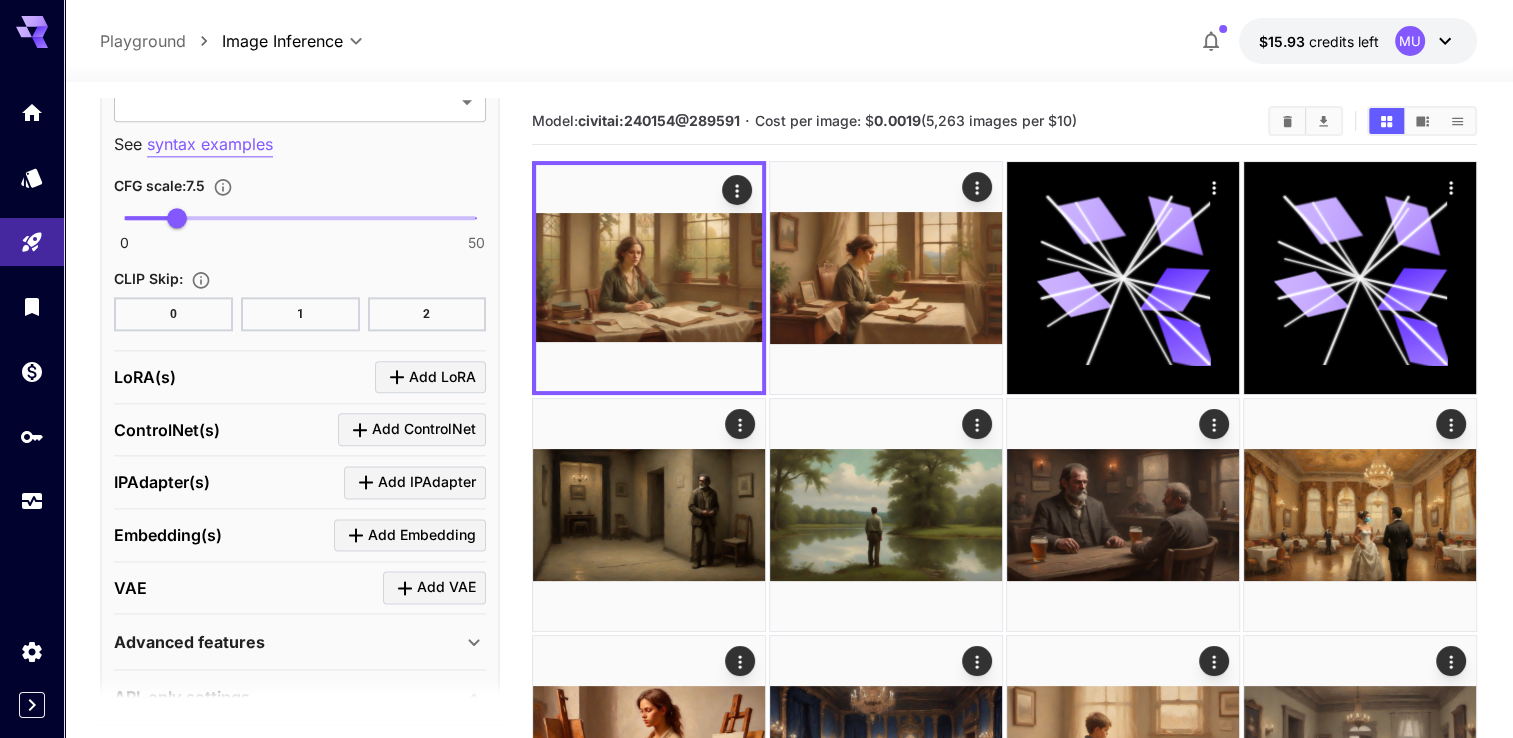 click on "**********" at bounding box center (788, 610) 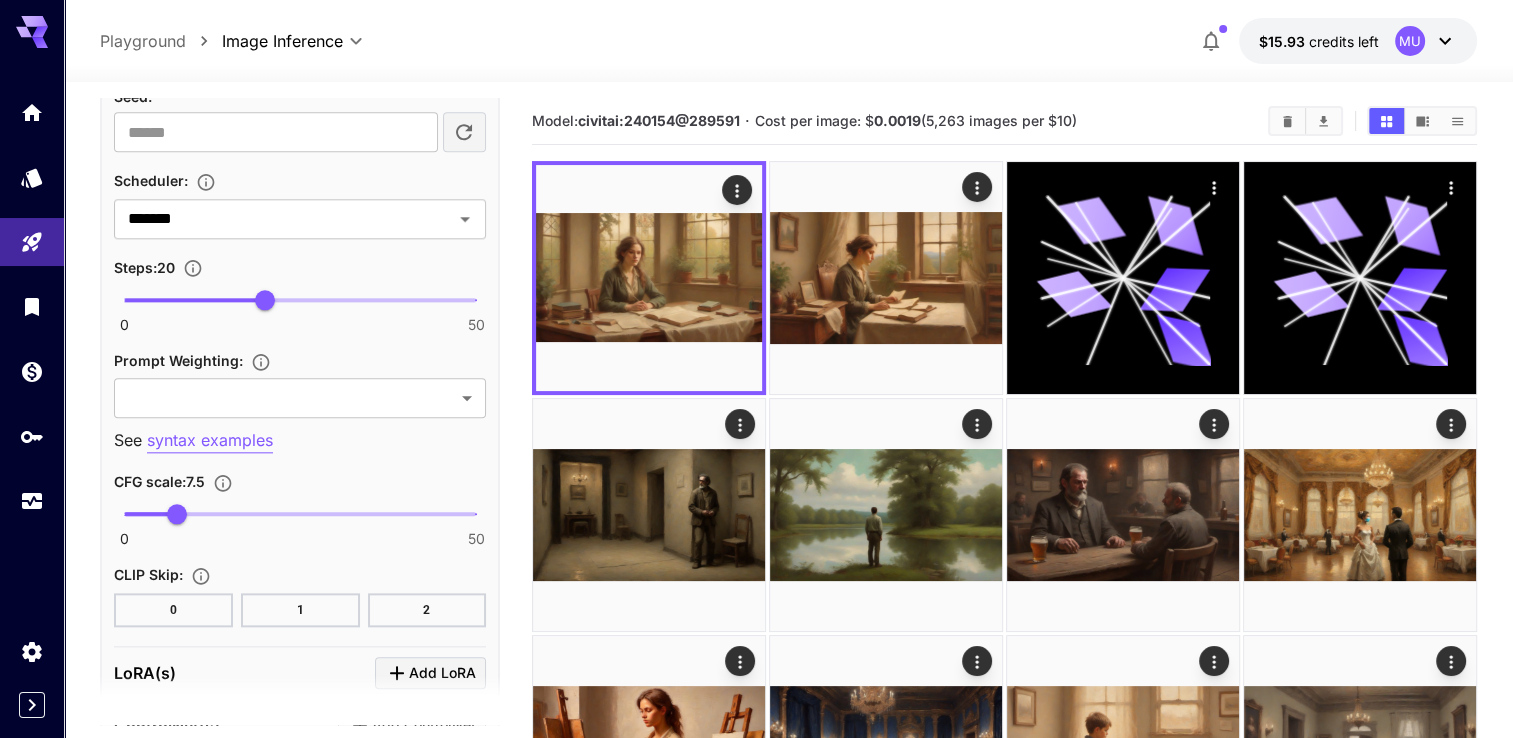 scroll, scrollTop: 2174, scrollLeft: 0, axis: vertical 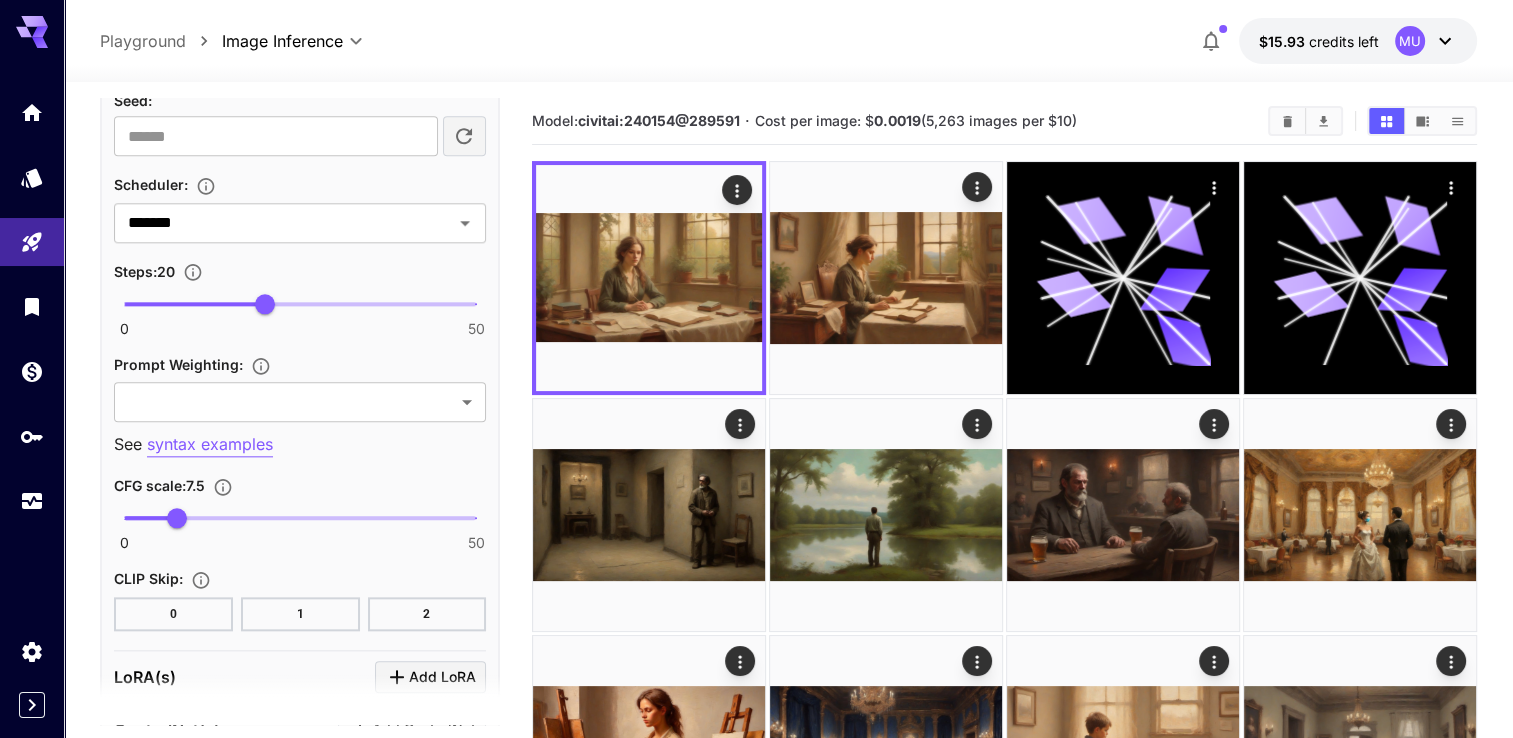 click on "0 50 7.5" at bounding box center [300, 518] 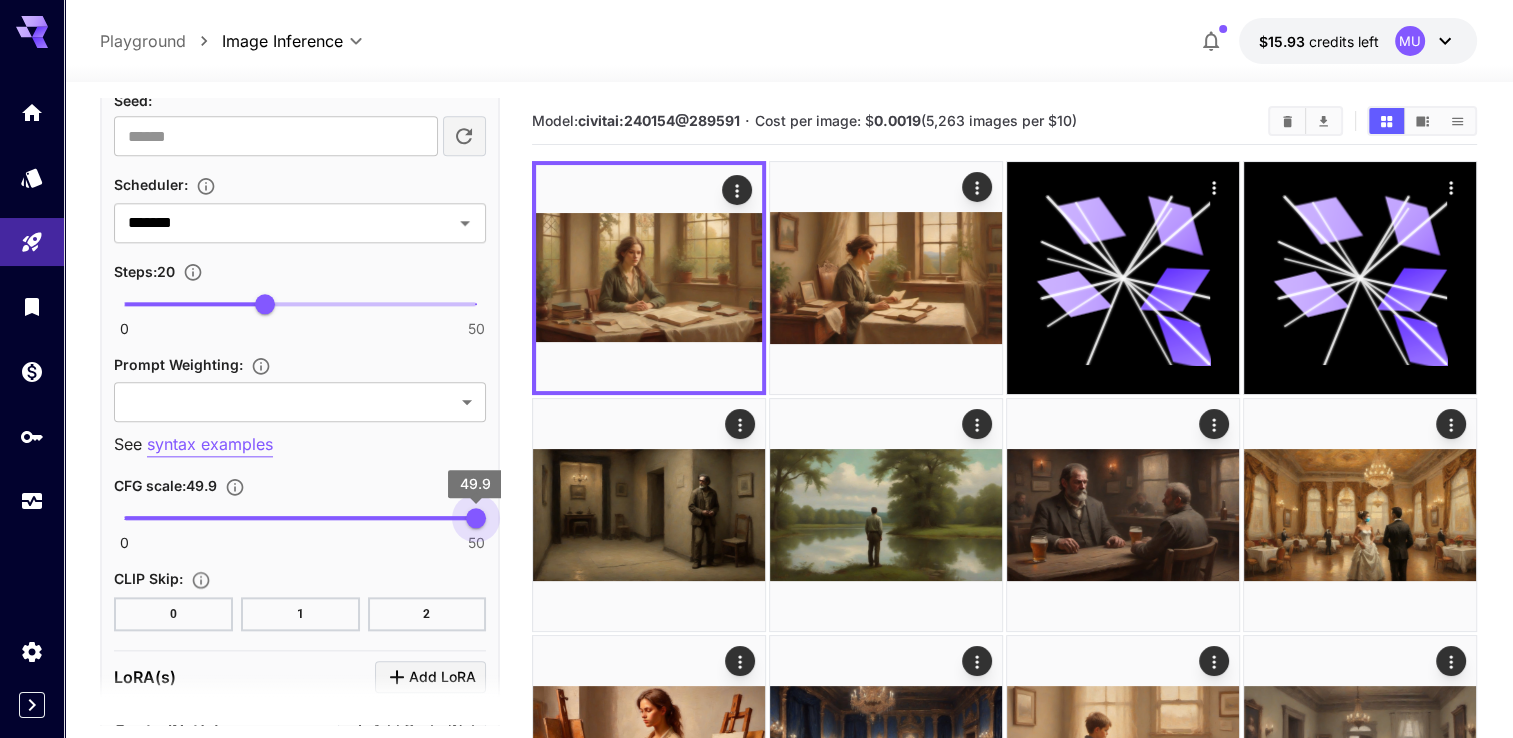 type on "**" 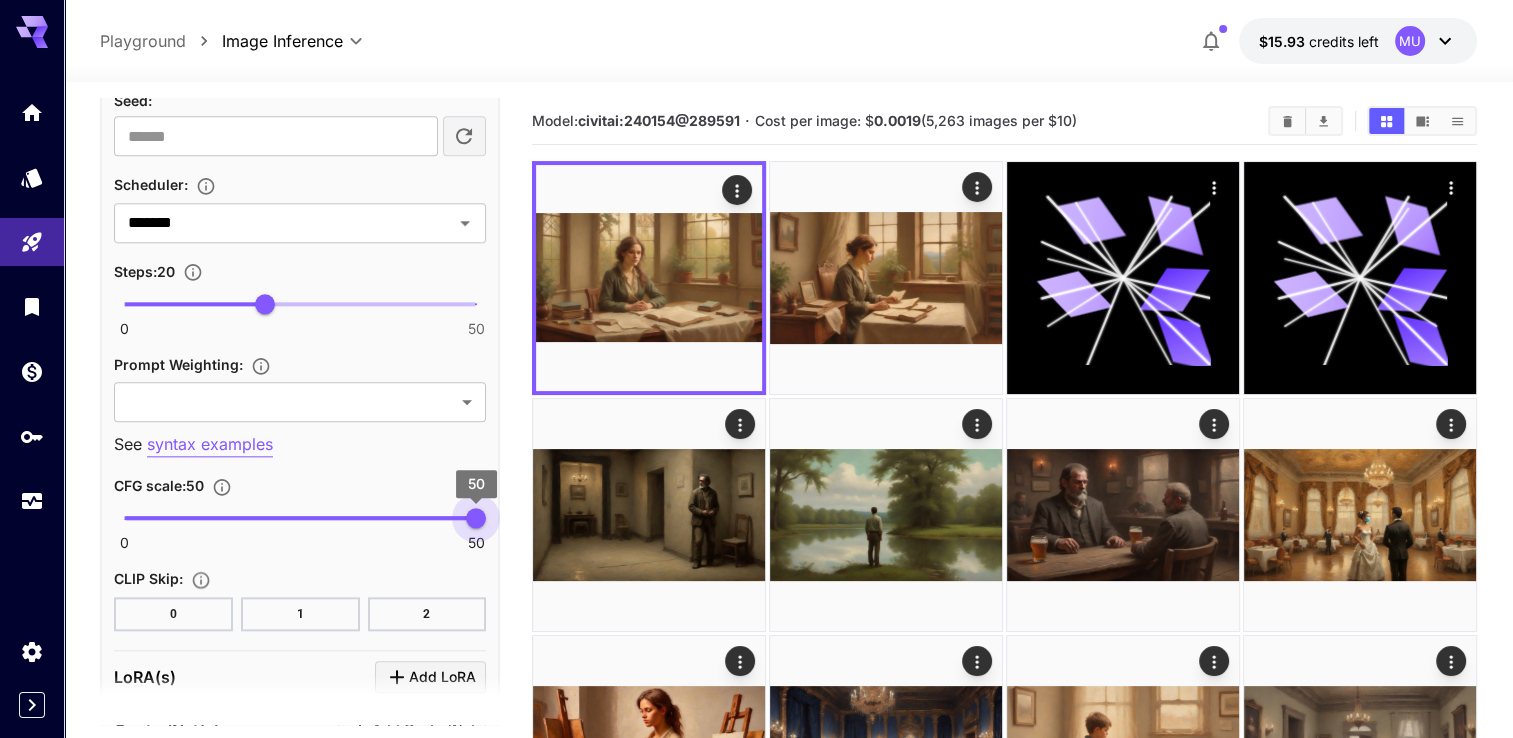drag, startPoint x: 378, startPoint y: 514, endPoint x: 484, endPoint y: 514, distance: 106 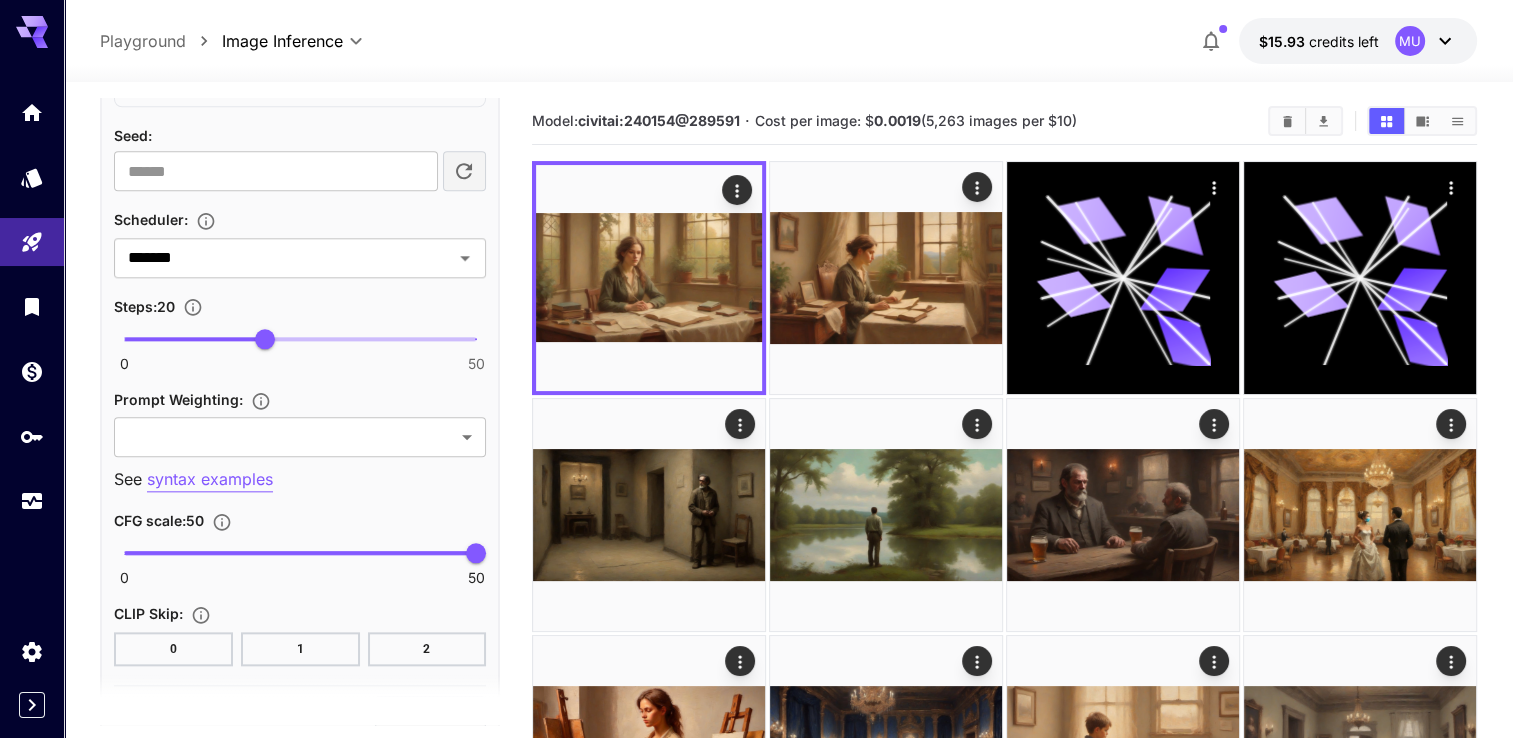 scroll, scrollTop: 2074, scrollLeft: 0, axis: vertical 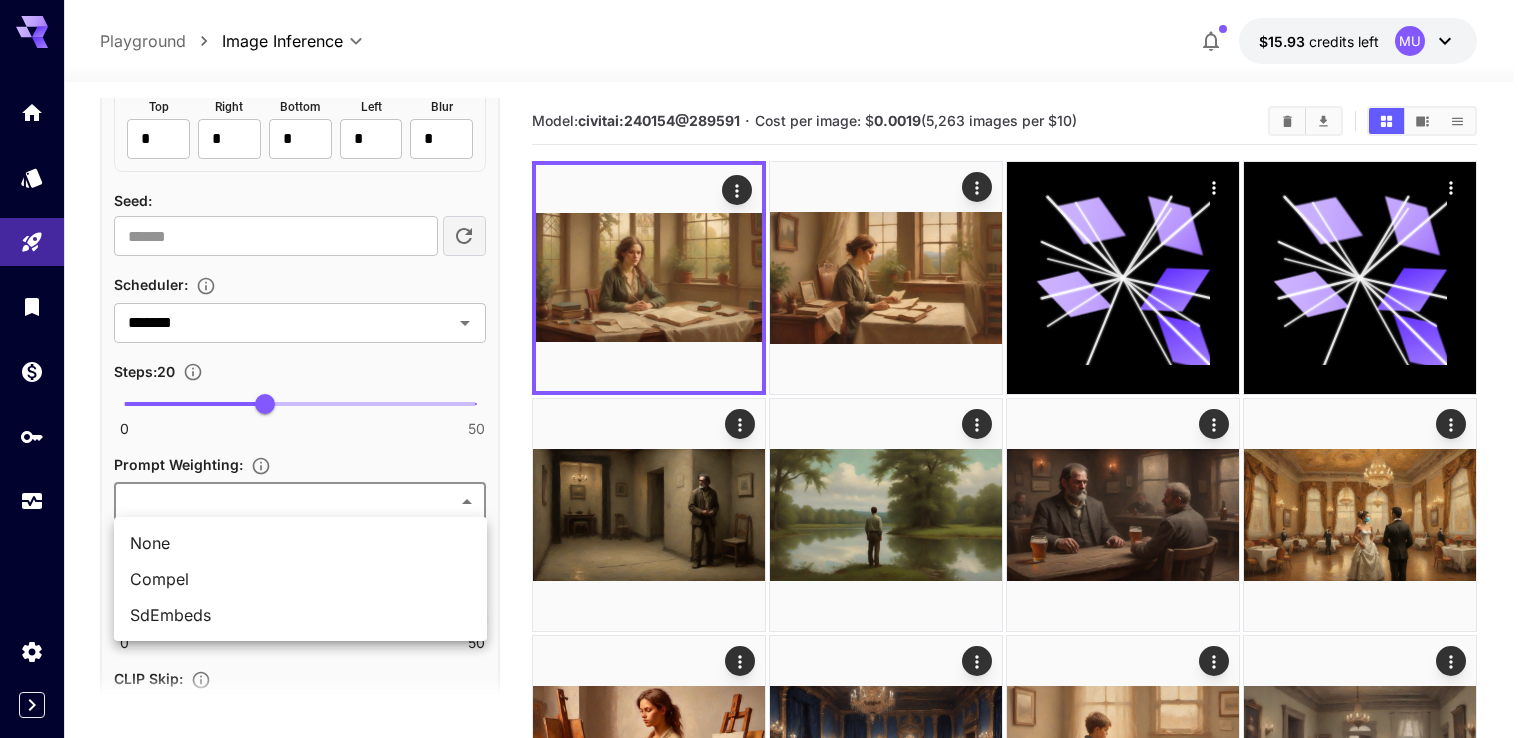 click on "**********" at bounding box center [764, 583] 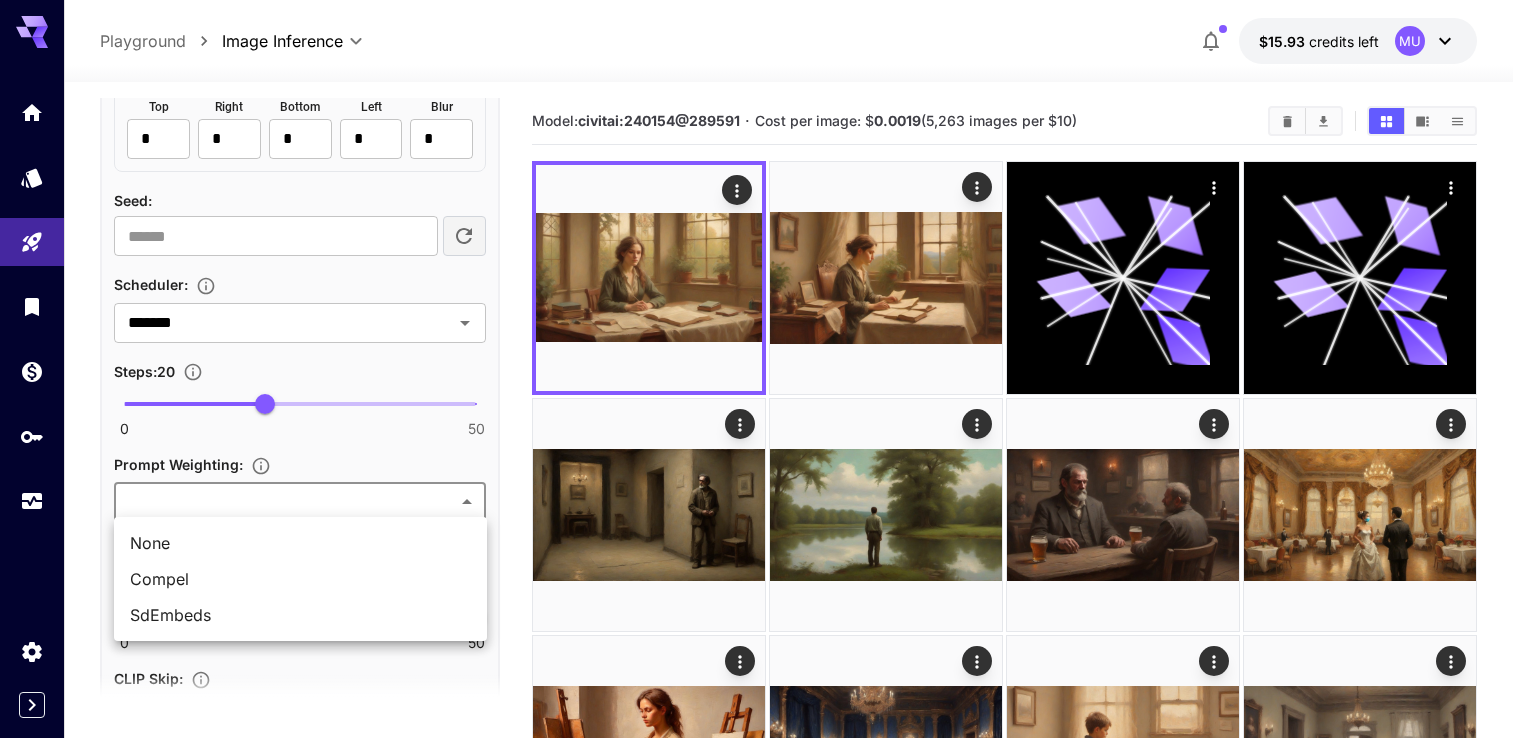 click at bounding box center [764, 369] 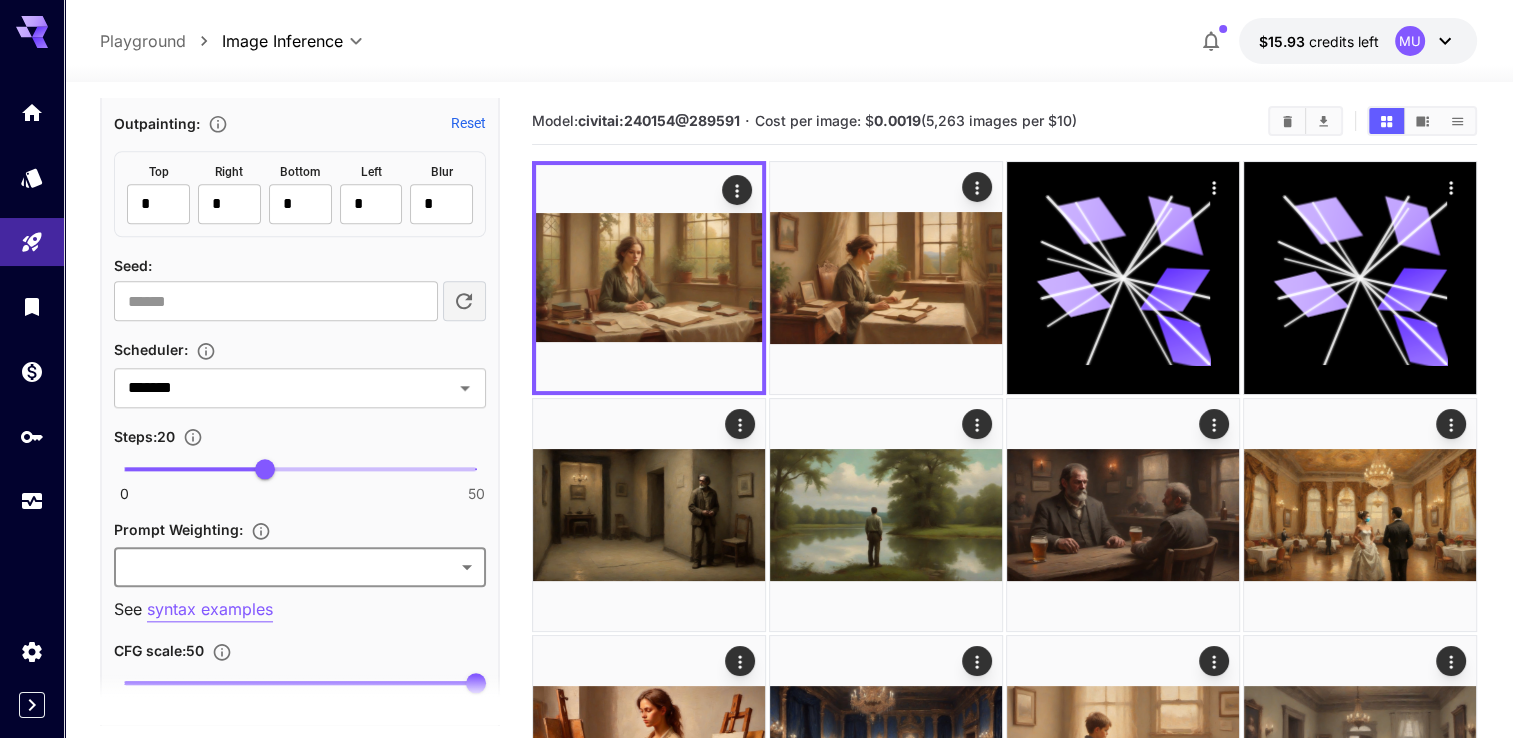 scroll, scrollTop: 1974, scrollLeft: 0, axis: vertical 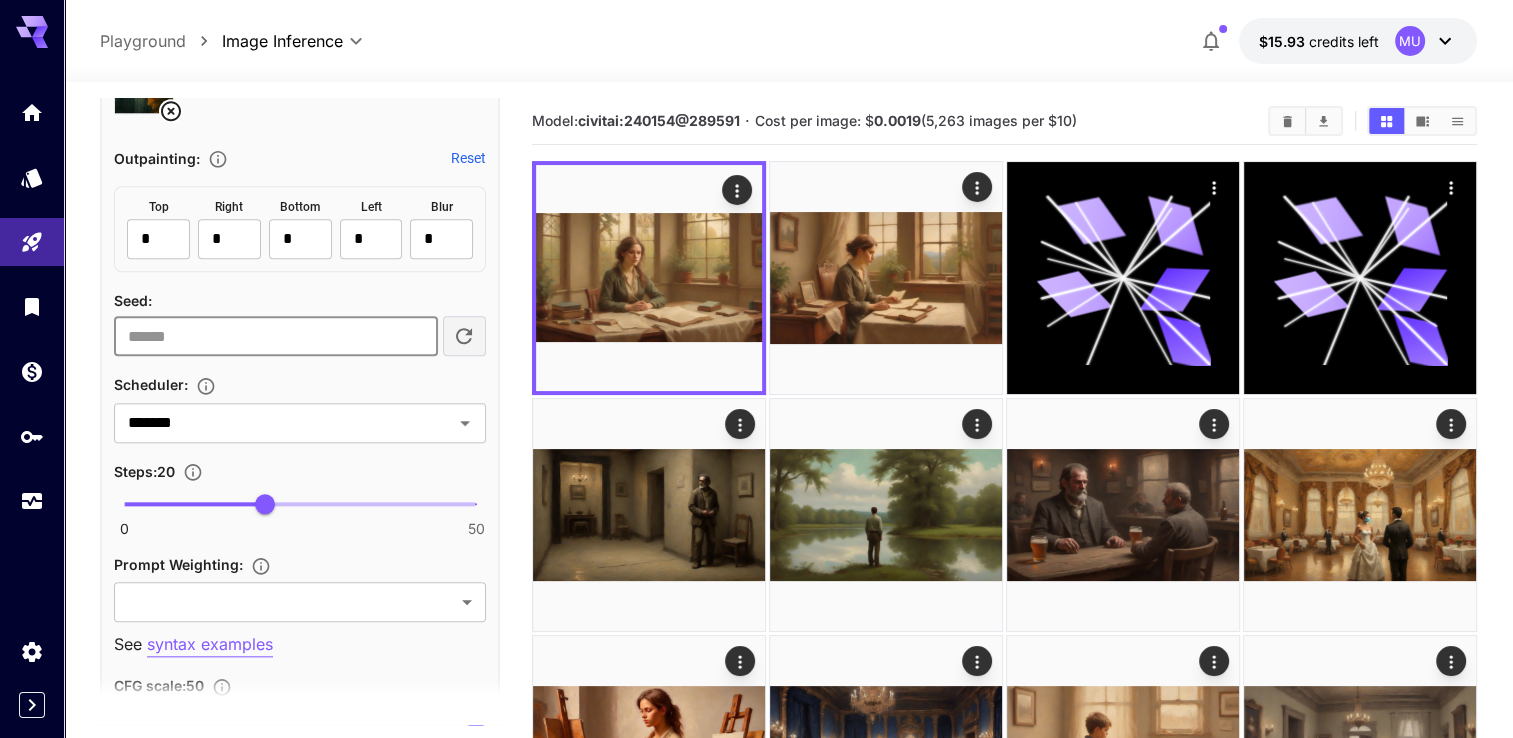 click at bounding box center [275, 336] 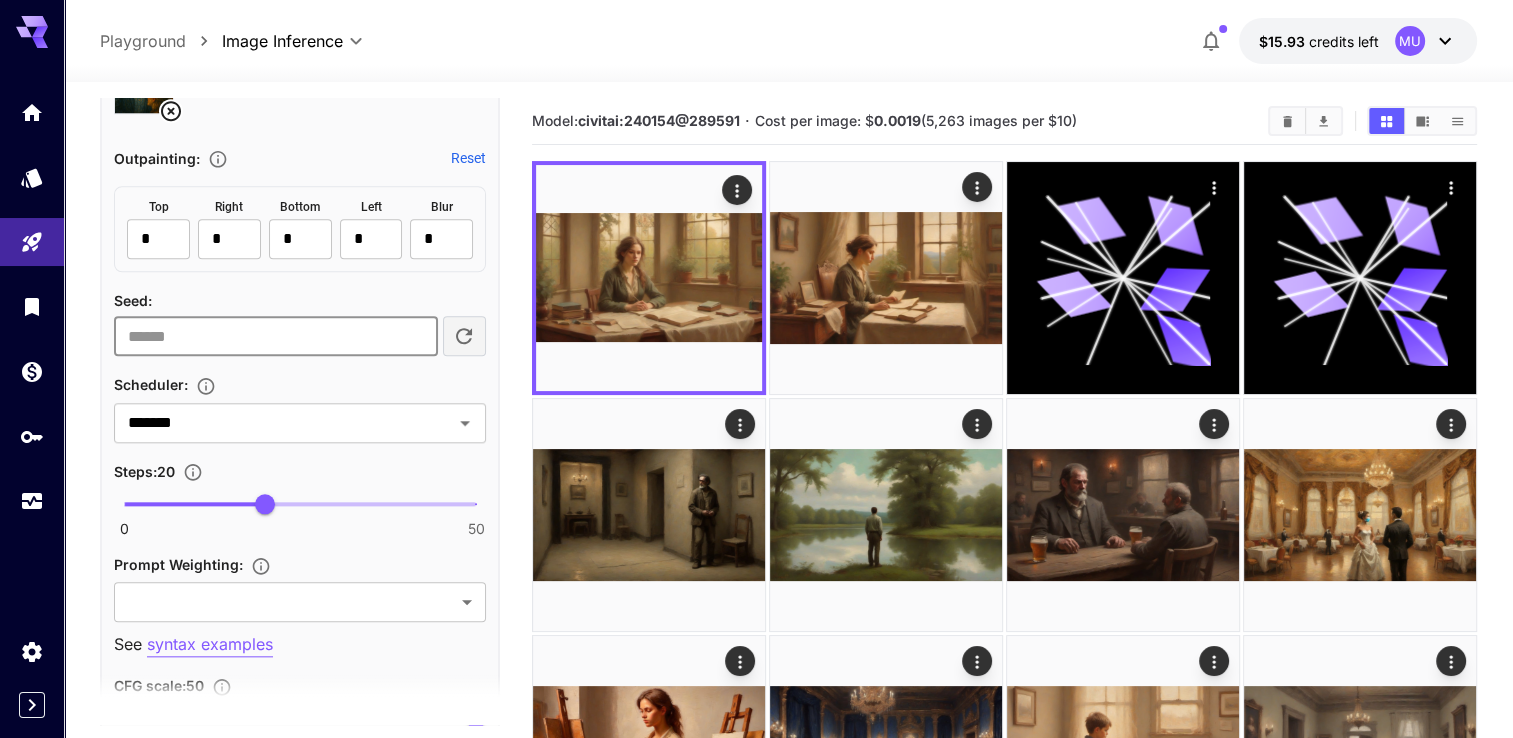 type on "**" 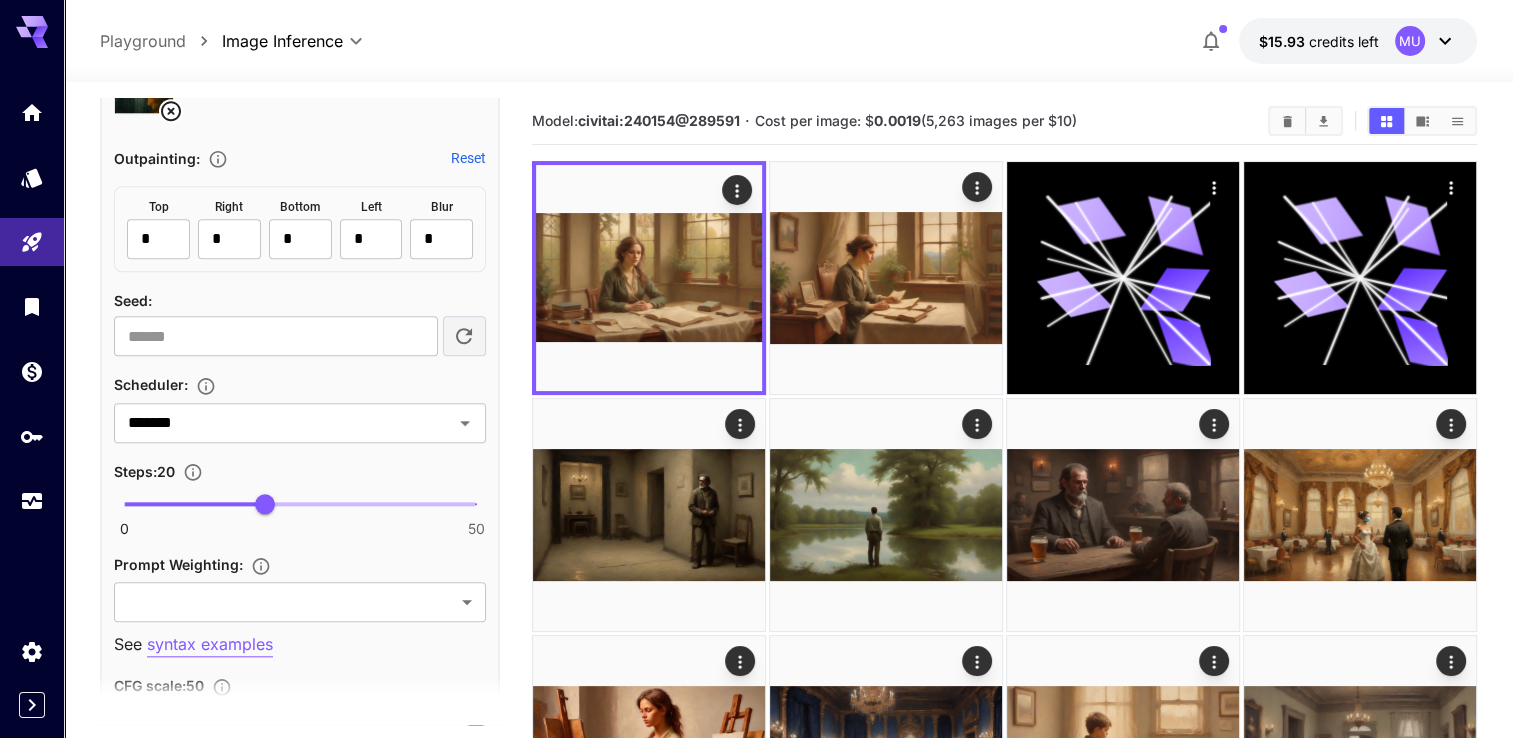 click on "Scheduler :" at bounding box center (300, 384) 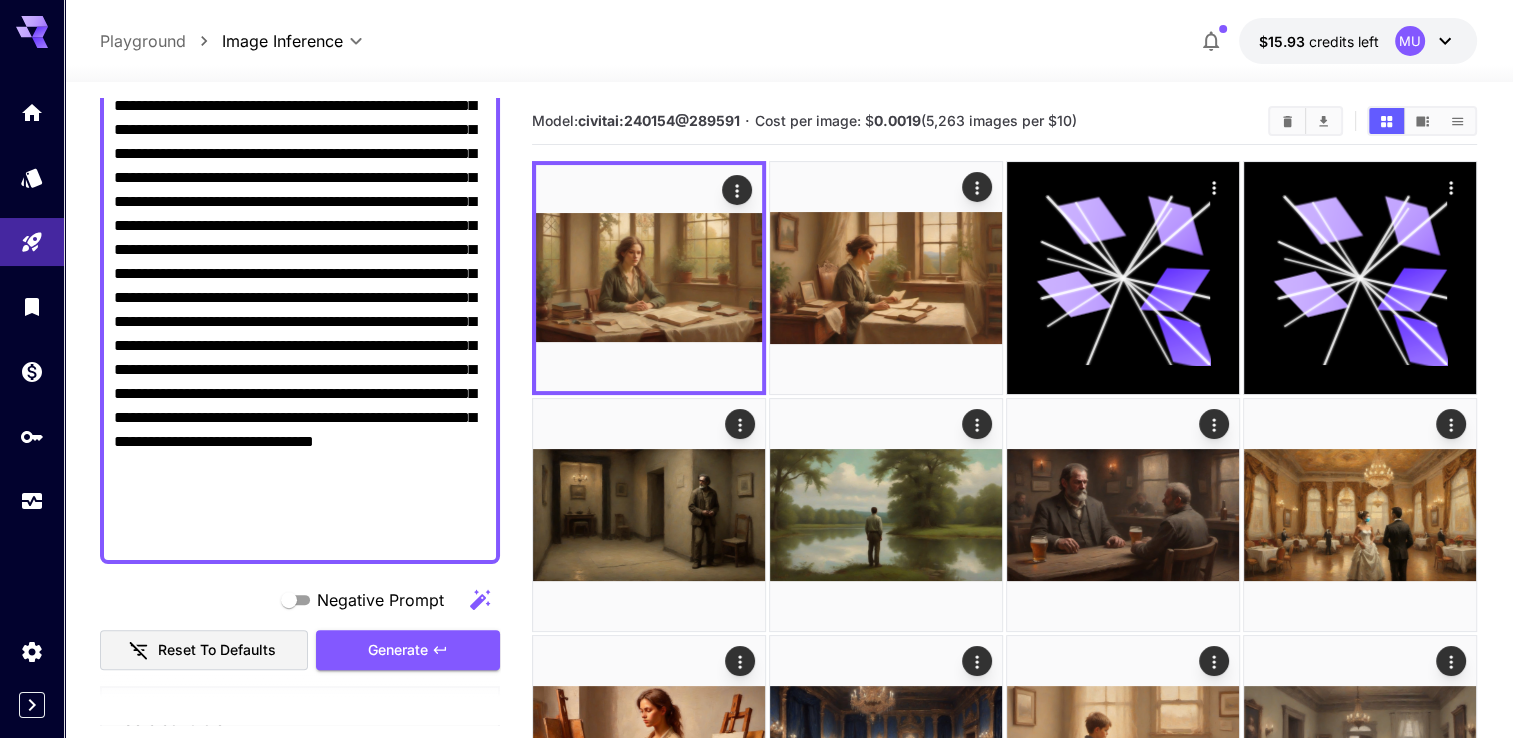scroll, scrollTop: 374, scrollLeft: 0, axis: vertical 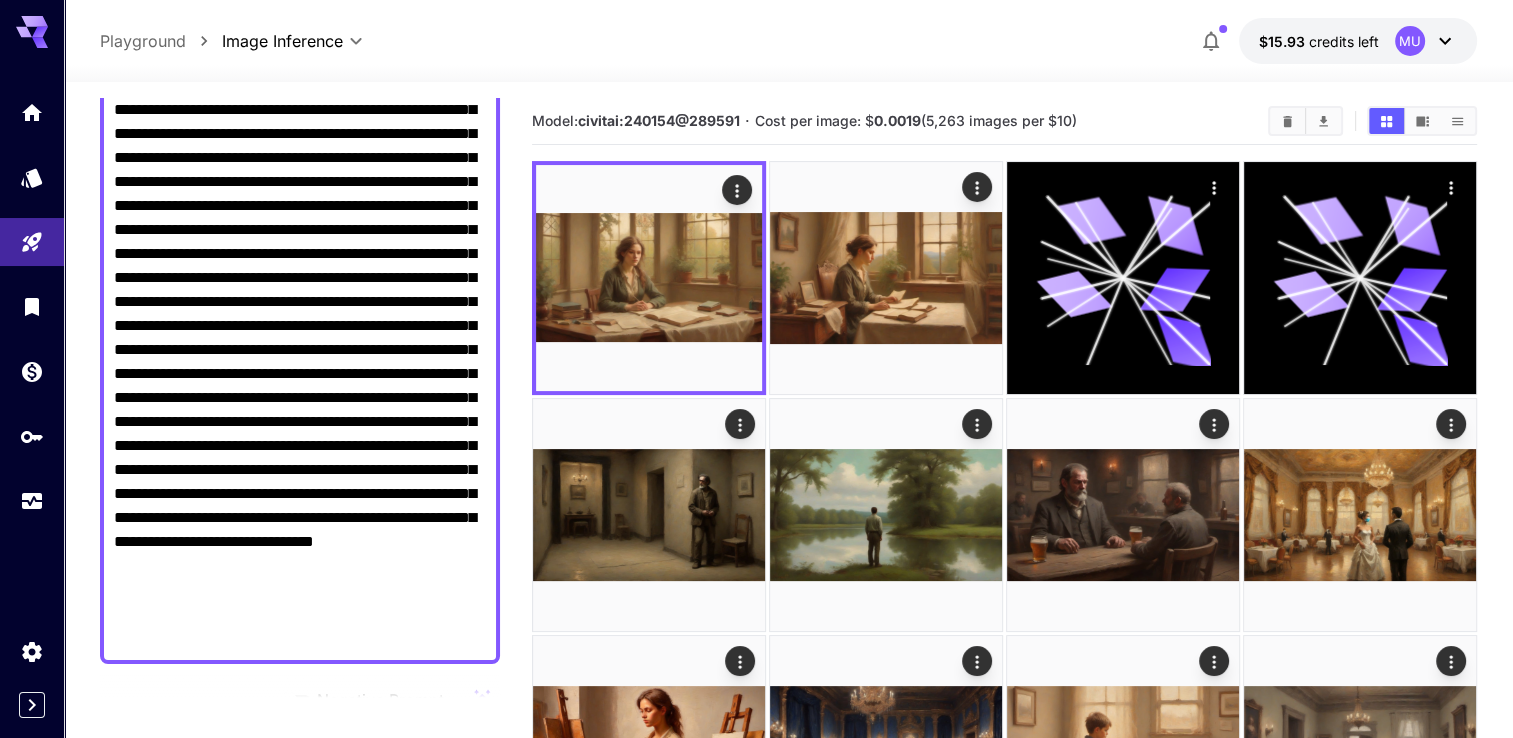 click on "Negative Prompt" at bounding box center (300, 278) 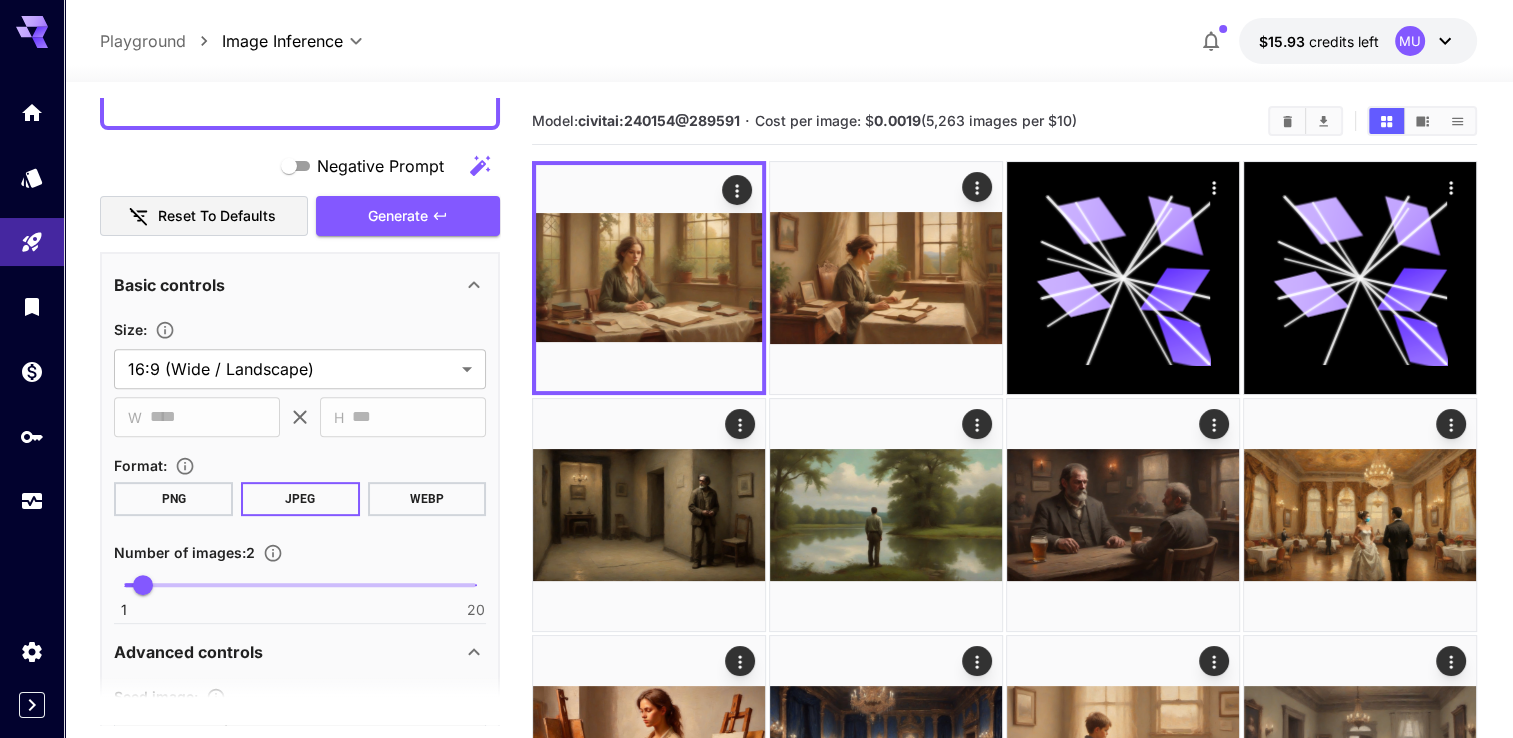 scroll, scrollTop: 800, scrollLeft: 0, axis: vertical 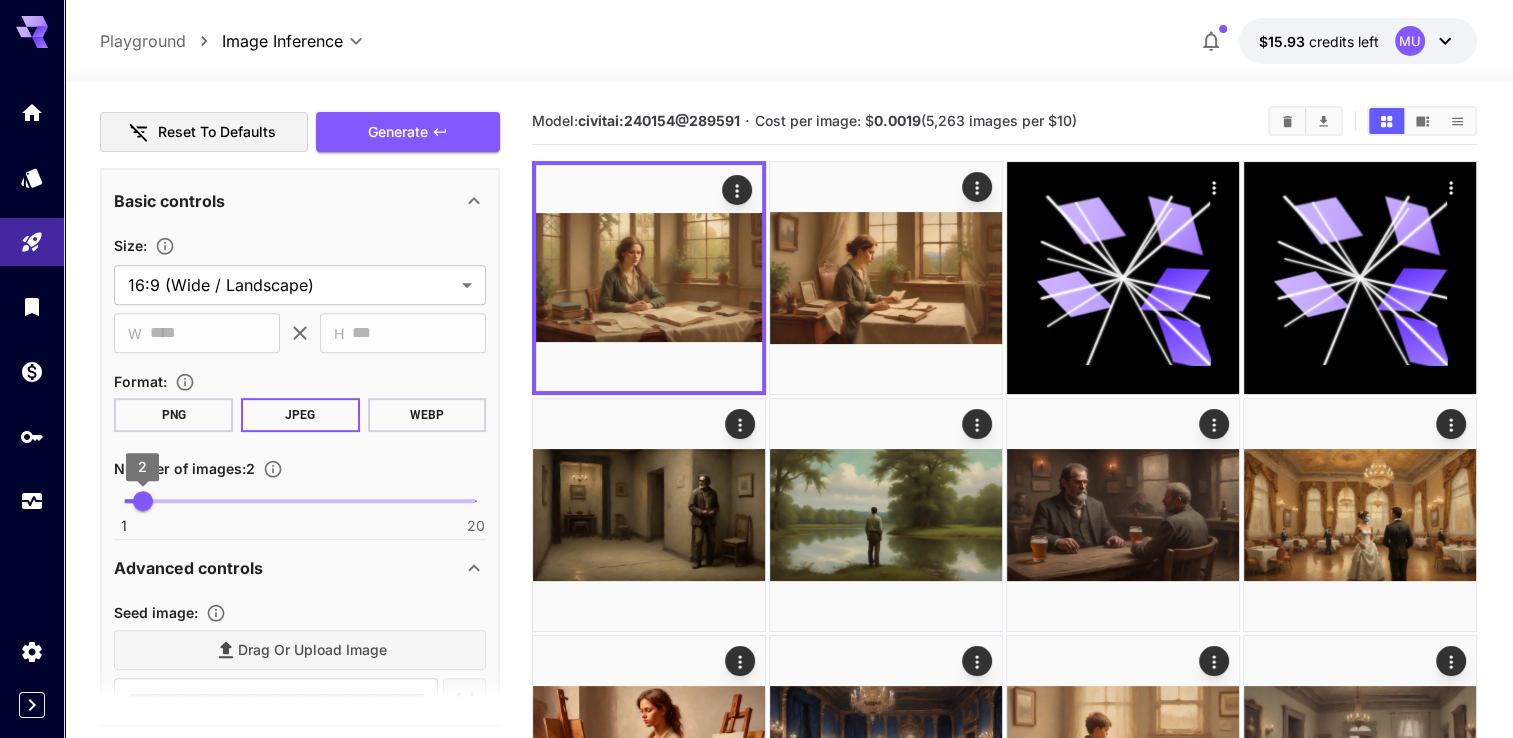 type on "**********" 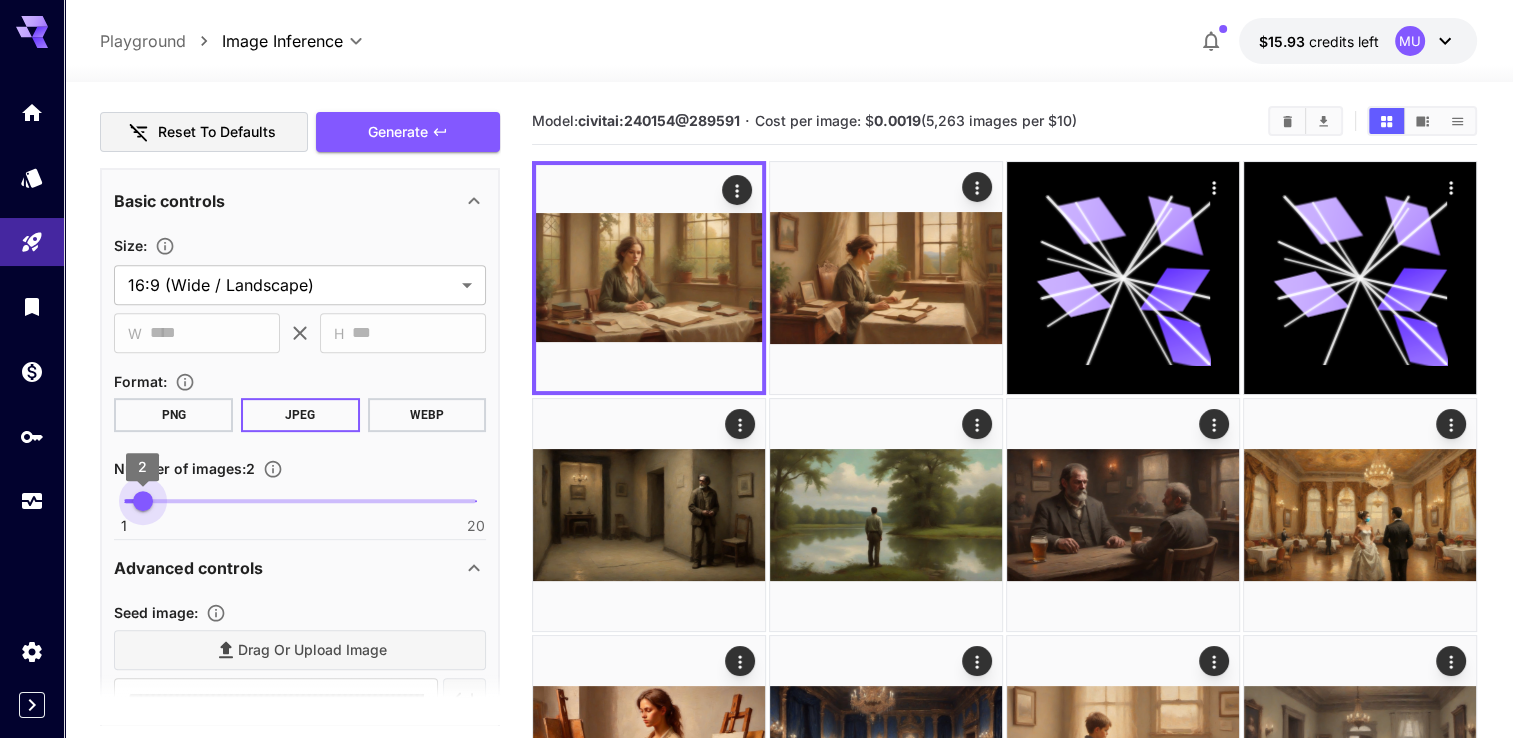 type on "*" 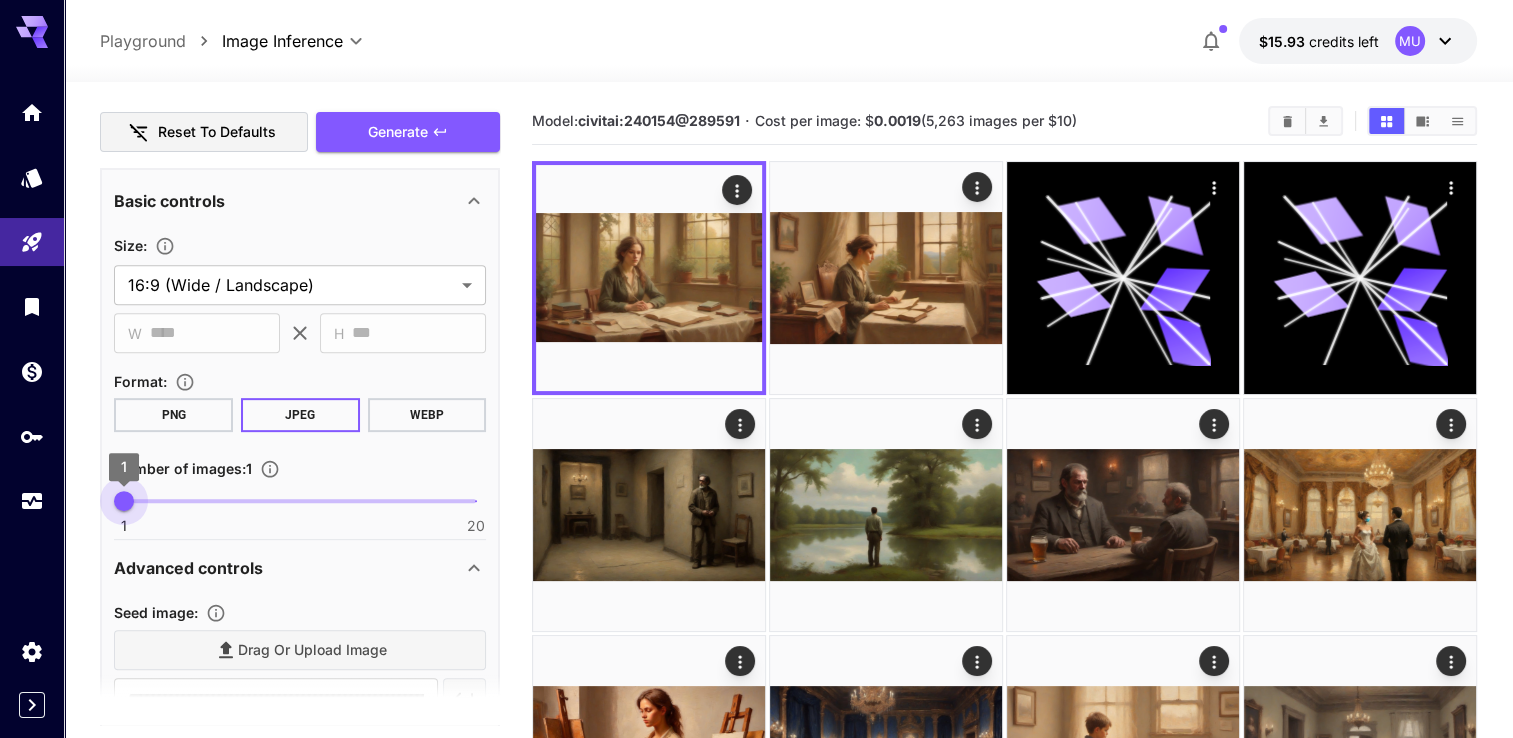 drag, startPoint x: 140, startPoint y: 505, endPoint x: 128, endPoint y: 506, distance: 12.0415945 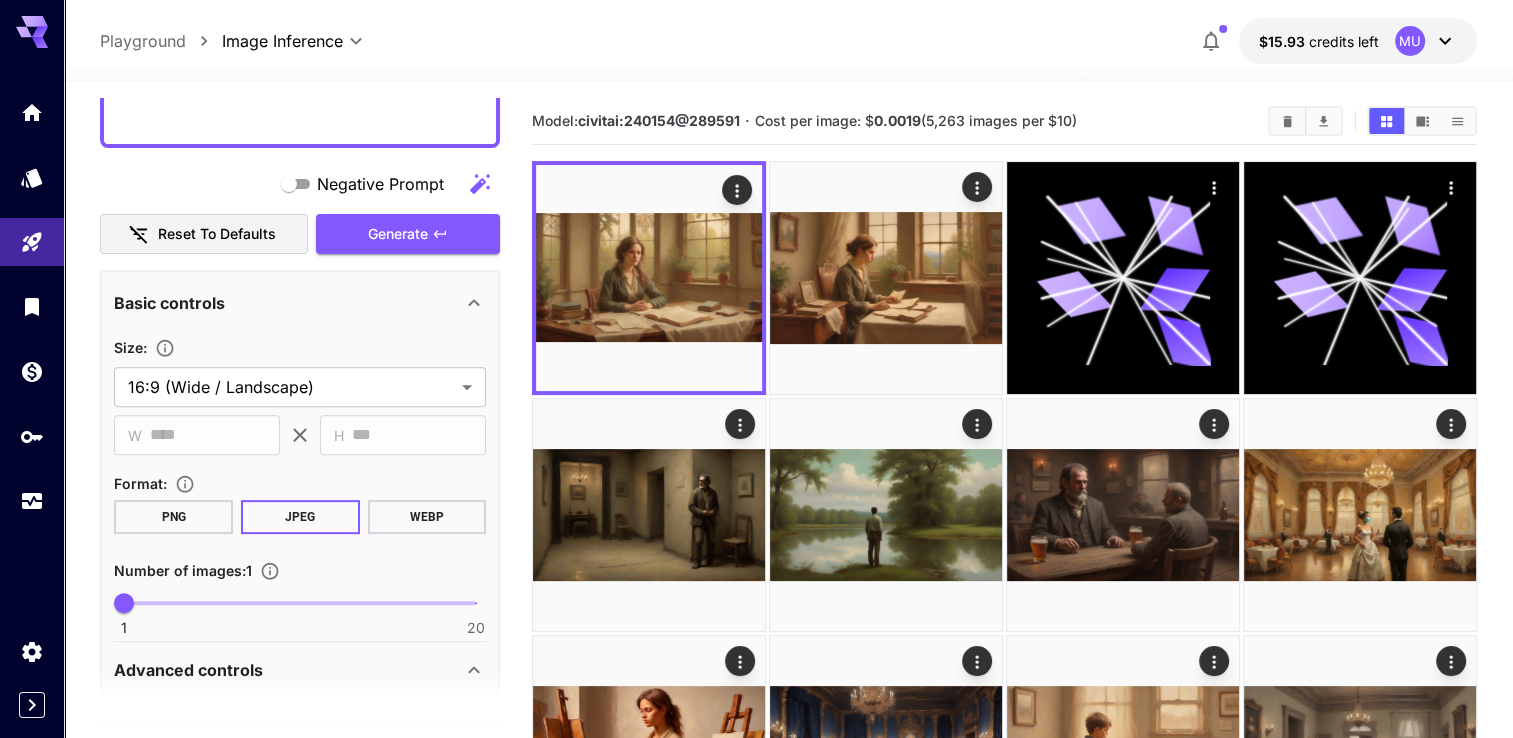scroll, scrollTop: 600, scrollLeft: 0, axis: vertical 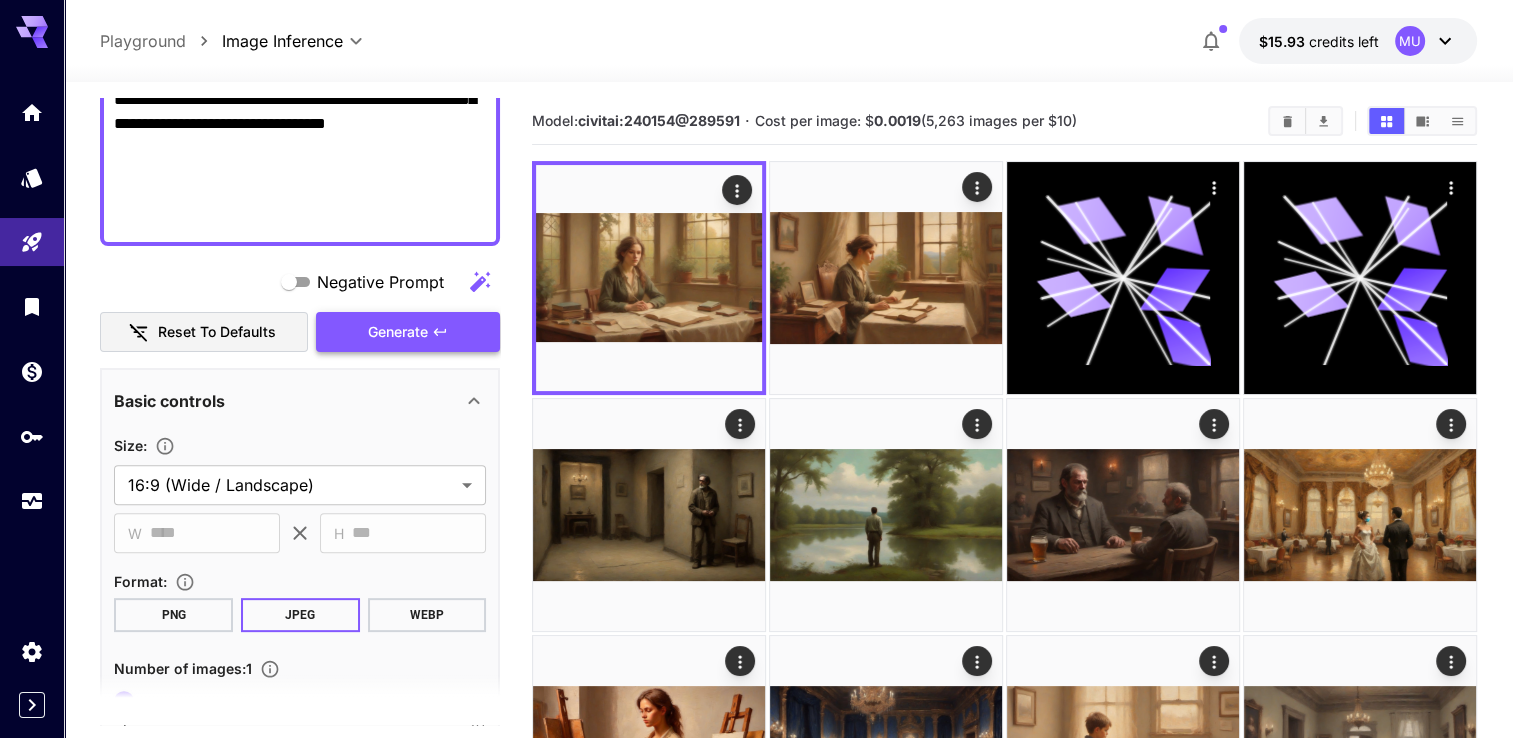 click on "Generate" at bounding box center (398, 332) 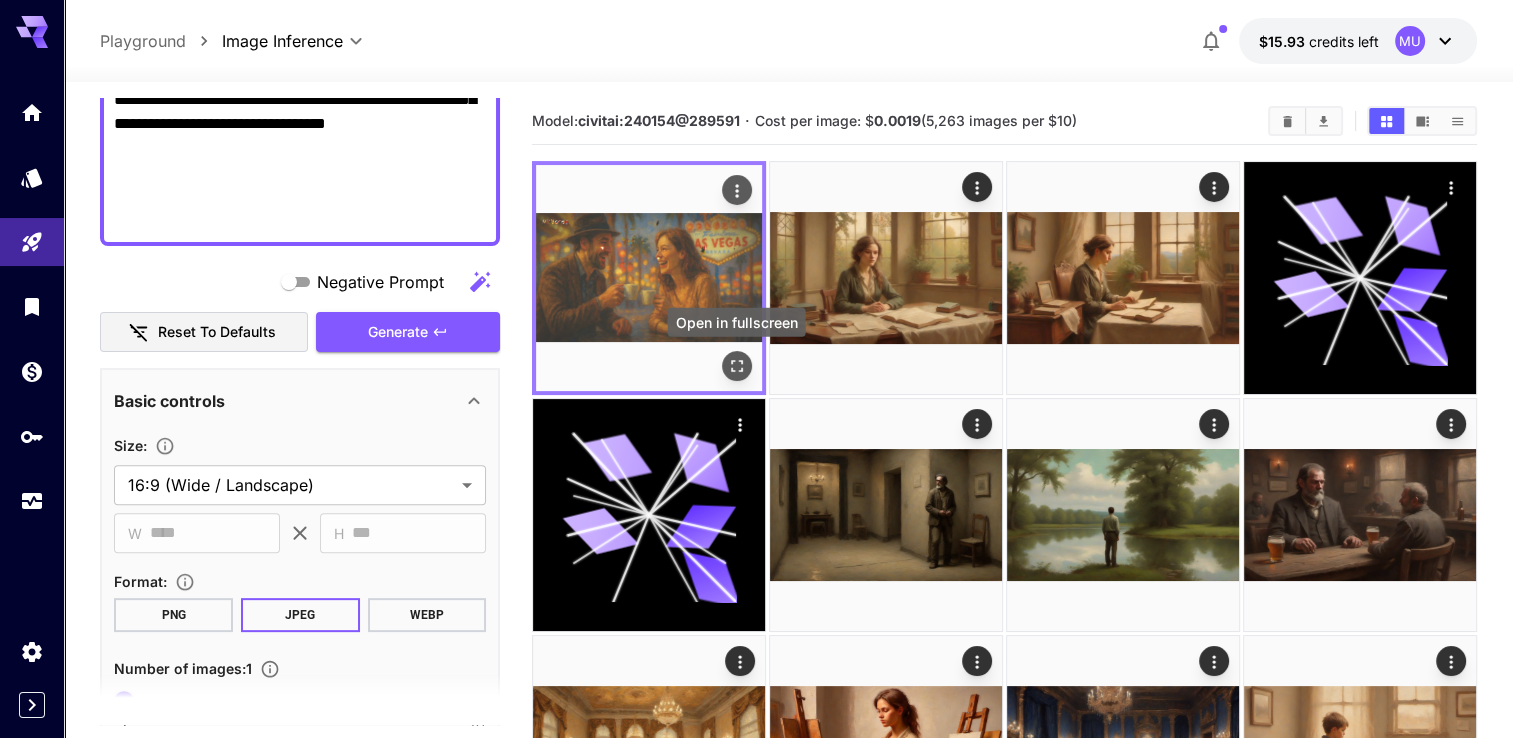 click 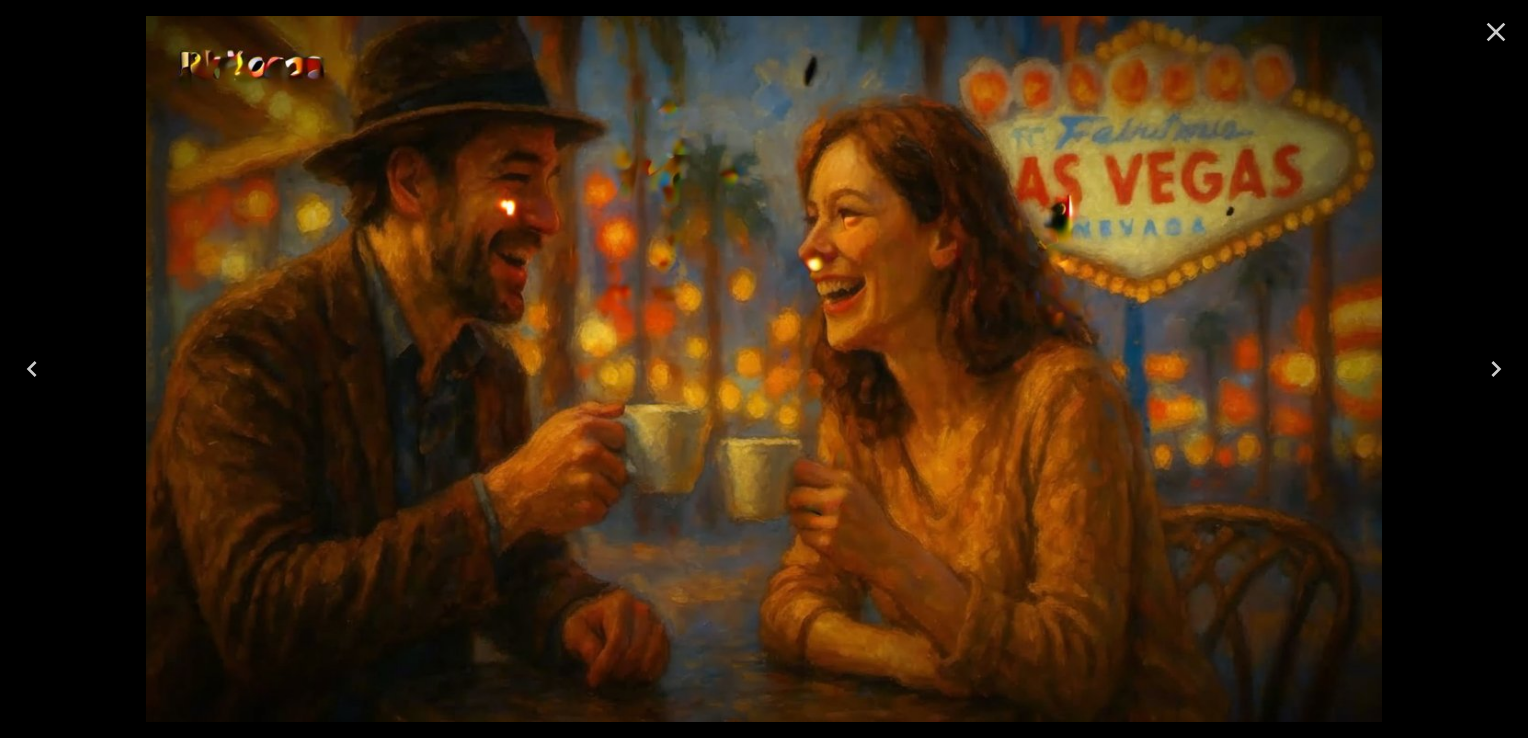 click 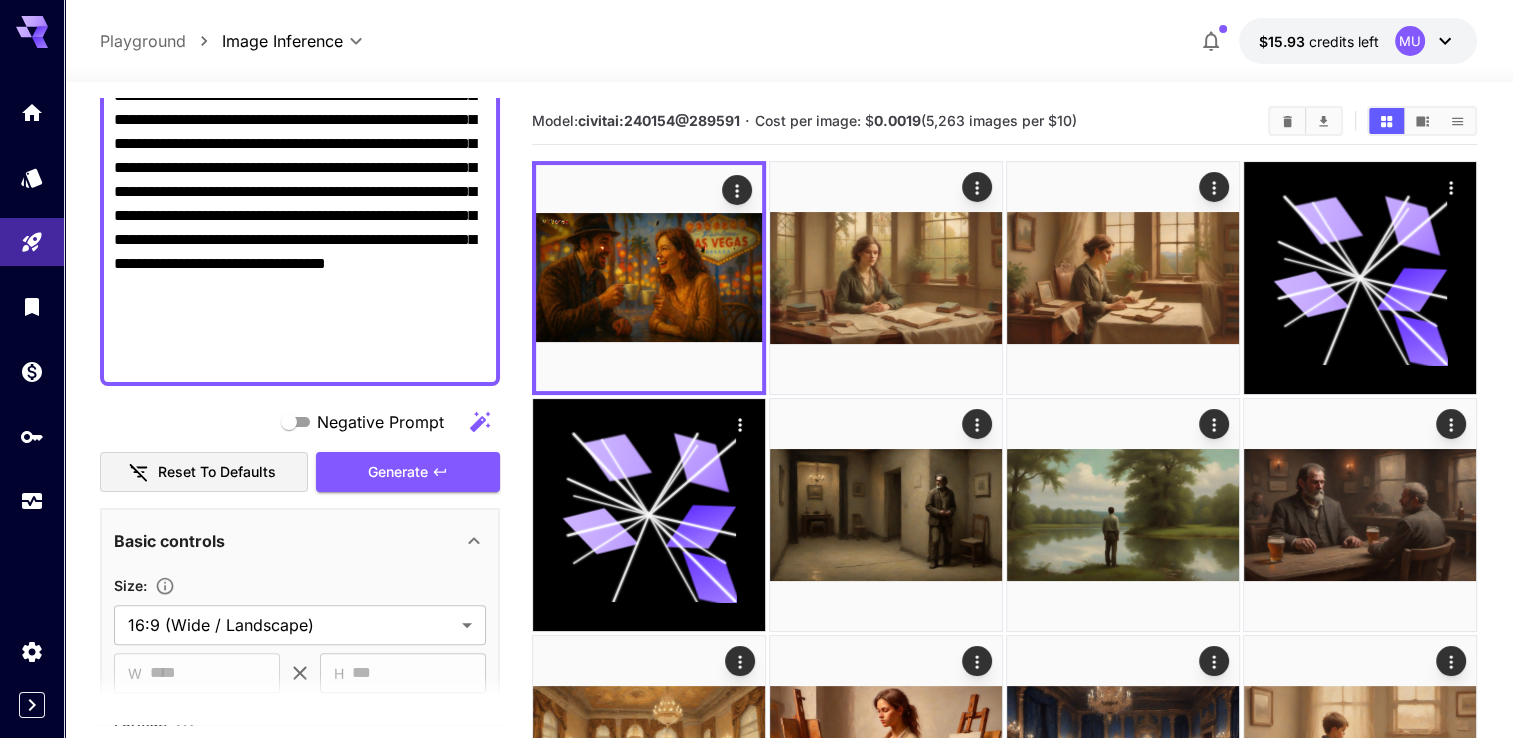 scroll, scrollTop: 200, scrollLeft: 0, axis: vertical 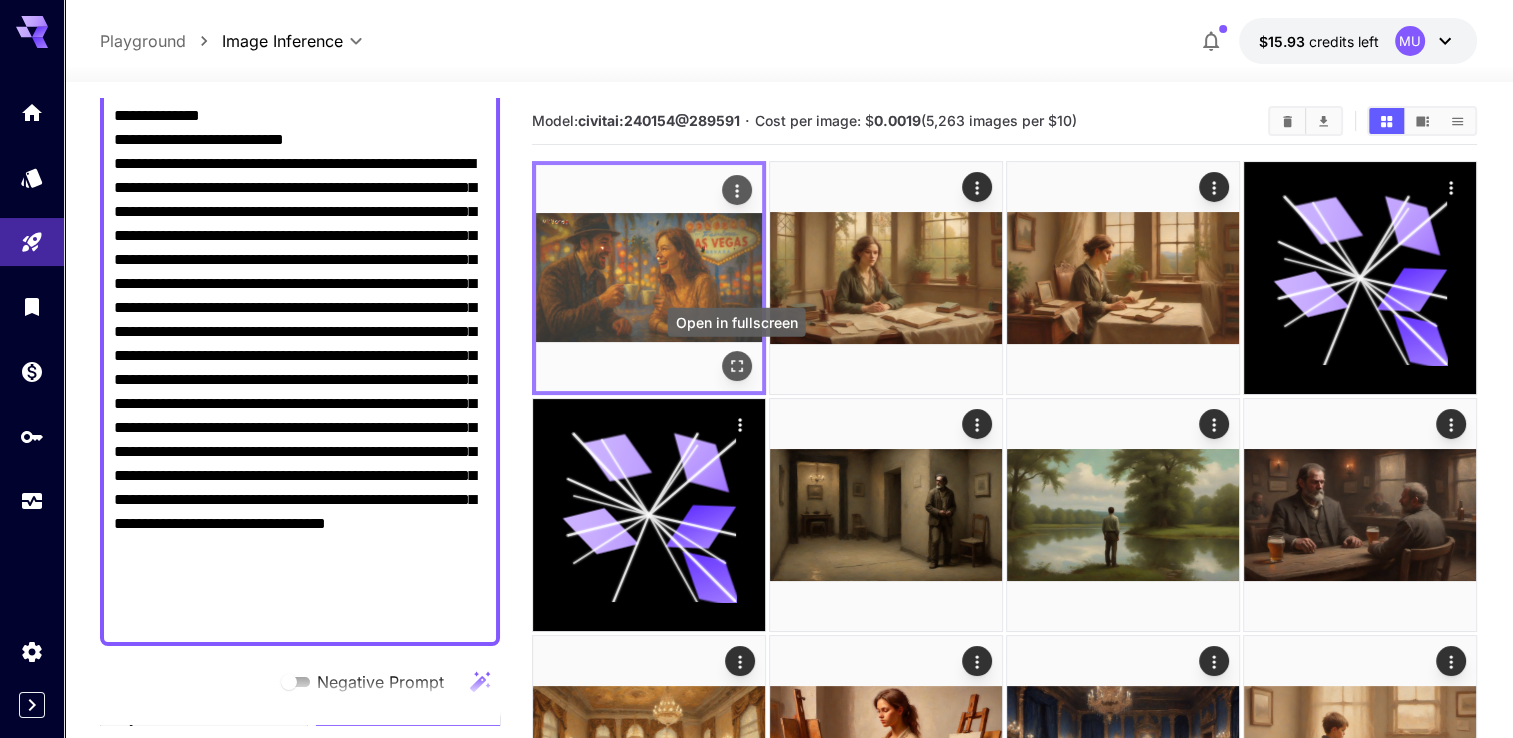 click at bounding box center (737, 366) 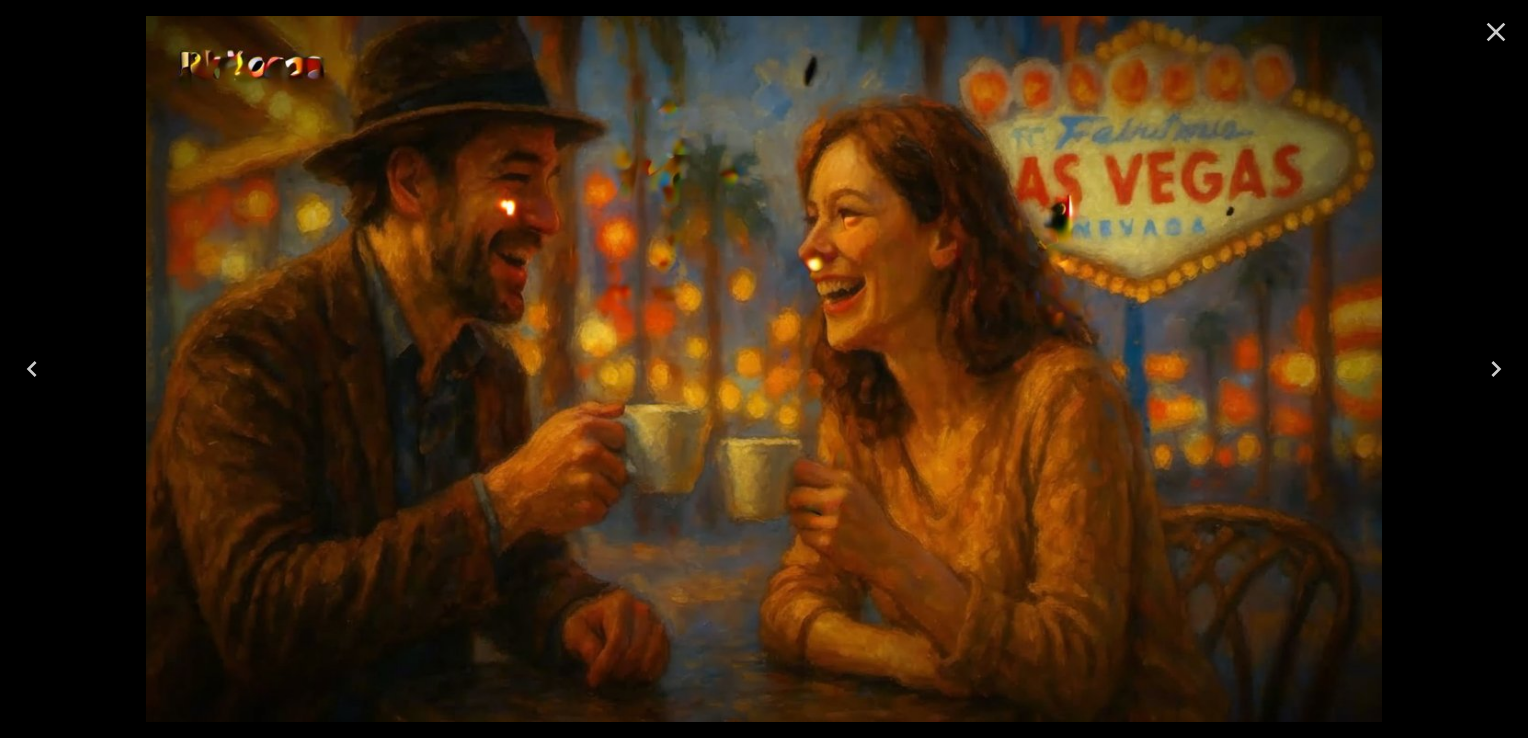click 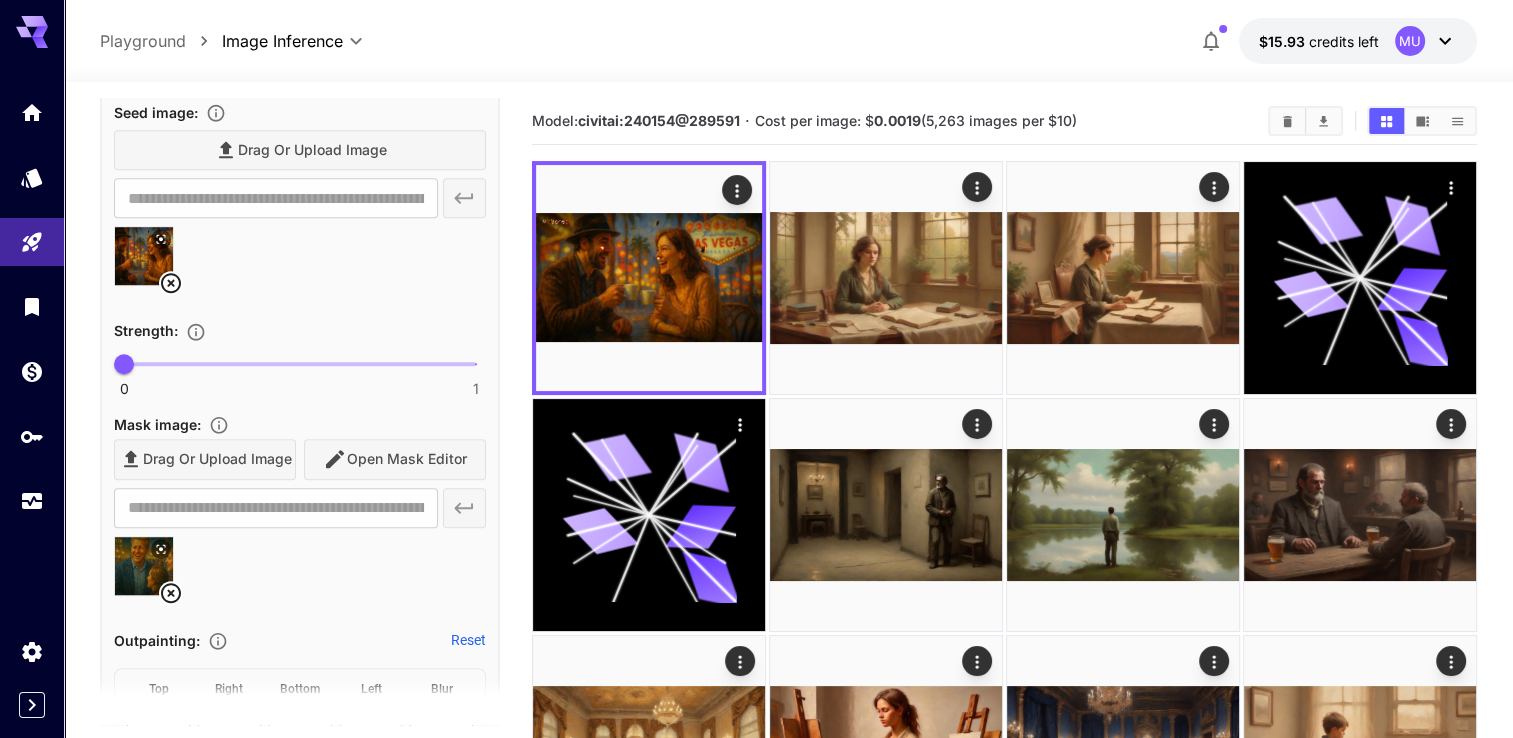 scroll, scrollTop: 1500, scrollLeft: 0, axis: vertical 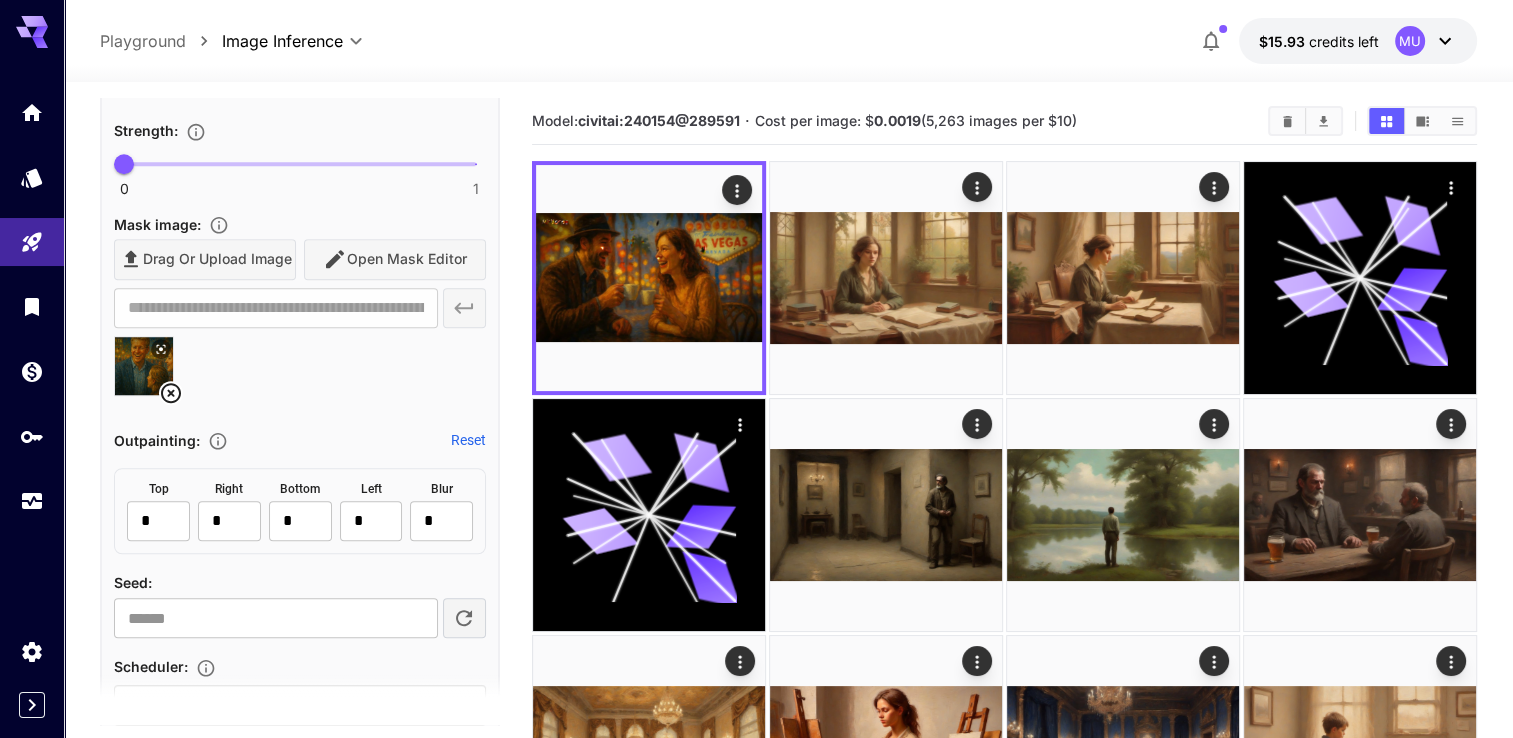 click 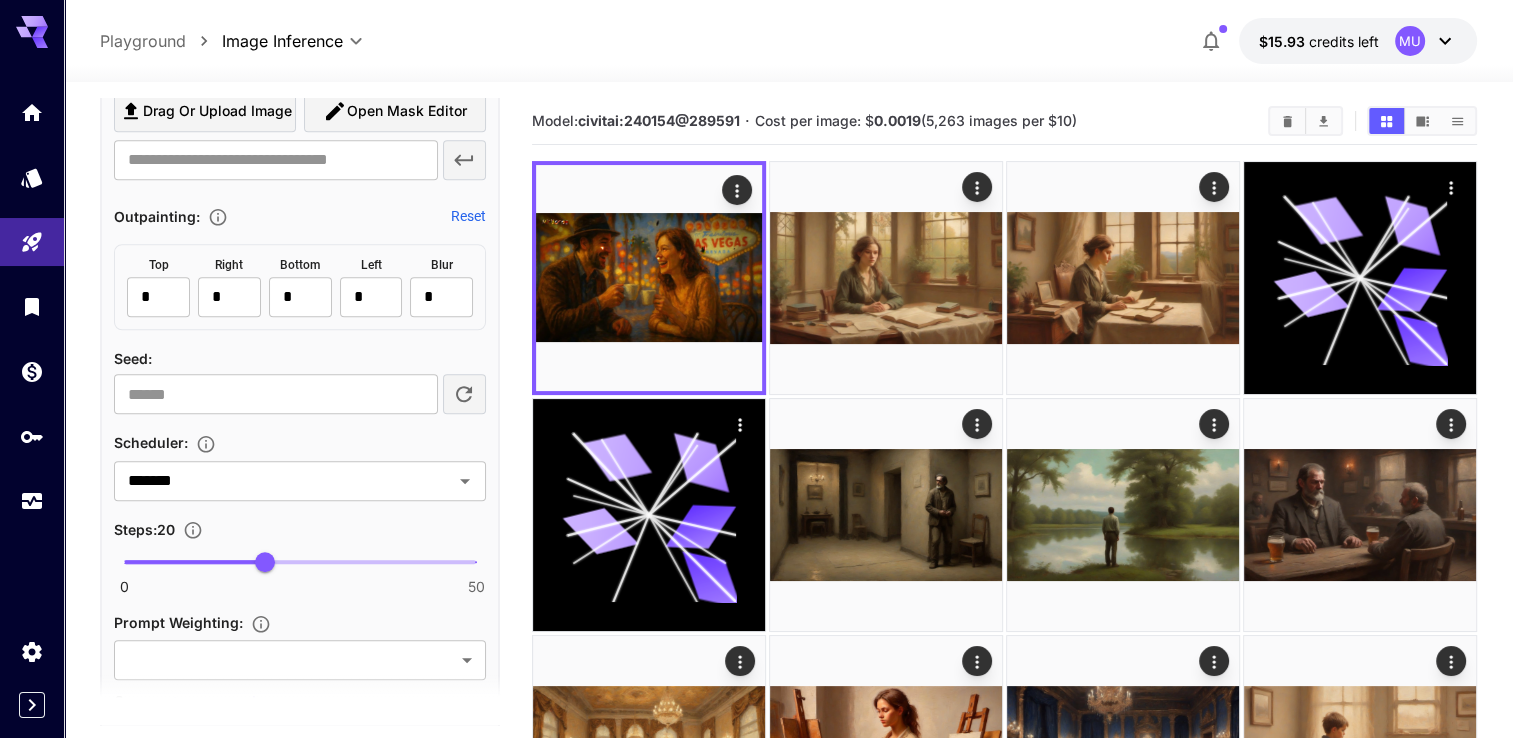 scroll, scrollTop: 1800, scrollLeft: 0, axis: vertical 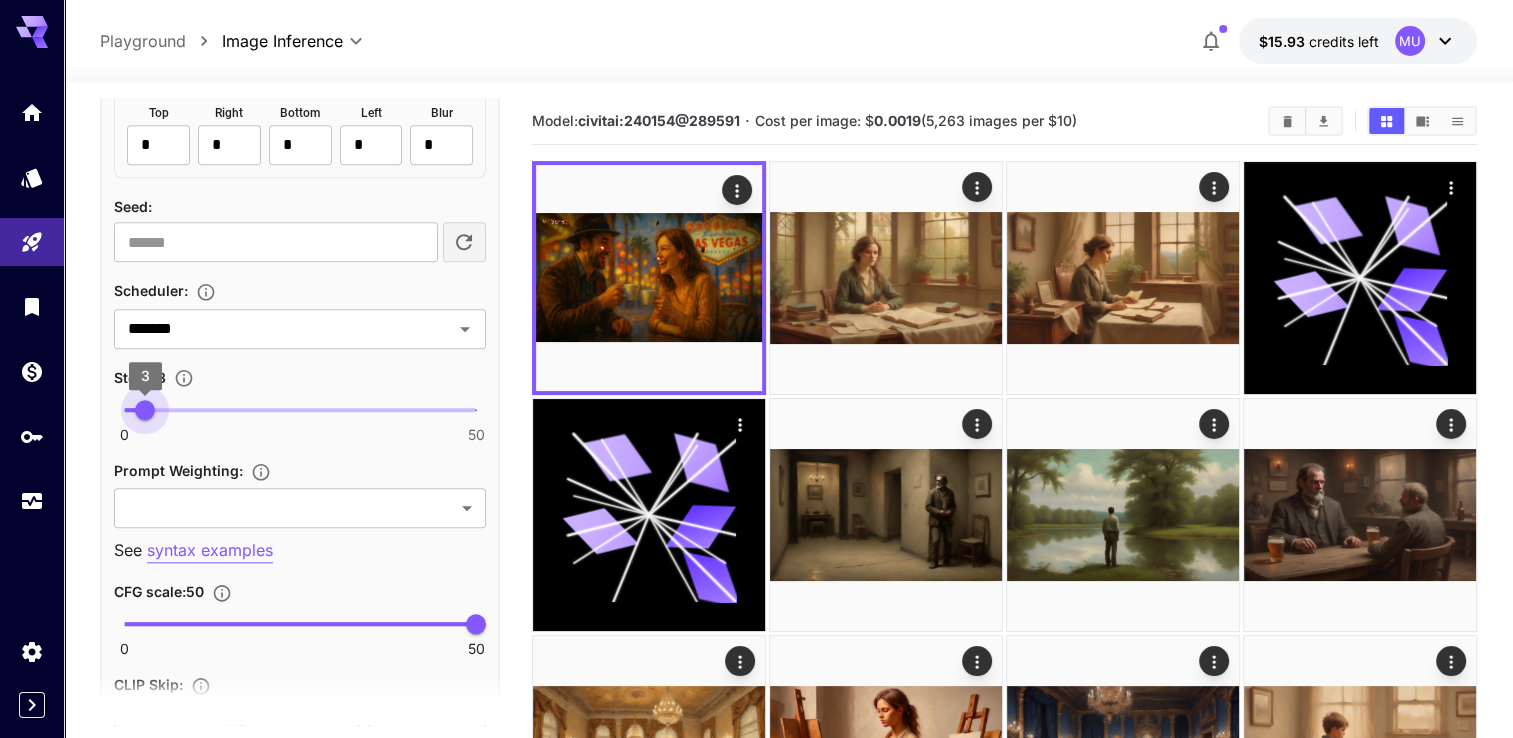 type on "*" 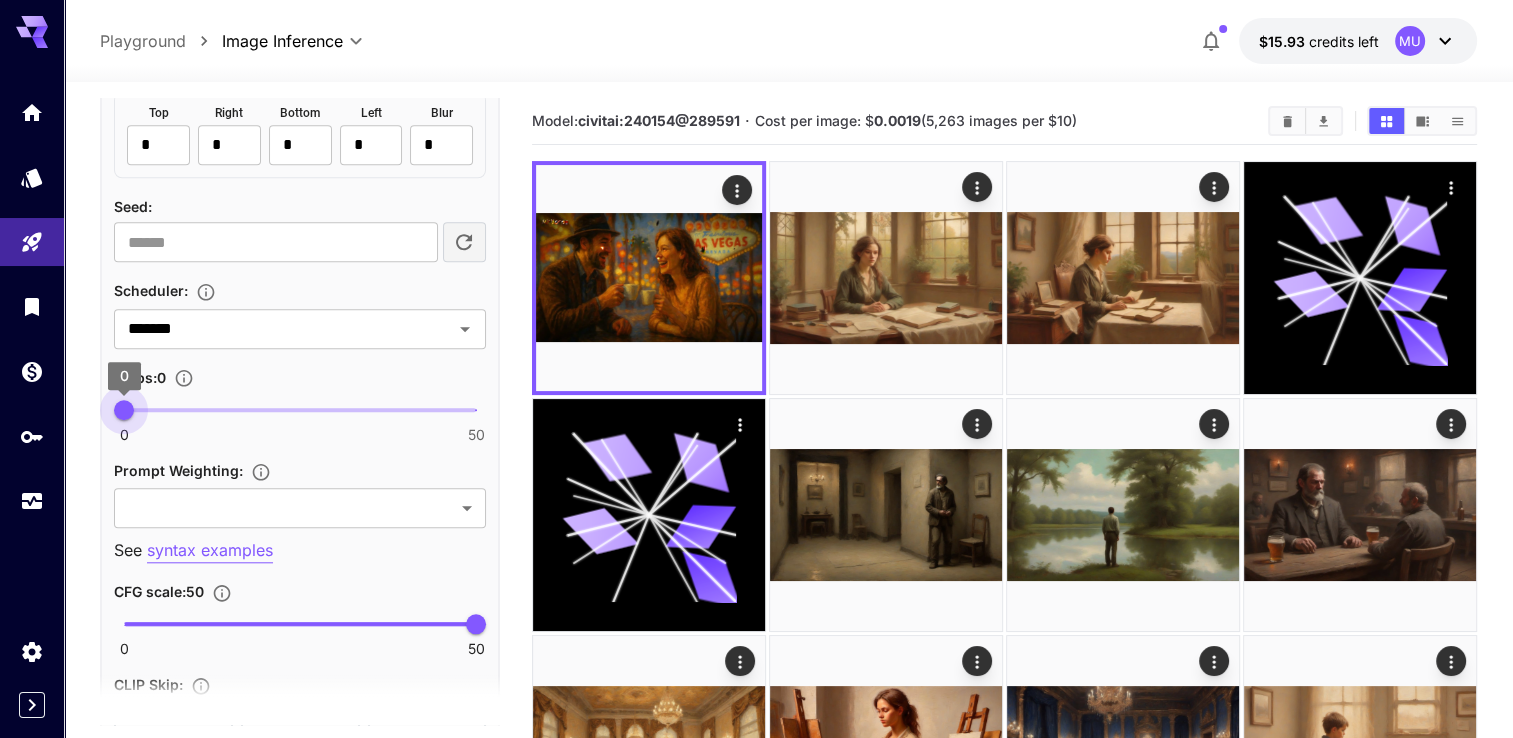 drag, startPoint x: 173, startPoint y: 413, endPoint x: 126, endPoint y: 419, distance: 47.38143 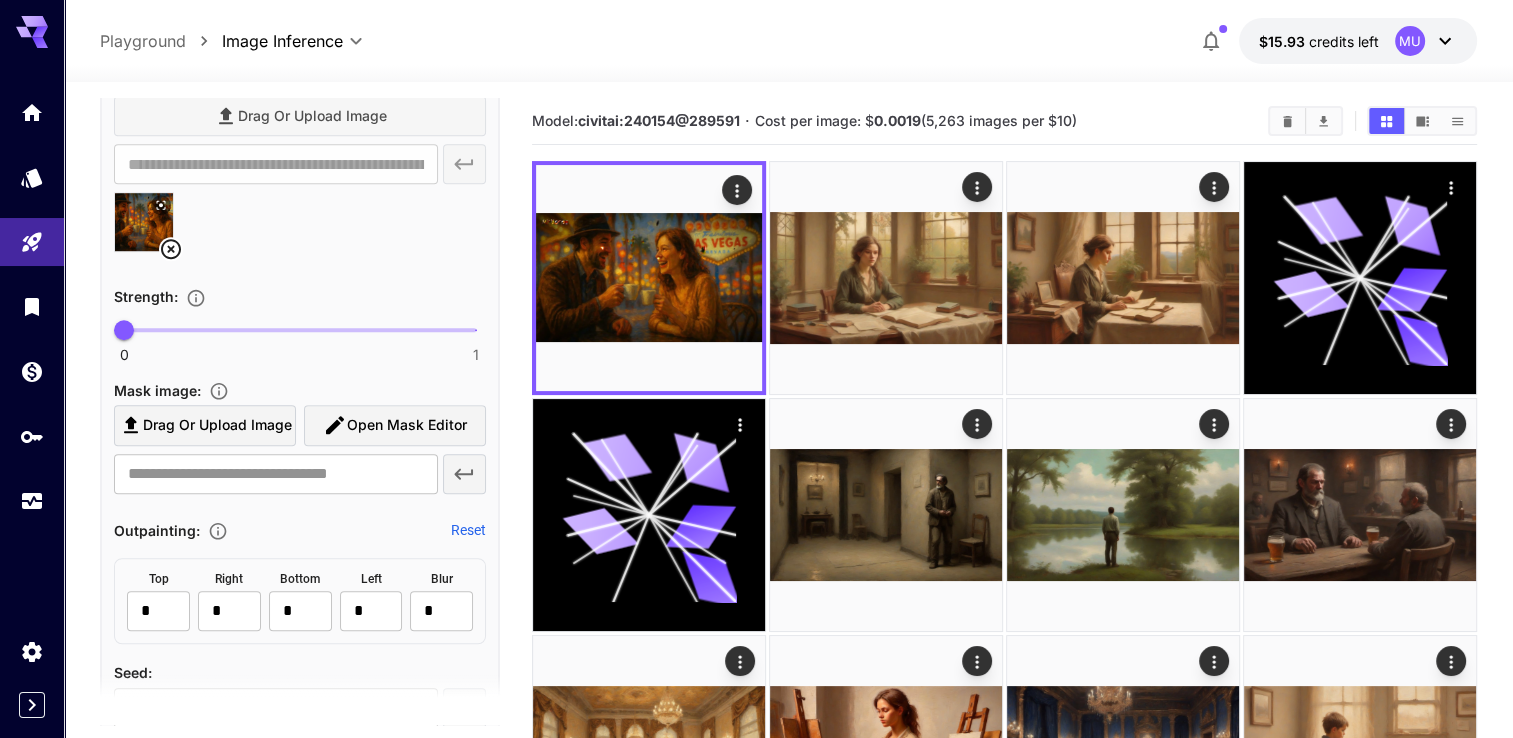 scroll, scrollTop: 1300, scrollLeft: 0, axis: vertical 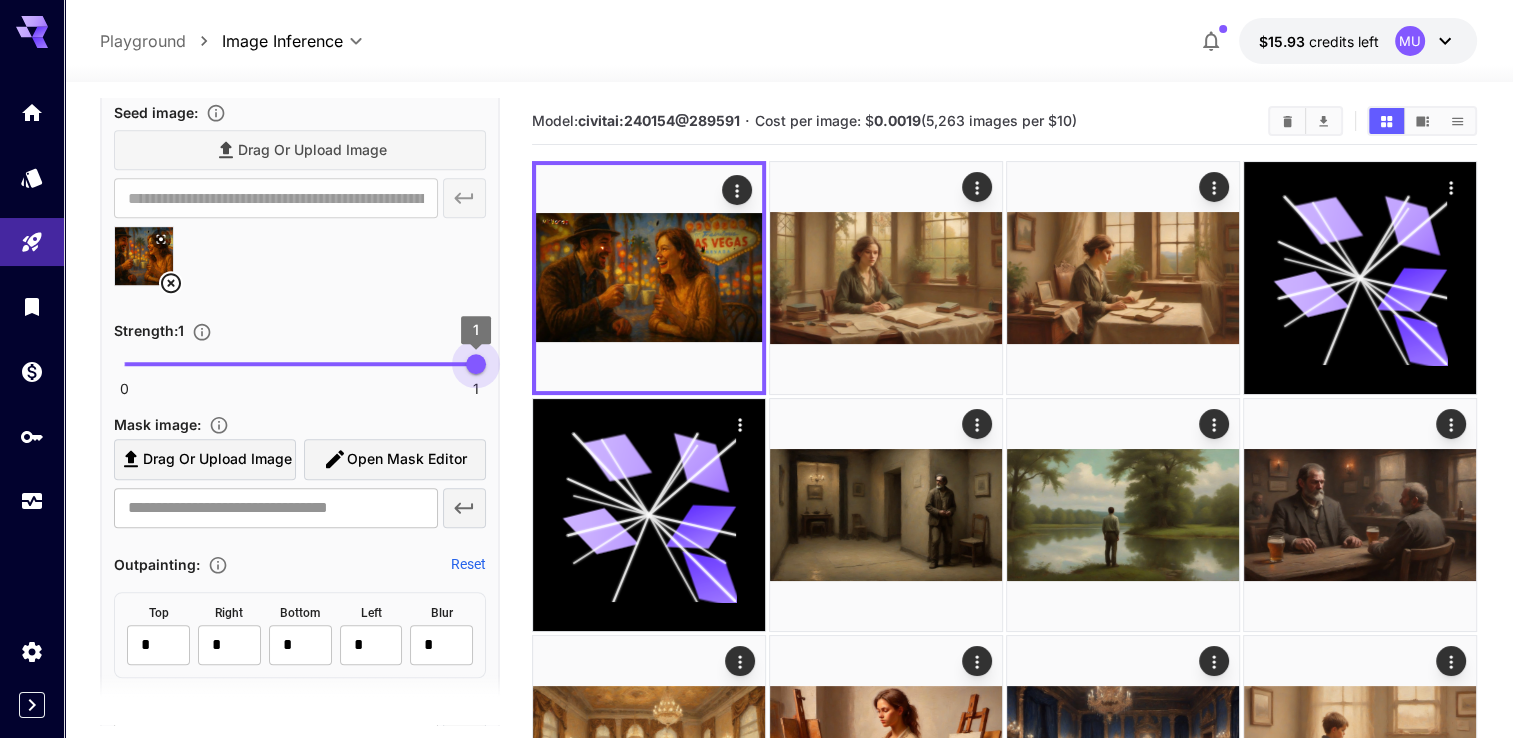 type on "*" 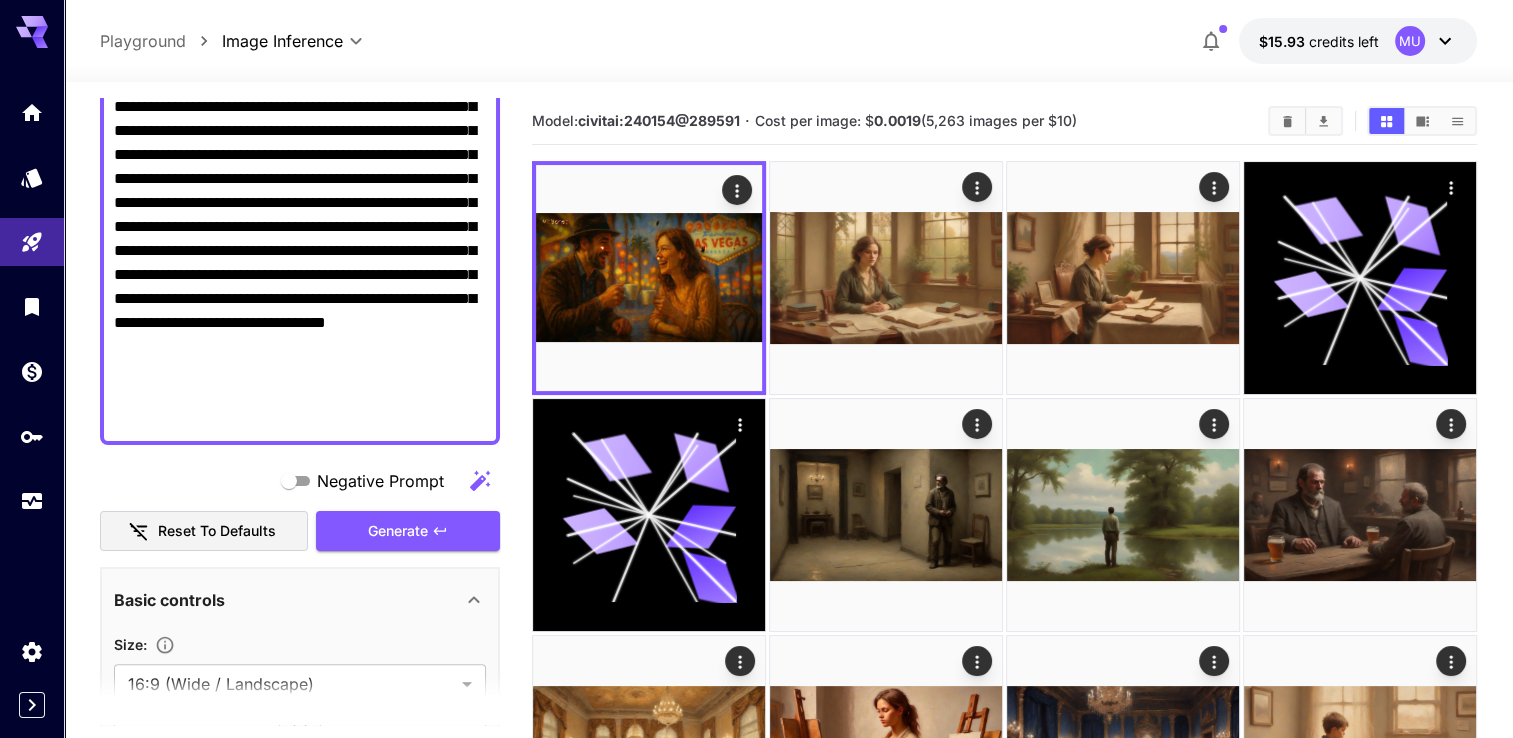 scroll, scrollTop: 400, scrollLeft: 0, axis: vertical 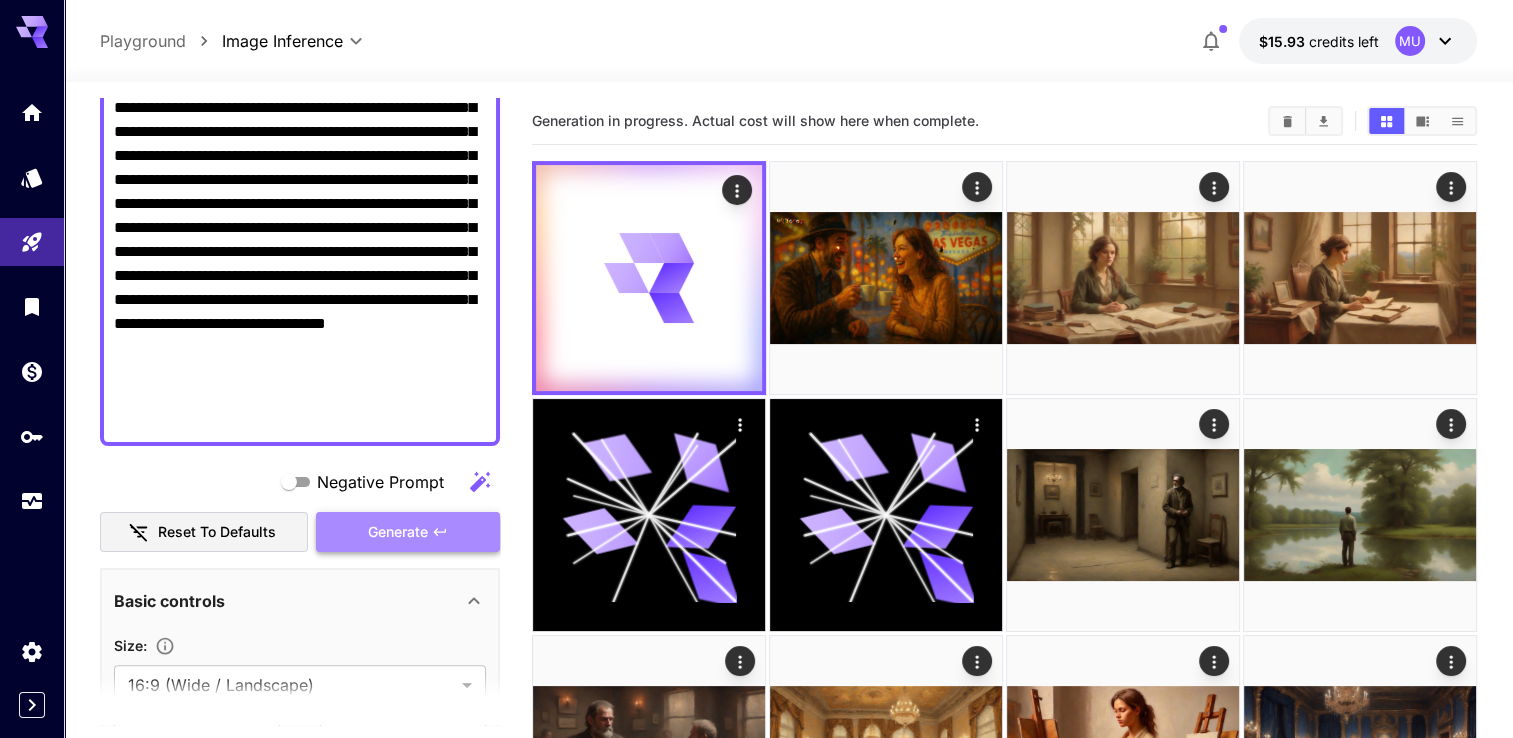 click on "Generate" at bounding box center [398, 532] 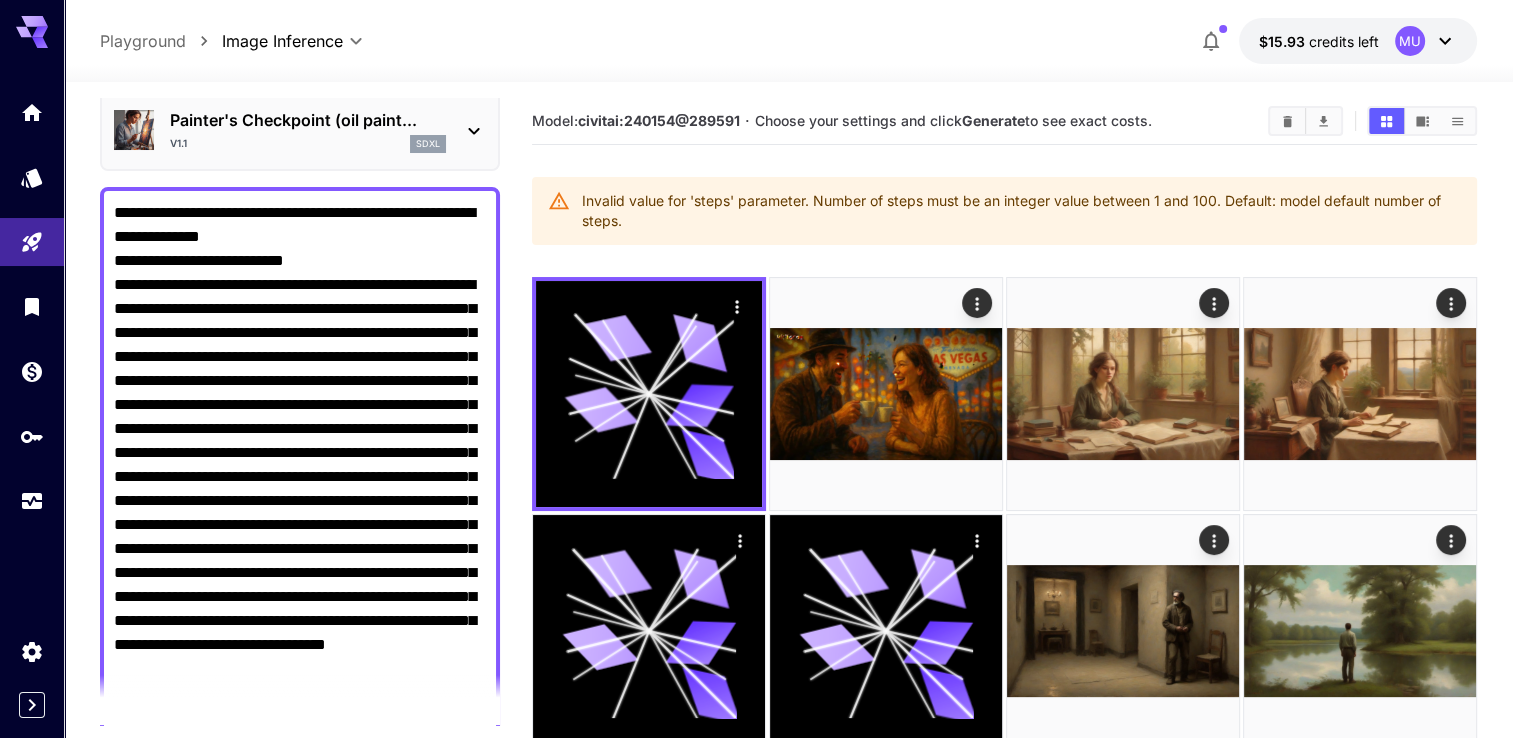 scroll, scrollTop: 0, scrollLeft: 0, axis: both 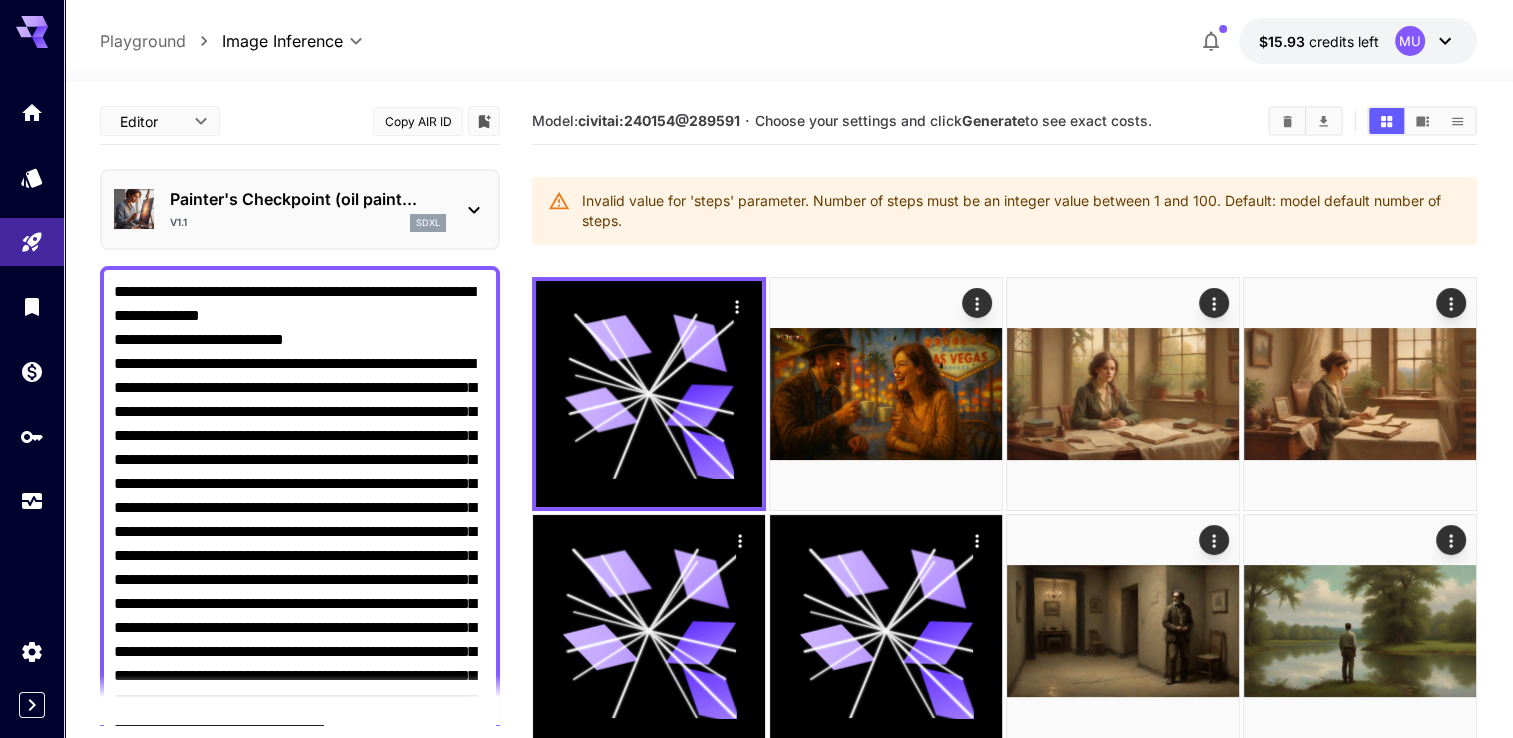 click on "Negative Prompt" at bounding box center (300, 556) 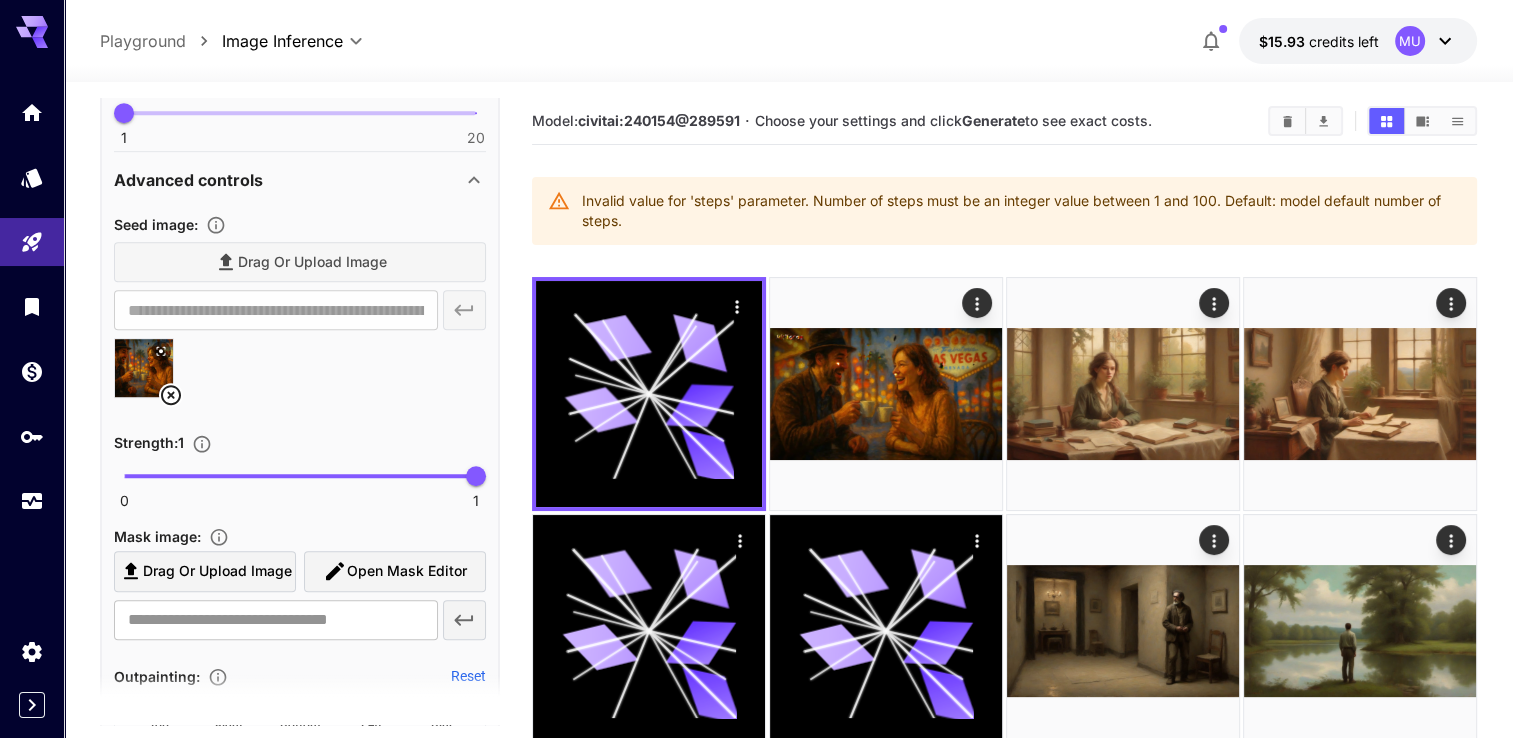 scroll, scrollTop: 1400, scrollLeft: 0, axis: vertical 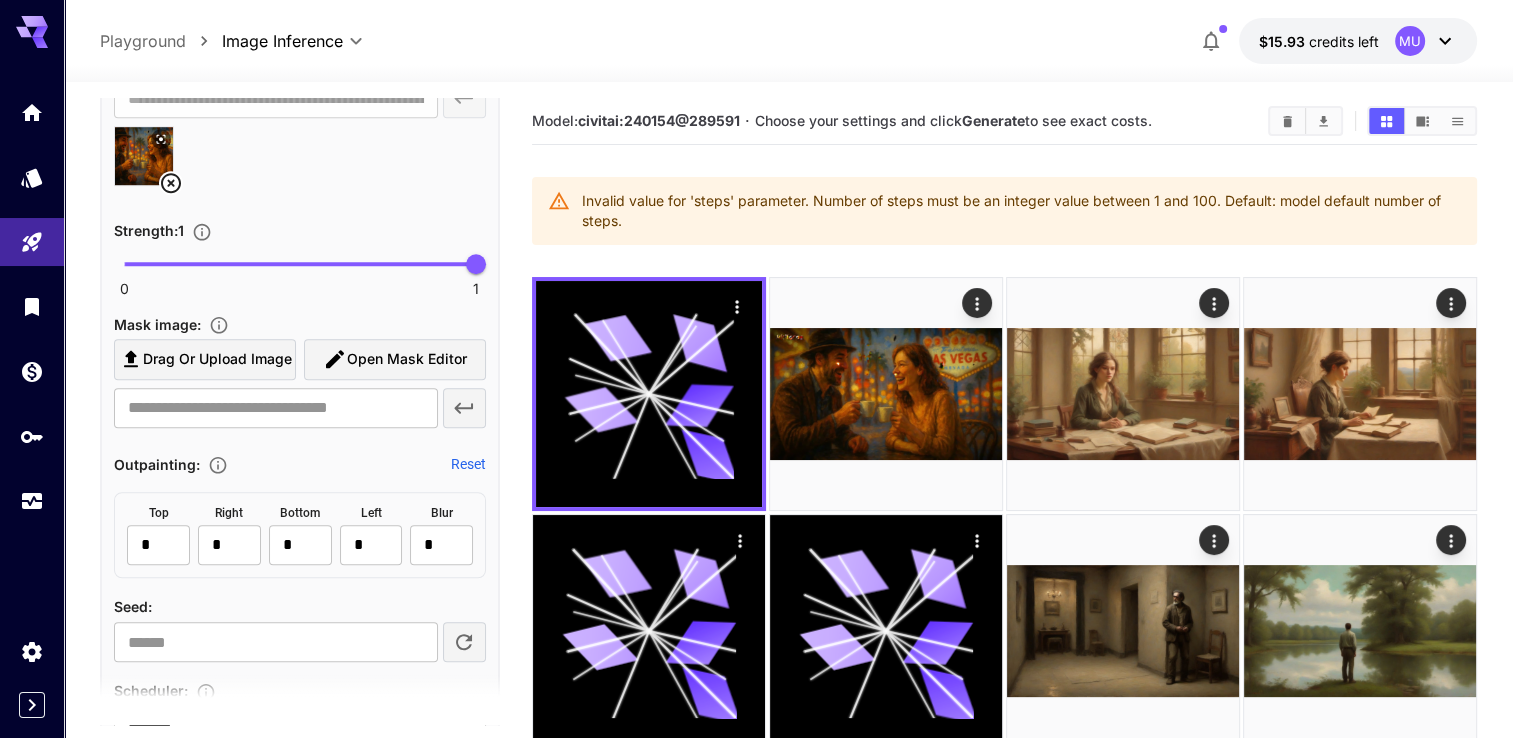 click 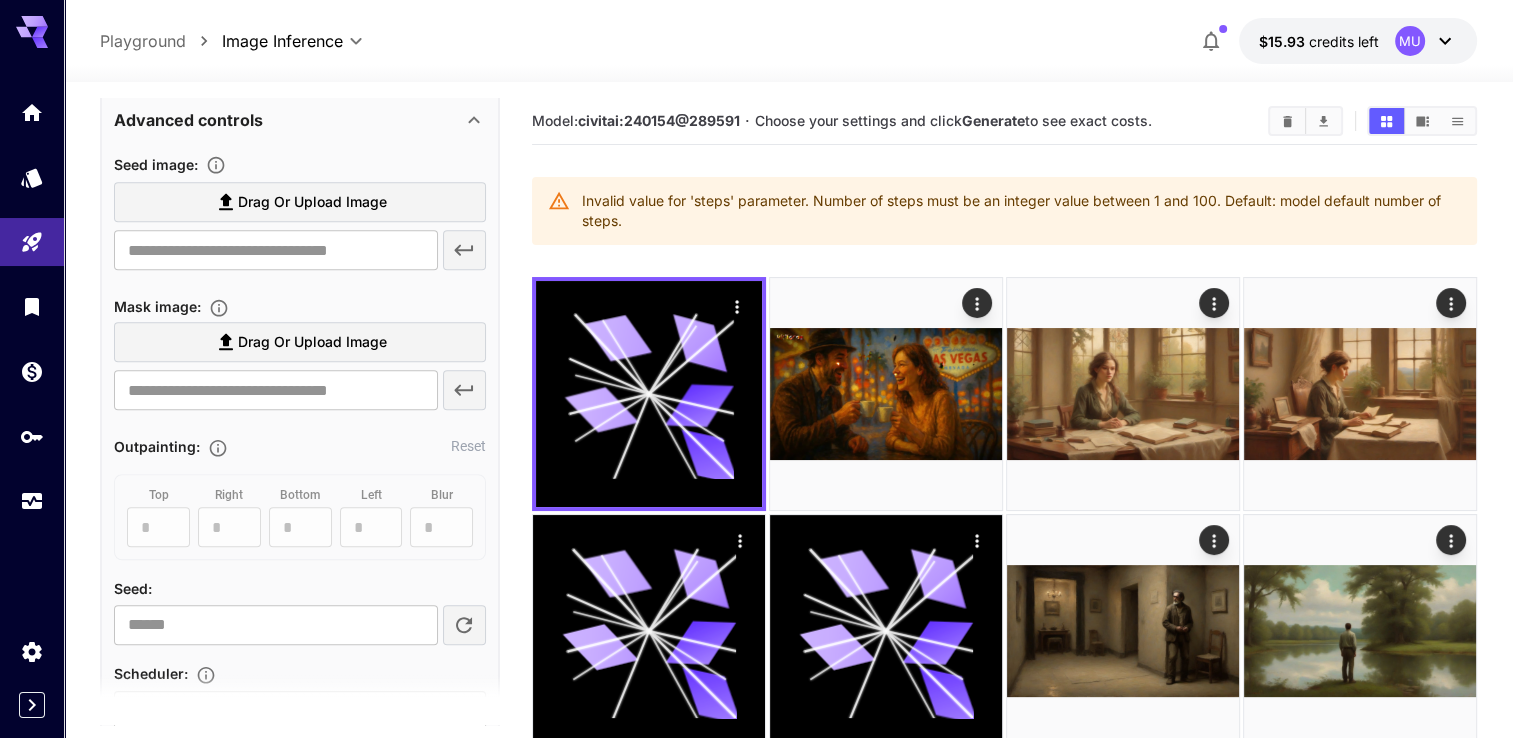scroll, scrollTop: 1200, scrollLeft: 0, axis: vertical 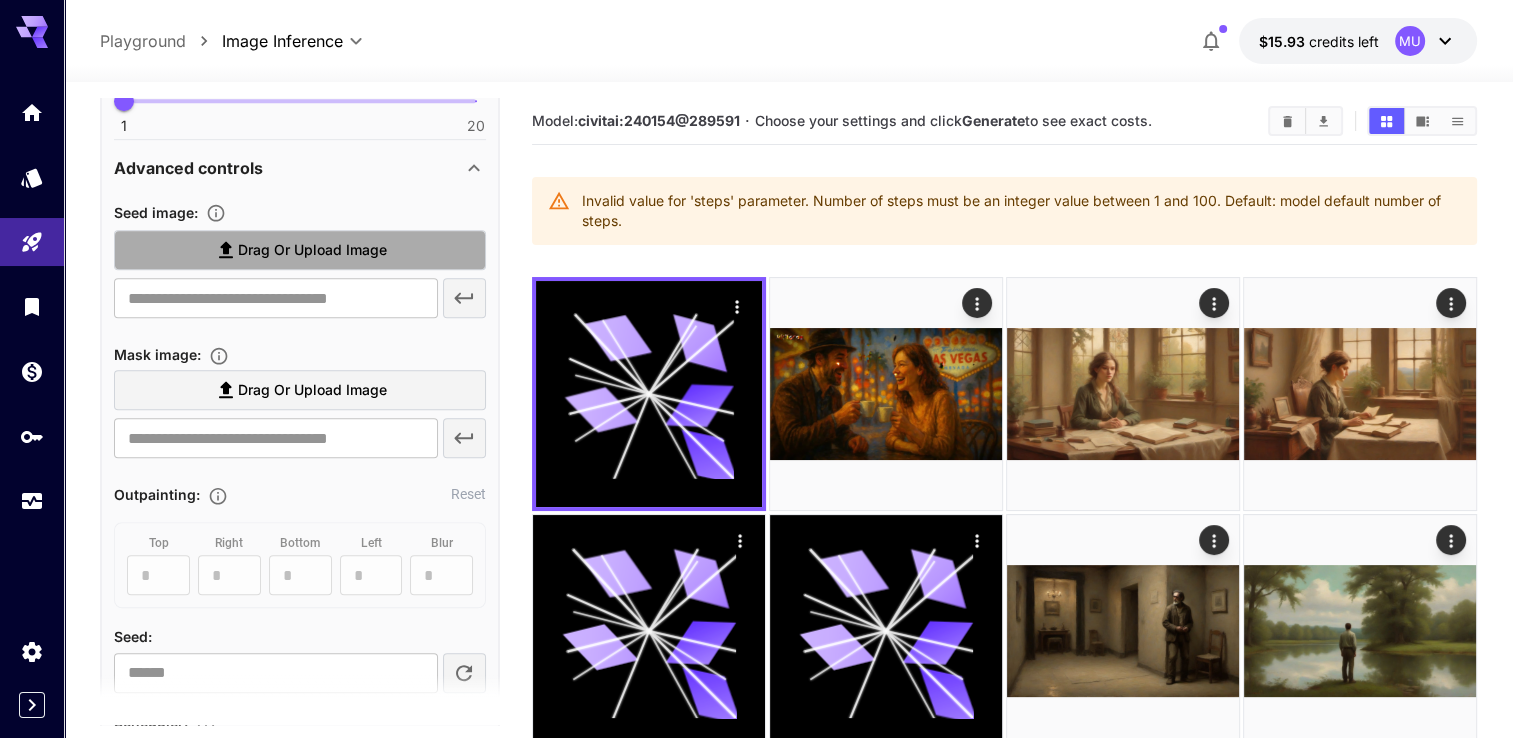 click on "Drag or upload image" at bounding box center (312, 250) 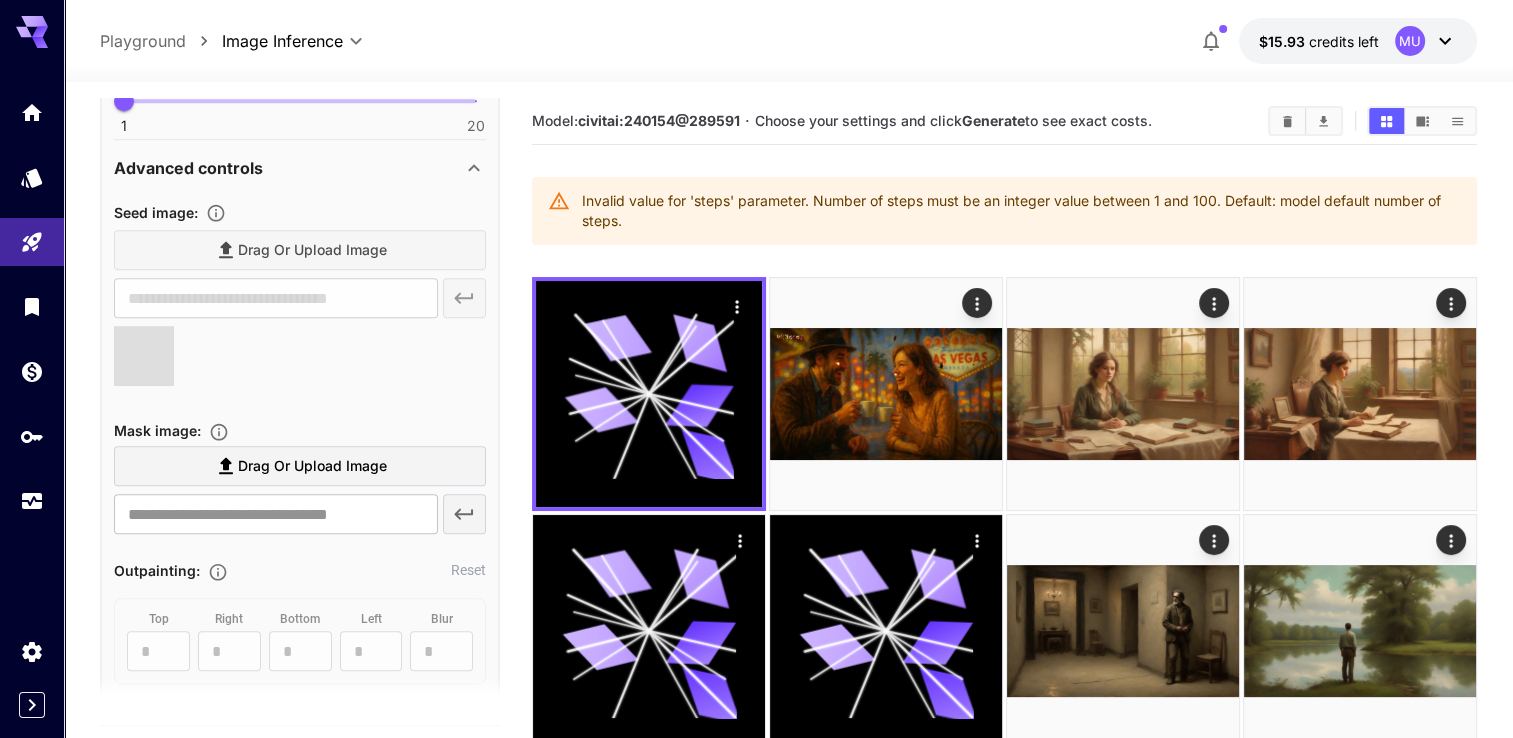 type on "**********" 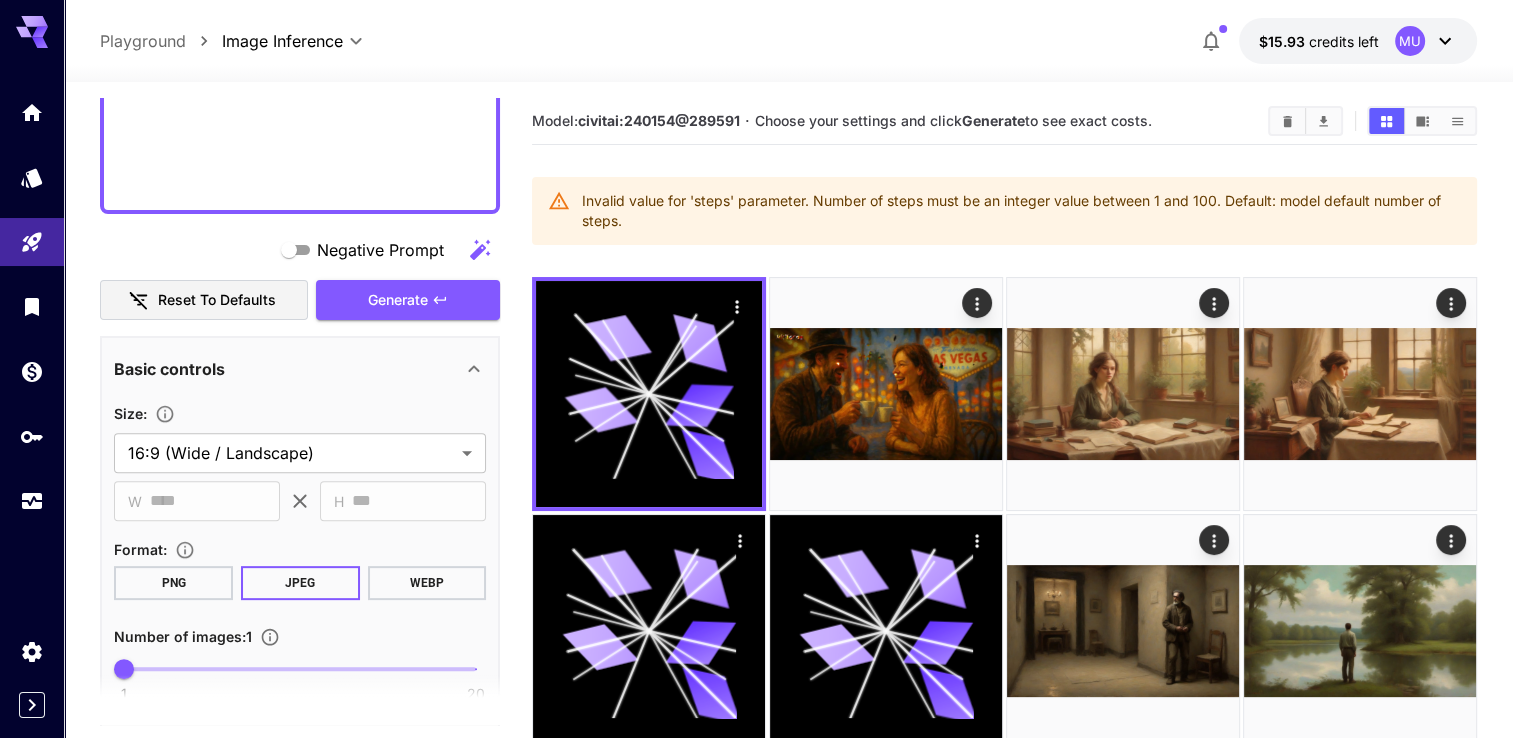 scroll, scrollTop: 600, scrollLeft: 0, axis: vertical 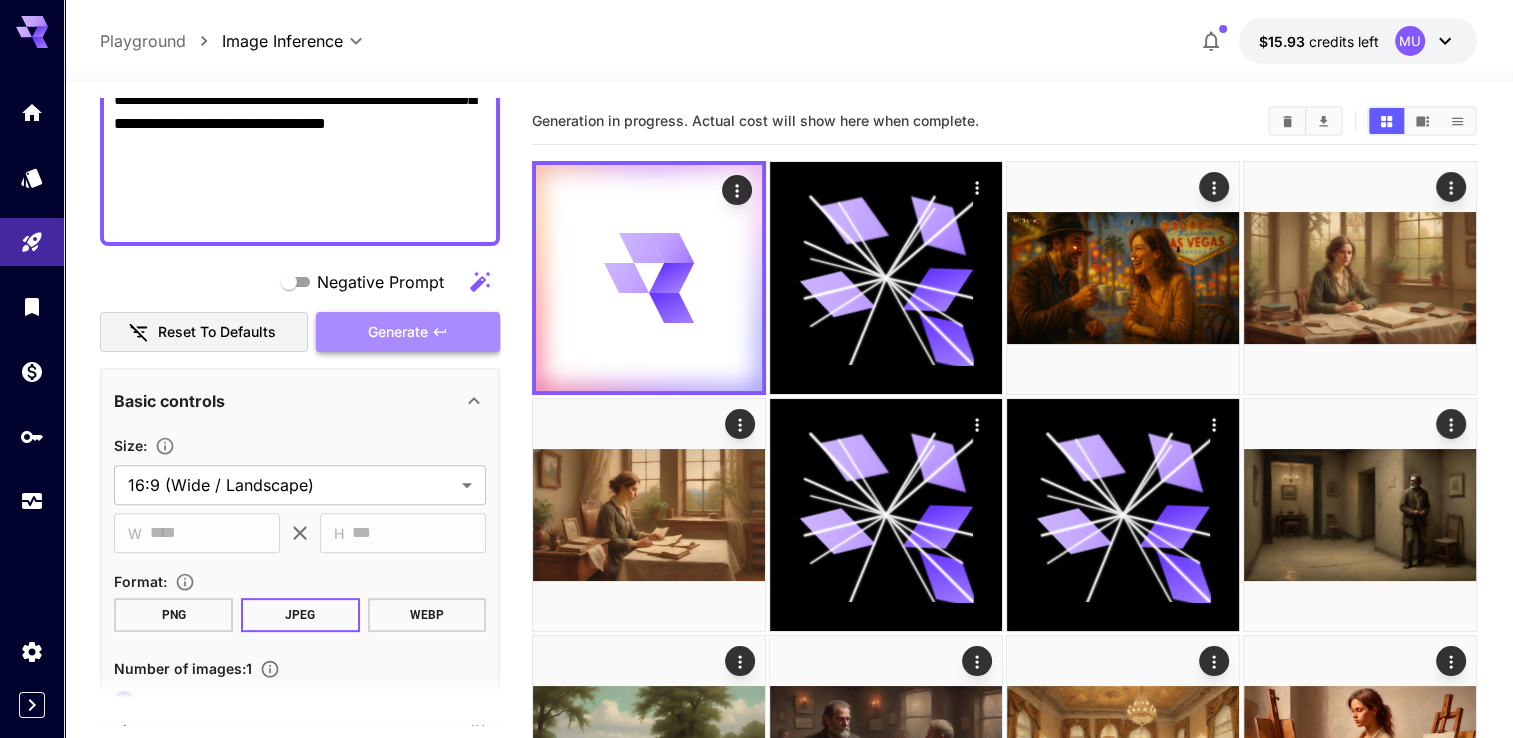 click on "Generate" at bounding box center [398, 332] 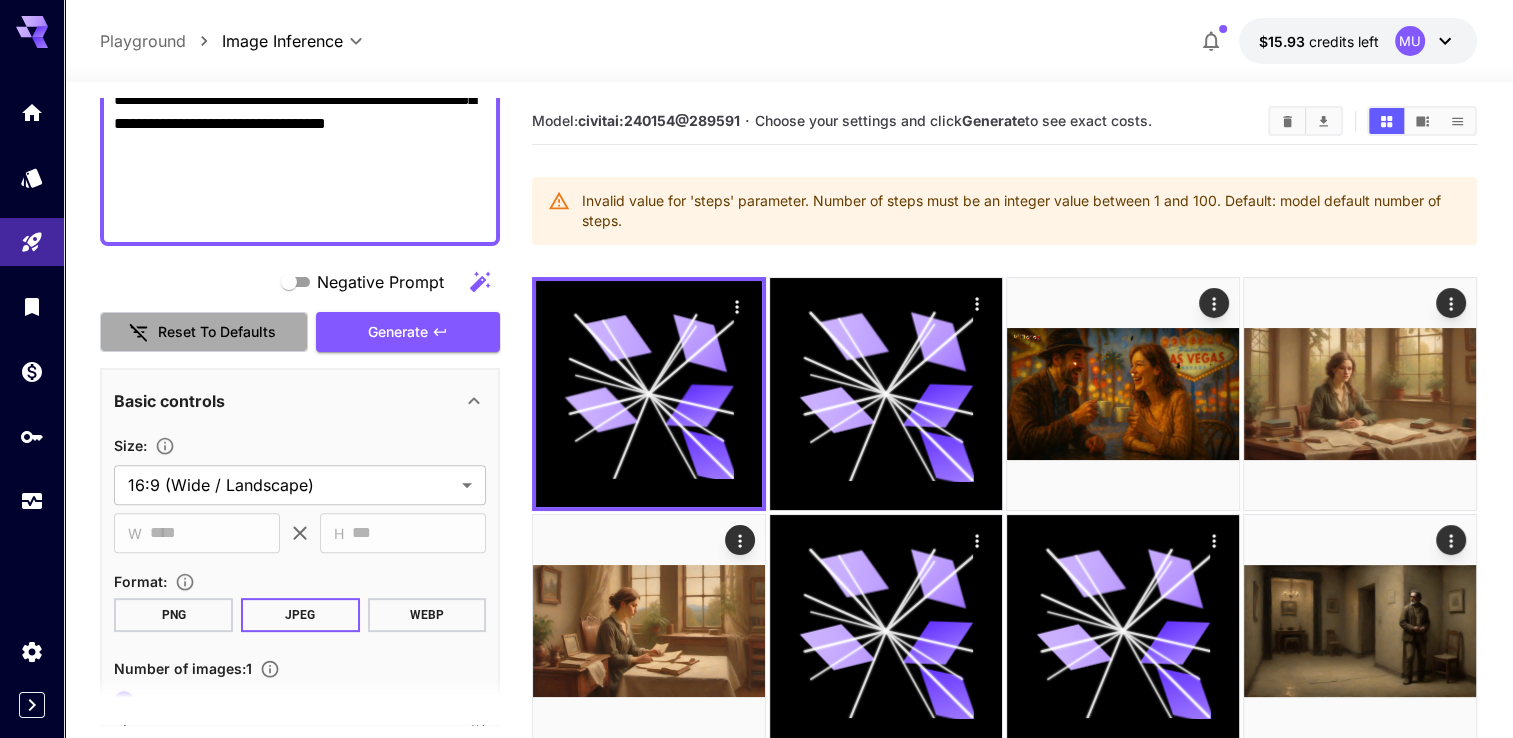 click on "Reset to defaults" at bounding box center (204, 332) 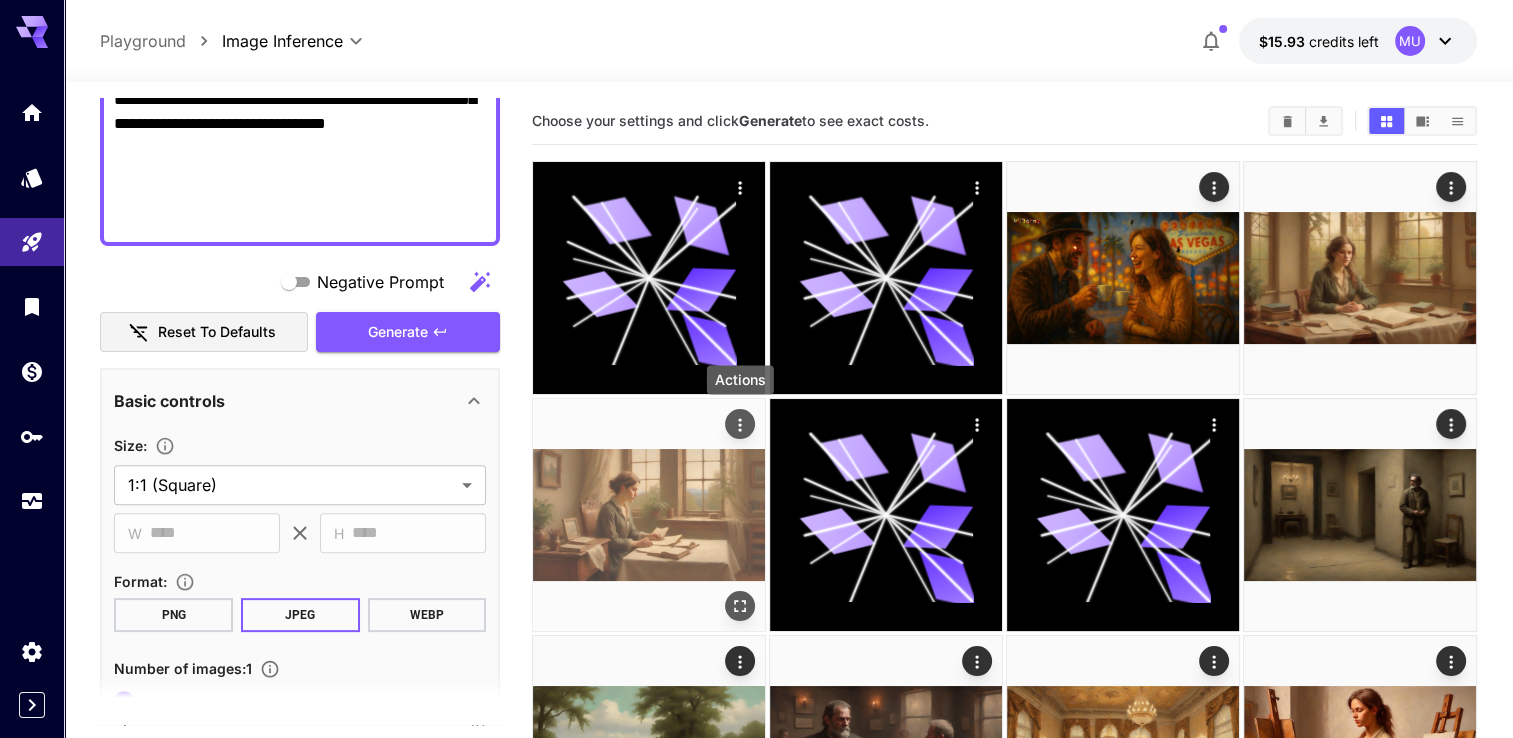 click 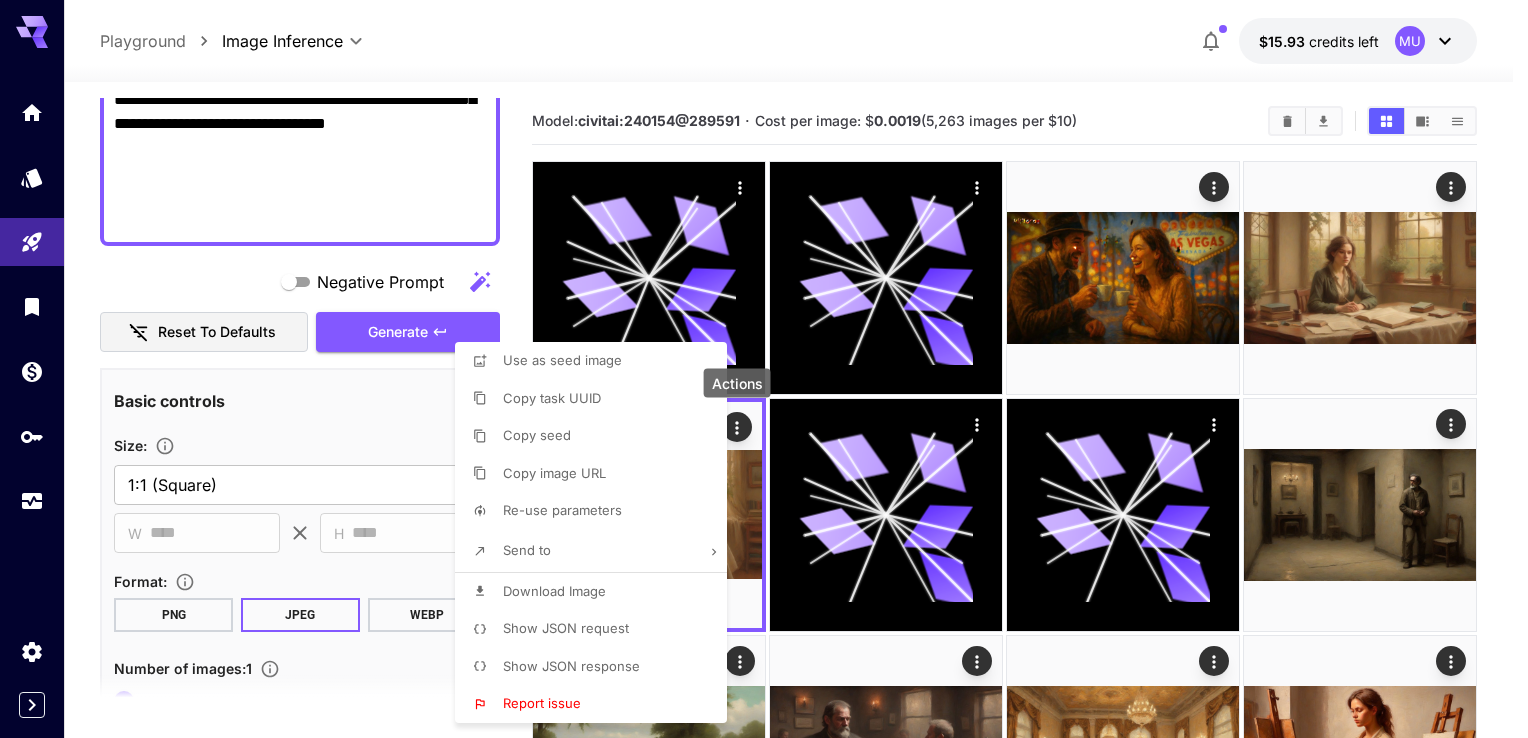 click on "Download Image" at bounding box center [554, 591] 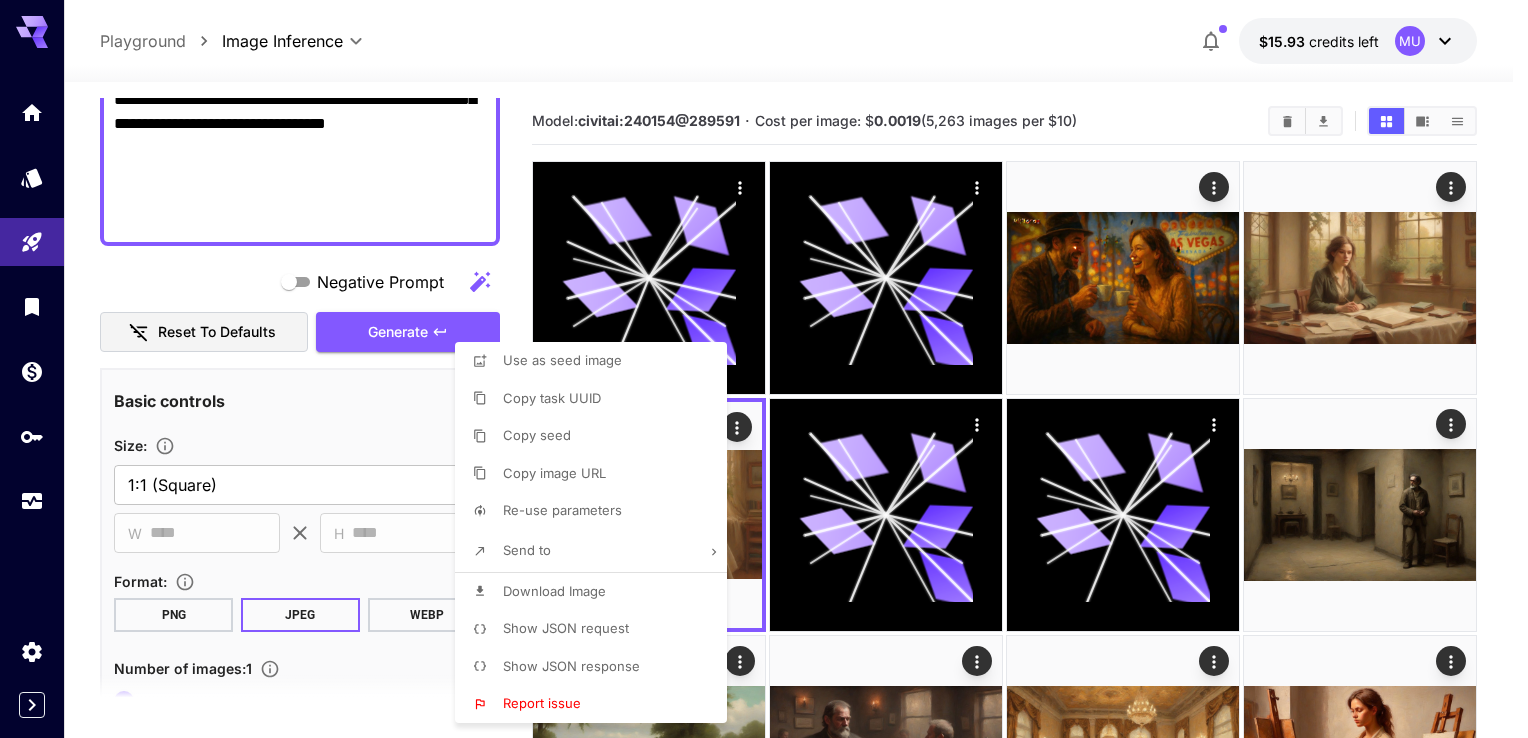 click at bounding box center (764, 369) 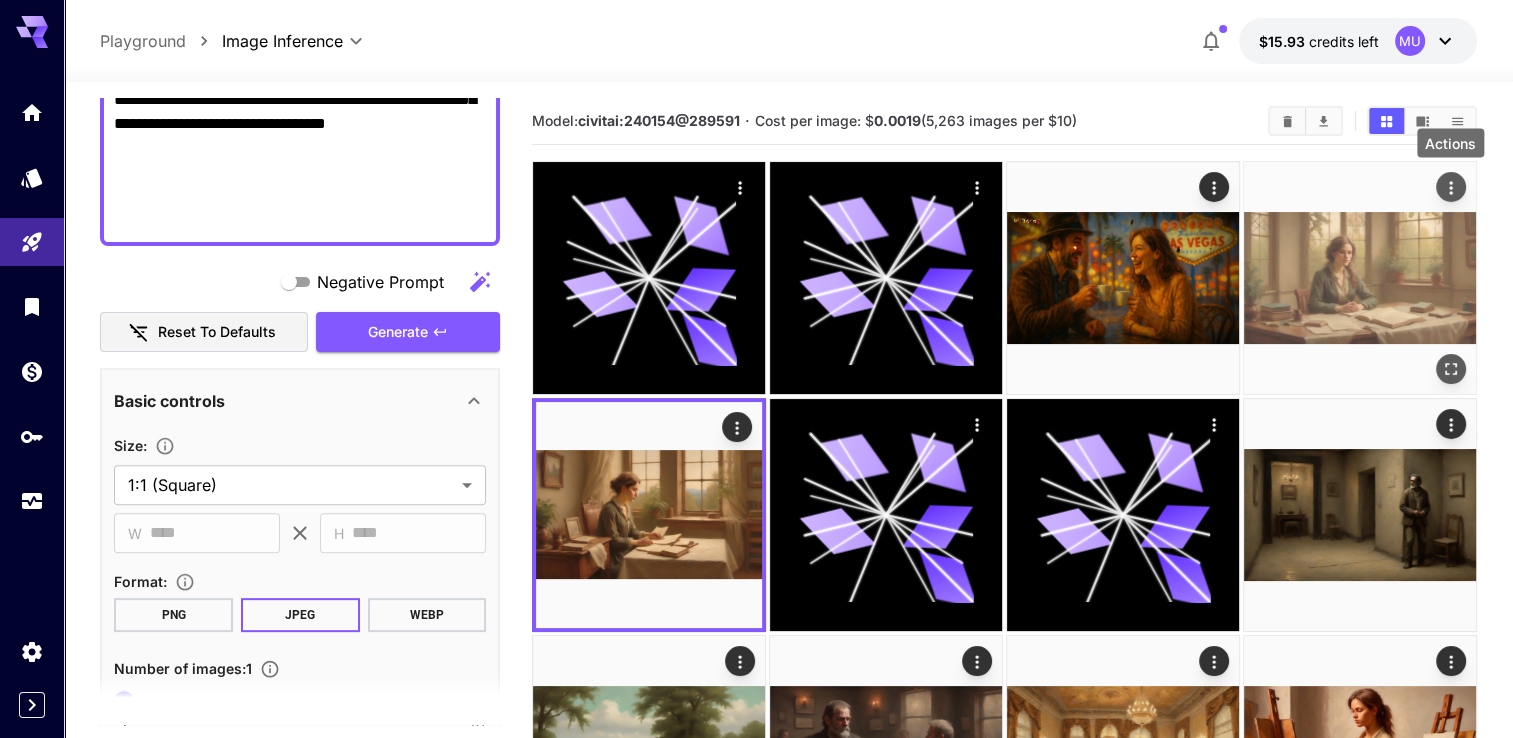 click 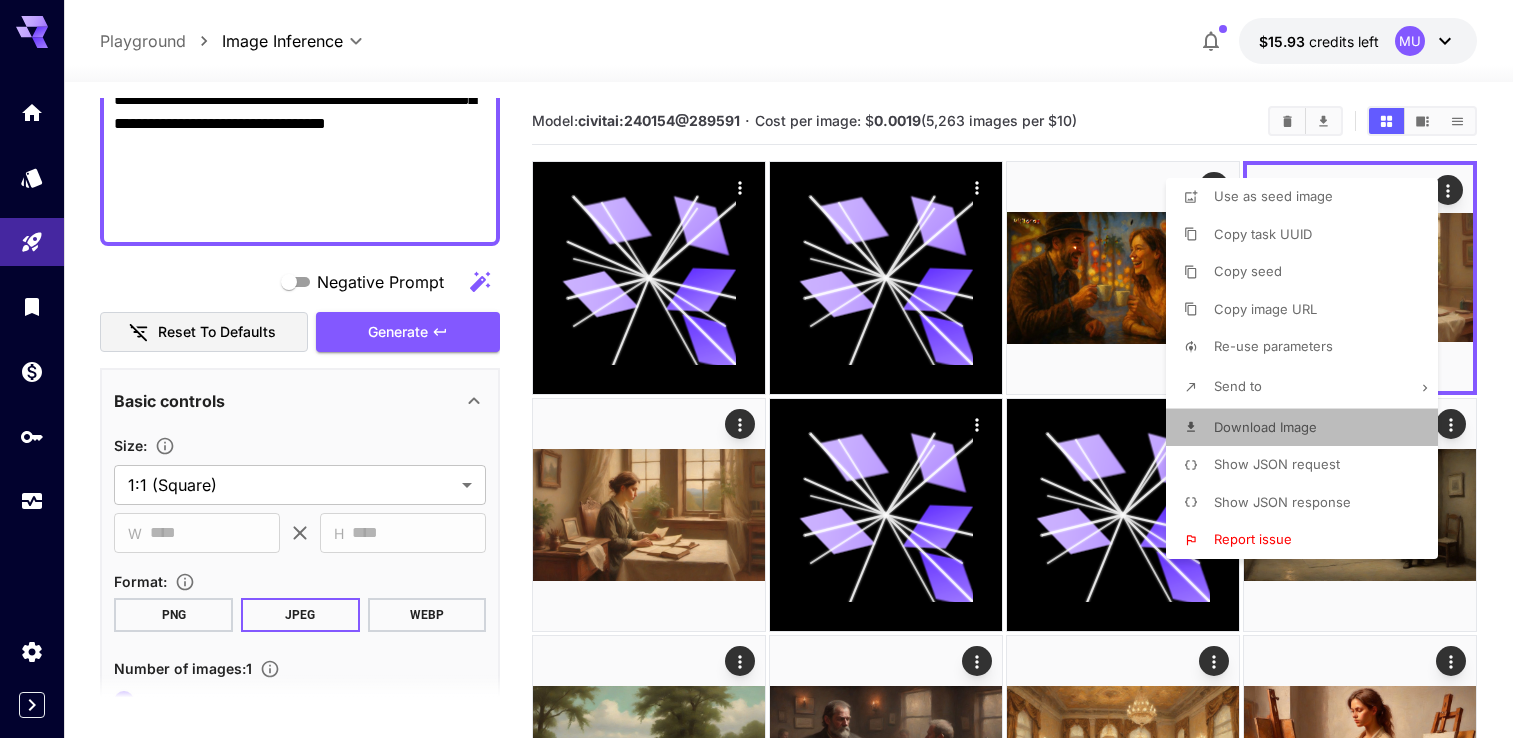 click on "Download Image" at bounding box center [1265, 427] 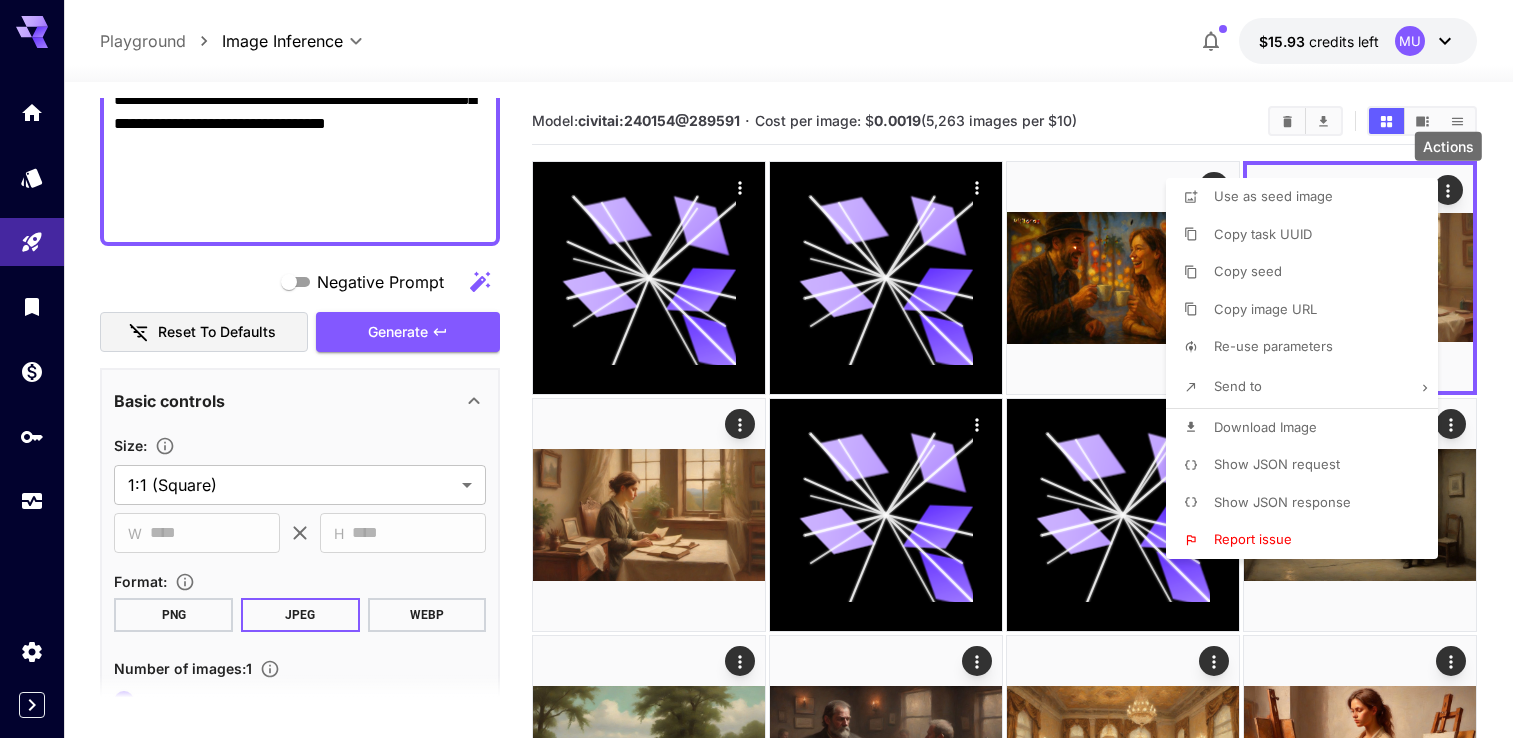 click at bounding box center (764, 369) 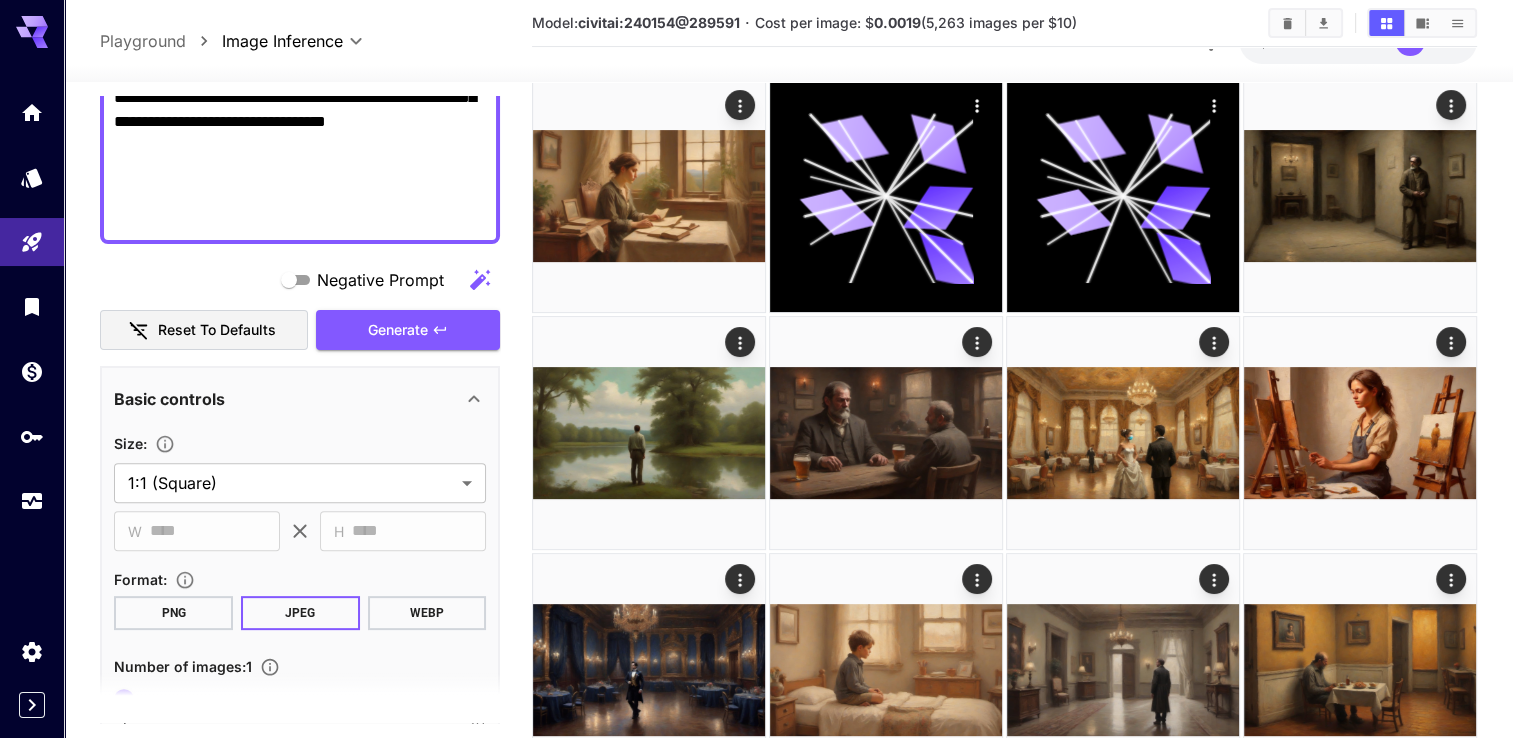 scroll, scrollTop: 426, scrollLeft: 0, axis: vertical 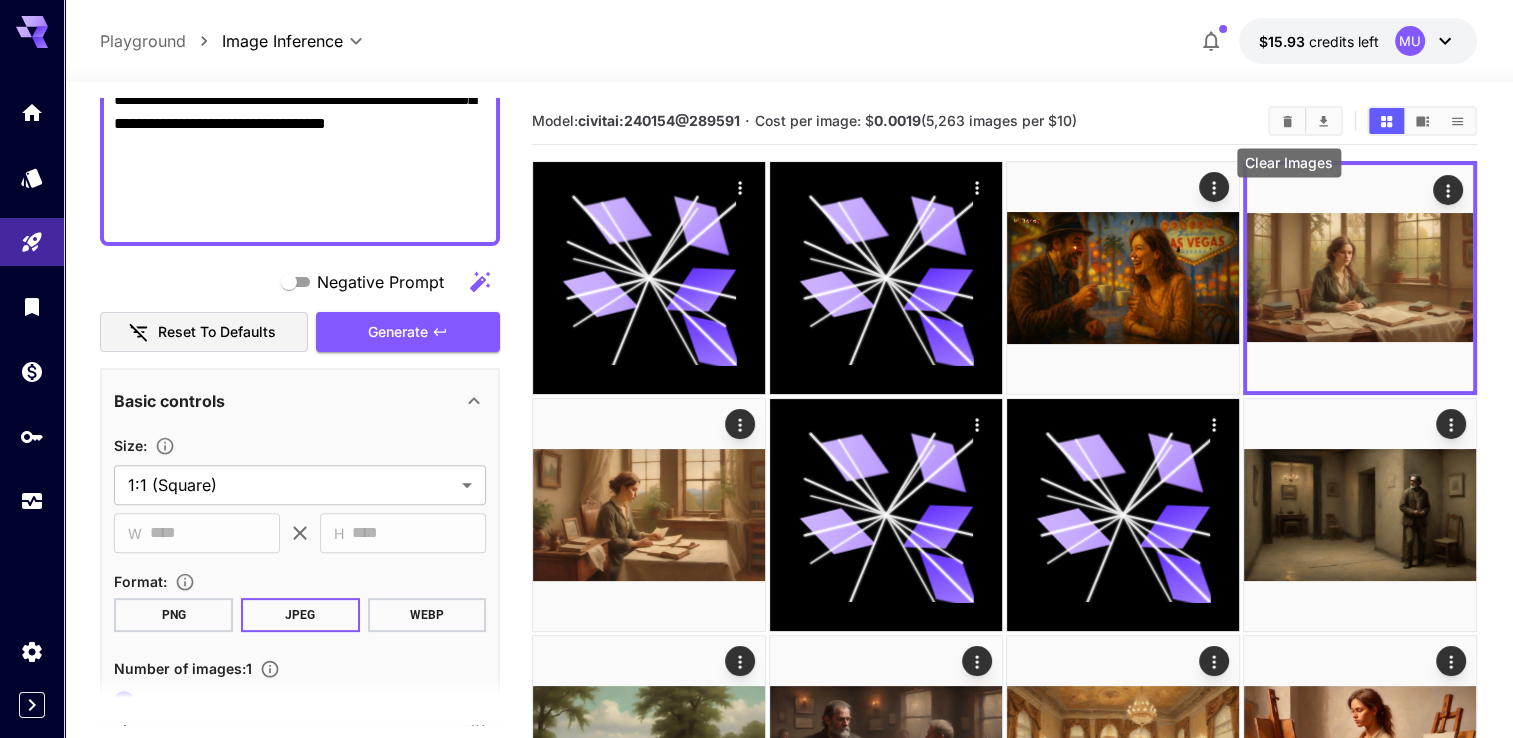 click 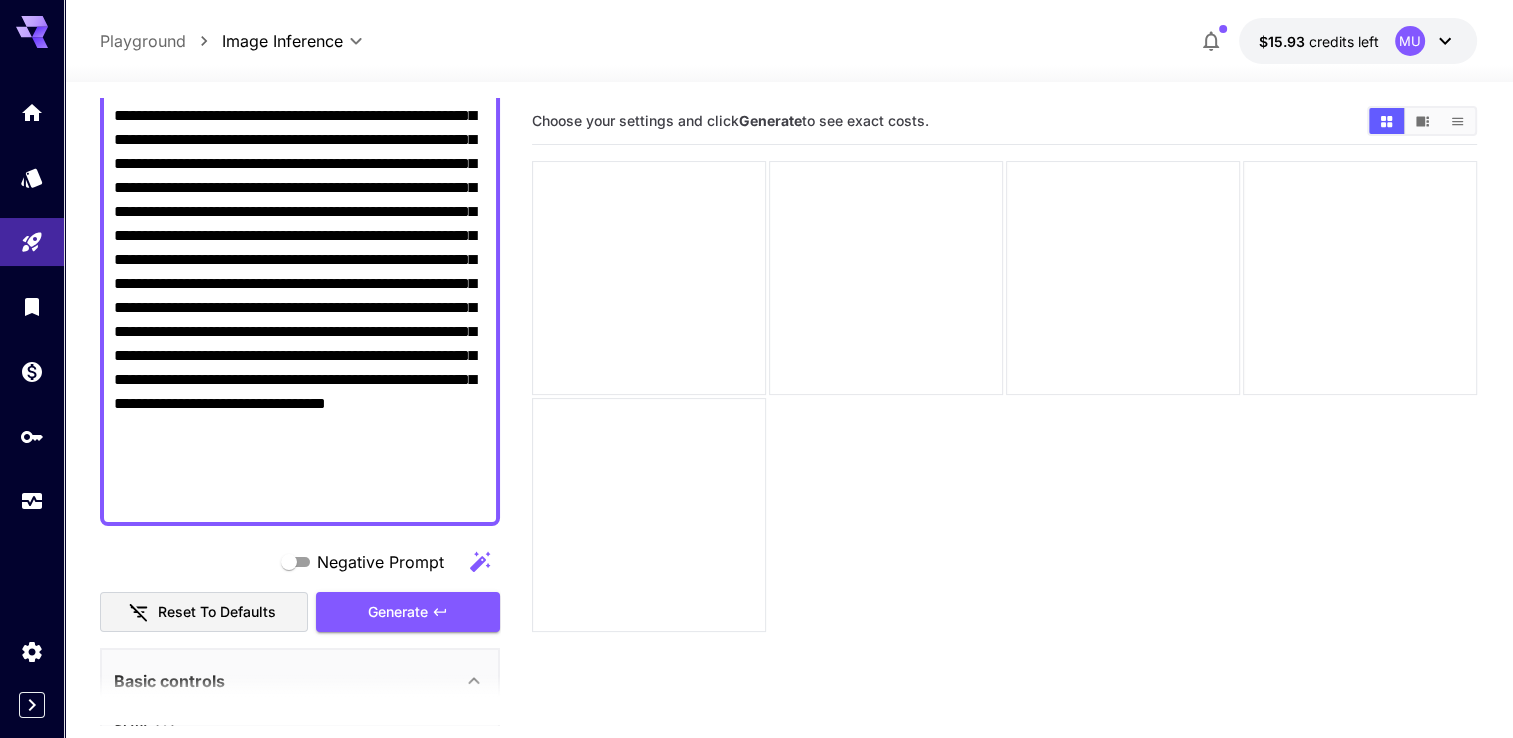 scroll, scrollTop: 100, scrollLeft: 0, axis: vertical 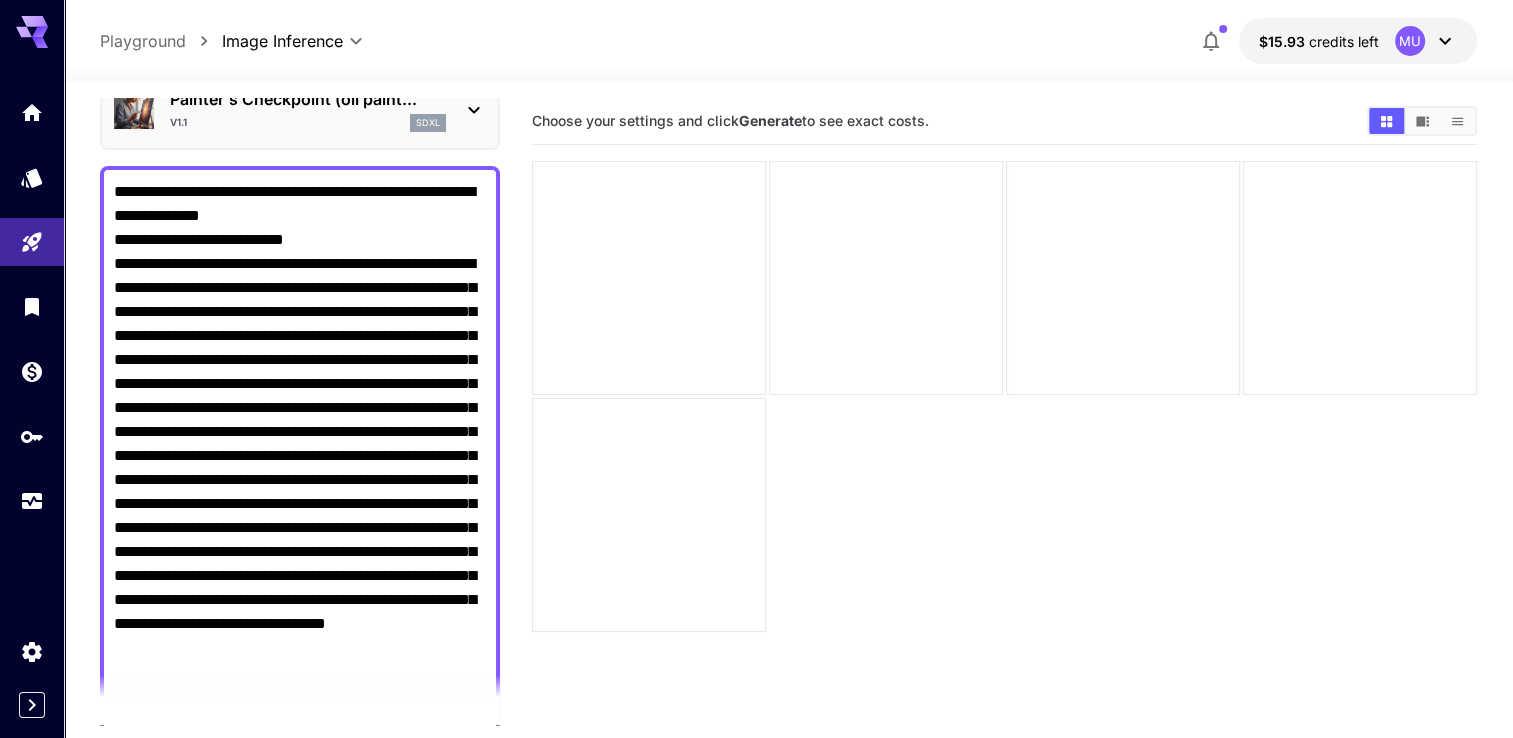 click on "Negative Prompt" at bounding box center (300, 456) 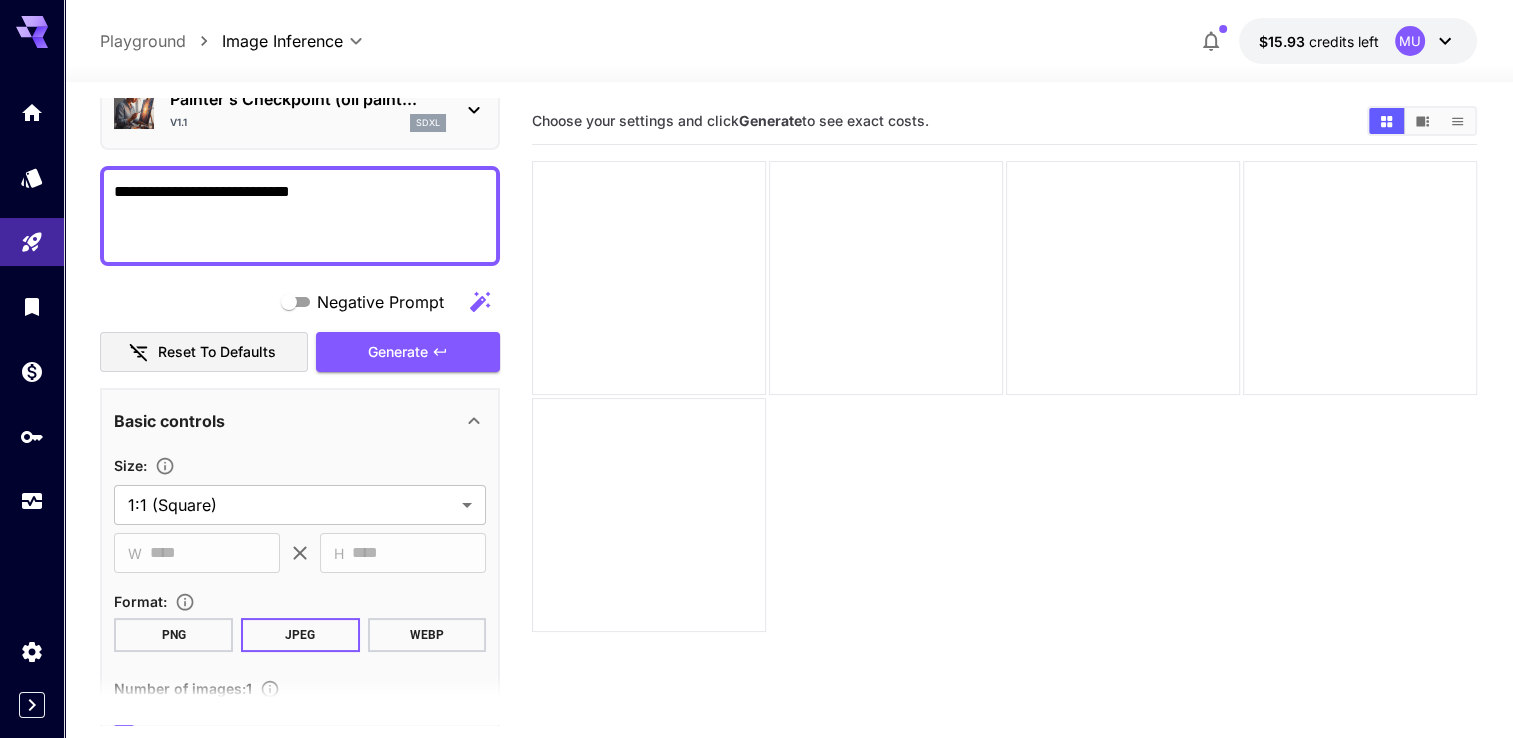 type on "**********" 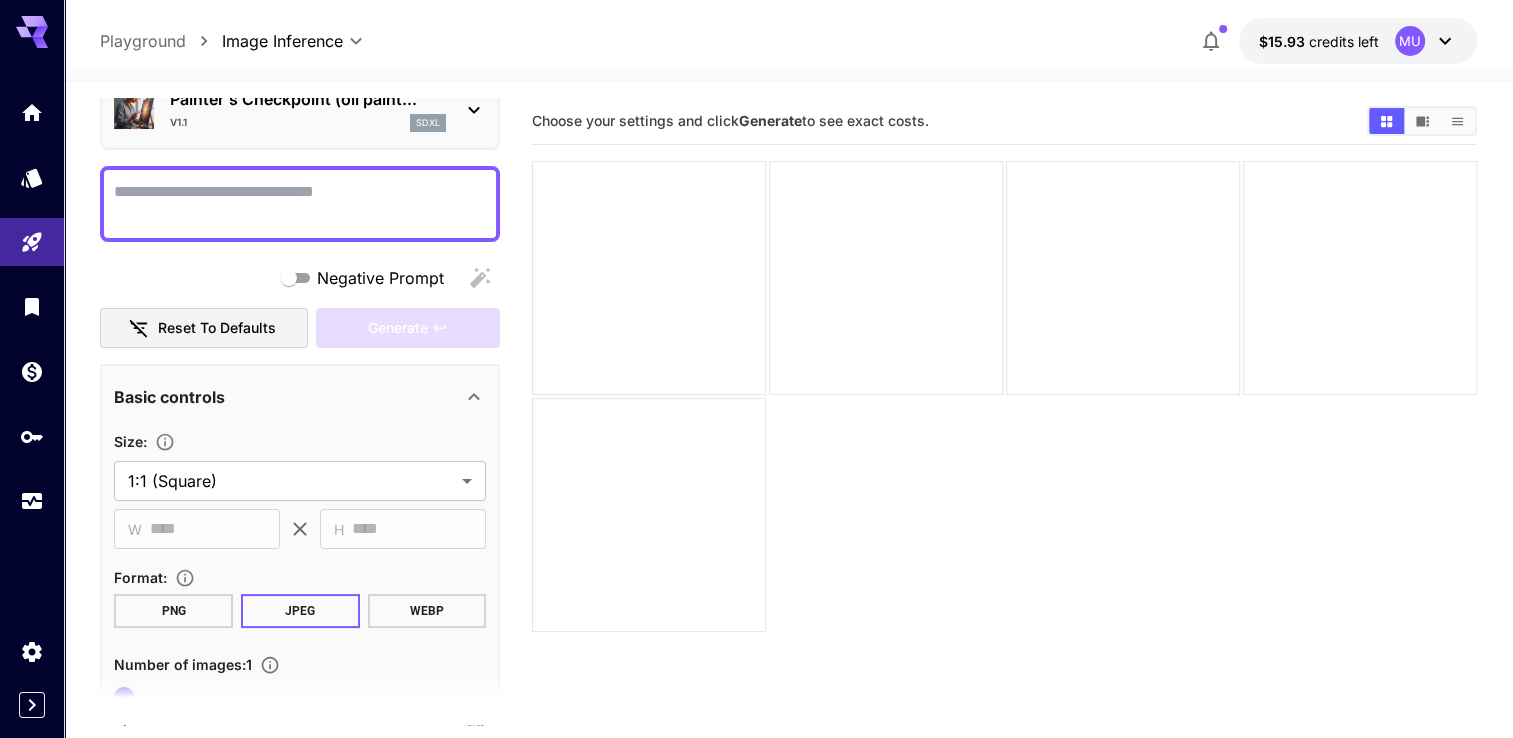 click on "**********" at bounding box center (788, 475) 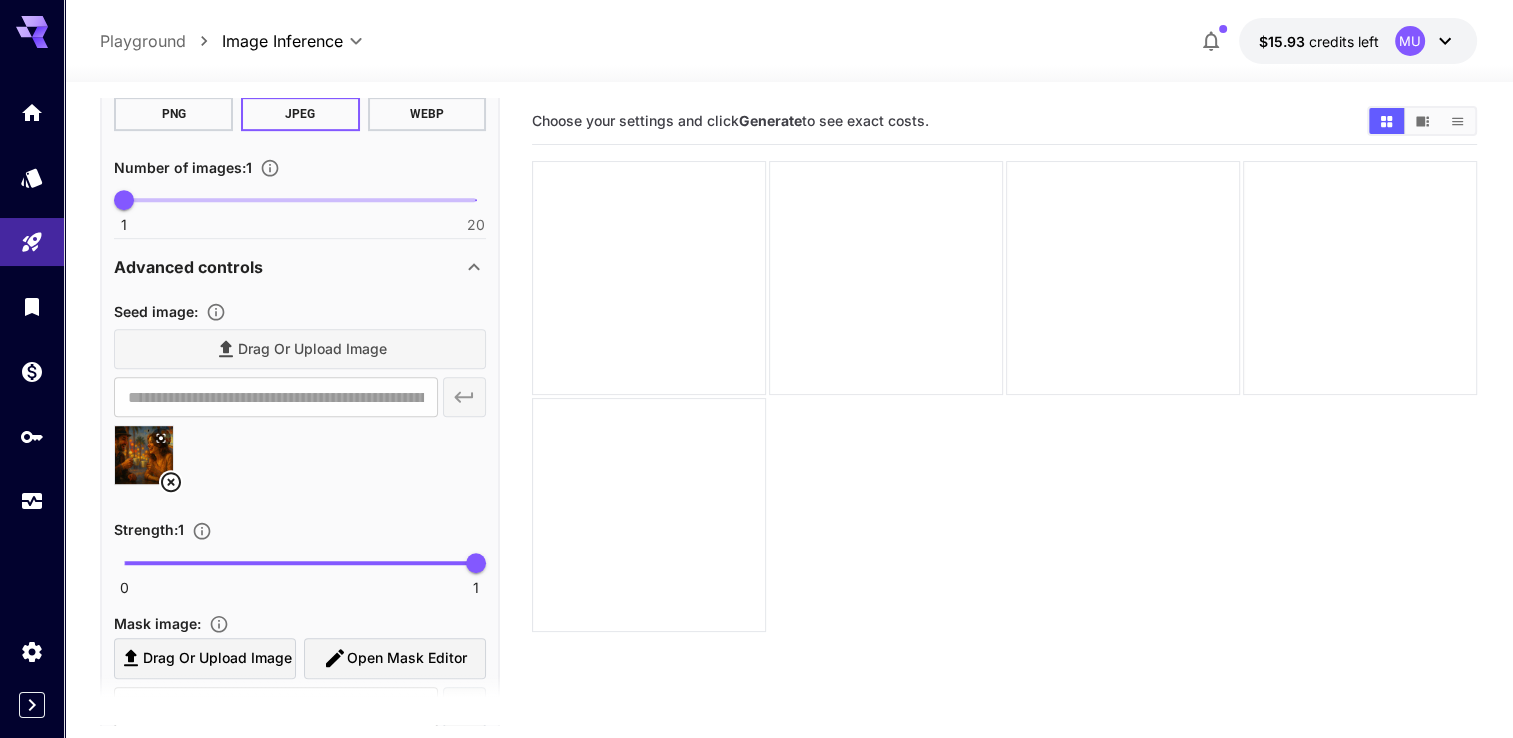 scroll, scrollTop: 1103, scrollLeft: 0, axis: vertical 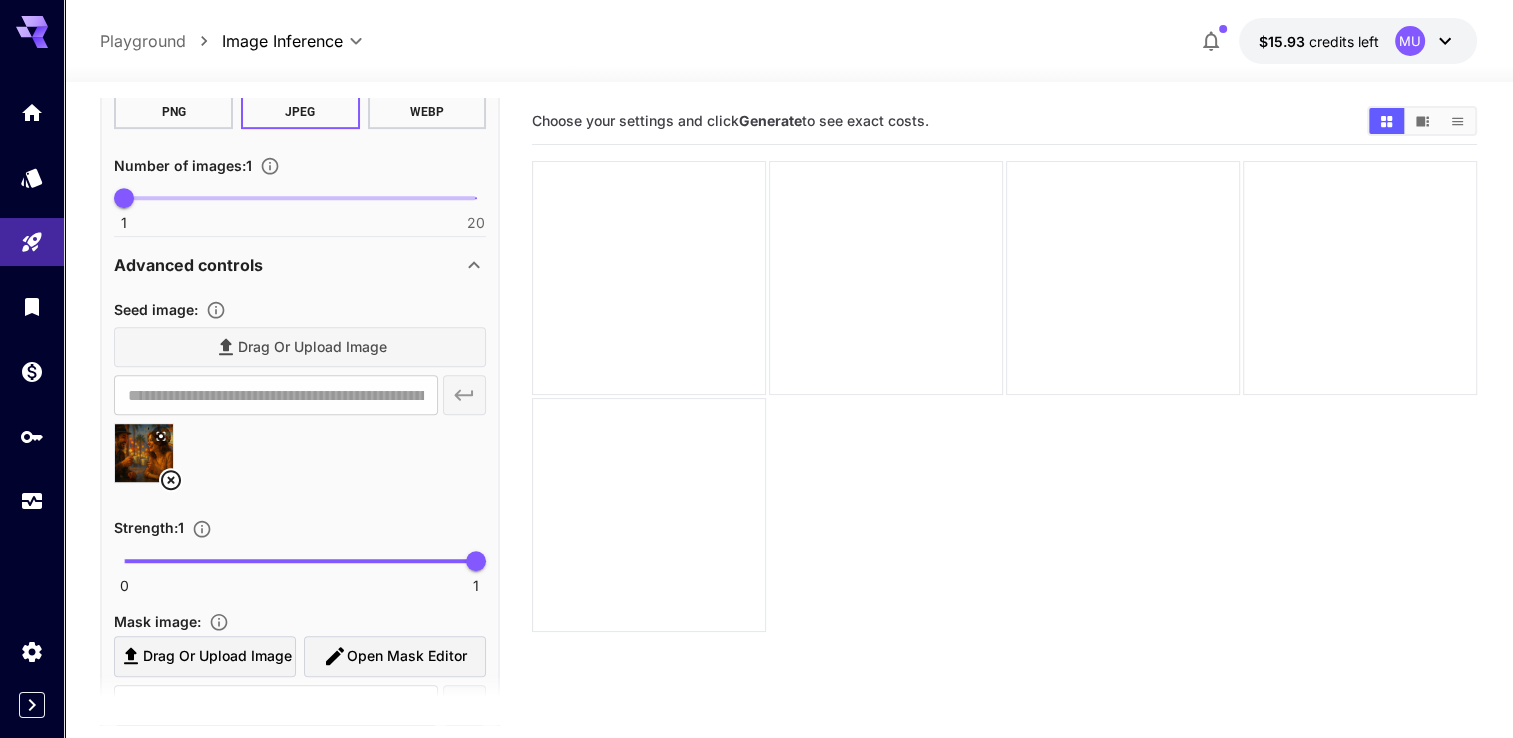 type on "**********" 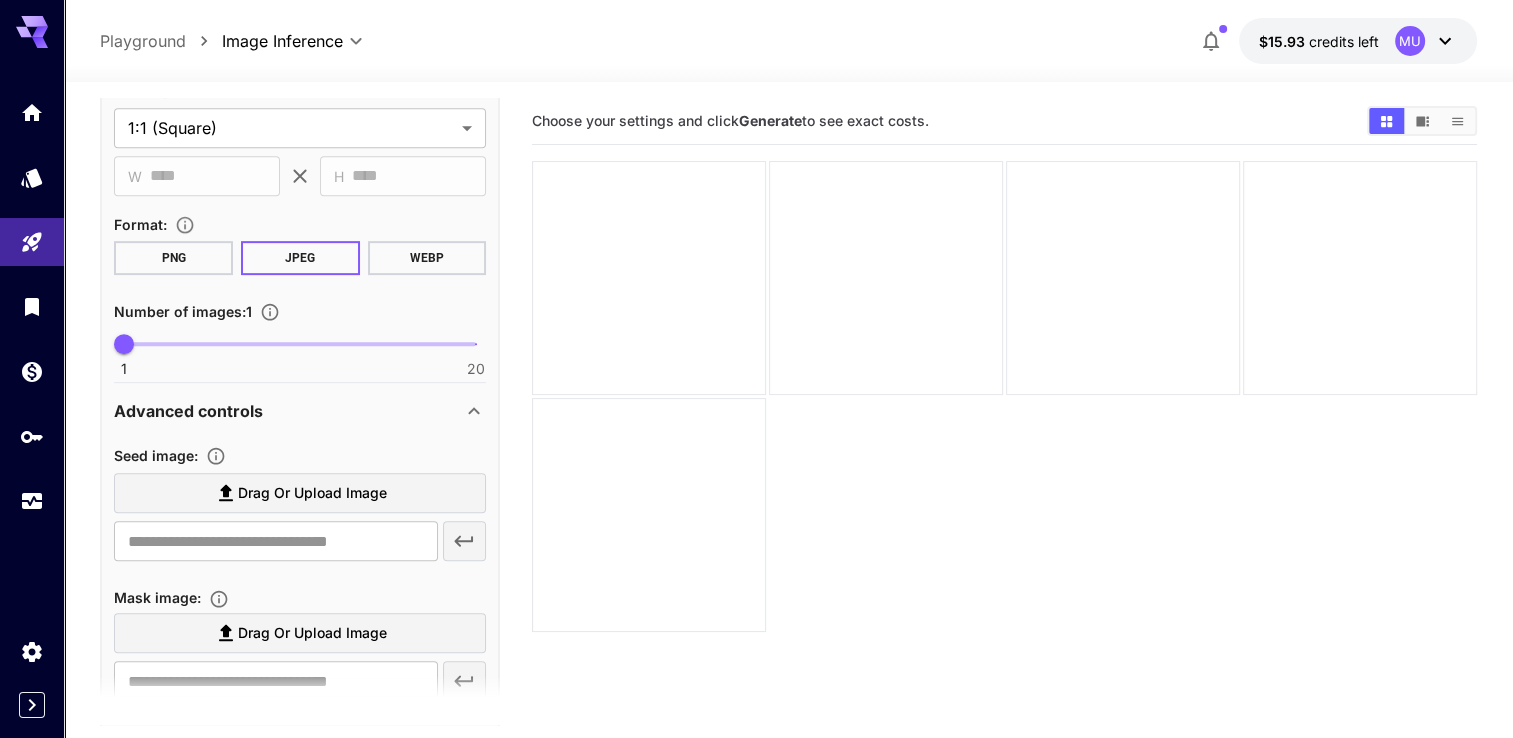 scroll, scrollTop: 1003, scrollLeft: 0, axis: vertical 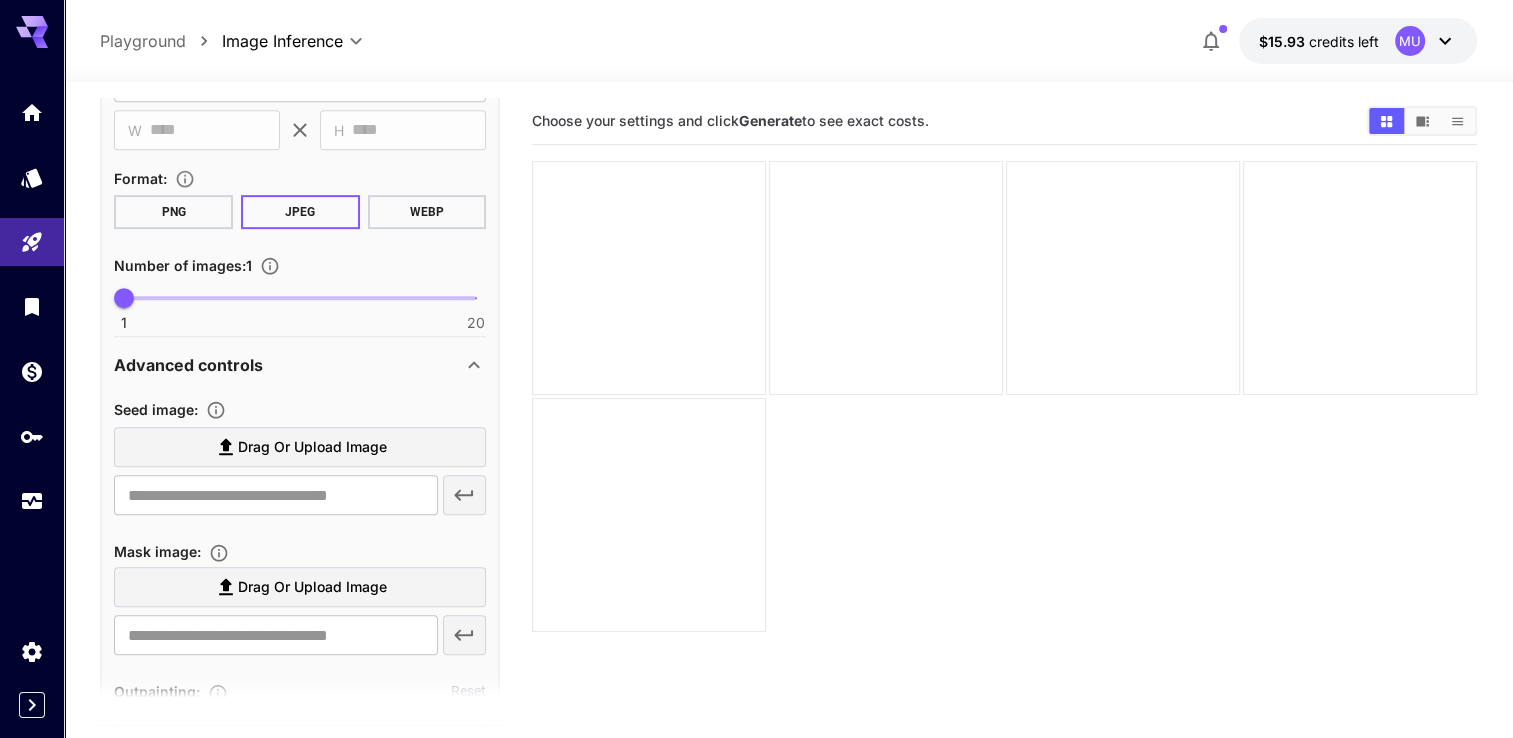 click on "Drag or upload image" at bounding box center [312, 447] 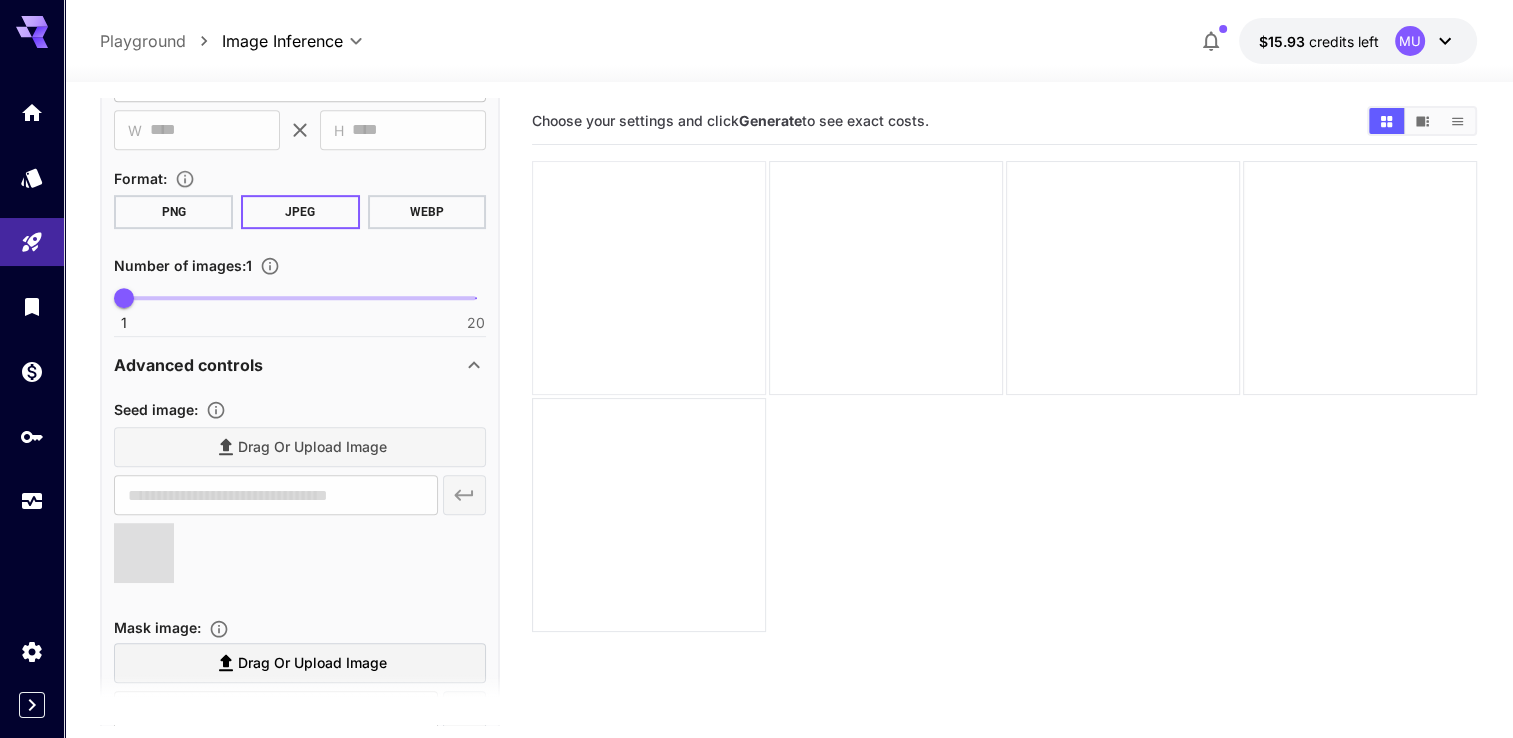 type on "**********" 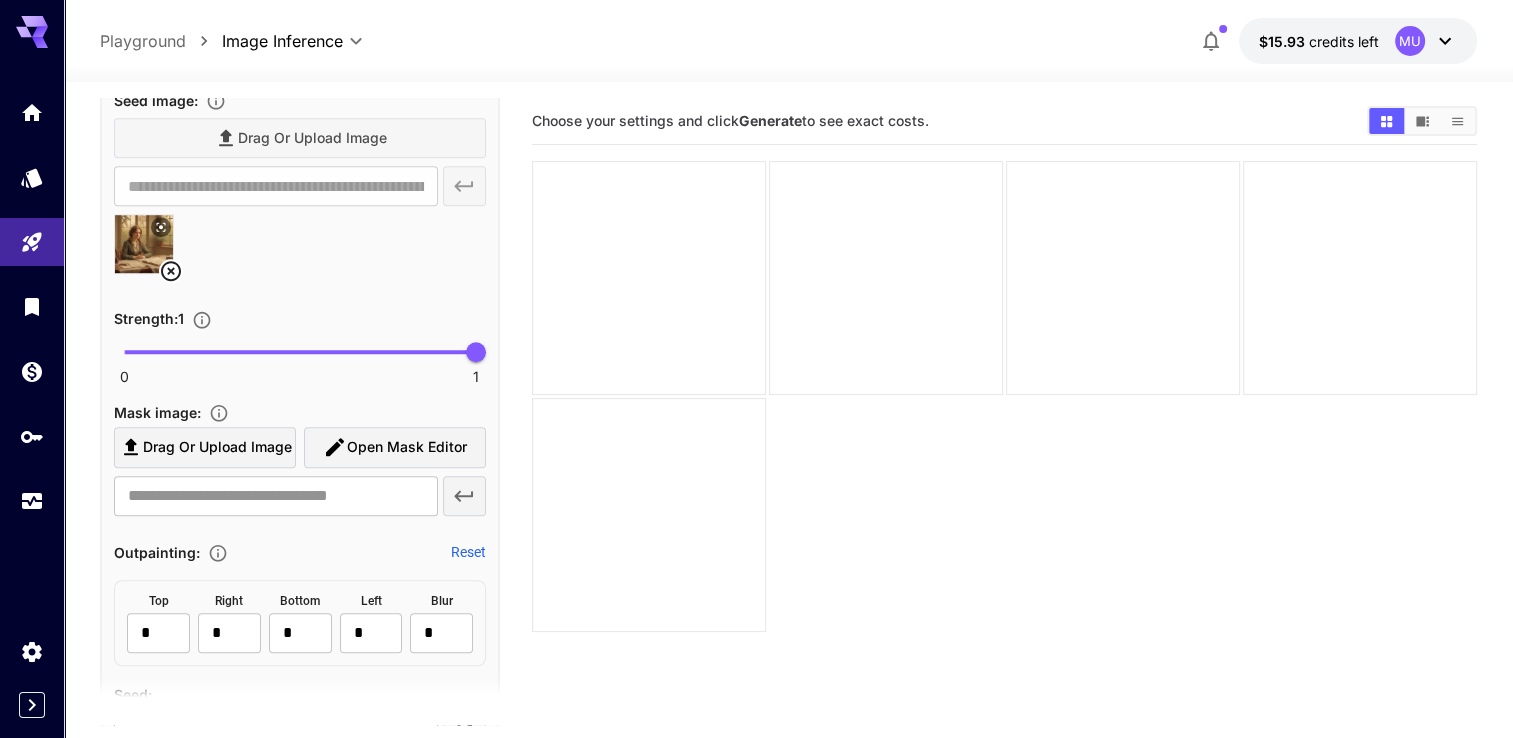scroll, scrollTop: 1303, scrollLeft: 0, axis: vertical 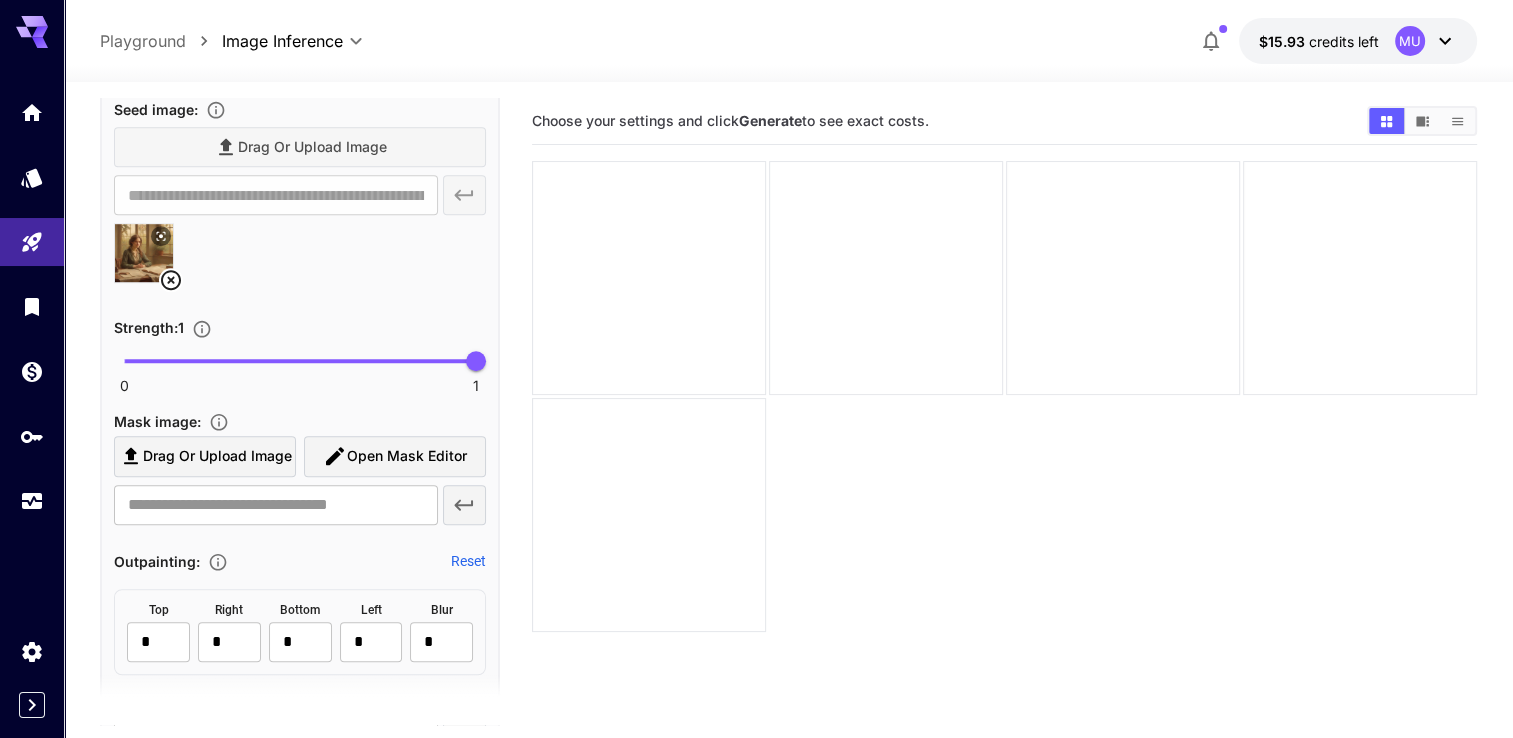 click 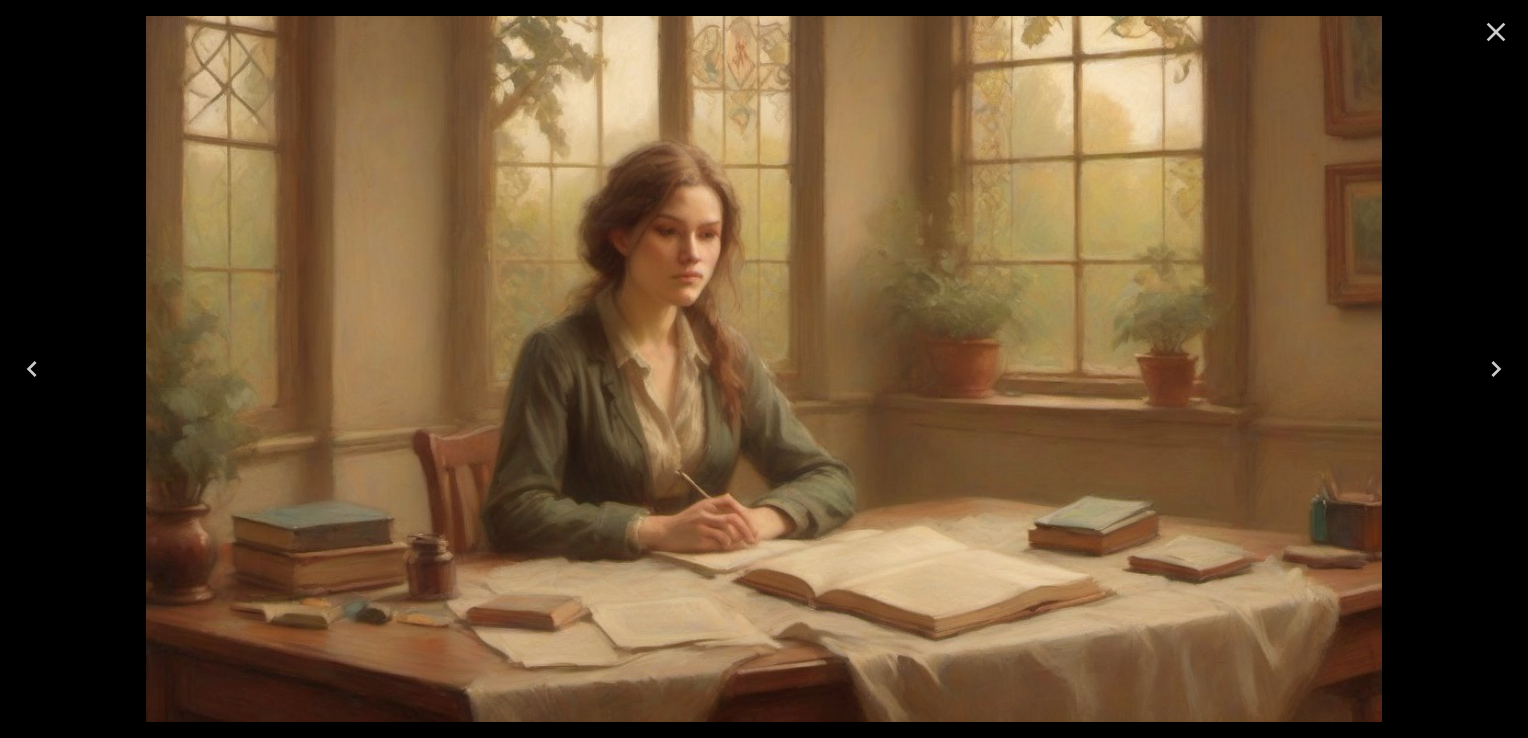 click 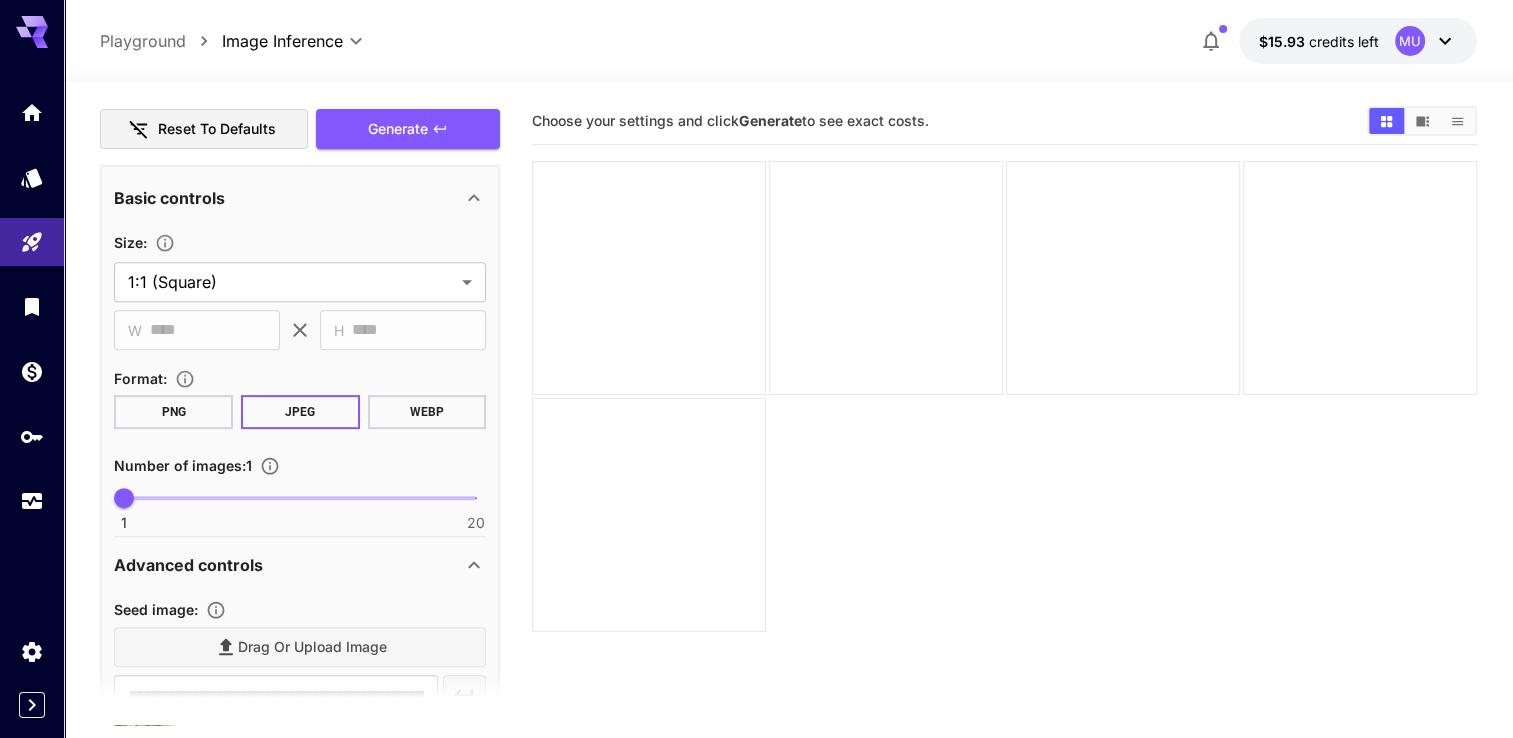 scroll, scrollTop: 603, scrollLeft: 0, axis: vertical 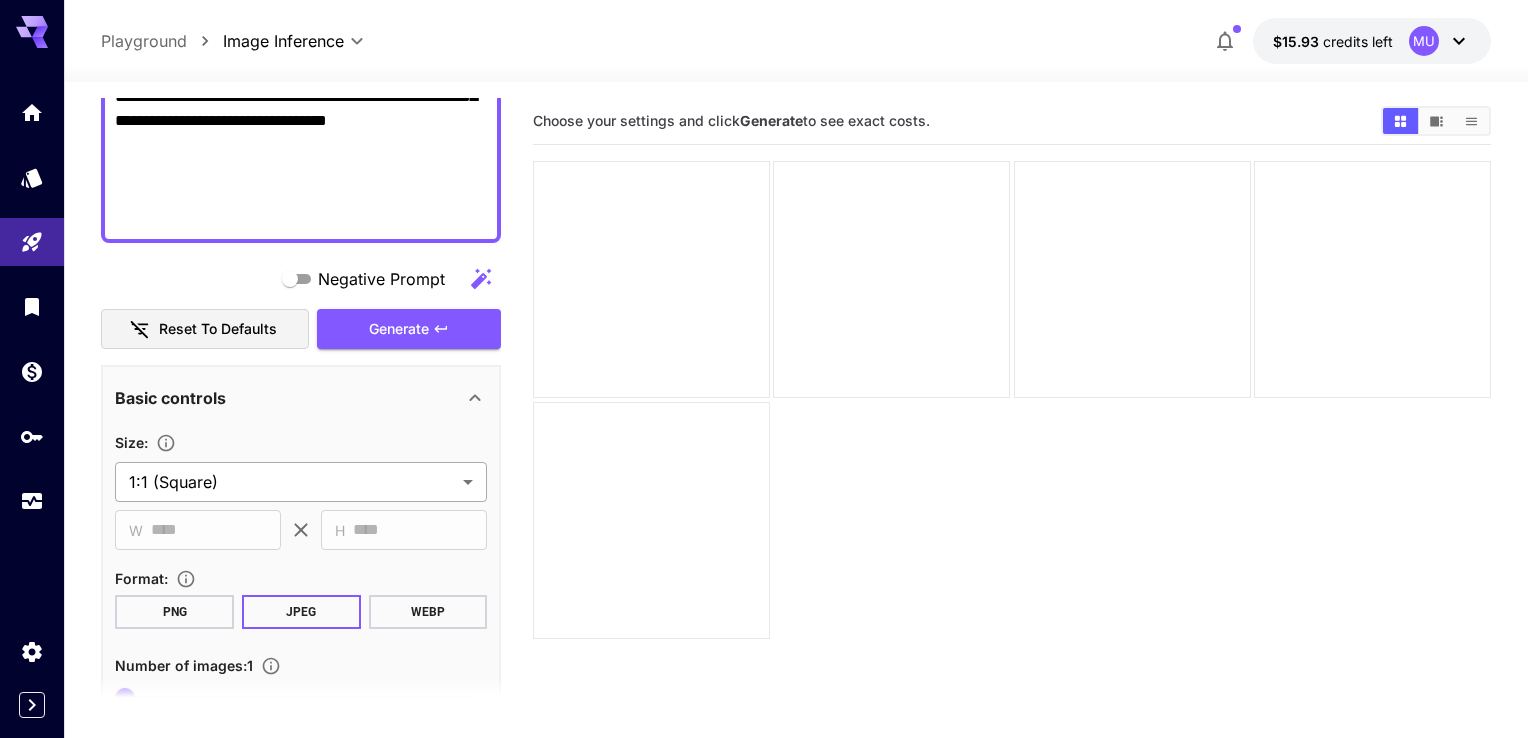 click on "**********" at bounding box center [764, 448] 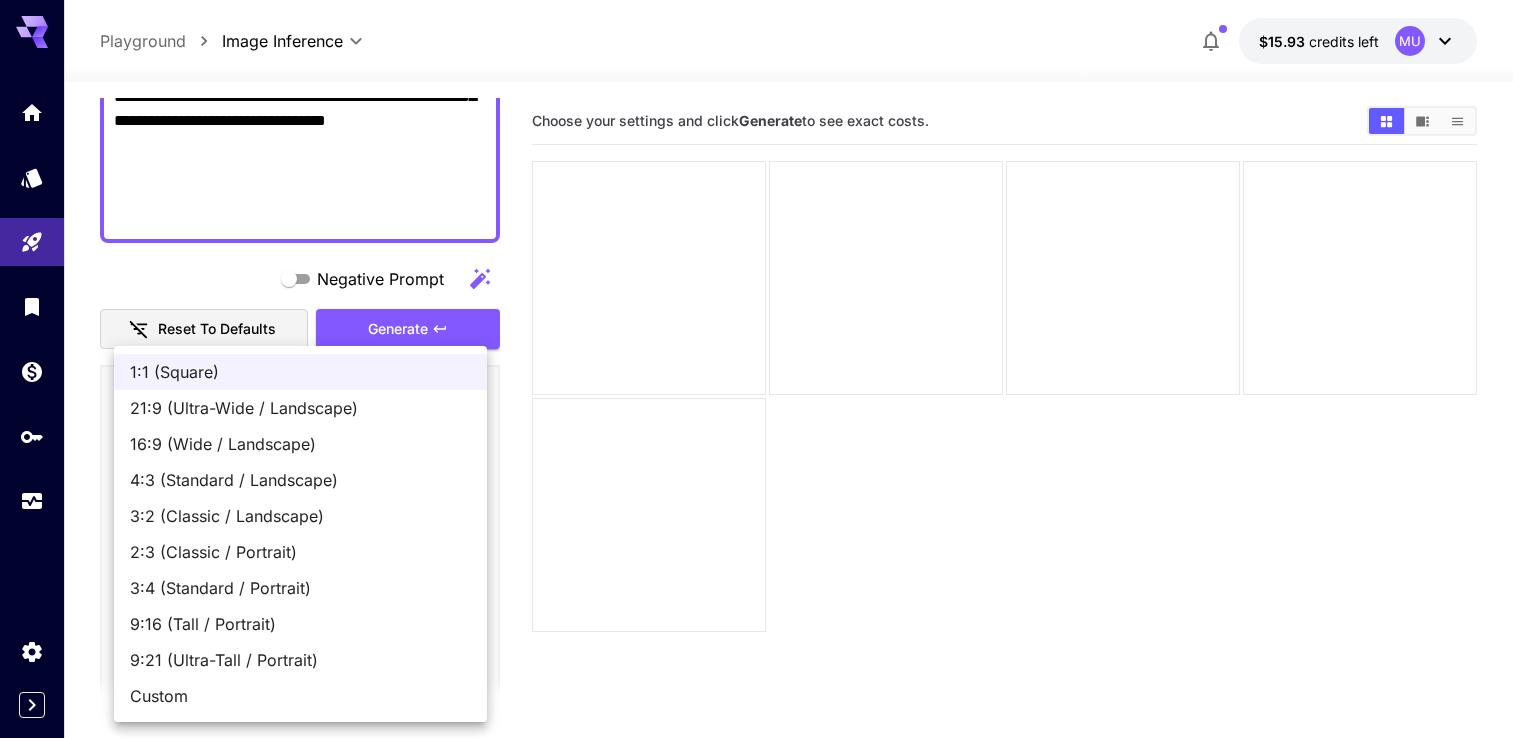 click on "16:9 (Wide / Landscape)" at bounding box center [300, 444] 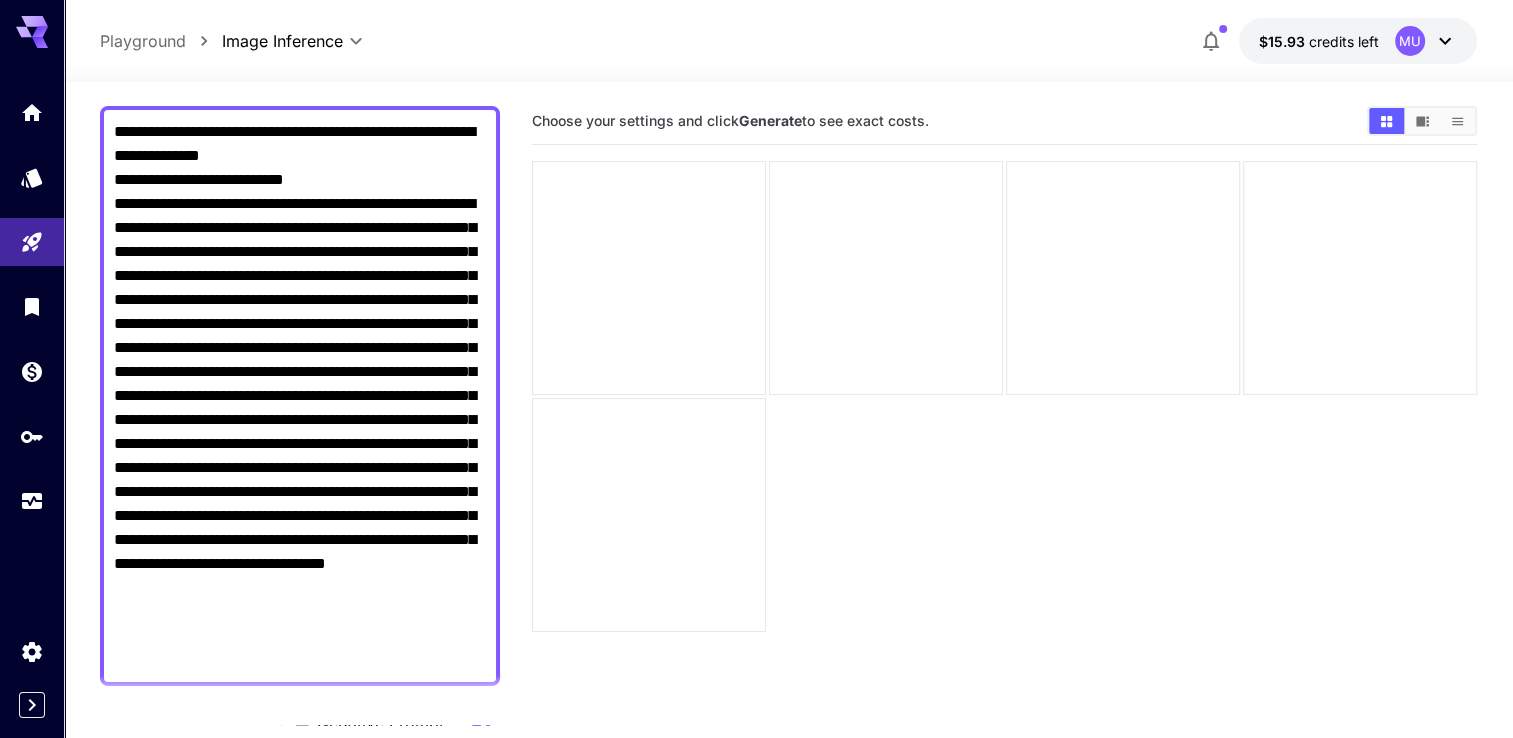 scroll, scrollTop: 400, scrollLeft: 0, axis: vertical 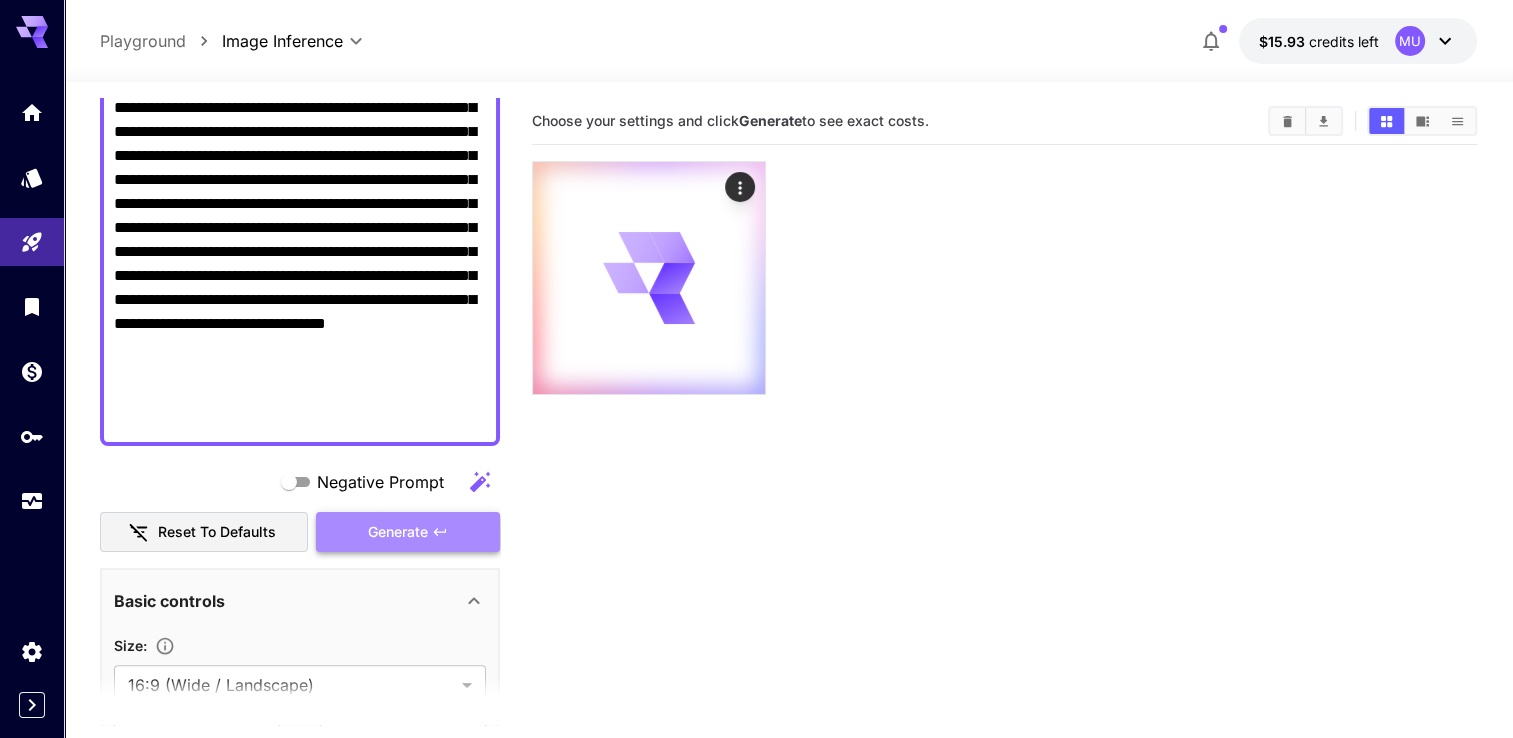 click on "Generate" at bounding box center (398, 532) 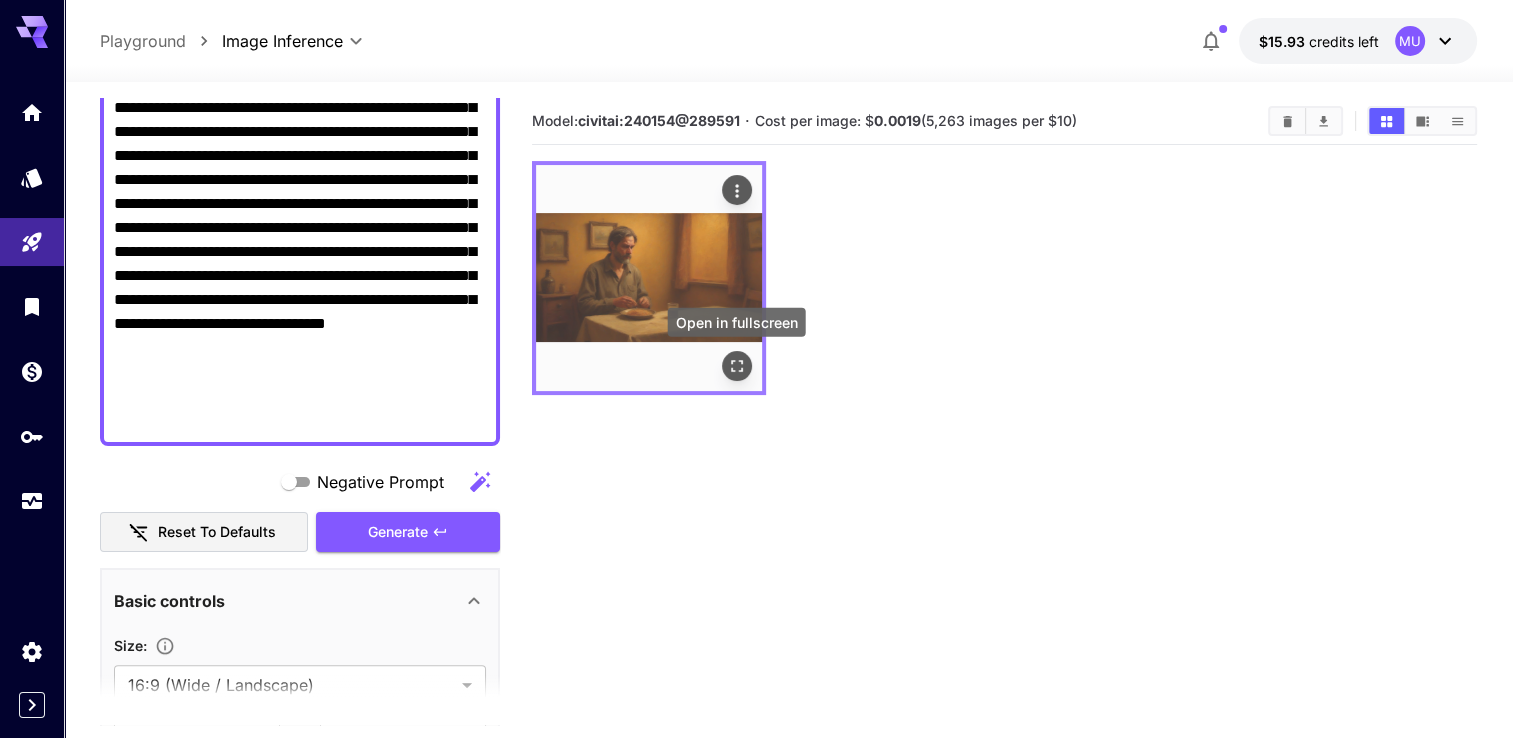 click at bounding box center [737, 366] 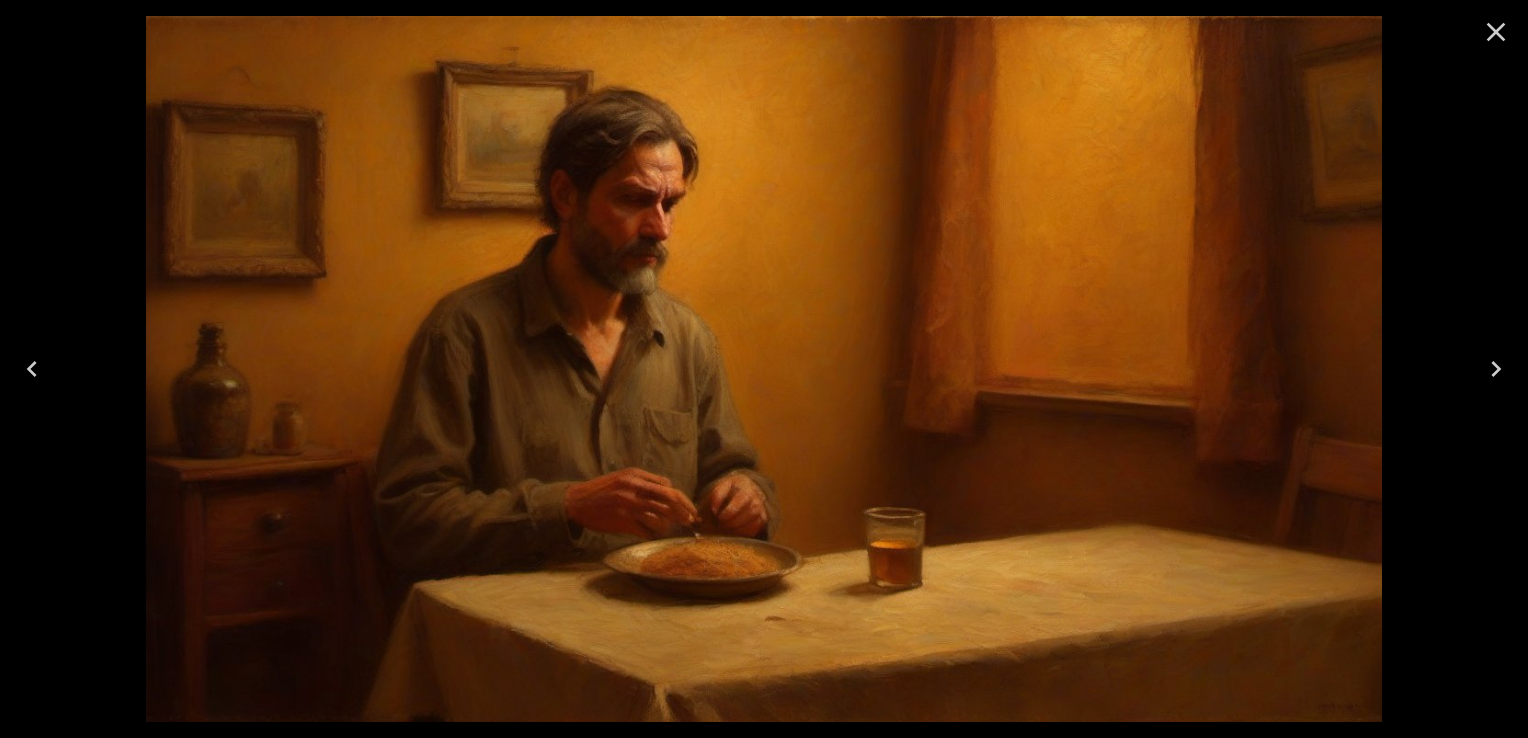 click 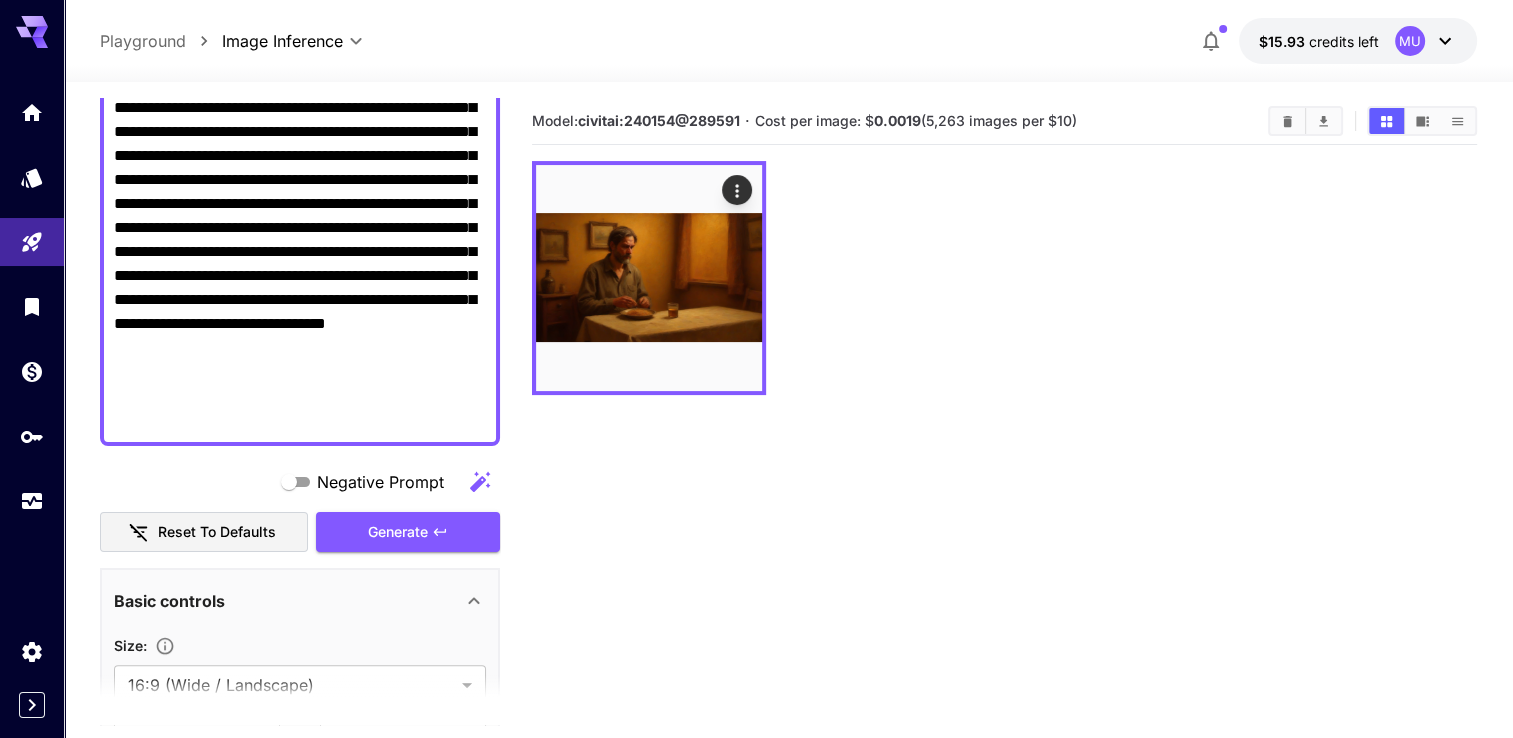 click on "Model:  civitai:240154@289591 · Cost per image: $ 0.0019  (5,263 images per $10)" at bounding box center (1004, 467) 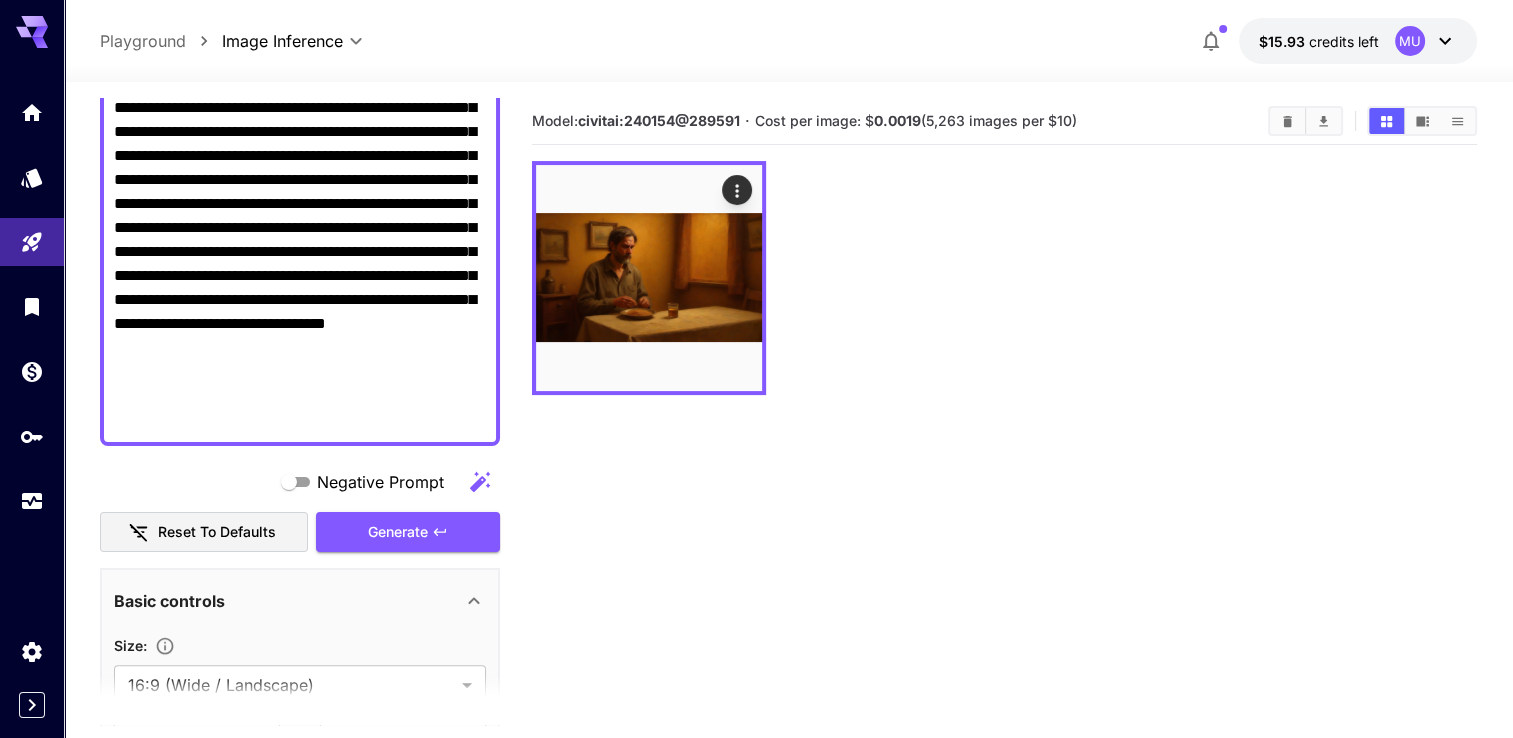 click on "Negative Prompt" at bounding box center [300, 156] 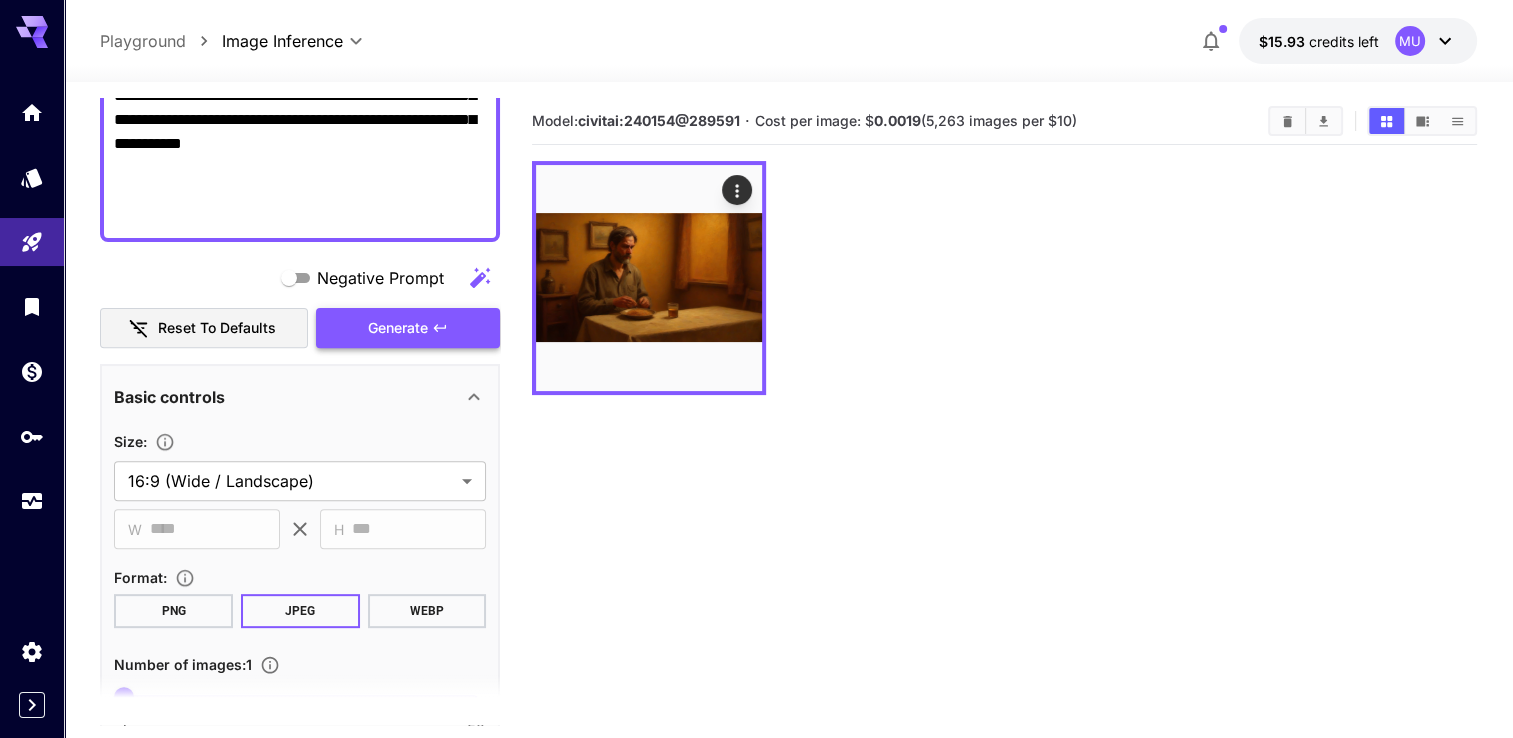scroll, scrollTop: 600, scrollLeft: 0, axis: vertical 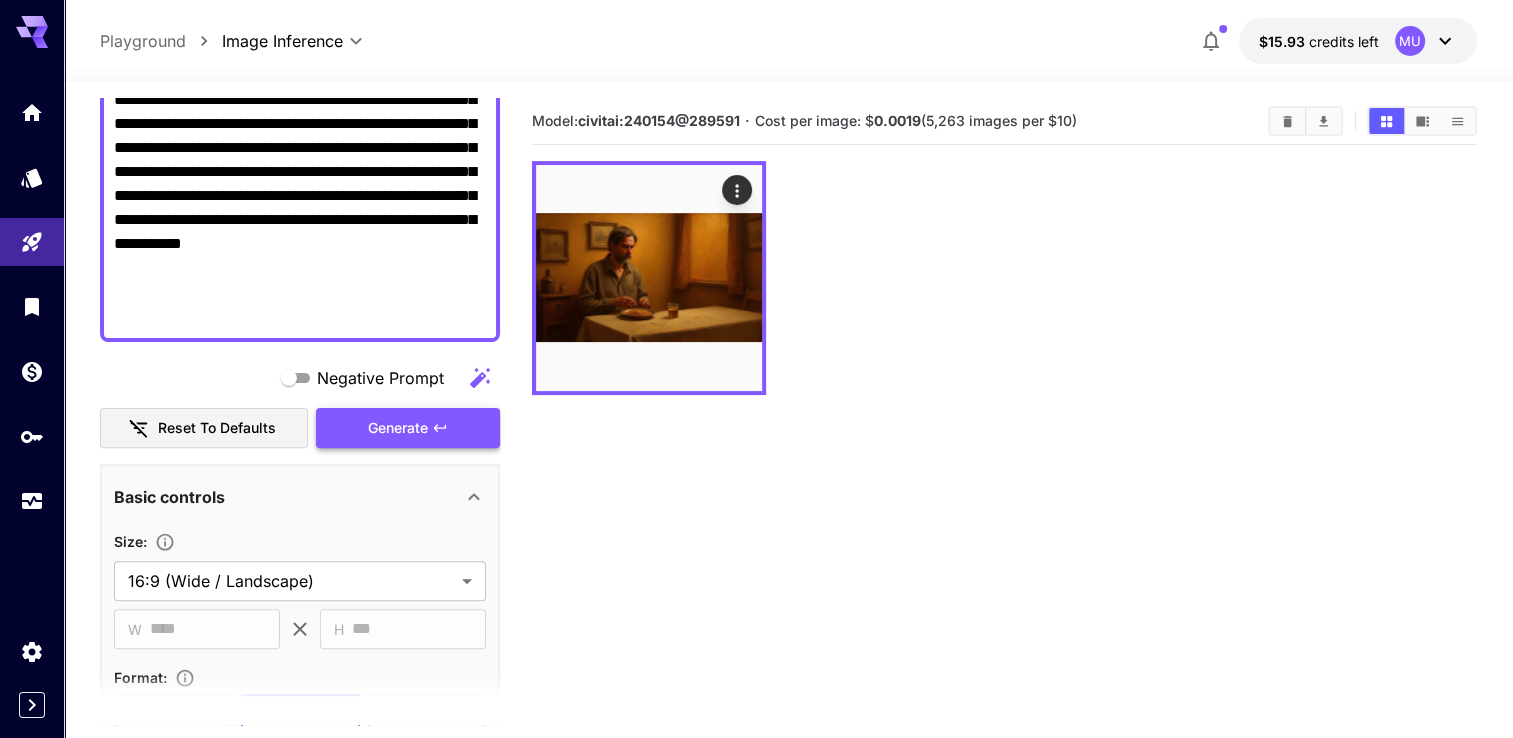 click on "Generate" at bounding box center (398, 428) 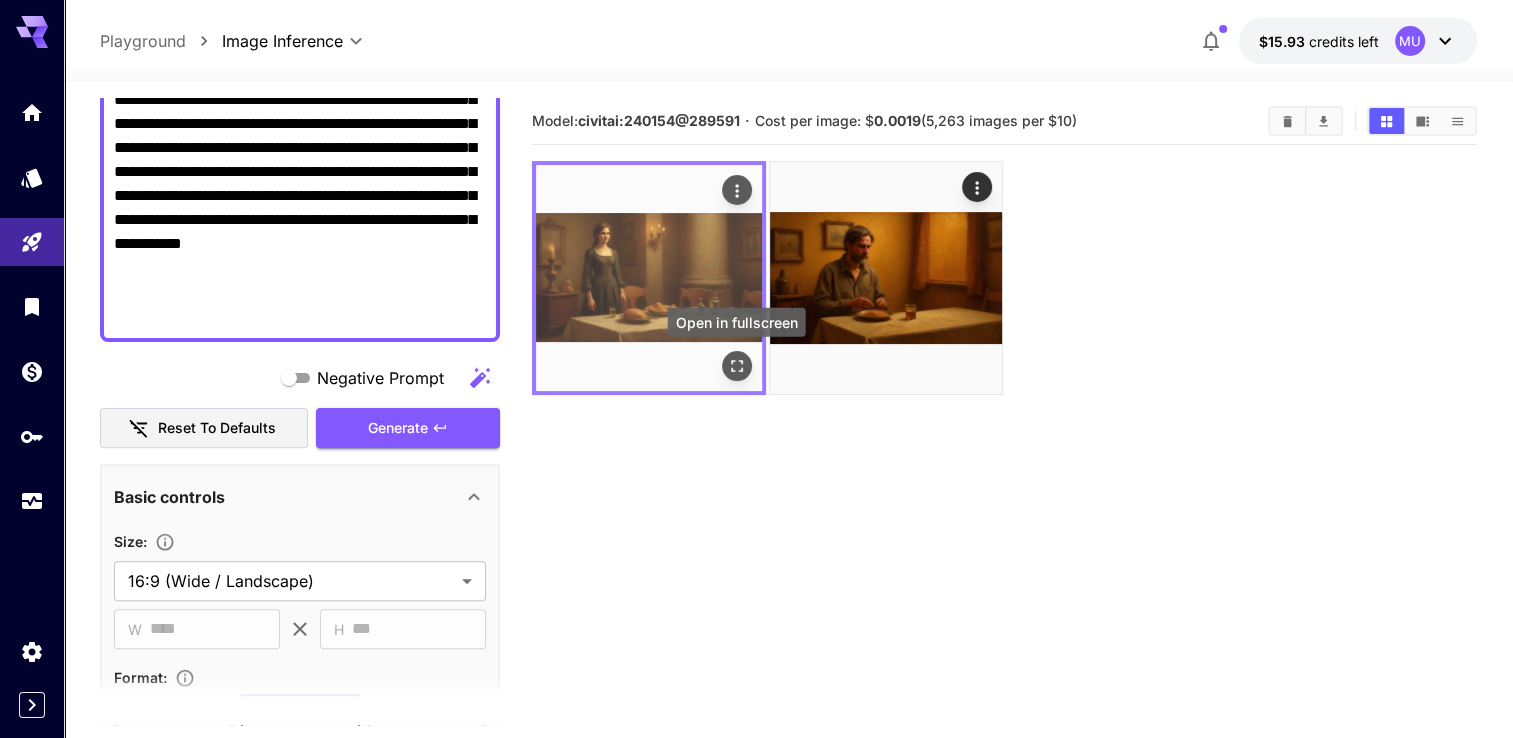 click 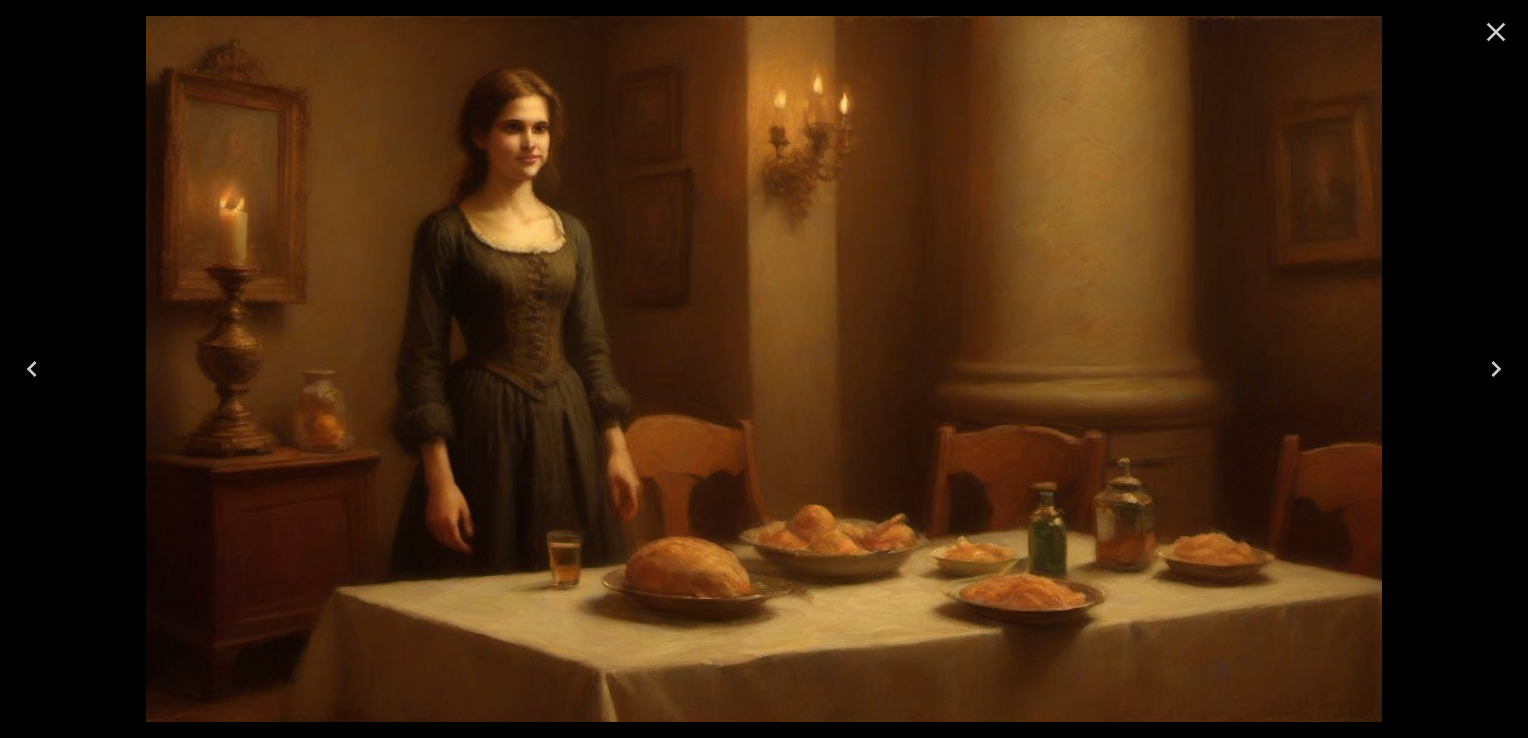 click 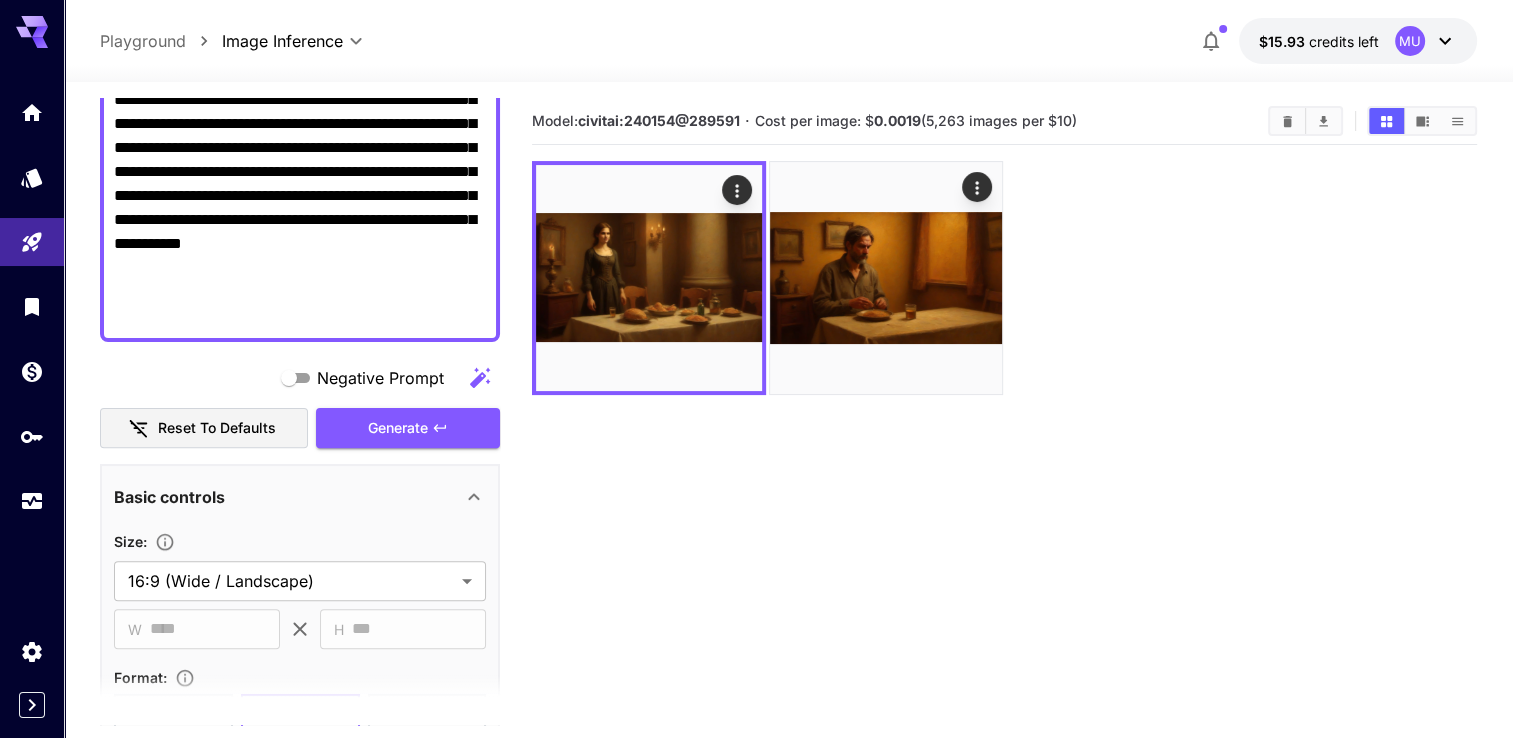 click on "Negative Prompt" at bounding box center [300, 4] 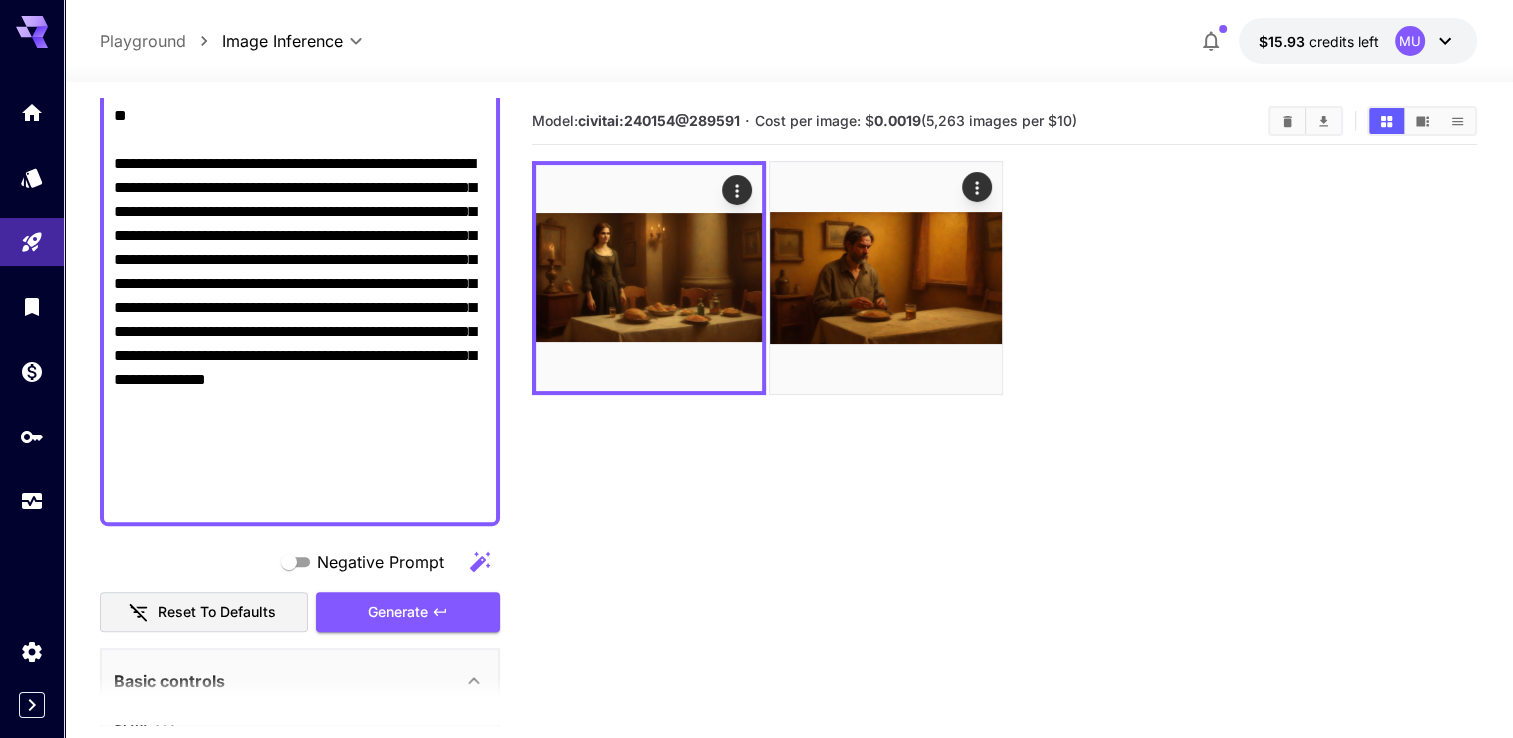 scroll, scrollTop: 756, scrollLeft: 0, axis: vertical 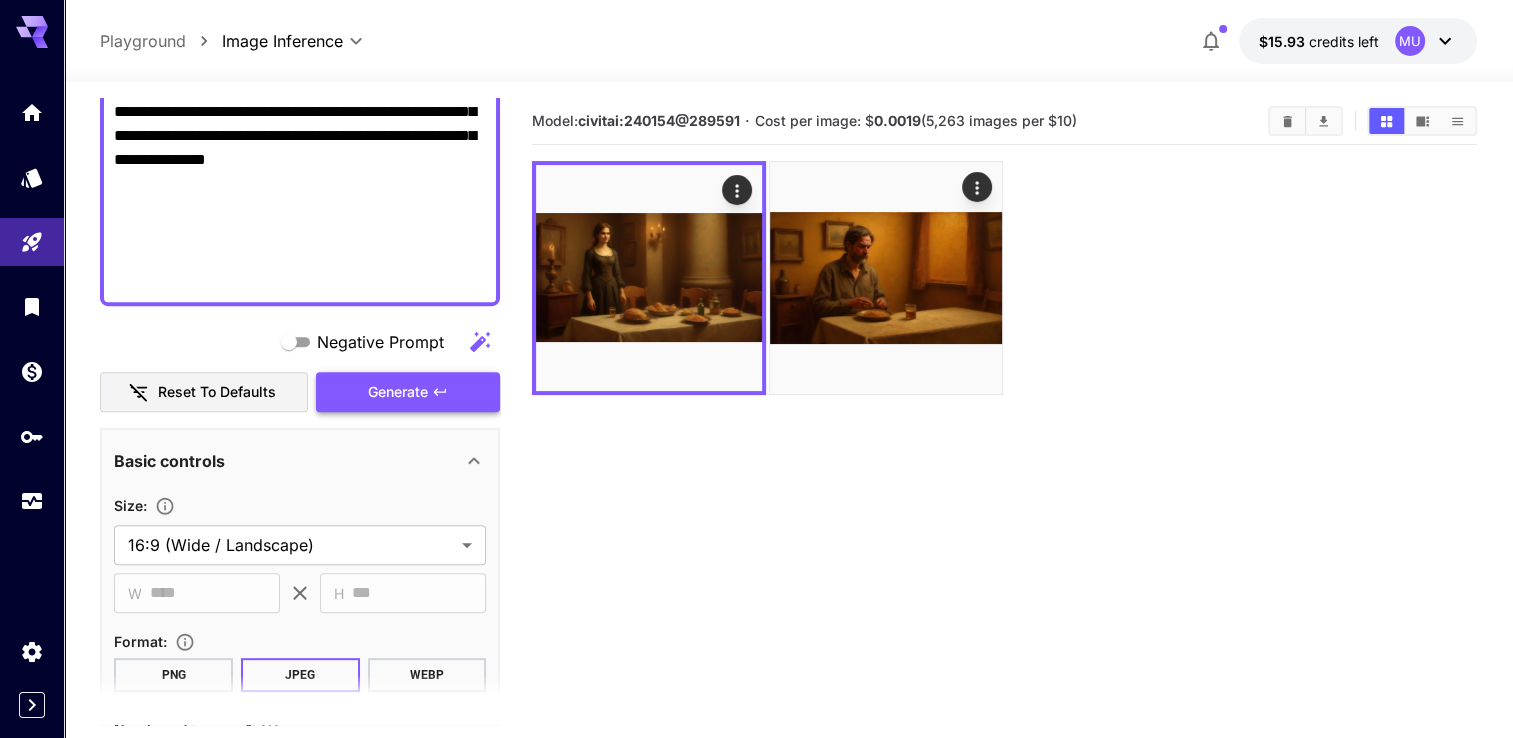click on "Generate" at bounding box center [398, 392] 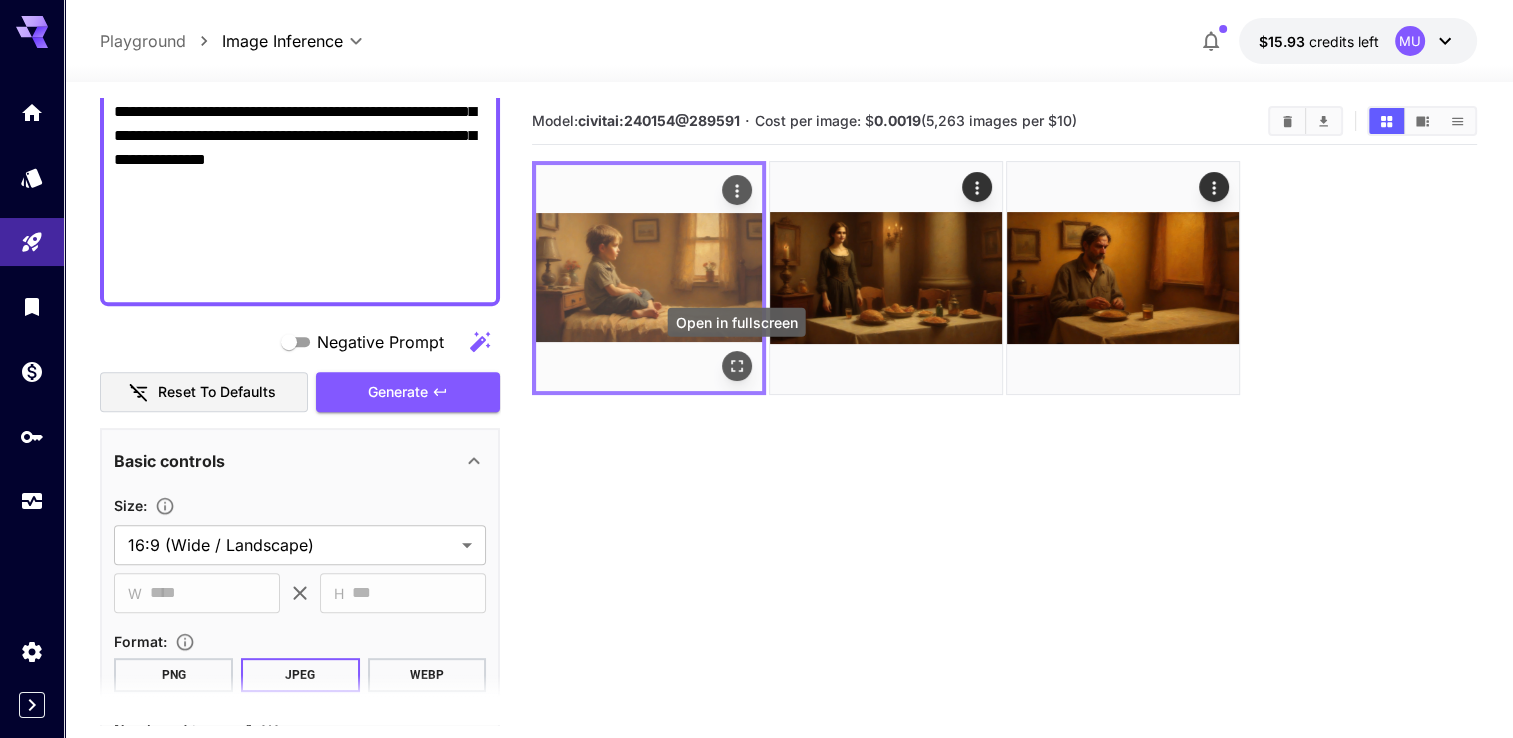 click 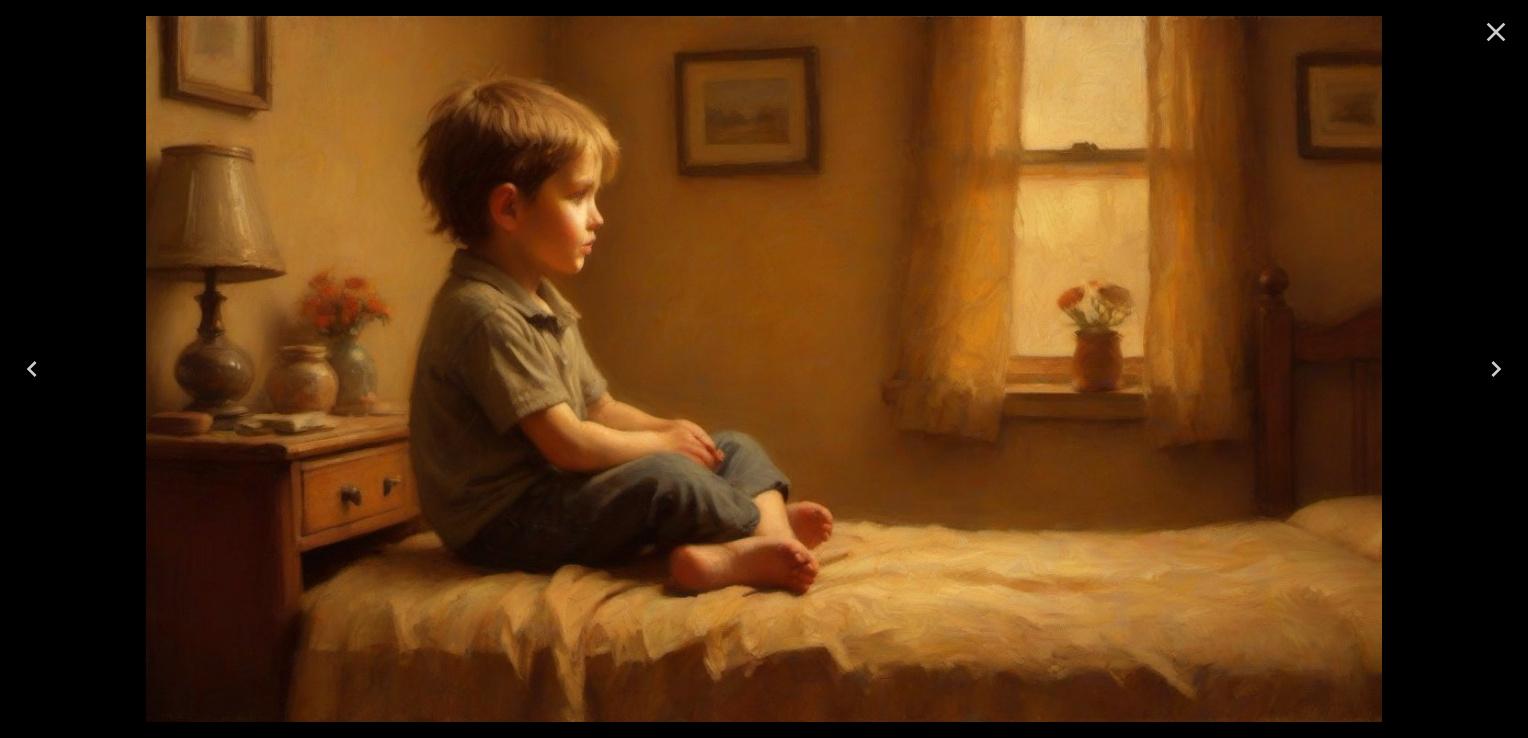 click 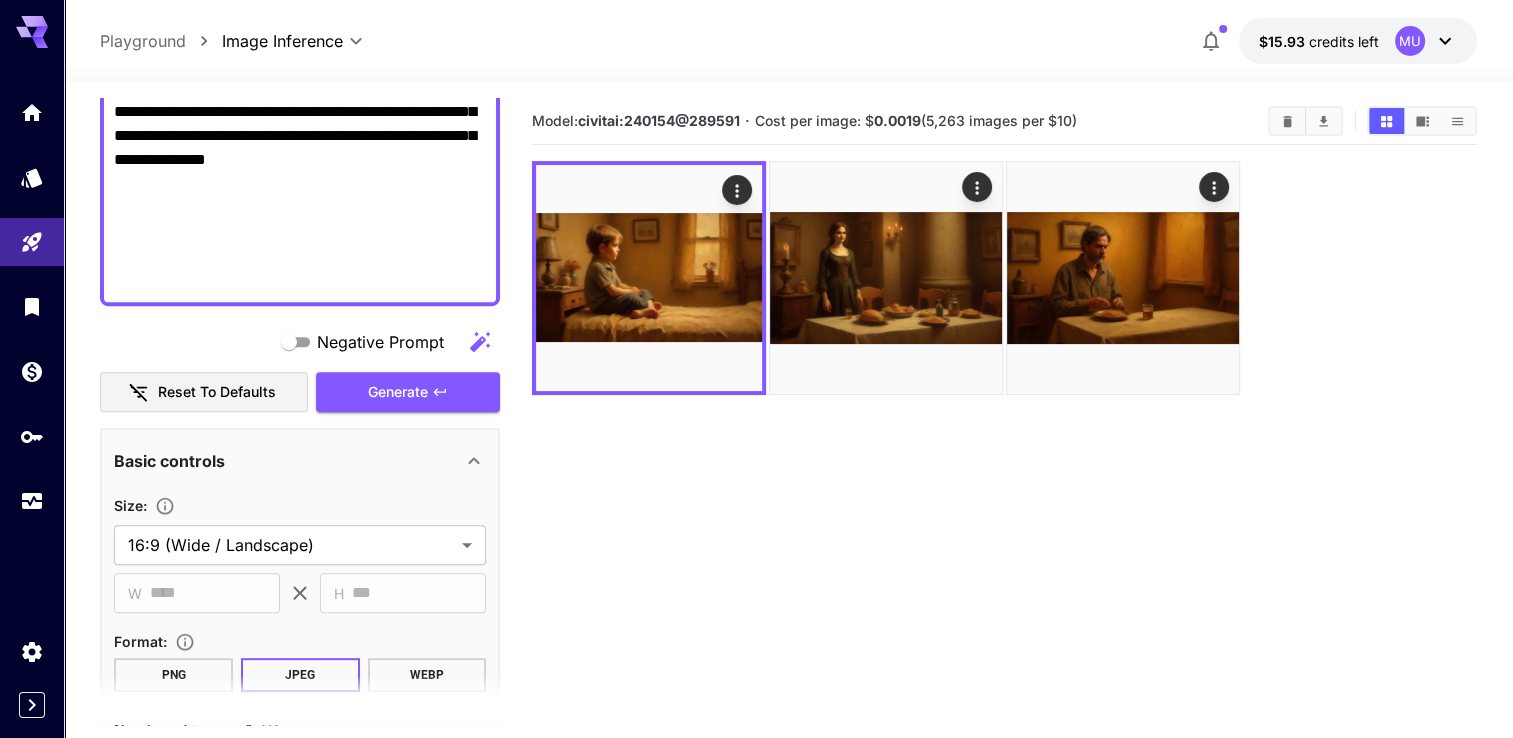 click on "Negative Prompt" at bounding box center [300, -92] 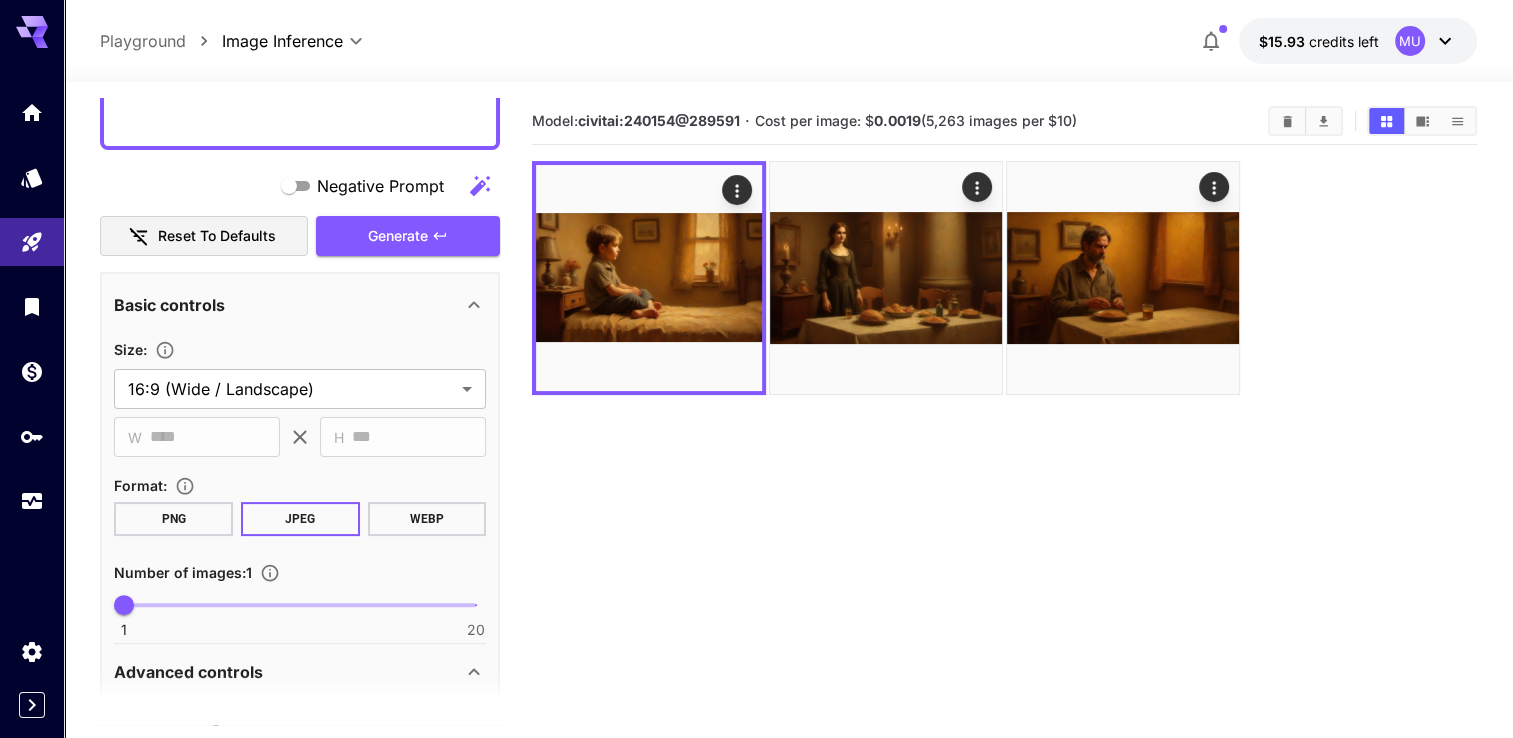 scroll, scrollTop: 356, scrollLeft: 0, axis: vertical 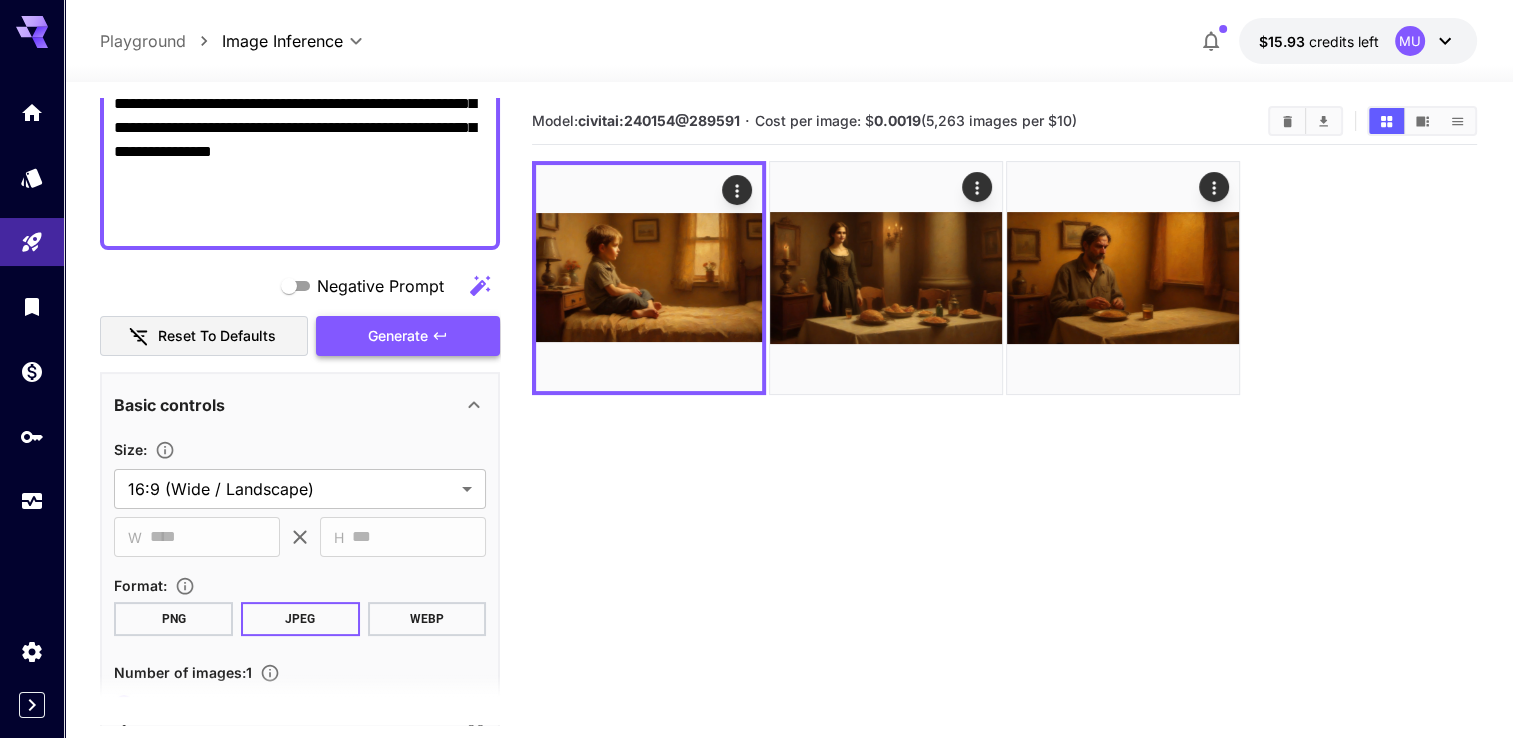 click on "Generate" at bounding box center (398, 336) 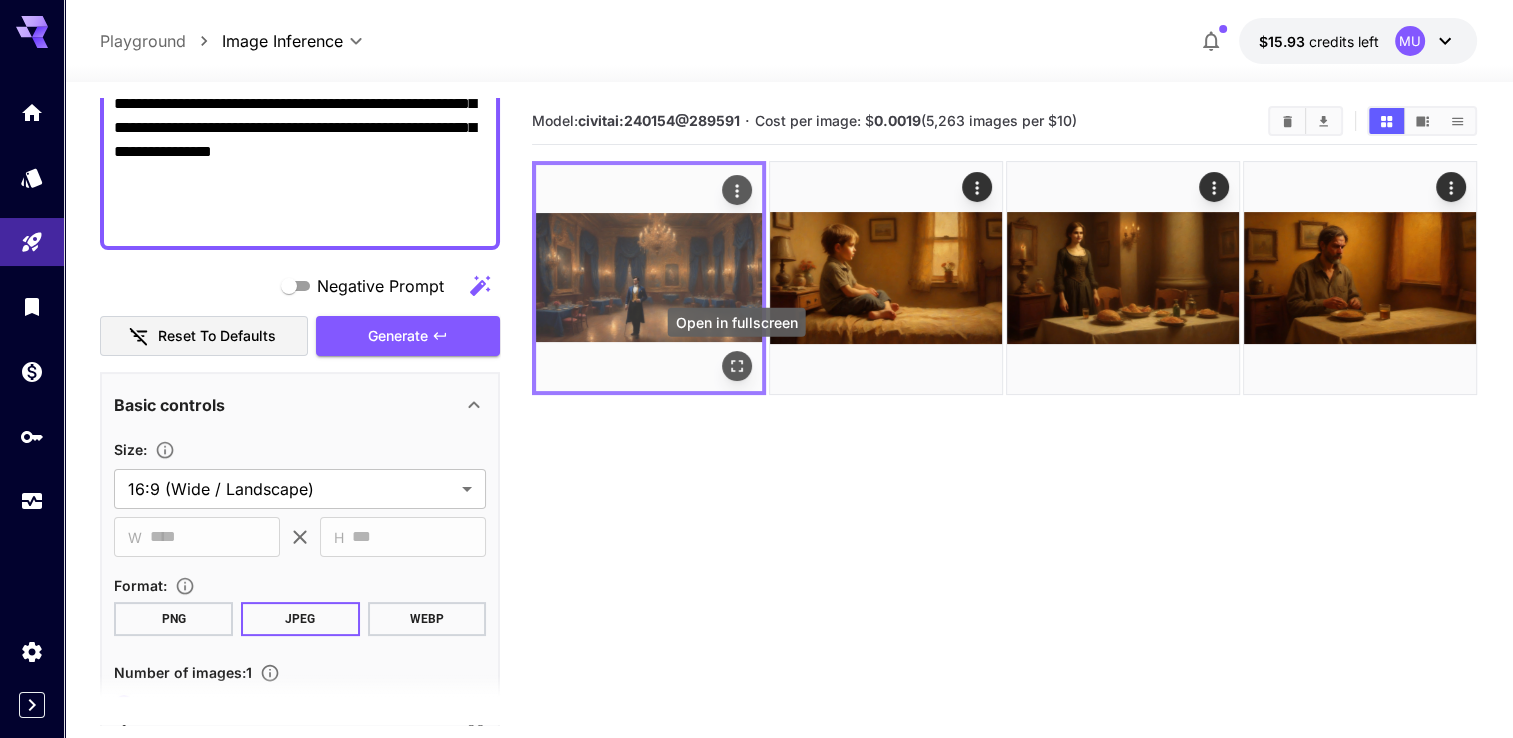 click 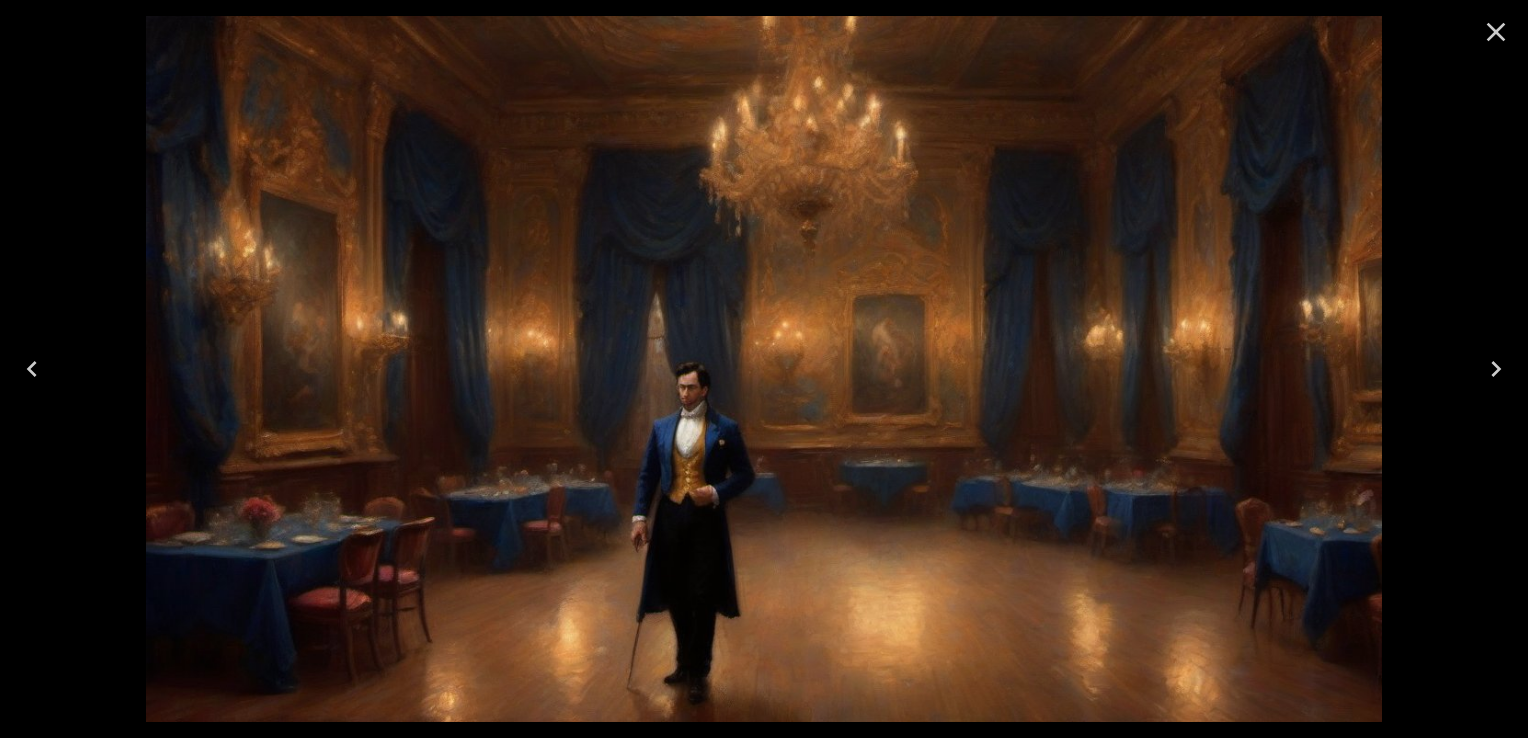 click 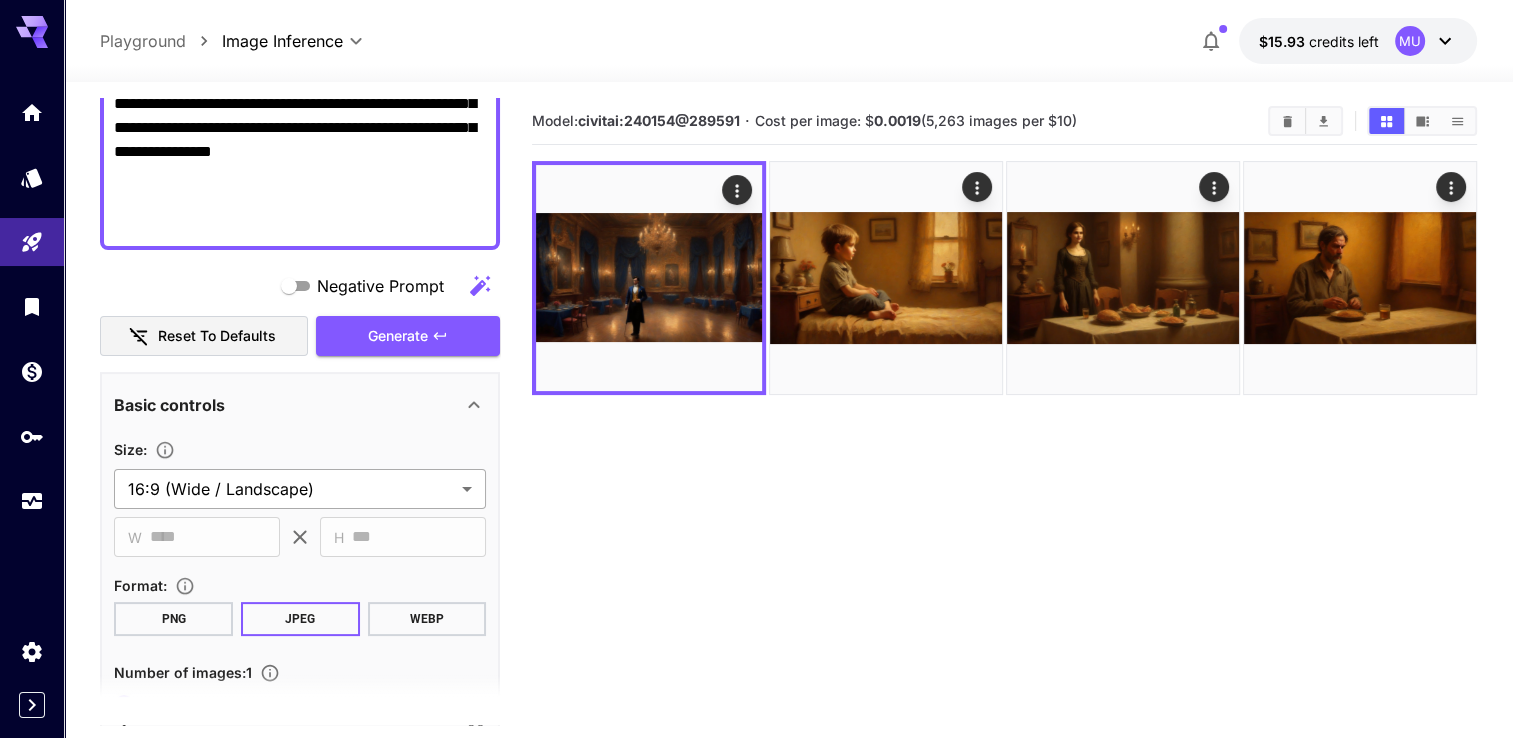 scroll, scrollTop: 56, scrollLeft: 0, axis: vertical 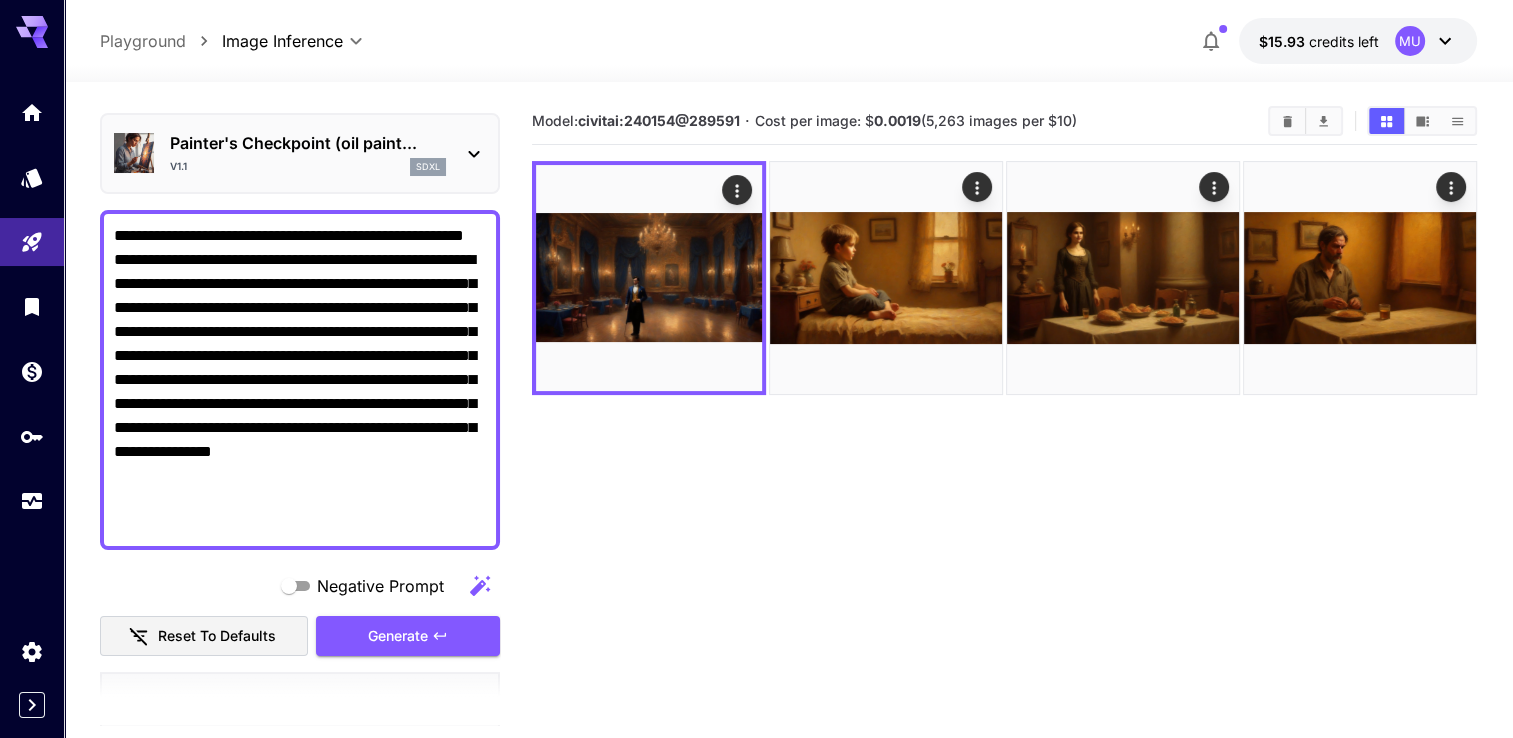 click on "**********" at bounding box center (300, 380) 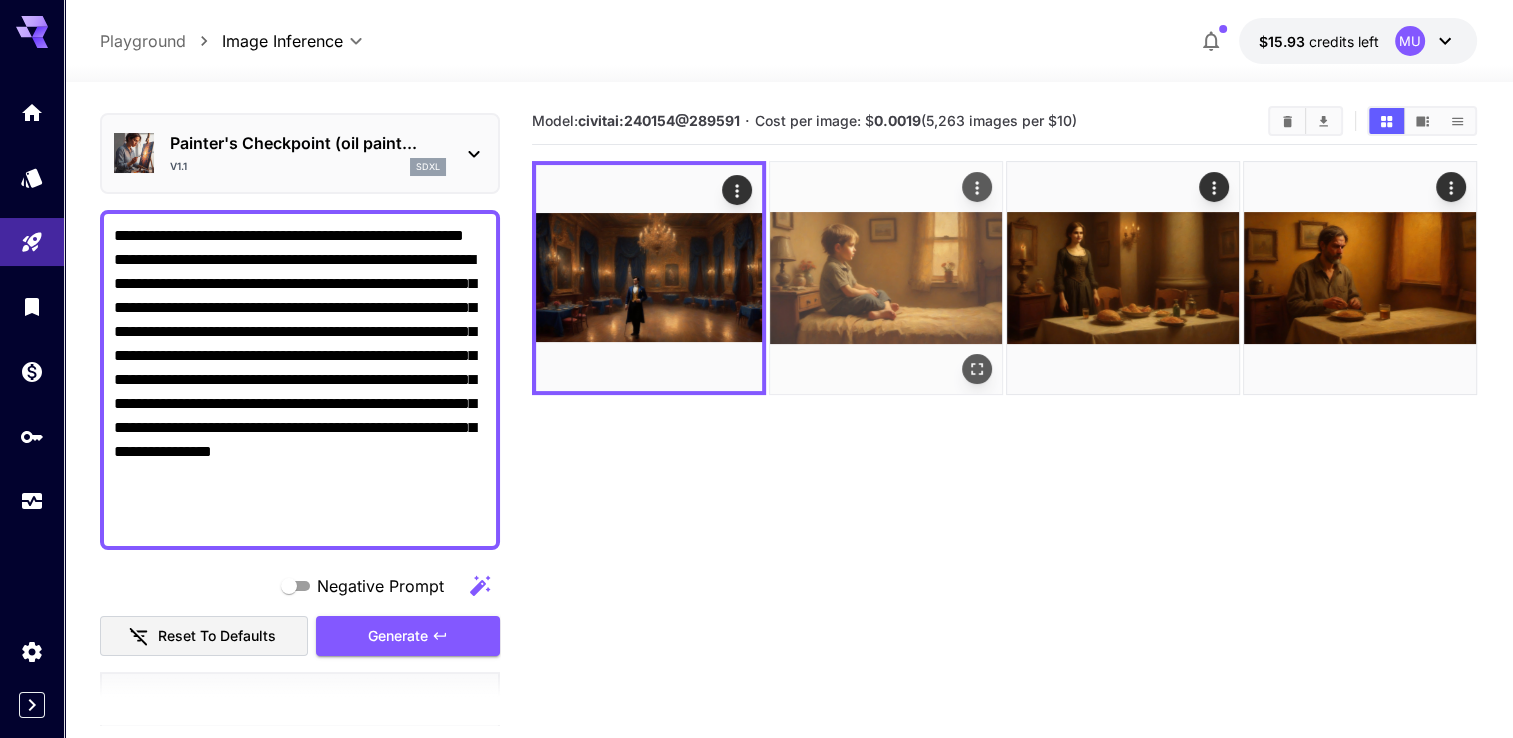 click 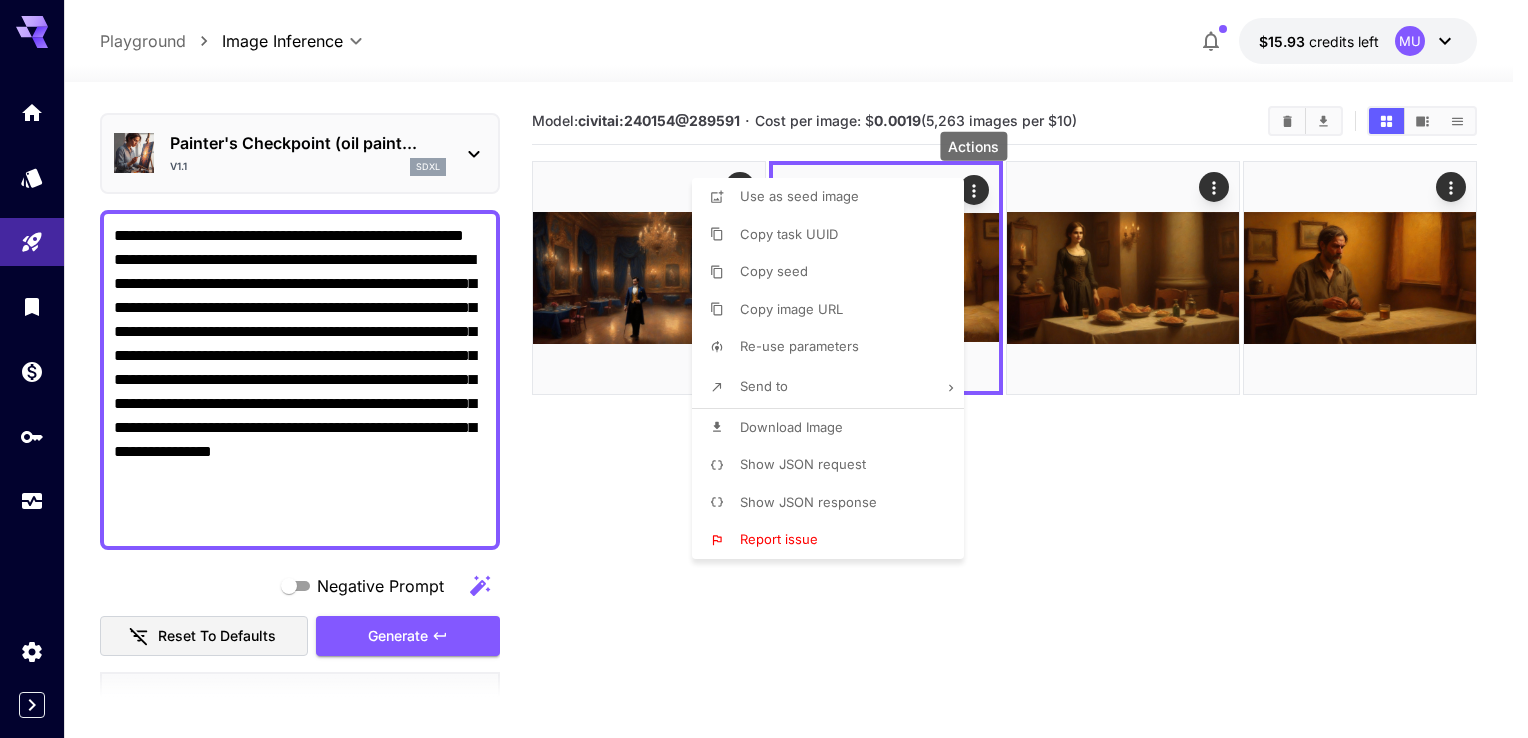 click on "Download Image" at bounding box center [791, 427] 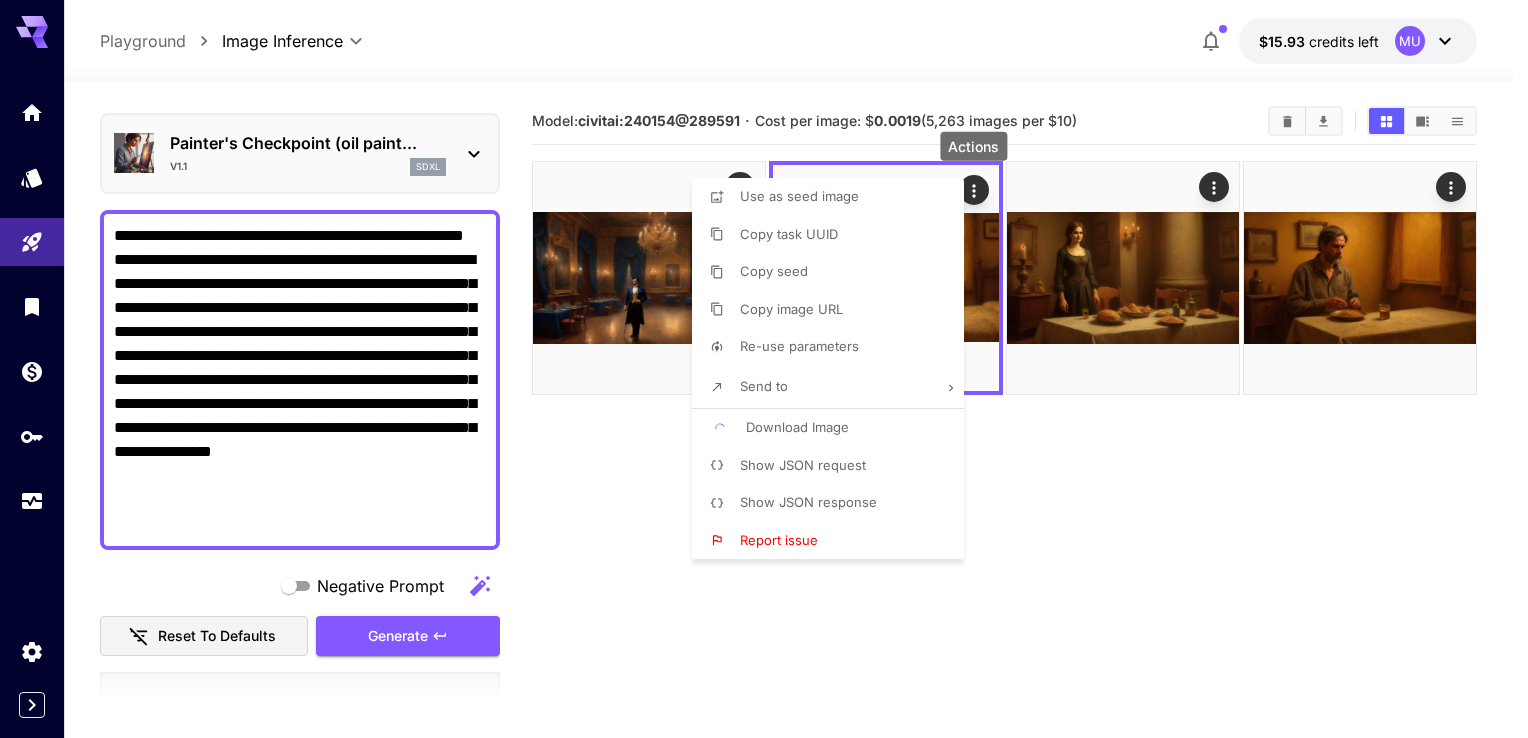 click at bounding box center [764, 369] 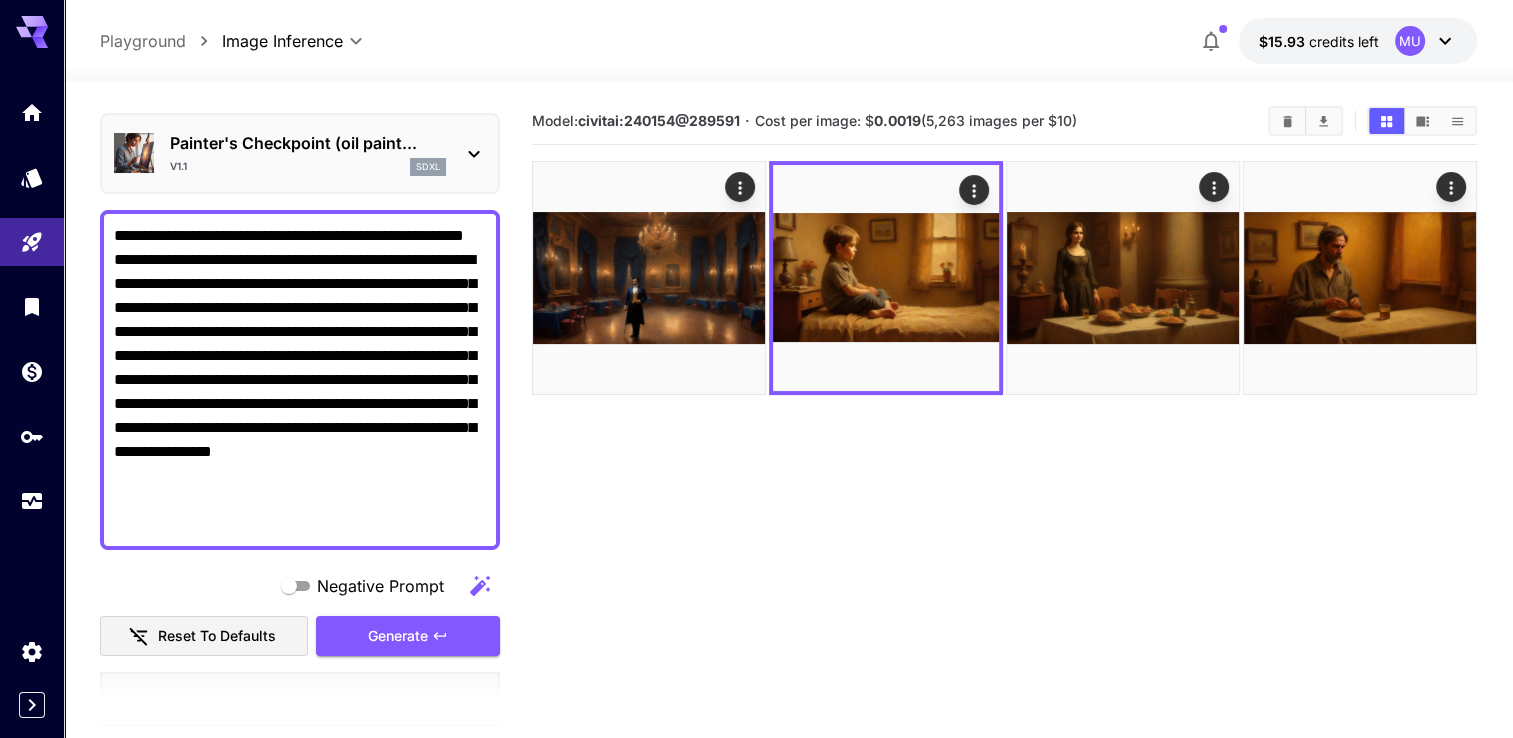 click on "**********" at bounding box center (756, 448) 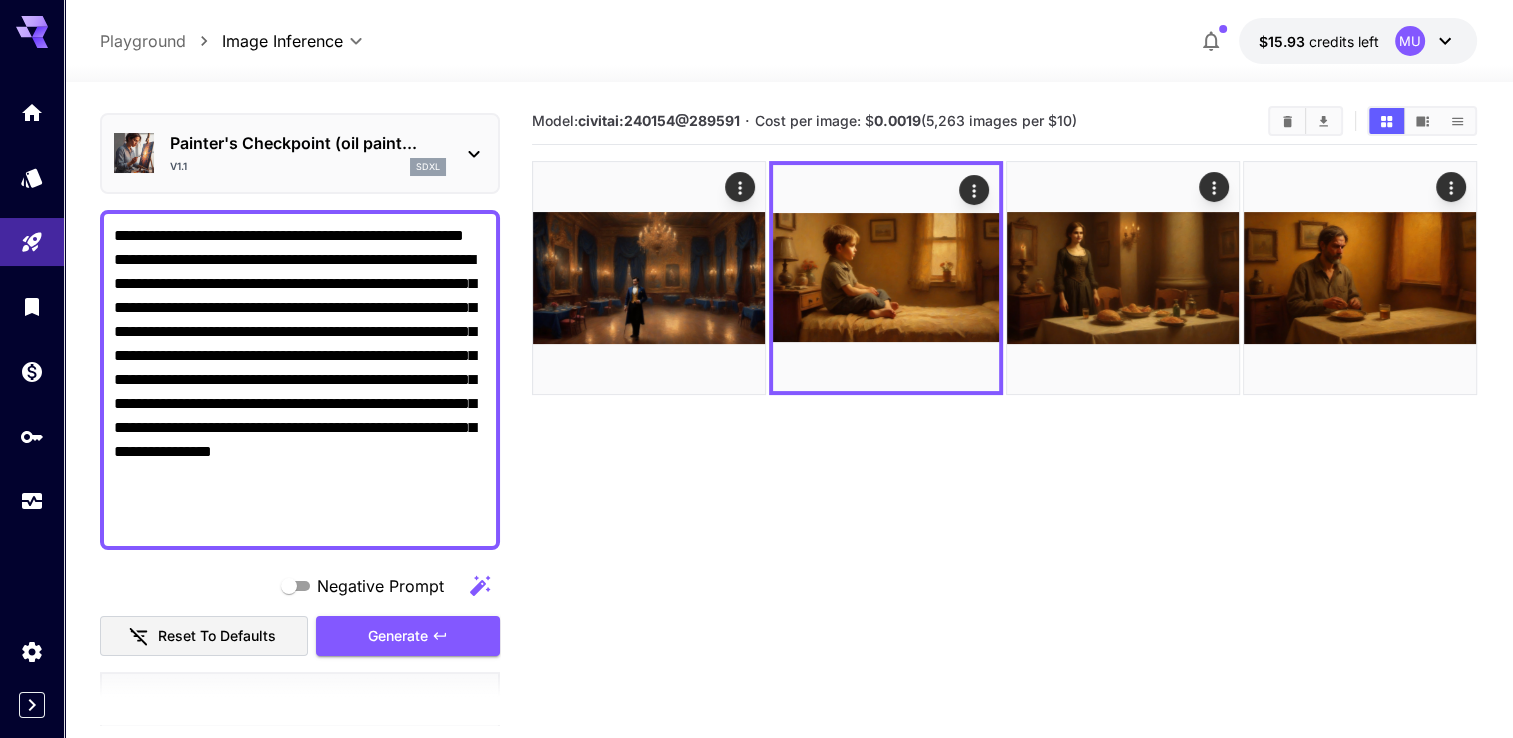 click on "**********" at bounding box center [300, 380] 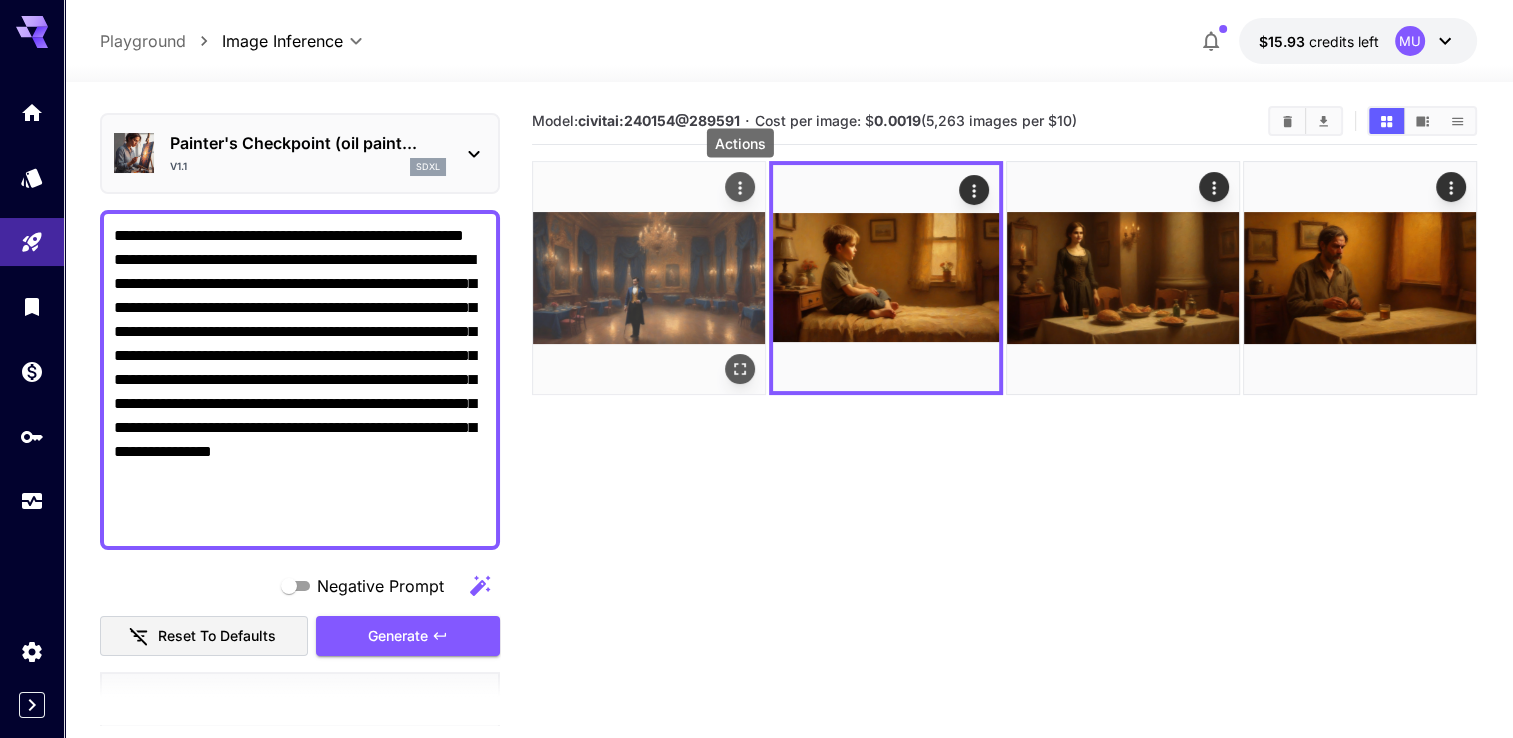 click 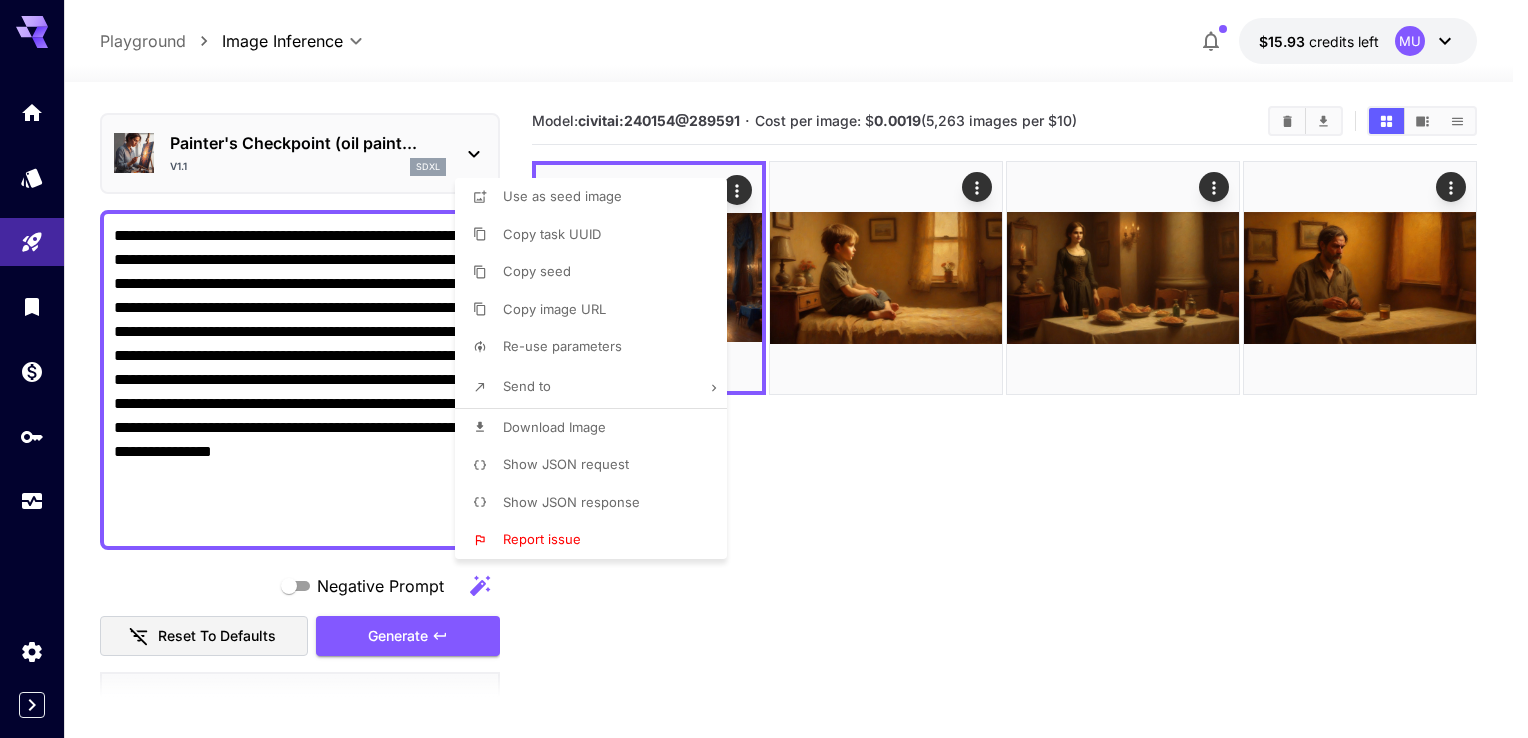 click at bounding box center (764, 369) 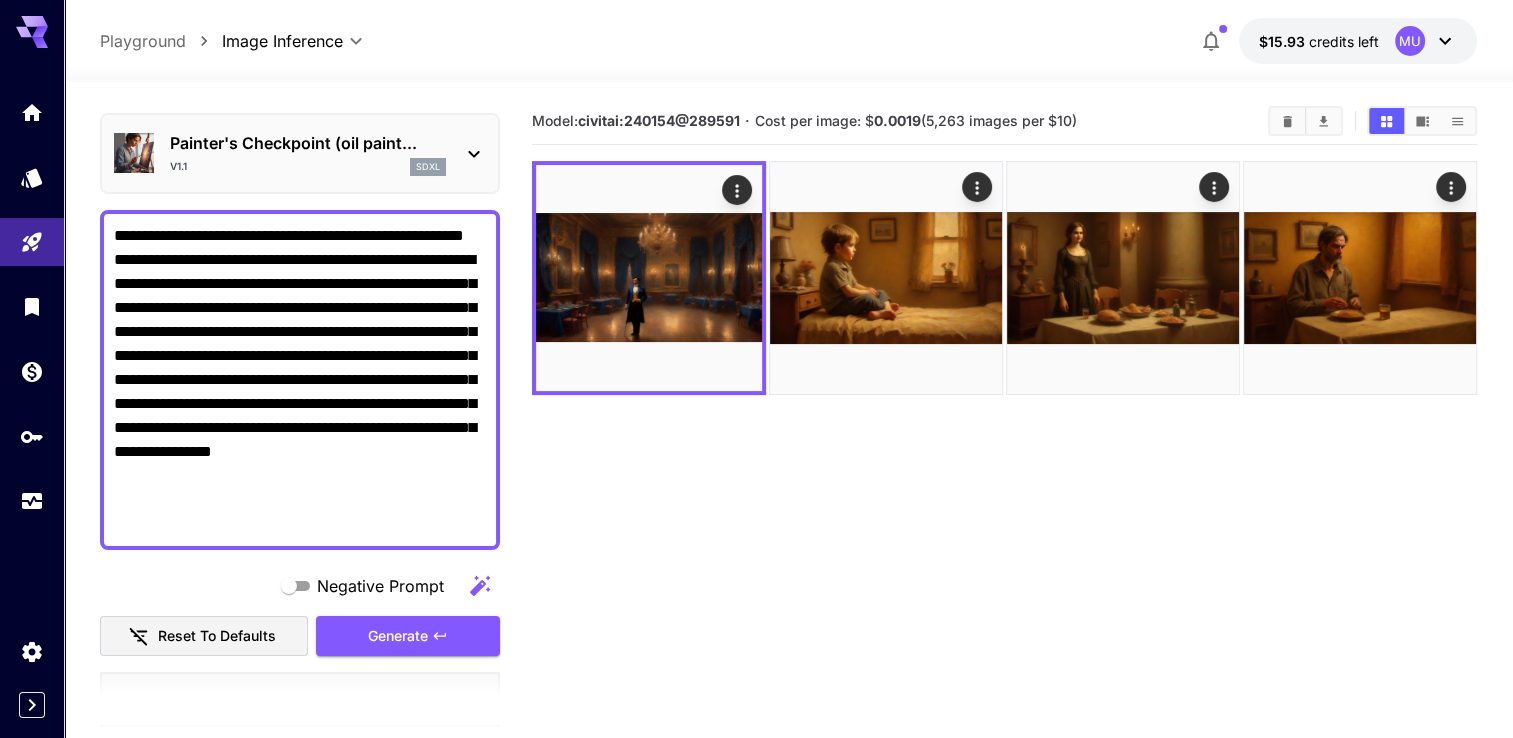 click on "**********" at bounding box center (756, 448) 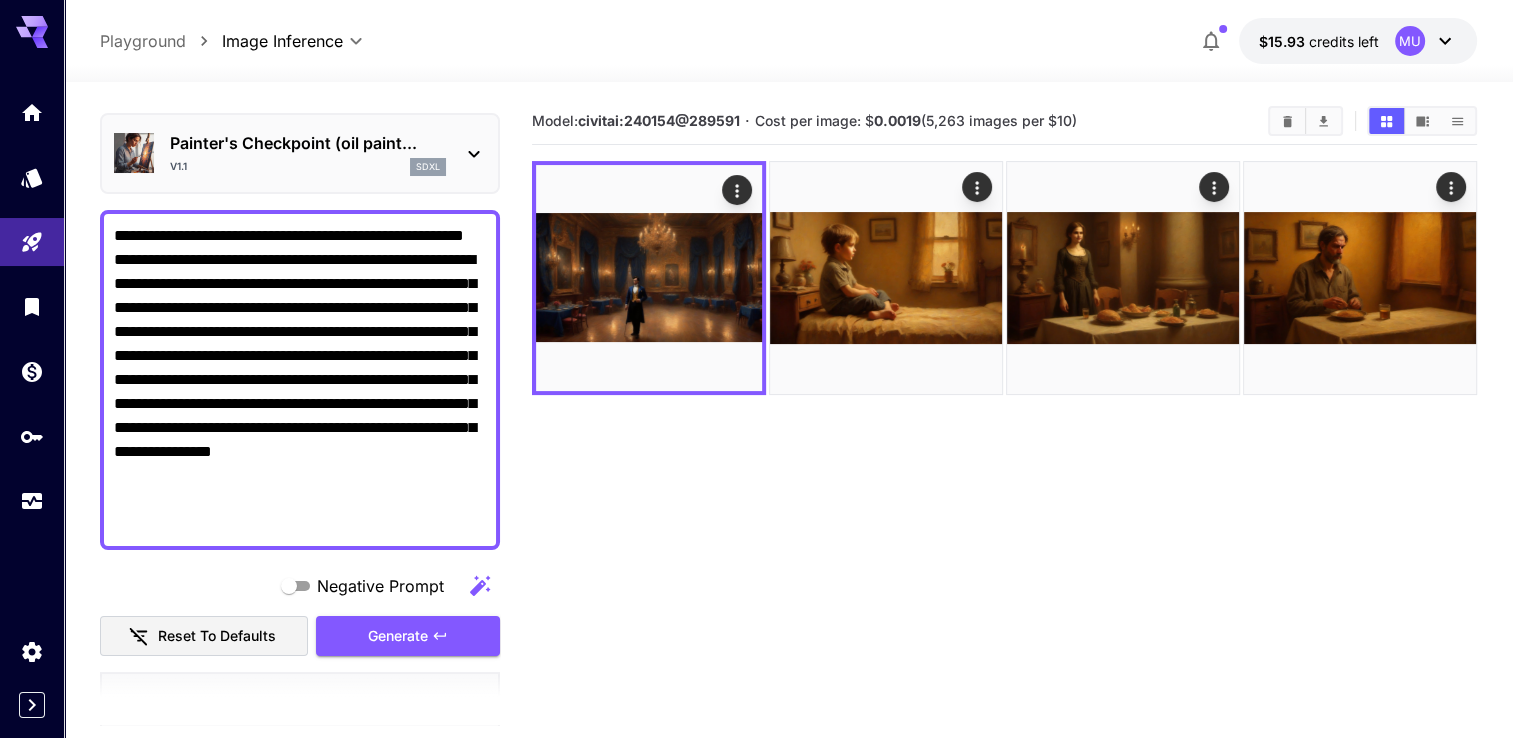 click on "Model:  civitai:240154@289591 · Cost per image: $ 0.0019  (5,263 images per $10)" at bounding box center (1004, 467) 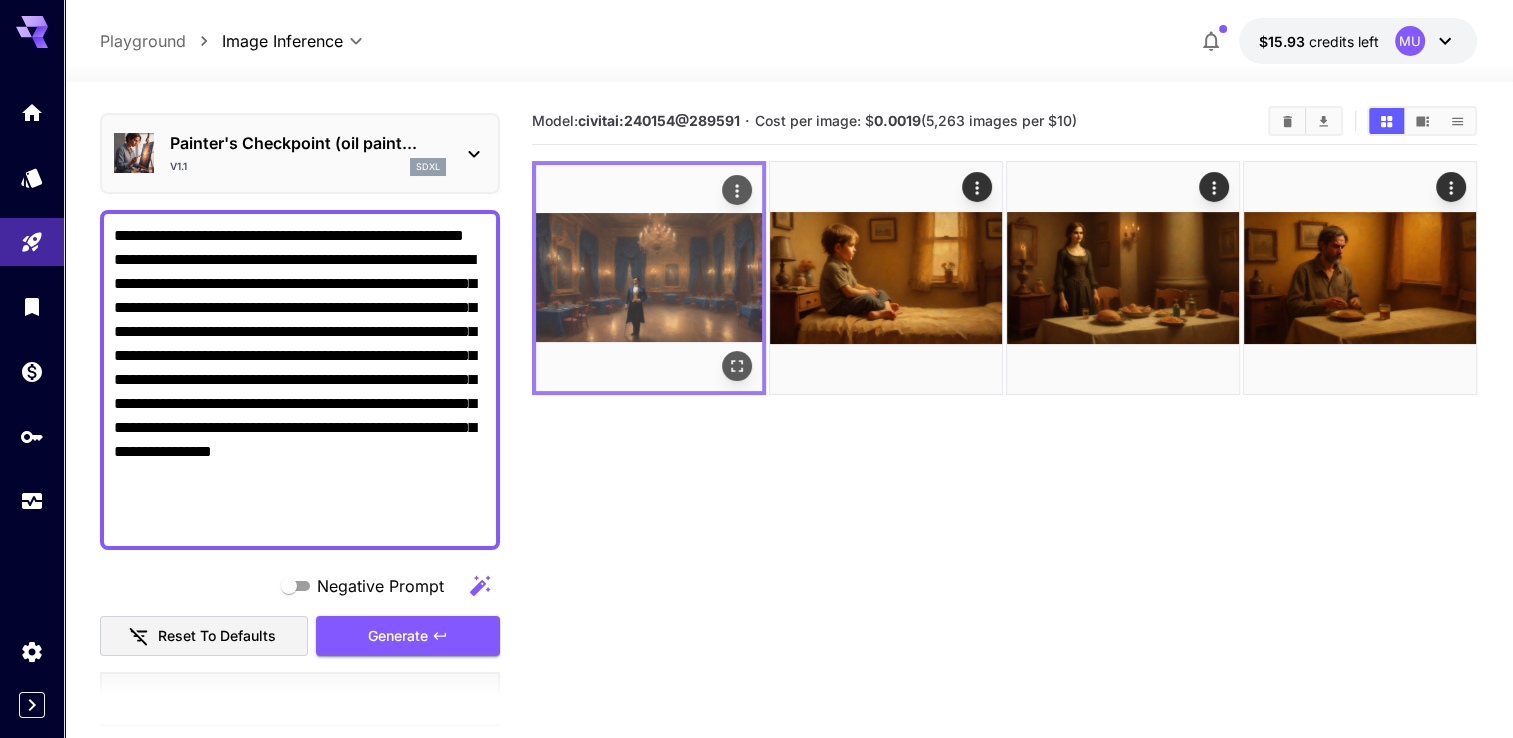 click at bounding box center (649, 278) 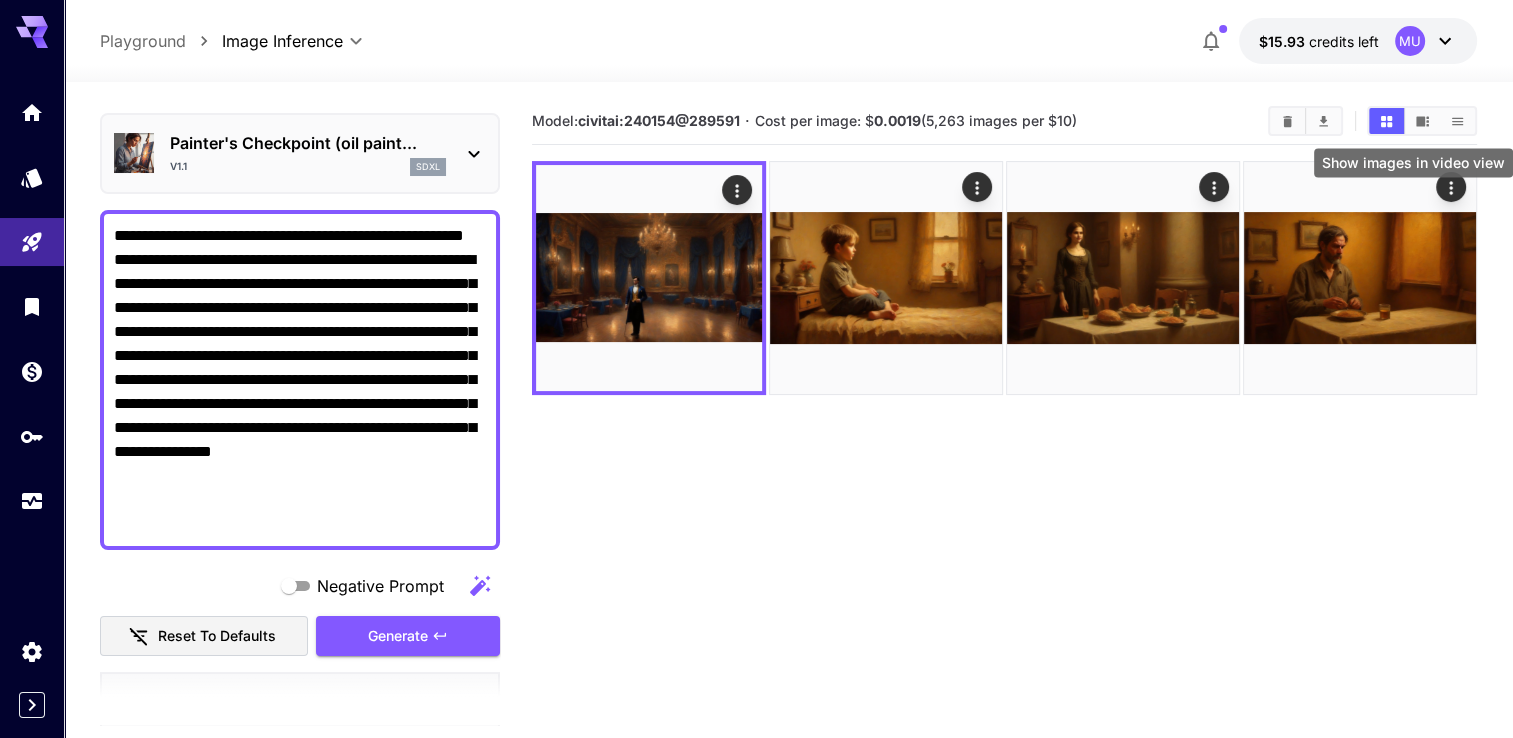 click 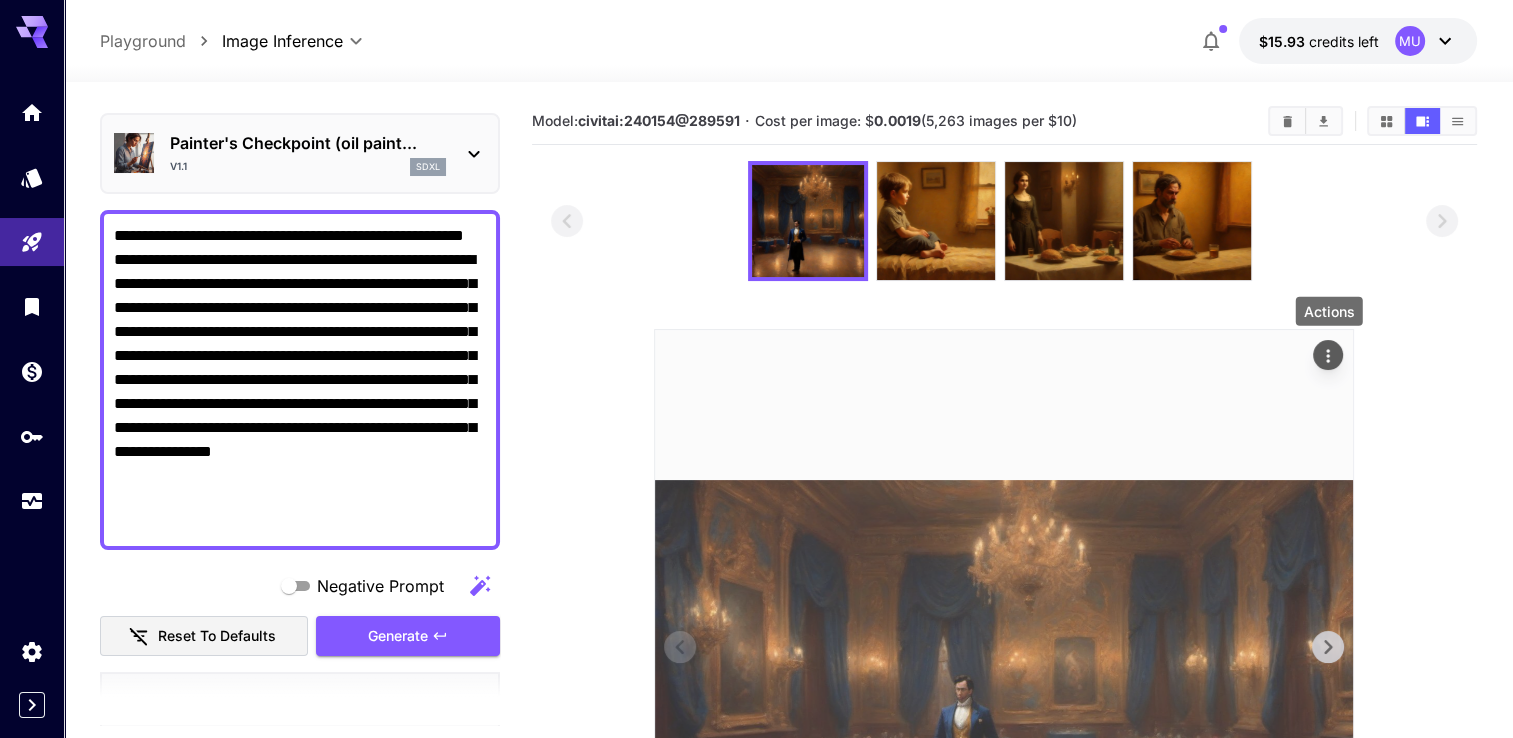 click 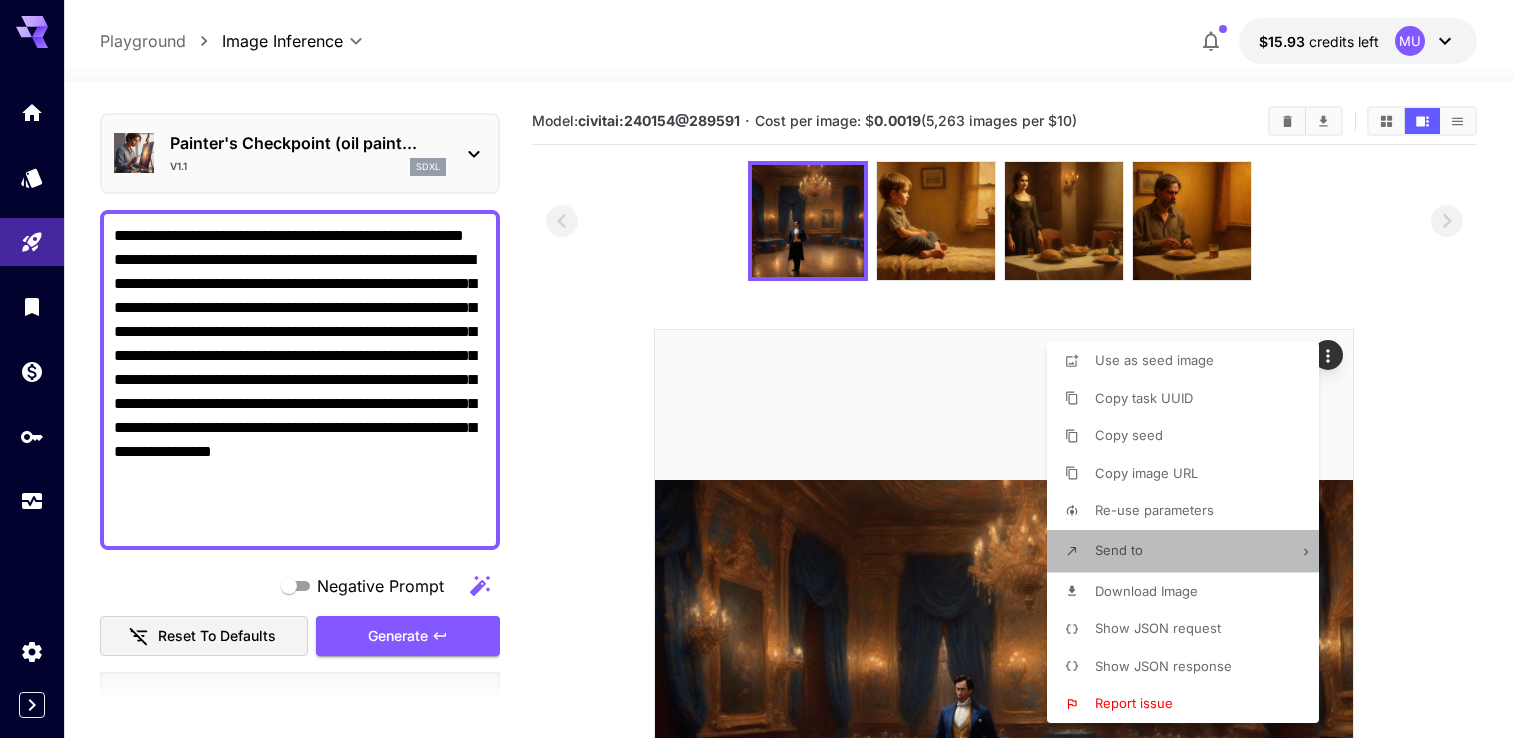 click on "Send to" at bounding box center (1189, 551) 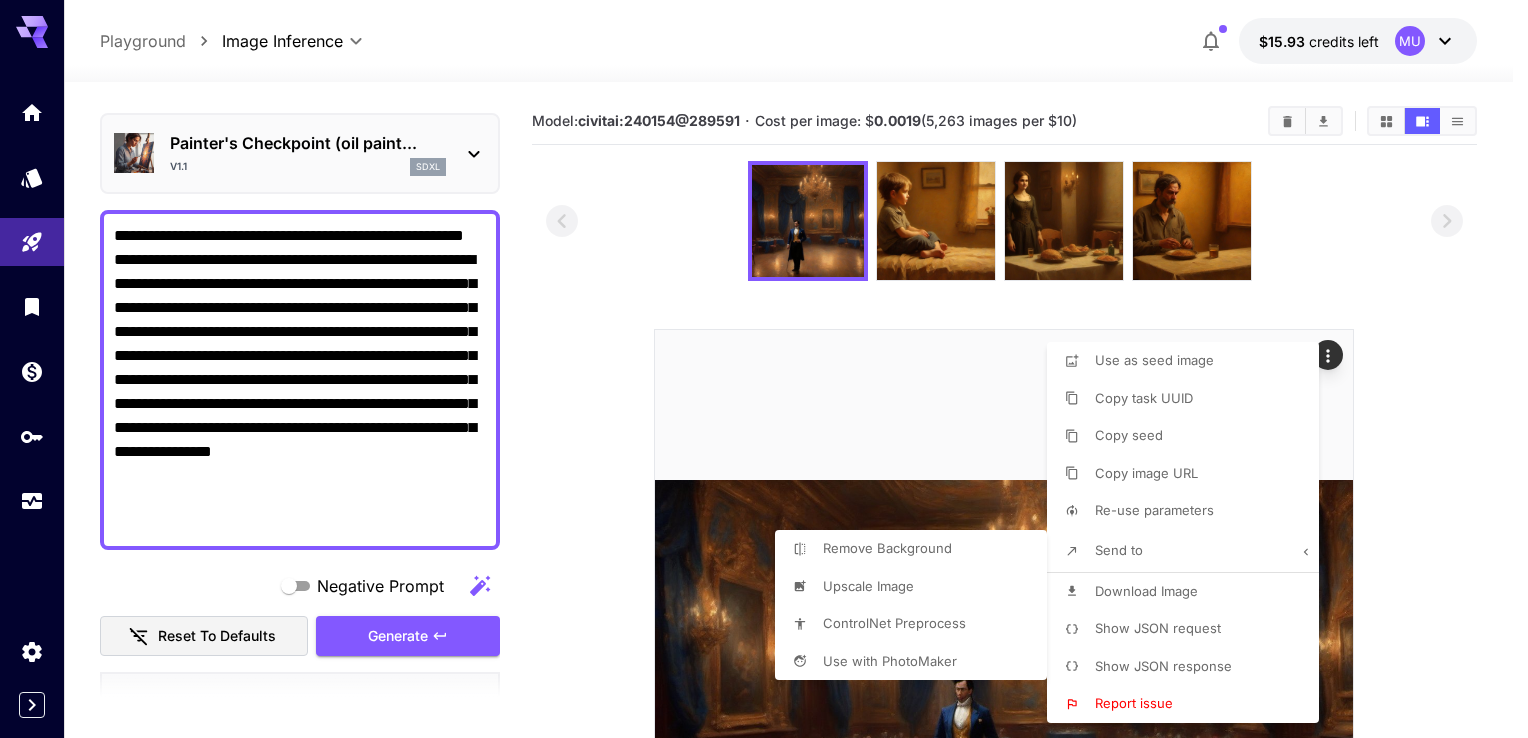 click at bounding box center [764, 369] 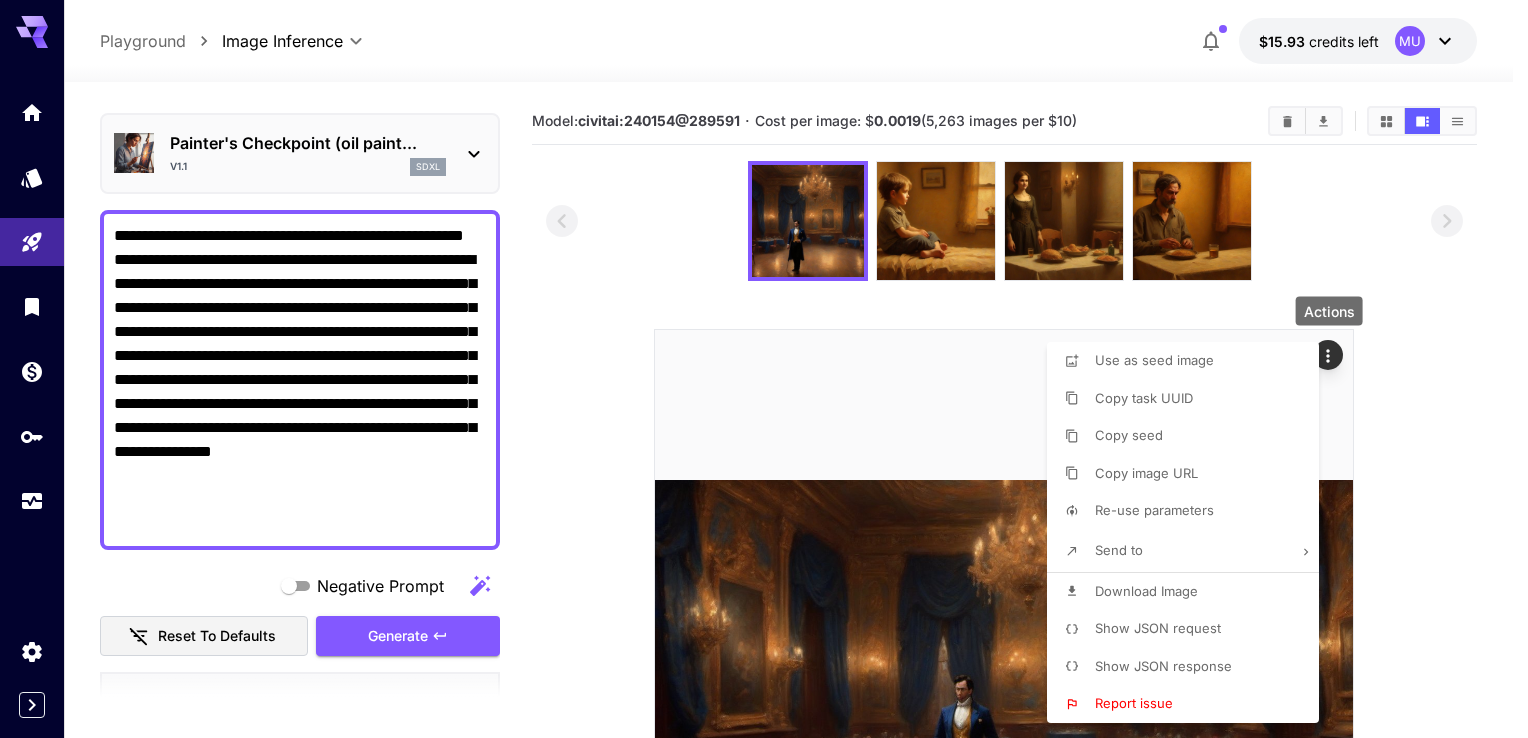 click at bounding box center [764, 369] 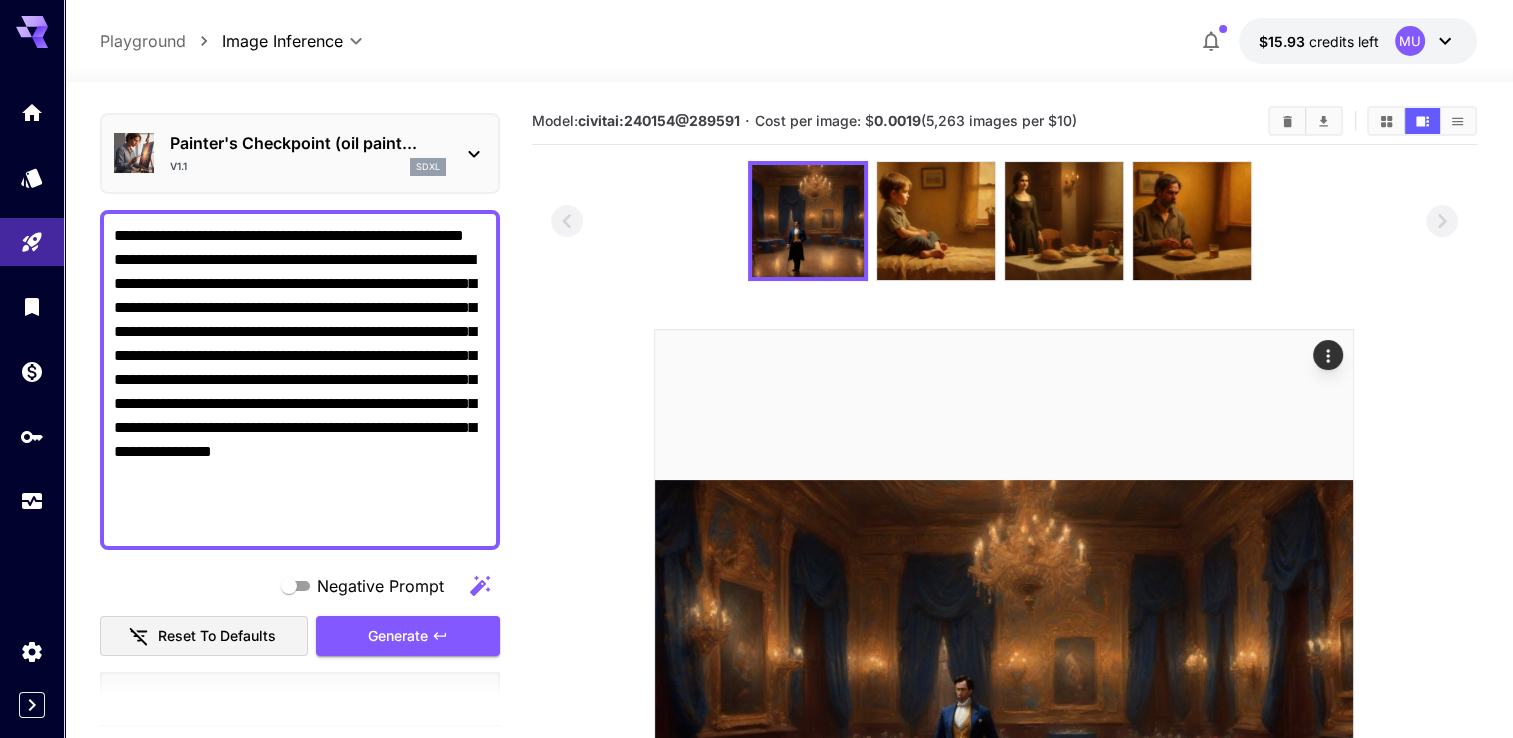 click on "**********" at bounding box center (300, 380) 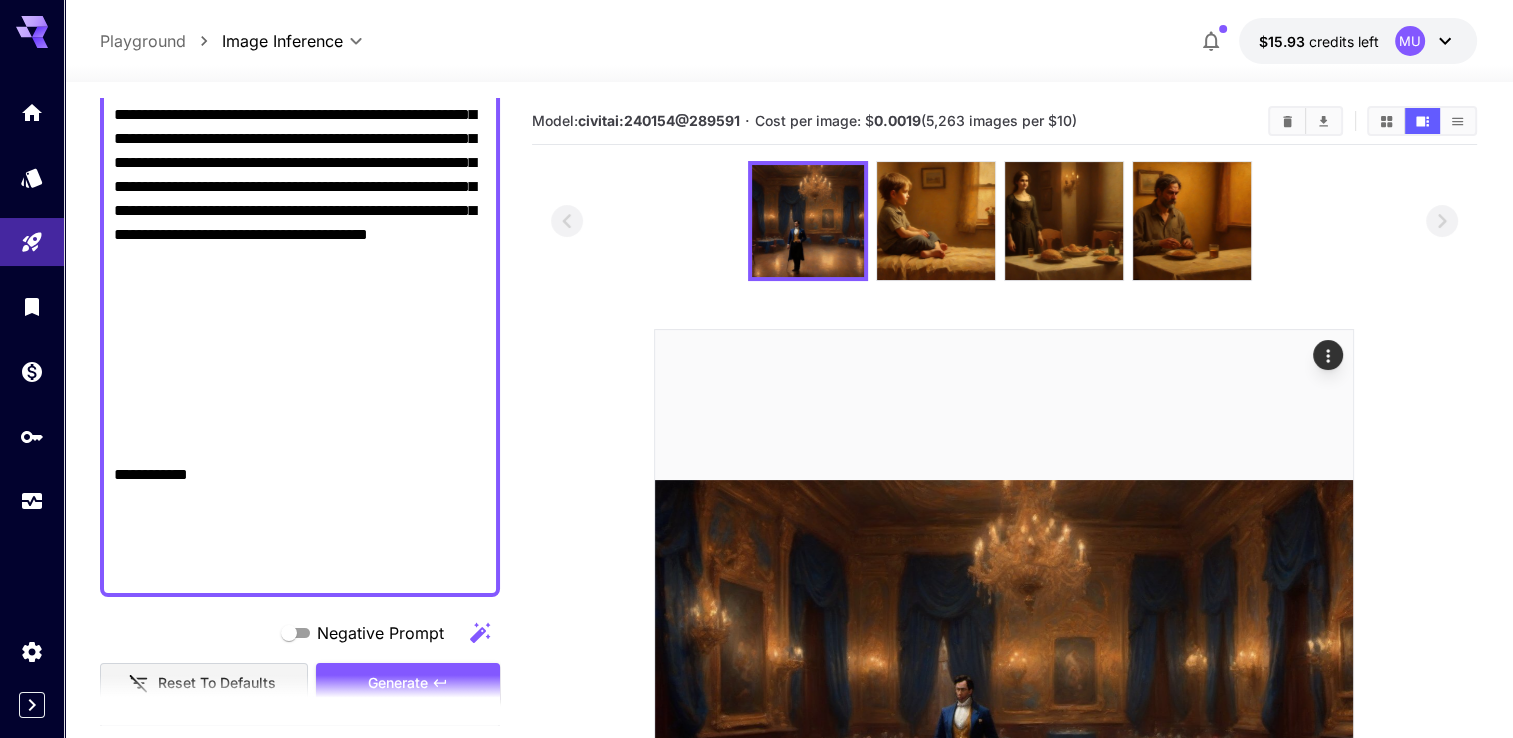 scroll, scrollTop: 456, scrollLeft: 0, axis: vertical 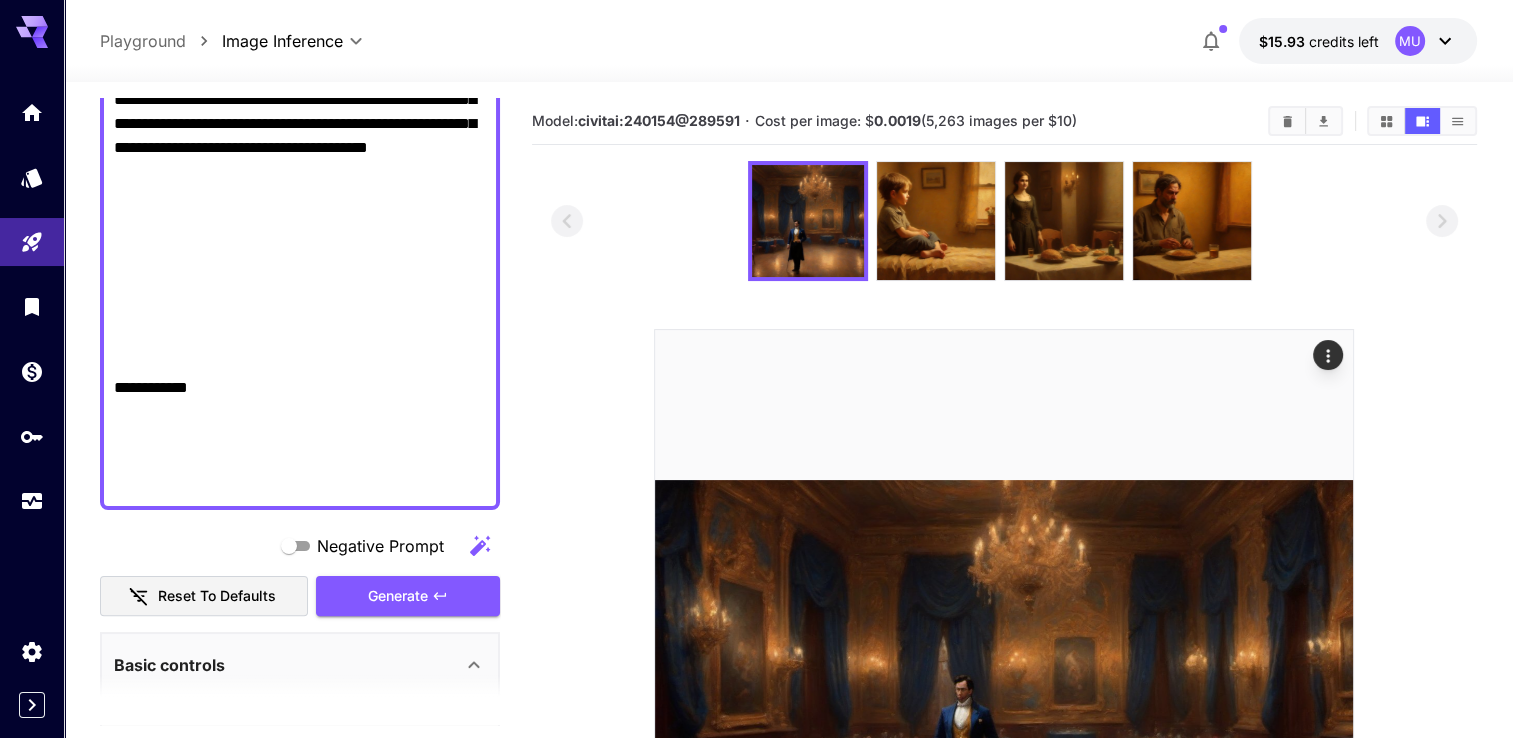 click on "Negative Prompt" at bounding box center [300, 546] 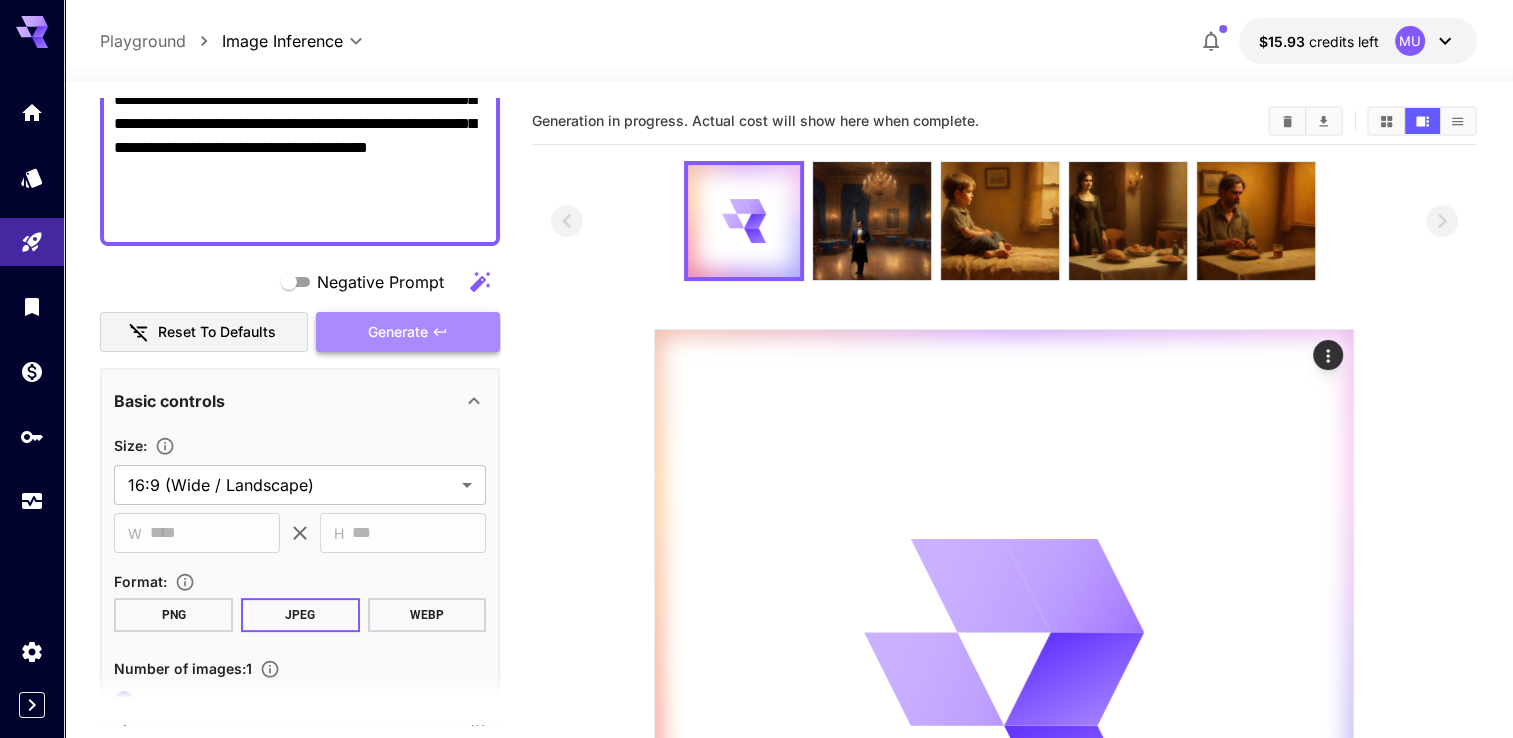 click on "Generate" at bounding box center (398, 332) 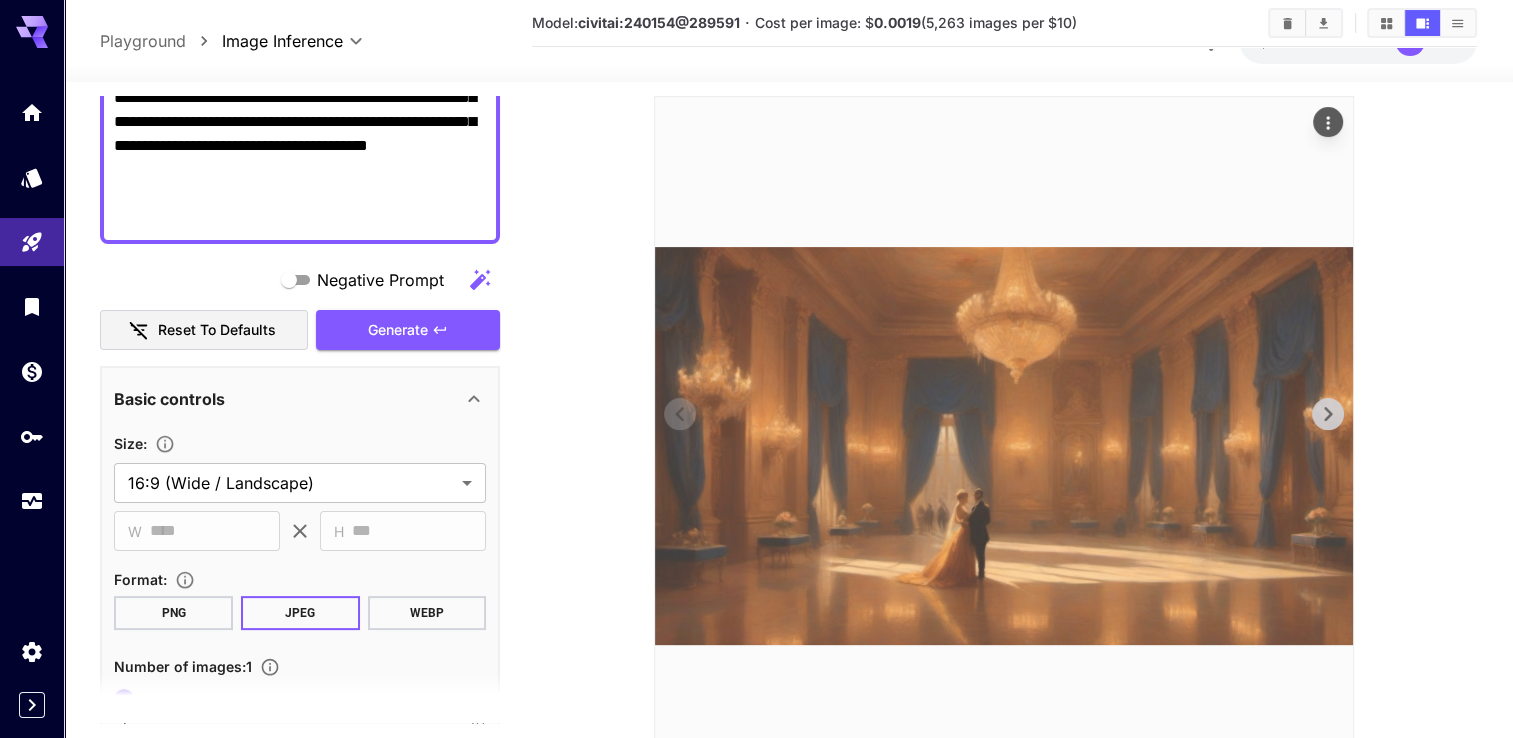 scroll, scrollTop: 300, scrollLeft: 0, axis: vertical 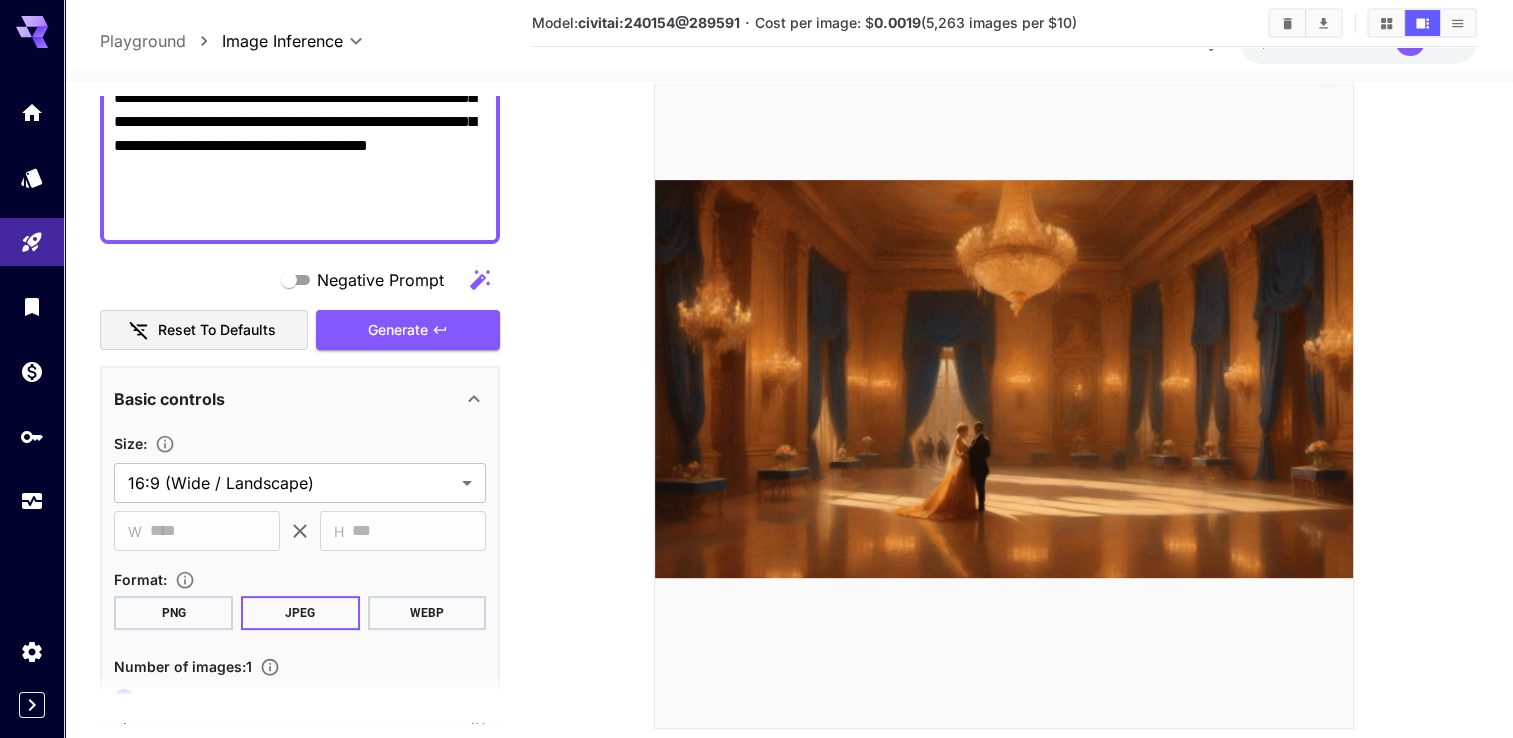 click on "**********" at bounding box center (300, 26) 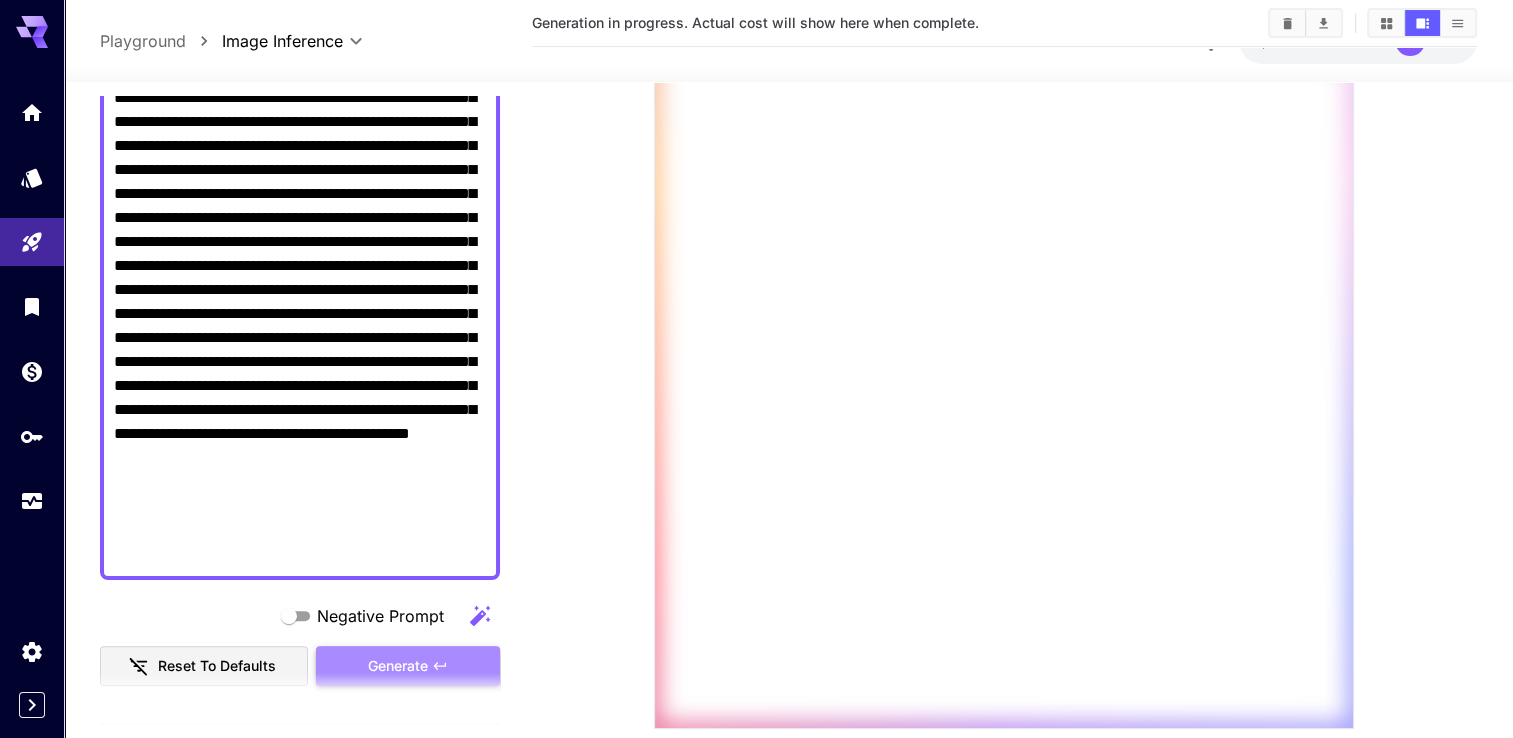 click on "Generate" at bounding box center [398, 666] 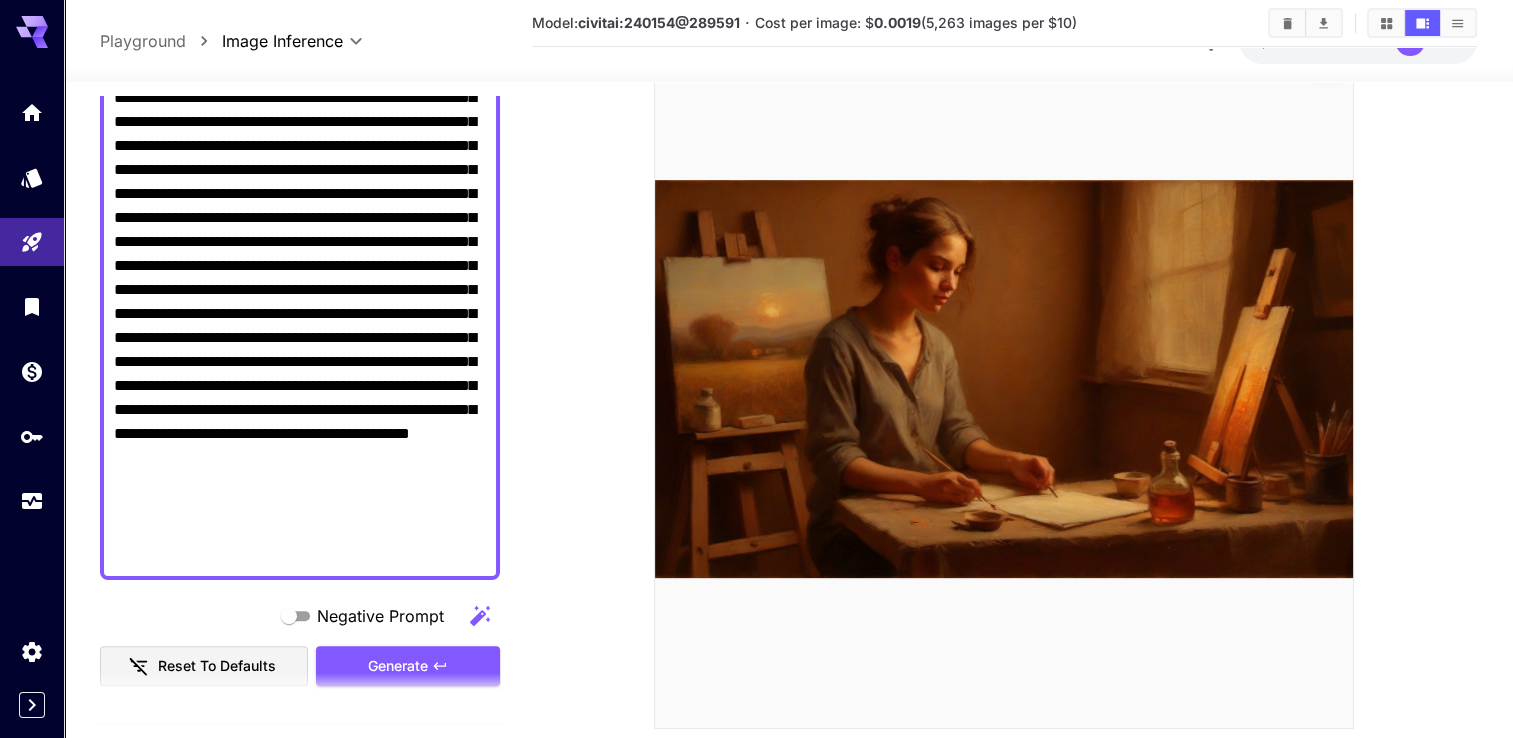 click at bounding box center [1005, 295] 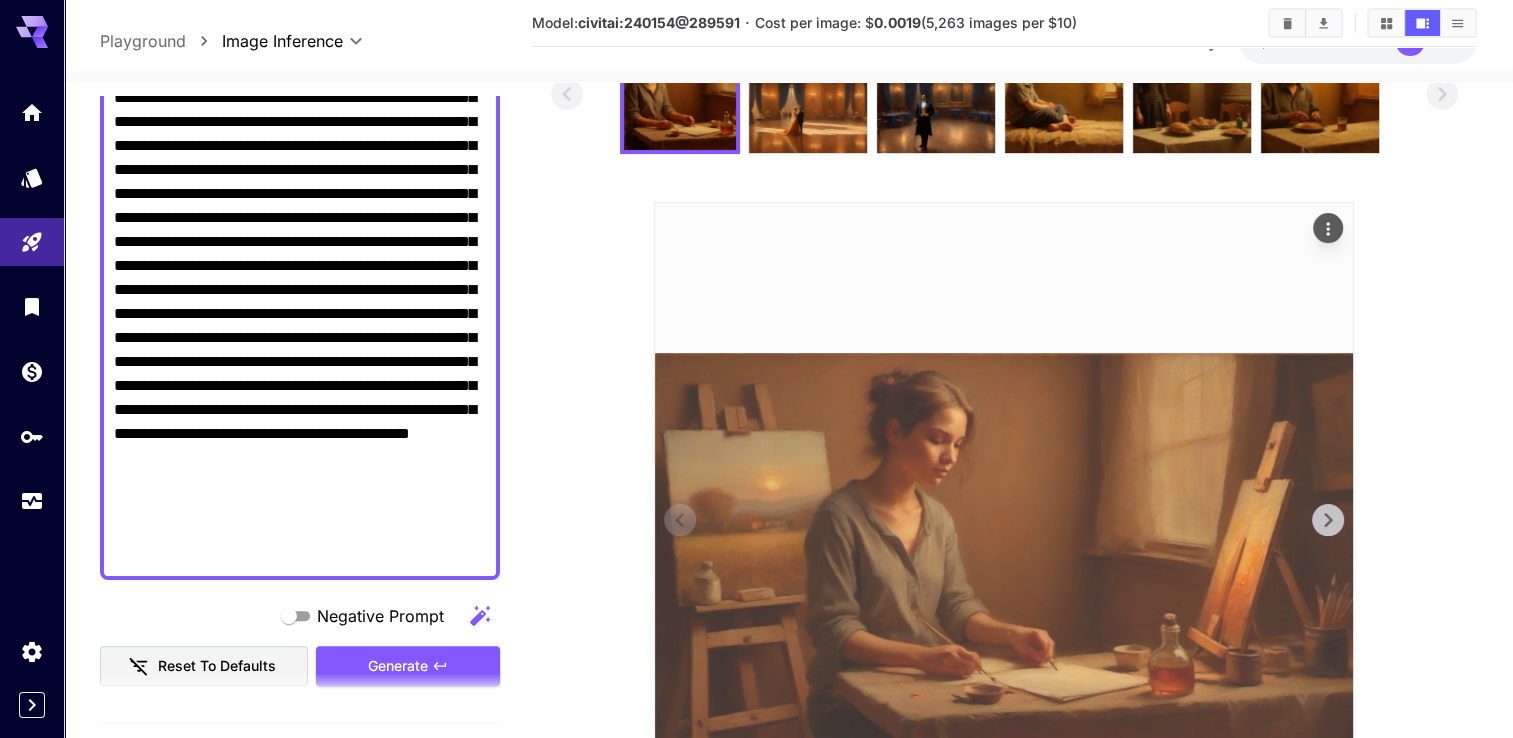 scroll, scrollTop: 350, scrollLeft: 0, axis: vertical 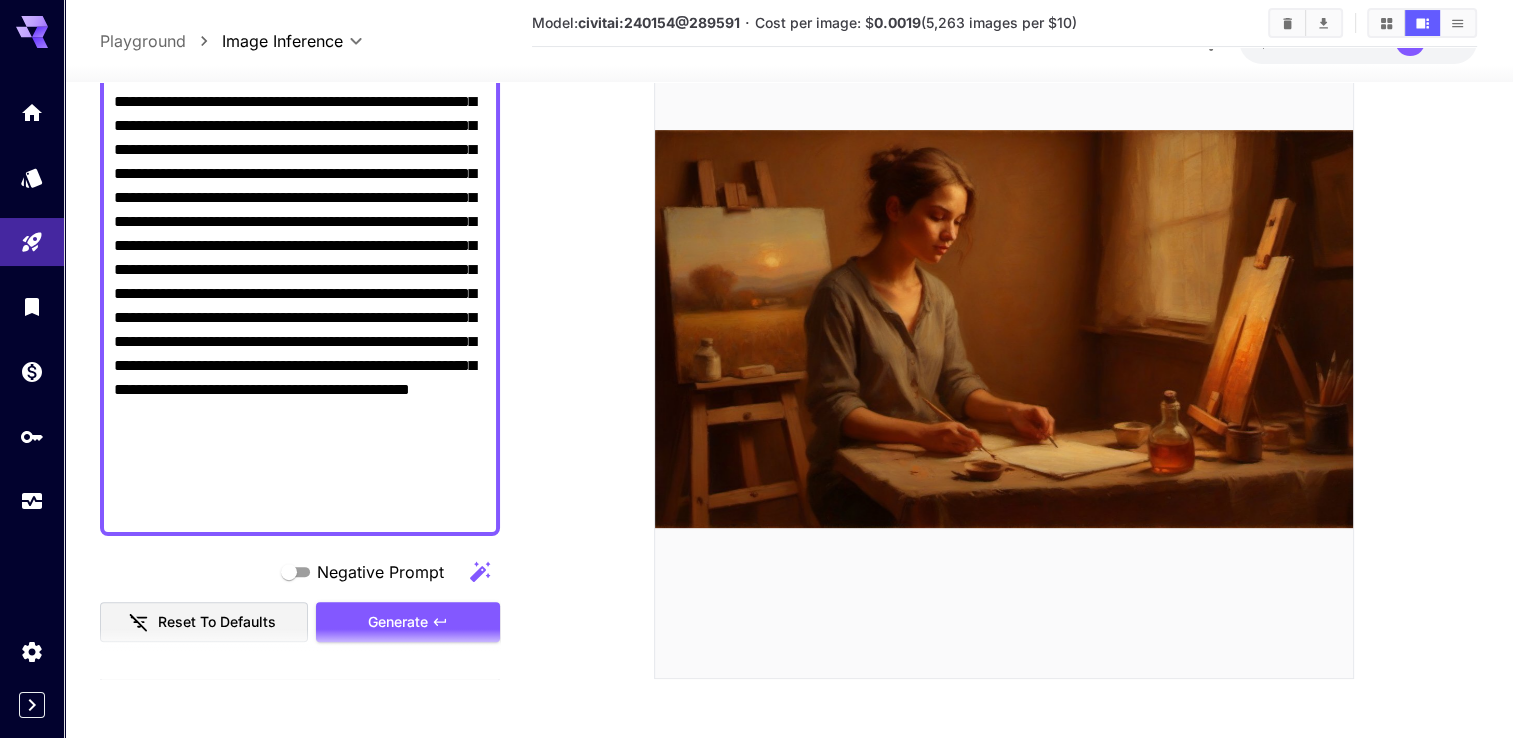 click on "Negative Prompt" at bounding box center [300, 149] 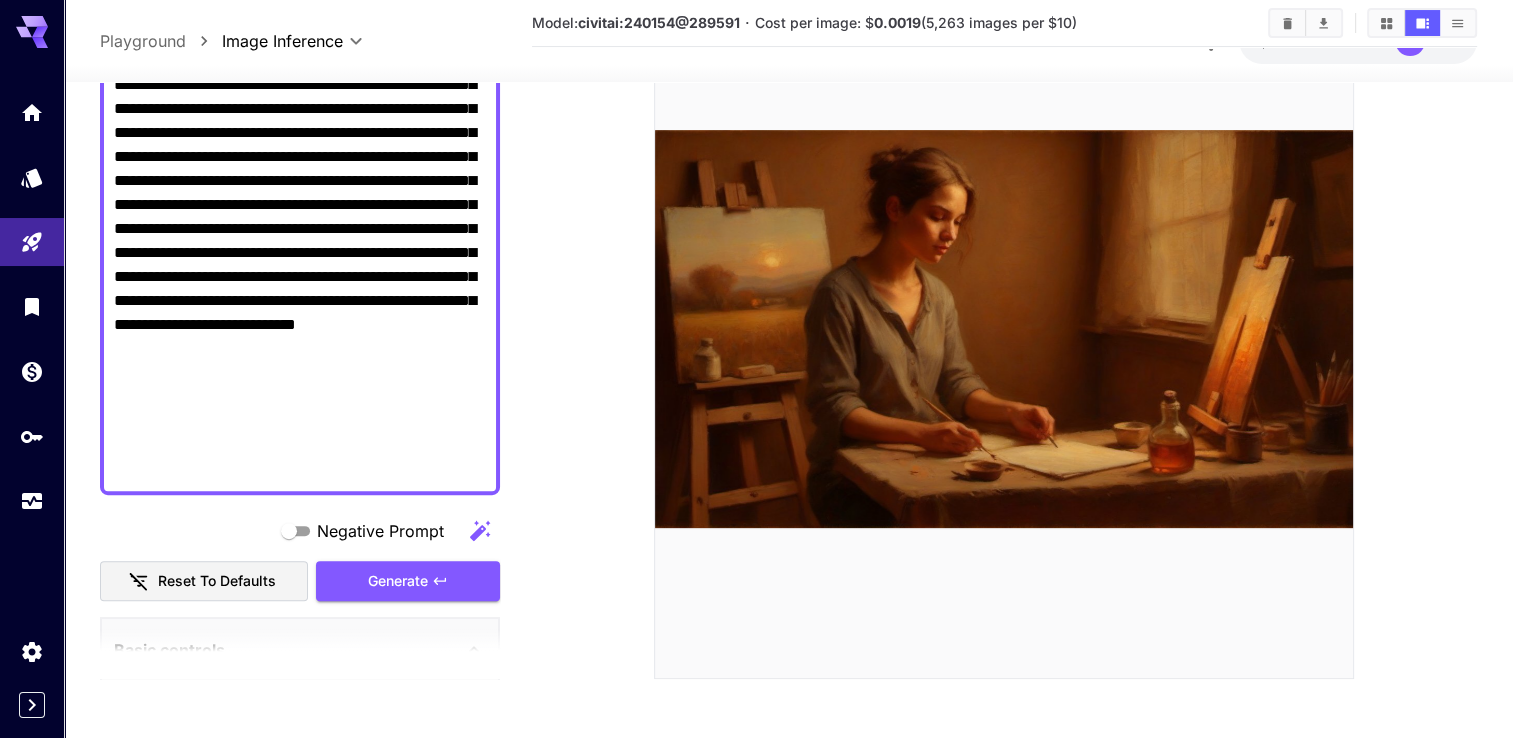 scroll, scrollTop: 556, scrollLeft: 0, axis: vertical 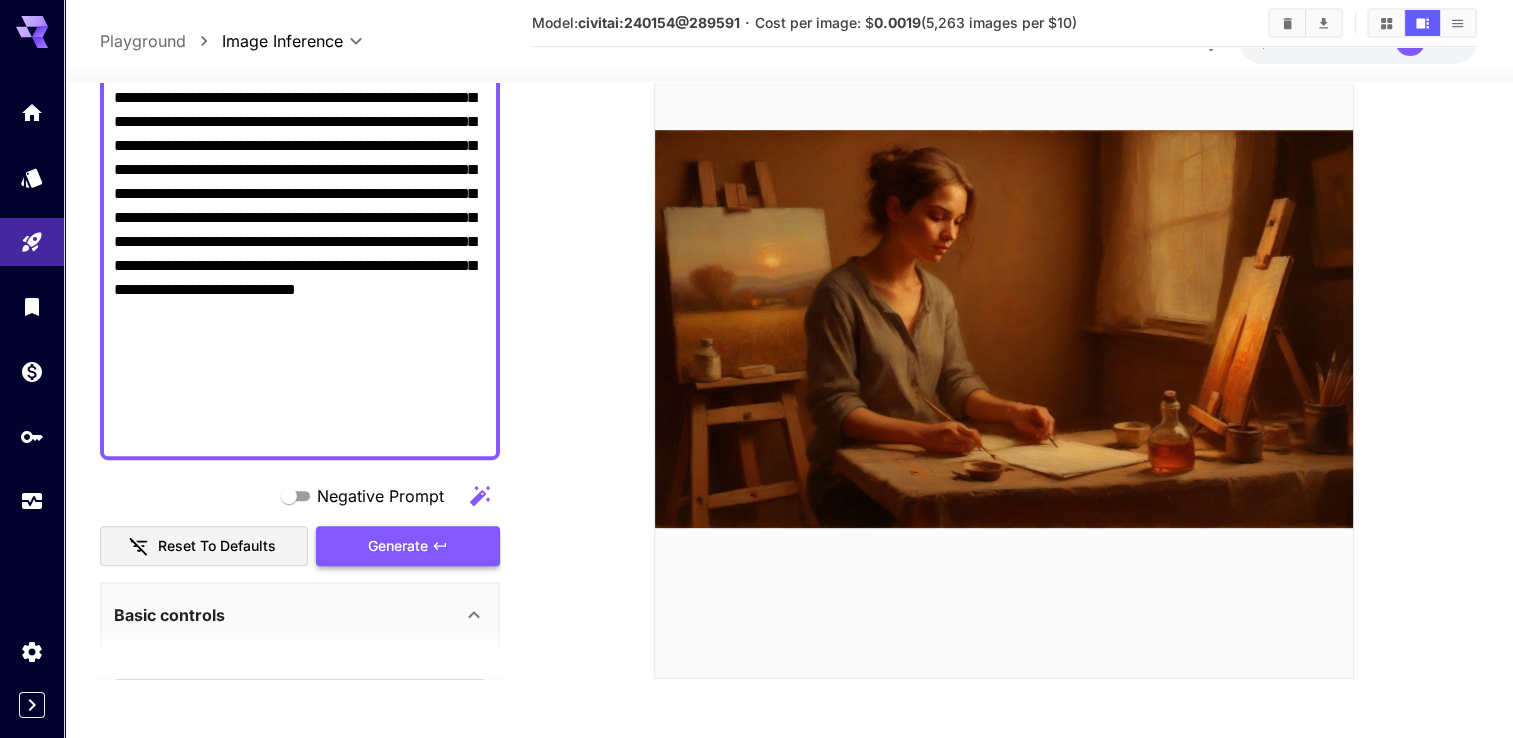 click on "Generate" at bounding box center (398, 545) 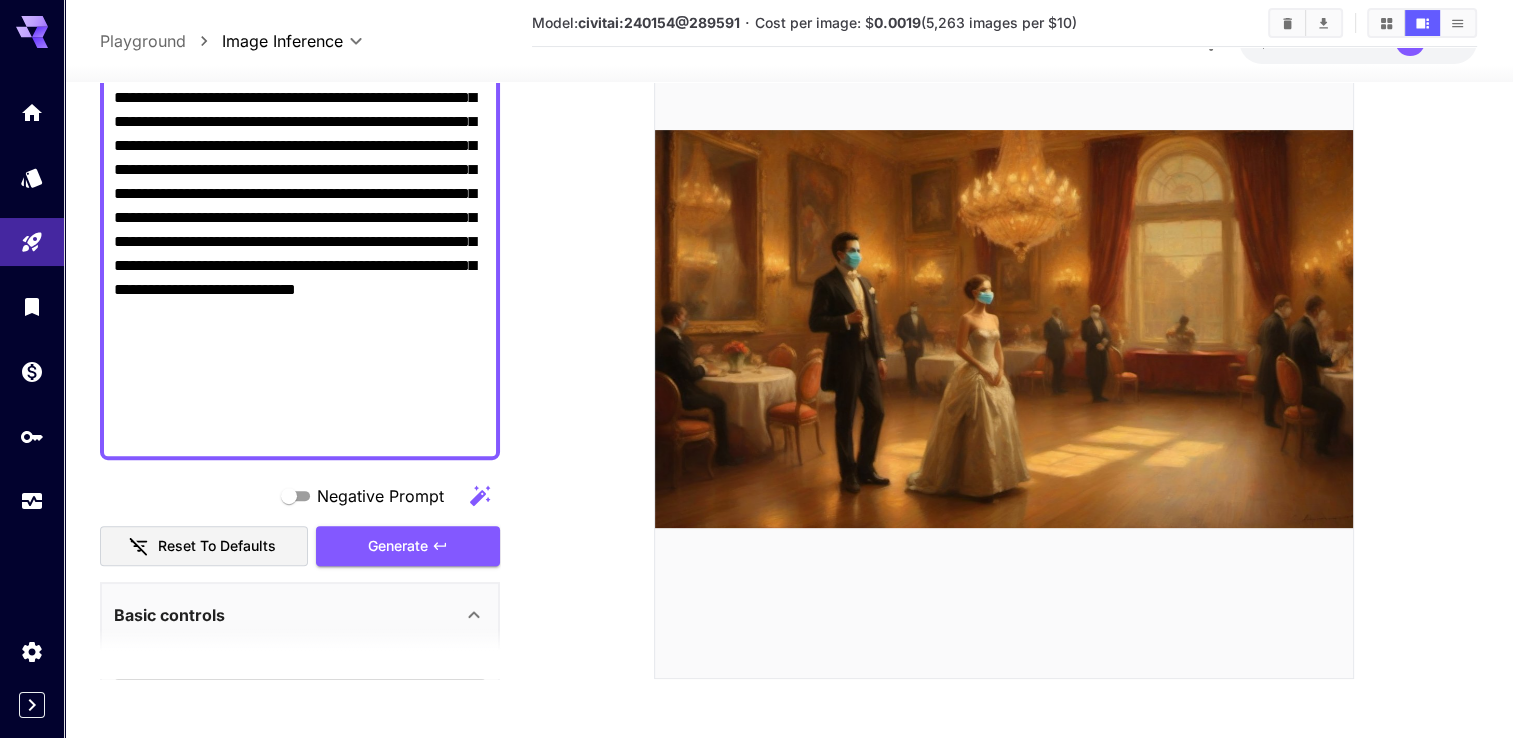 click on "Negative Prompt" at bounding box center [300, 61] 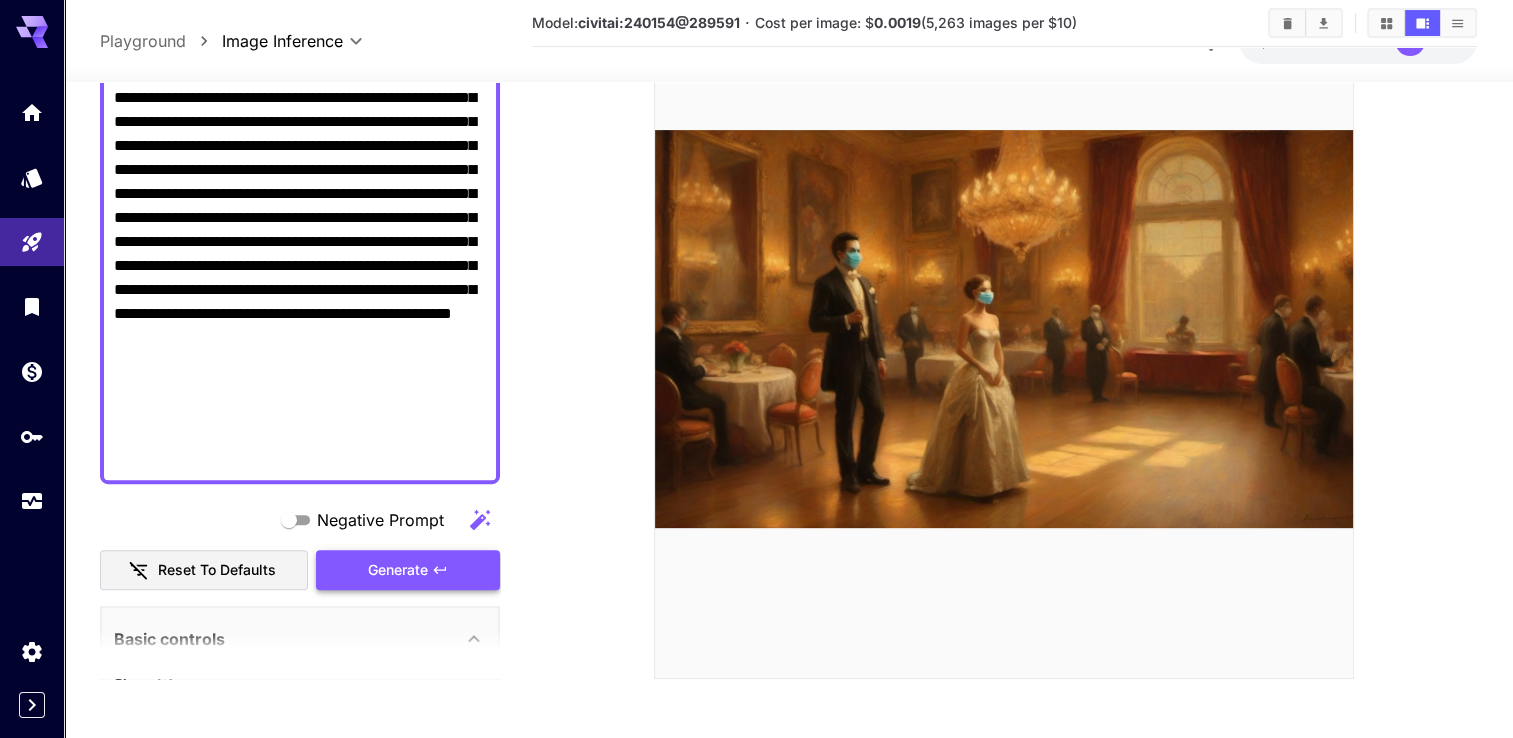 type on "**********" 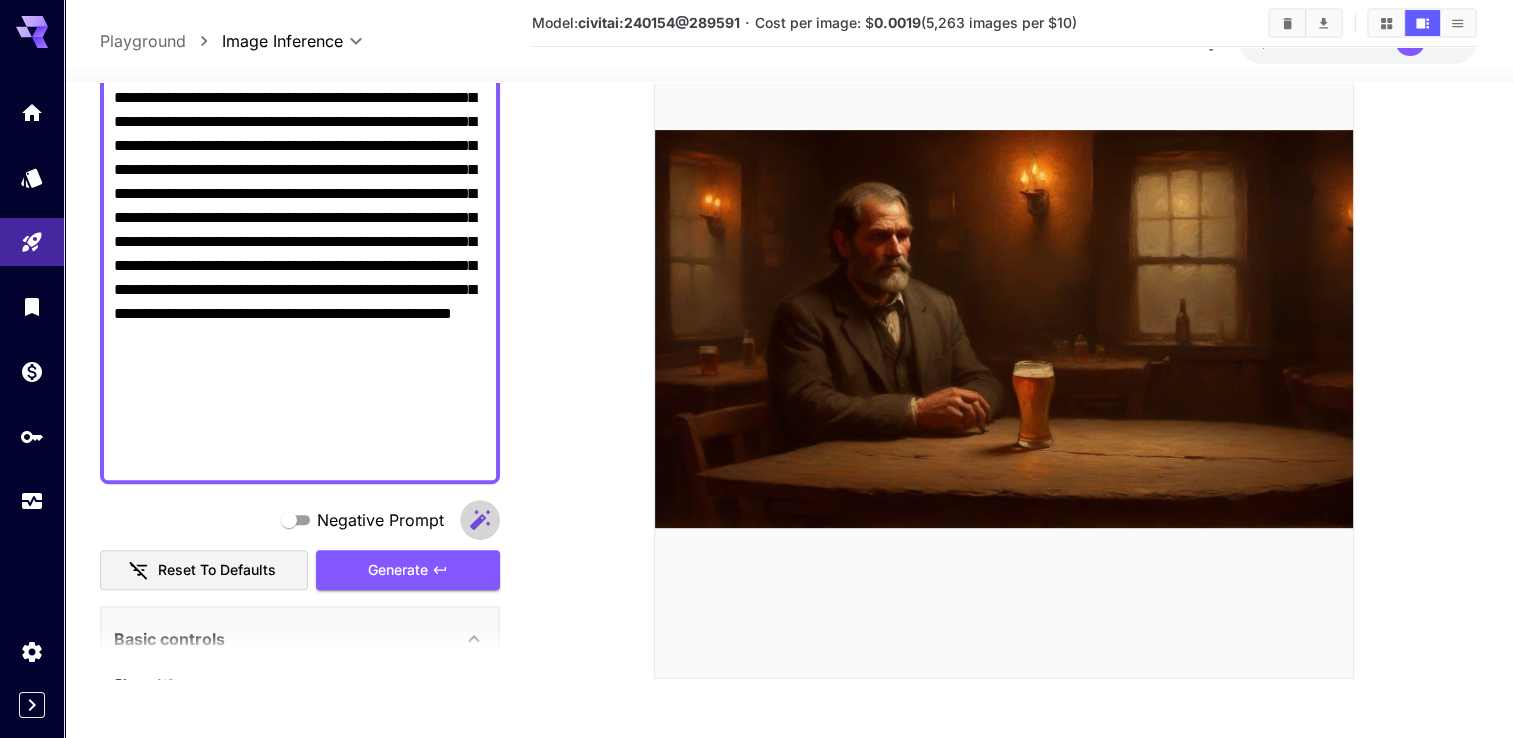 click 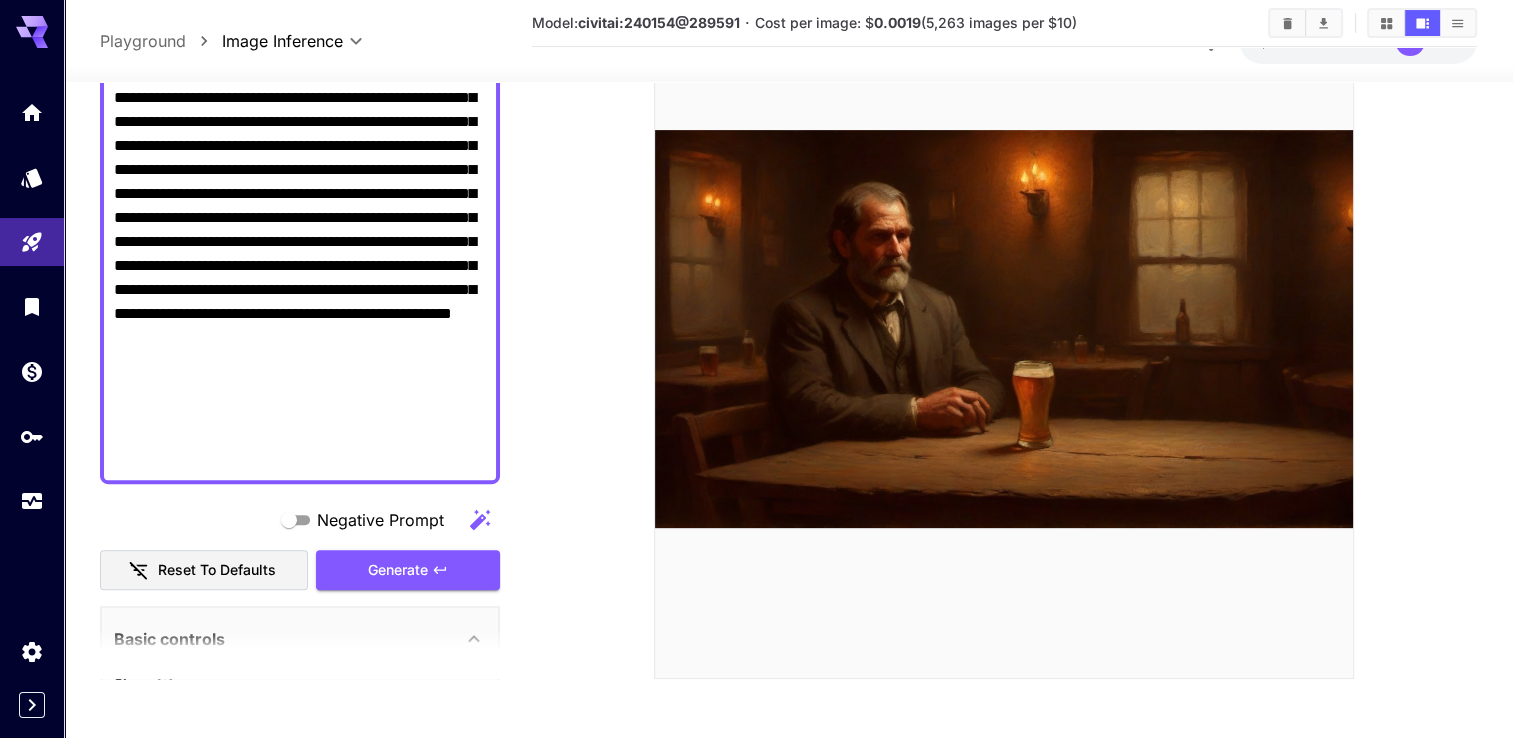 click on "Negative Prompt" at bounding box center [380, 520] 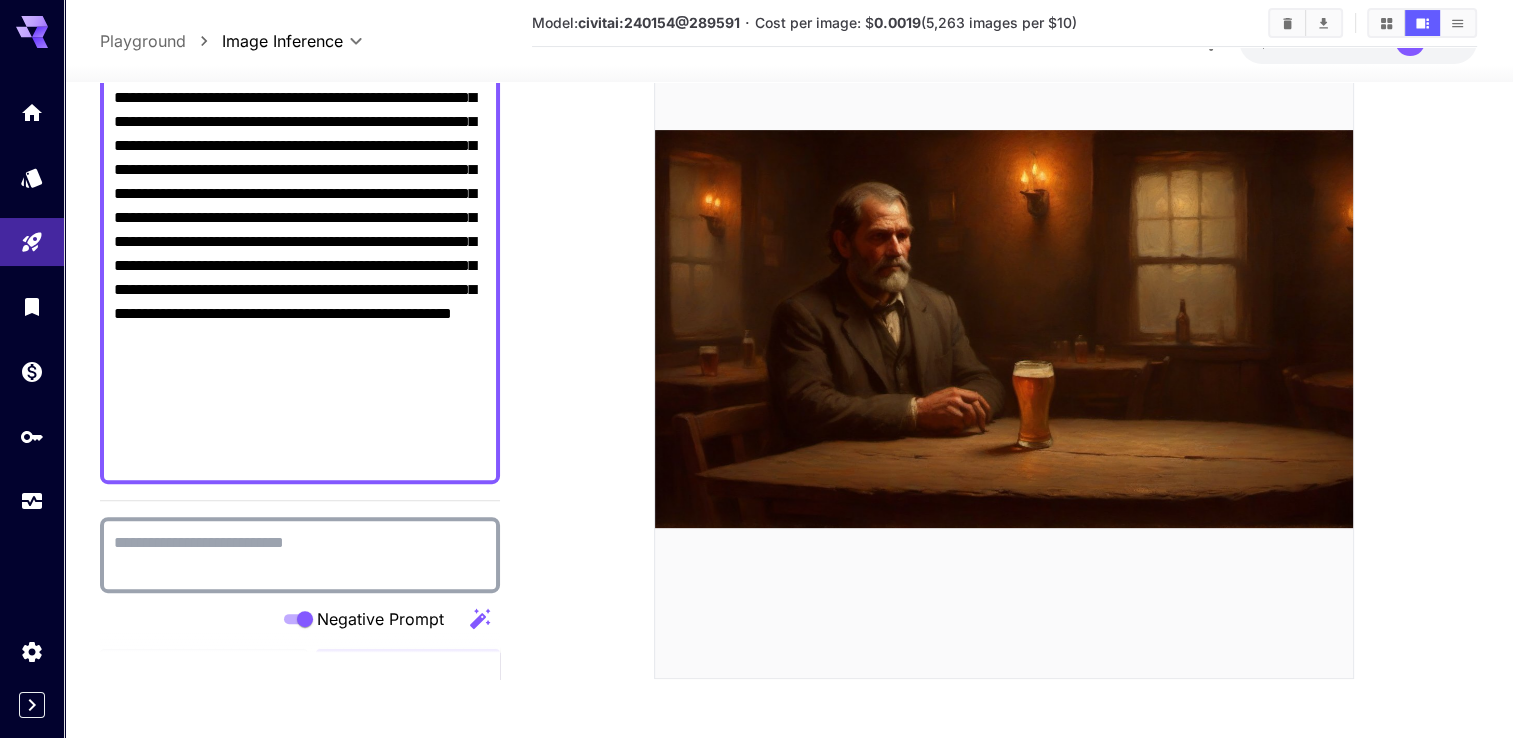 click on "Negative Prompt" at bounding box center [300, 554] 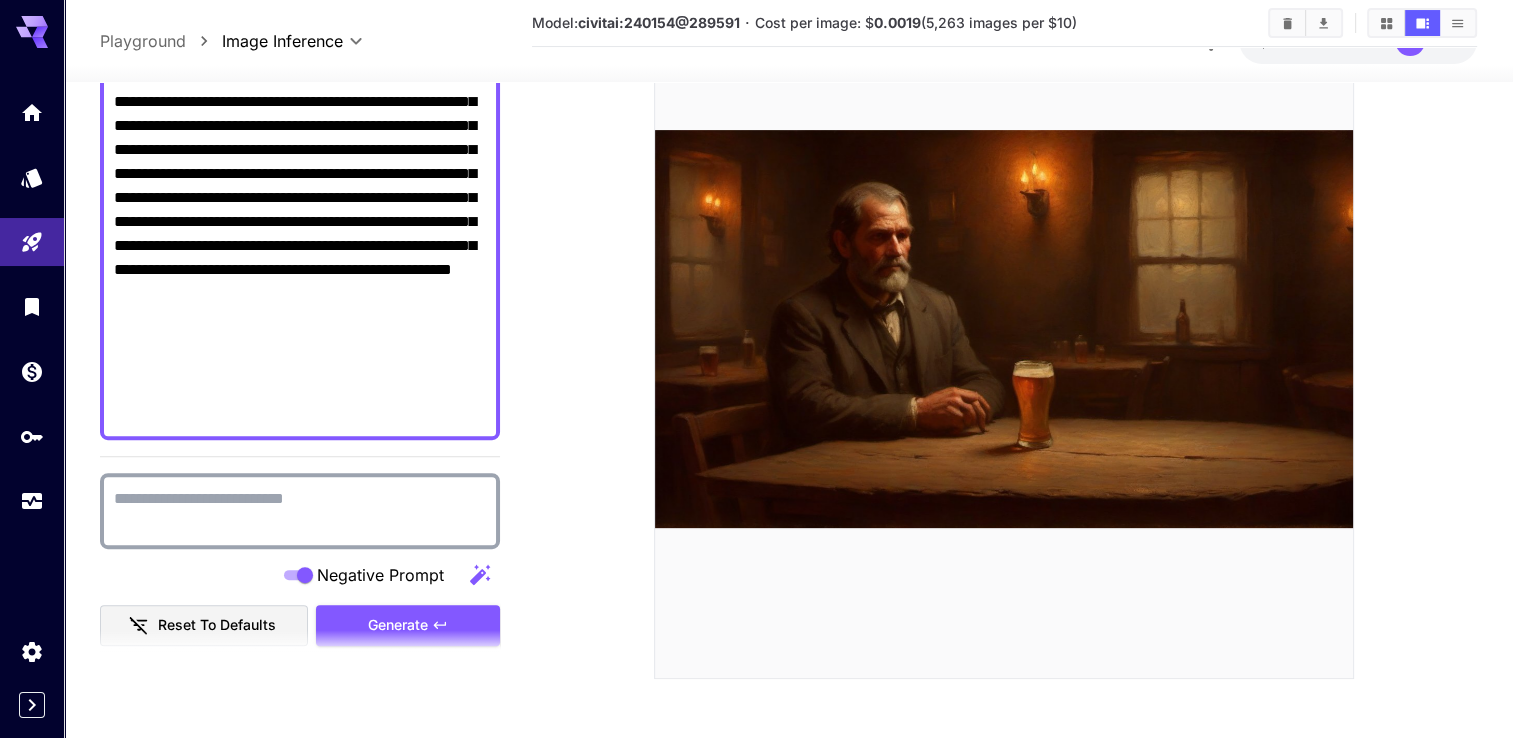 scroll, scrollTop: 800, scrollLeft: 0, axis: vertical 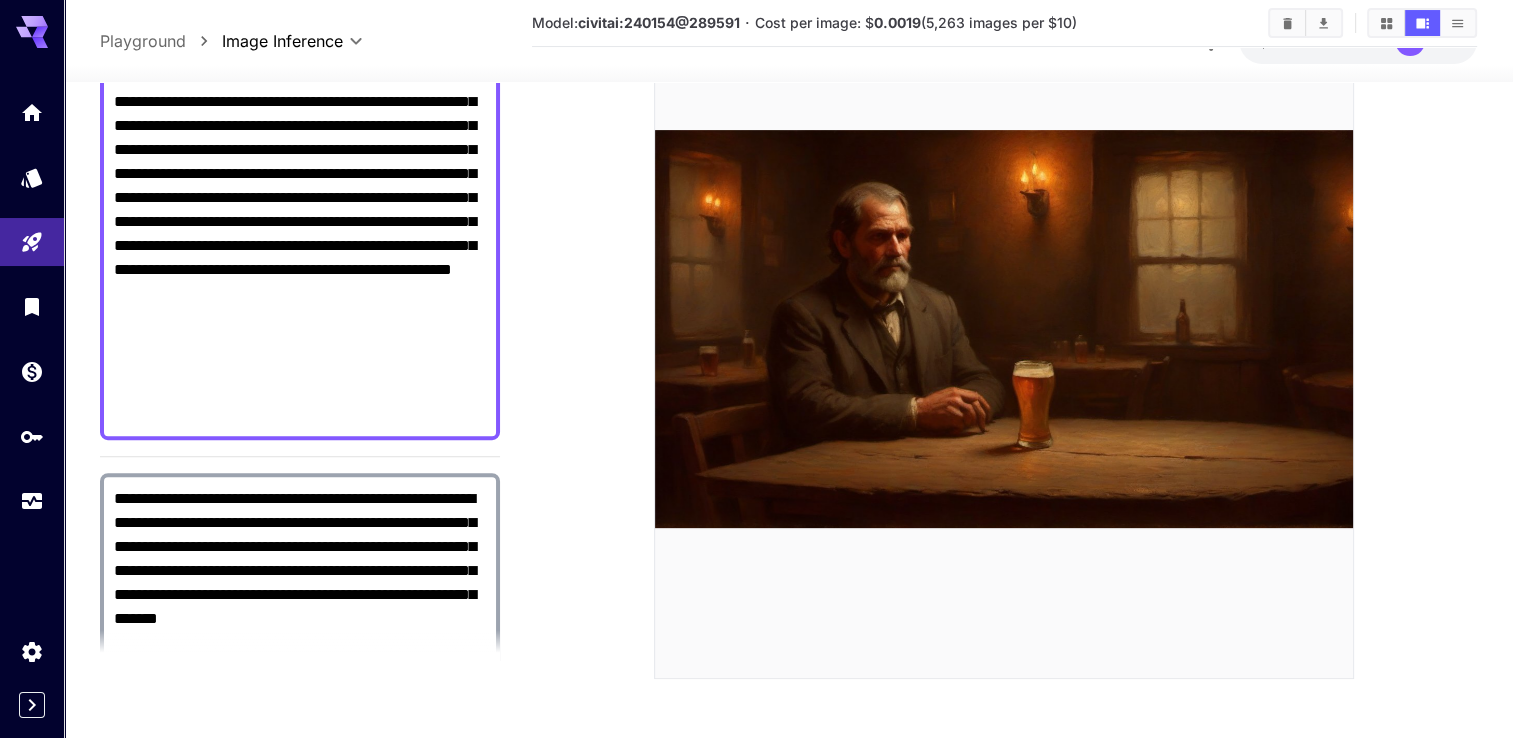 type on "**********" 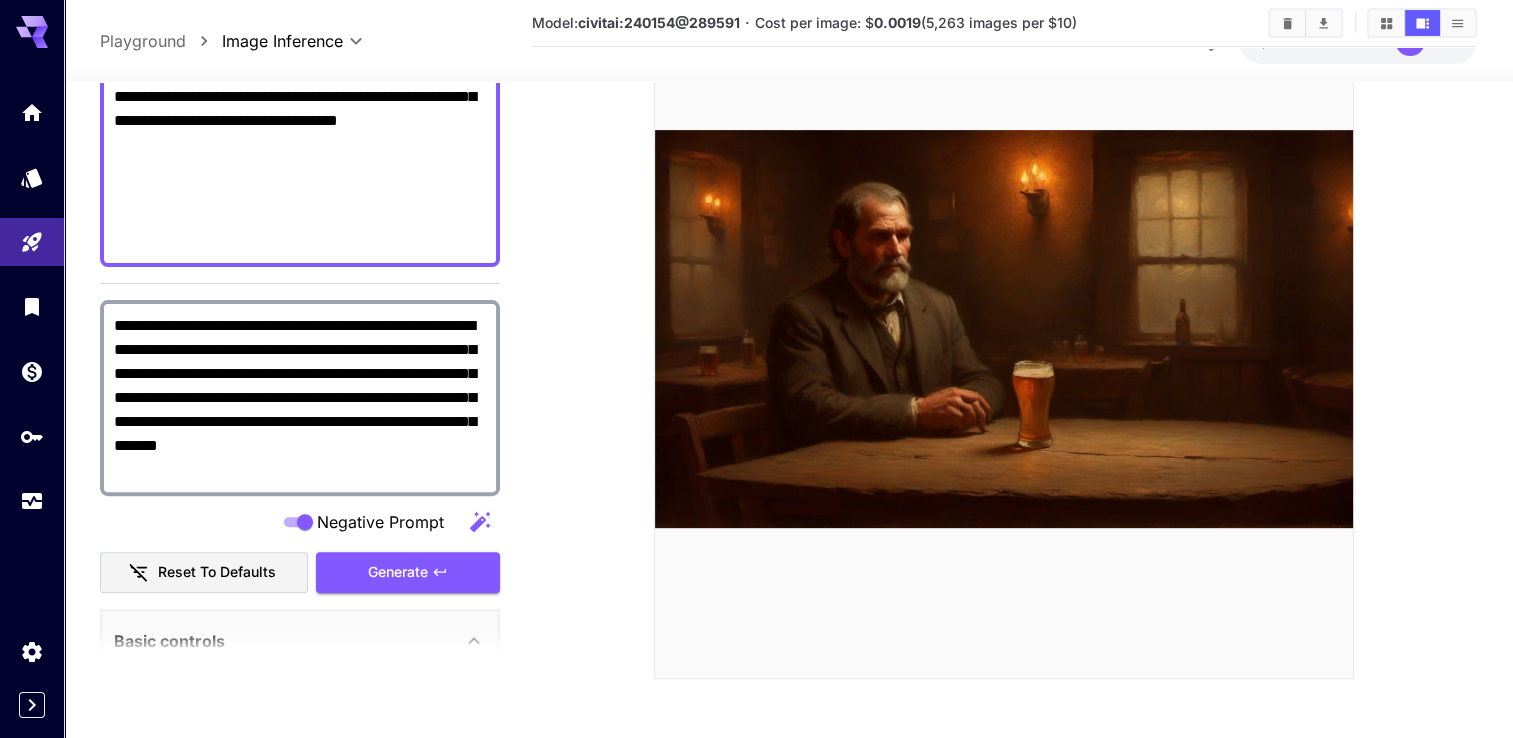 scroll, scrollTop: 800, scrollLeft: 0, axis: vertical 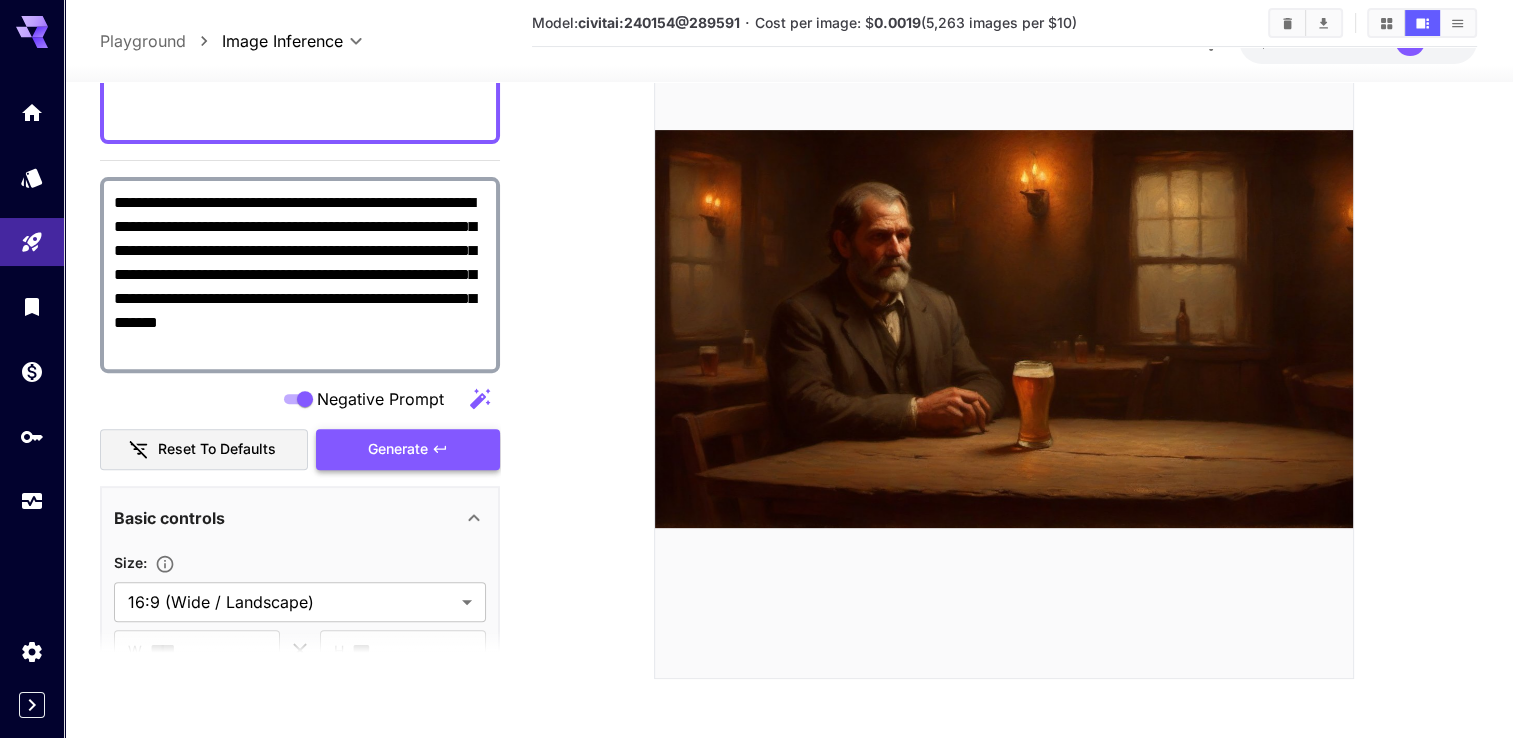 type on "**********" 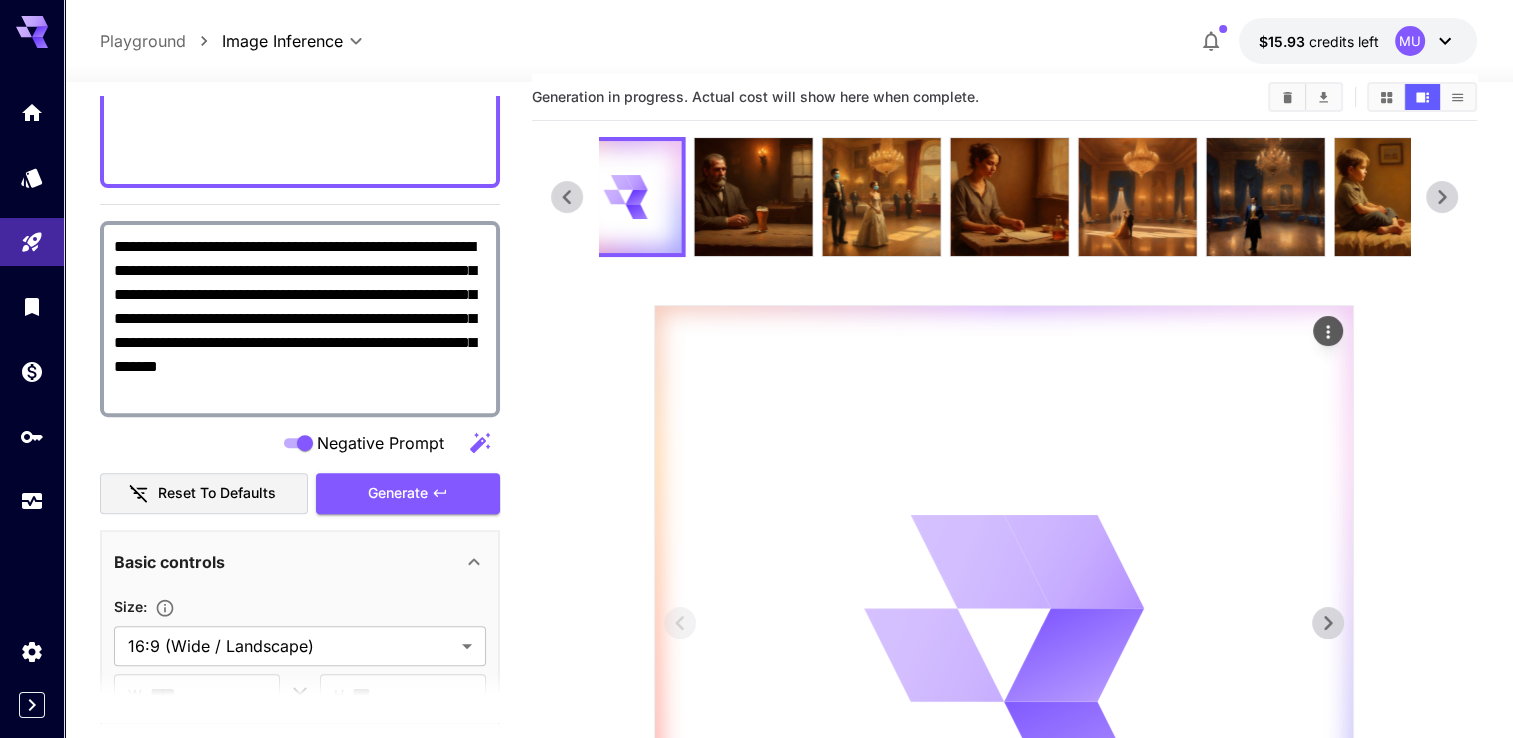 scroll, scrollTop: 0, scrollLeft: 0, axis: both 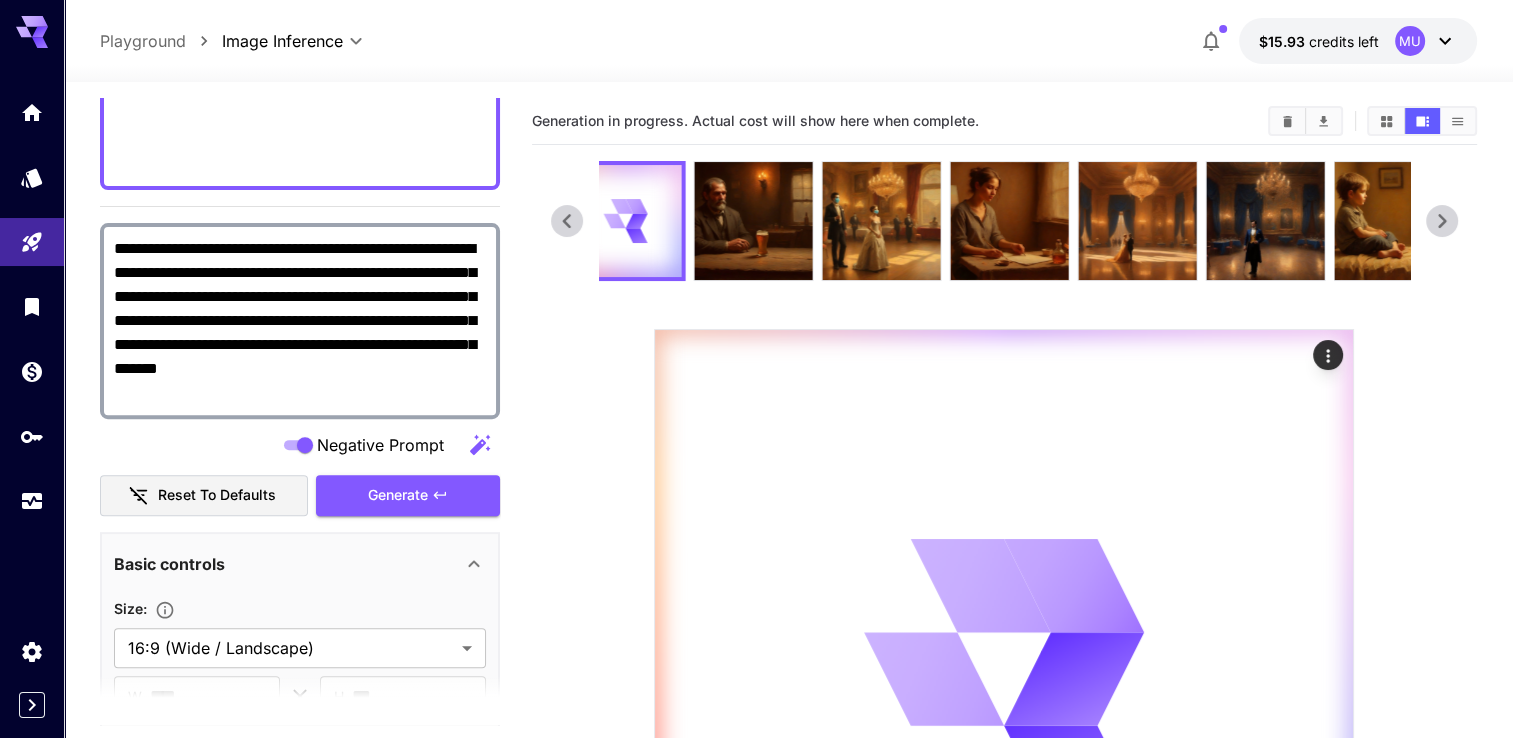 click 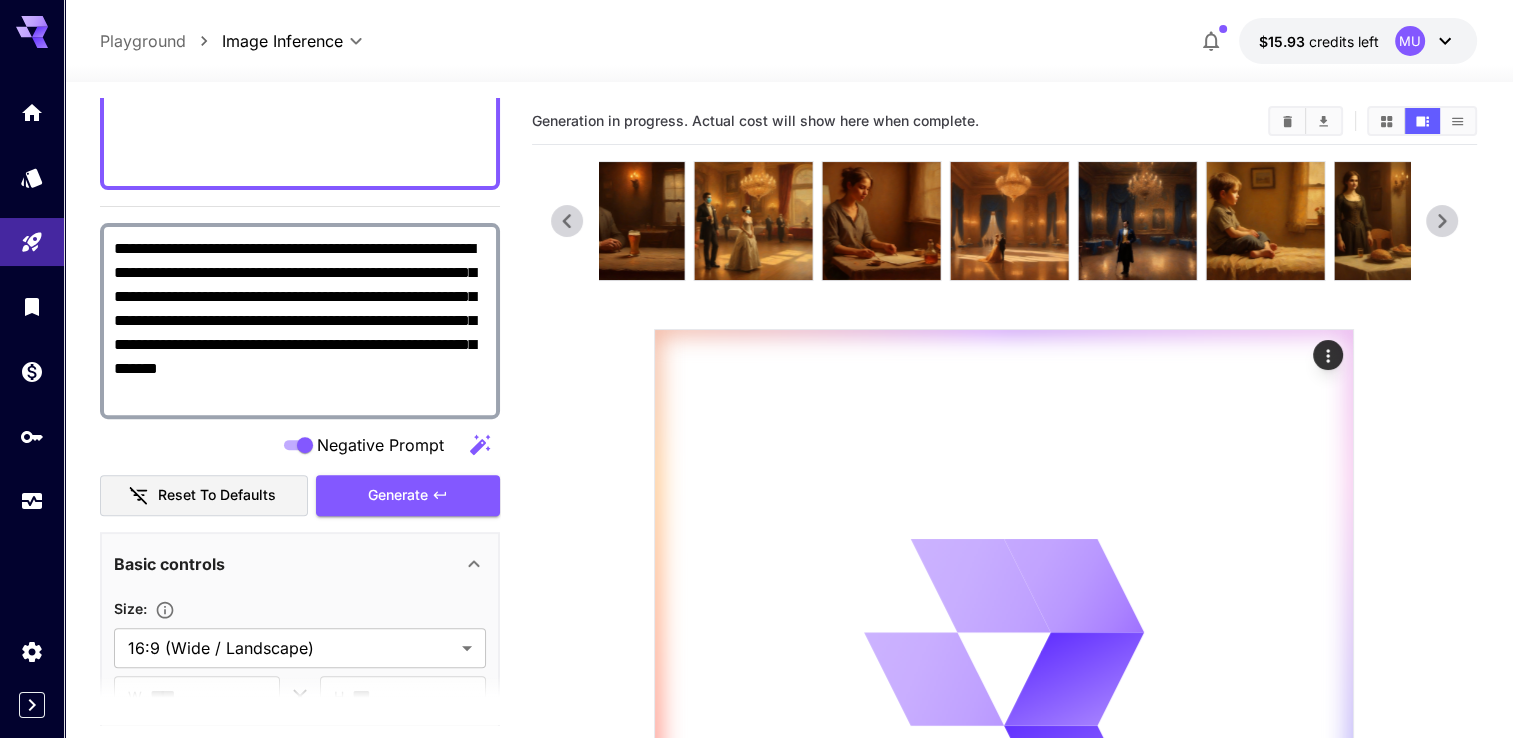 click 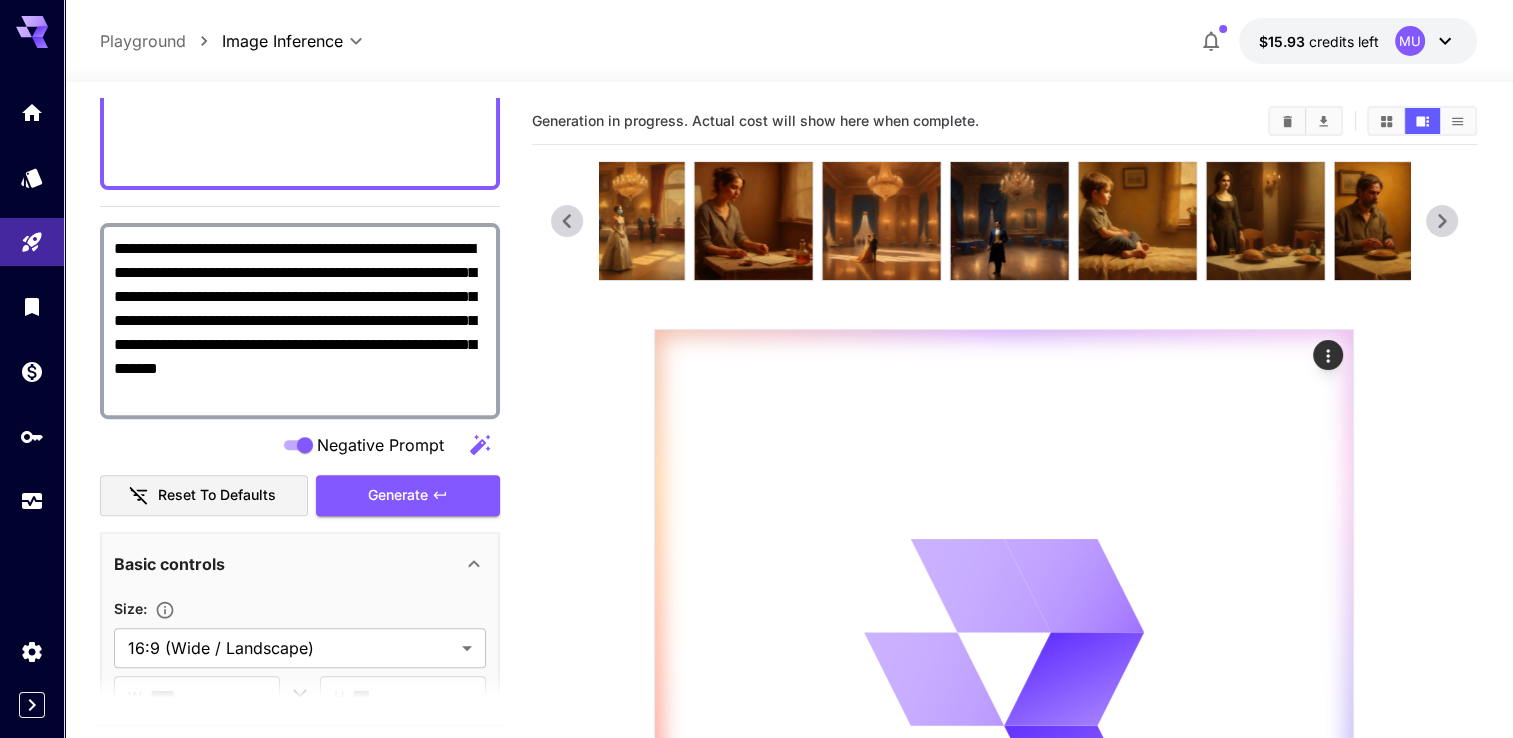 click 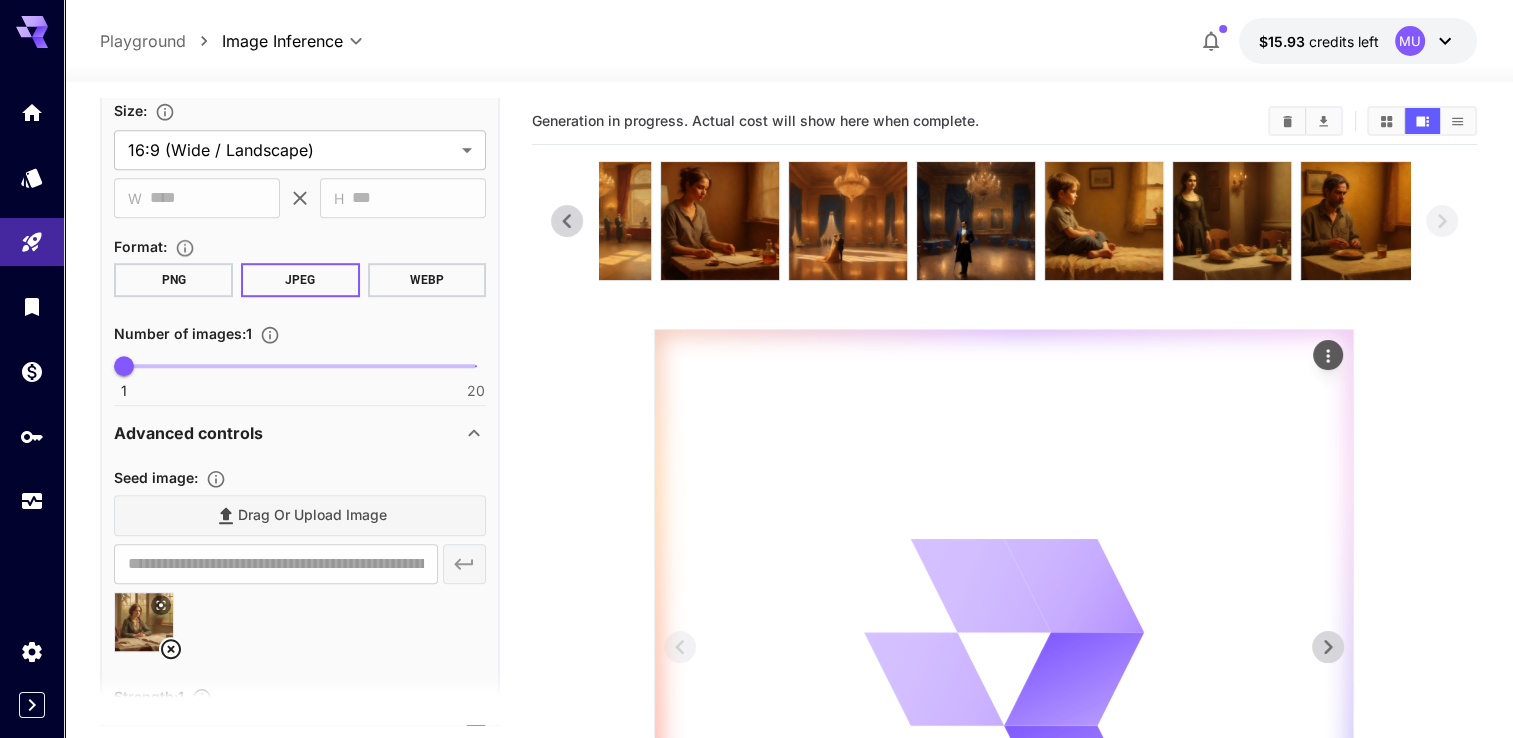 scroll, scrollTop: 1300, scrollLeft: 0, axis: vertical 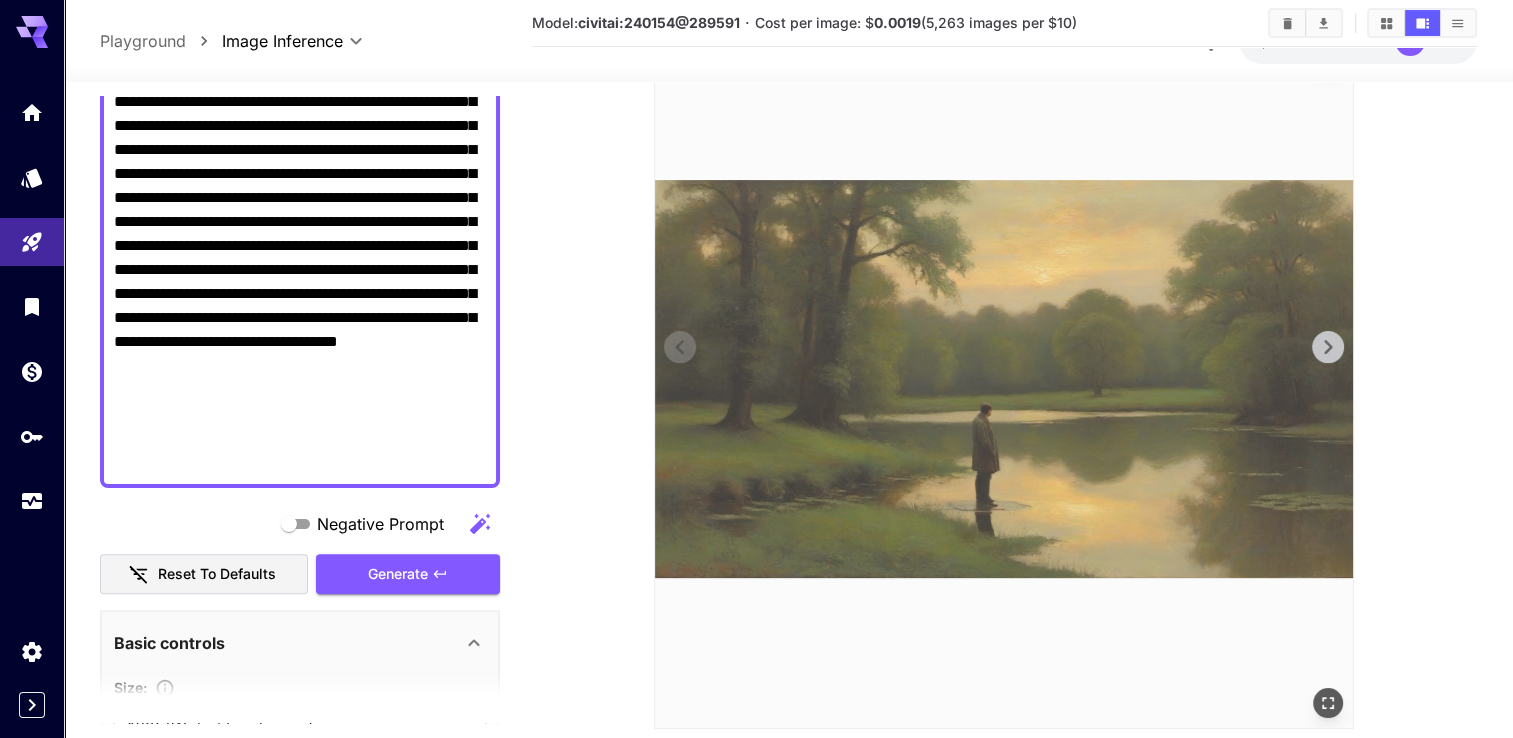 click on "Negative Prompt" at bounding box center [300, 126] 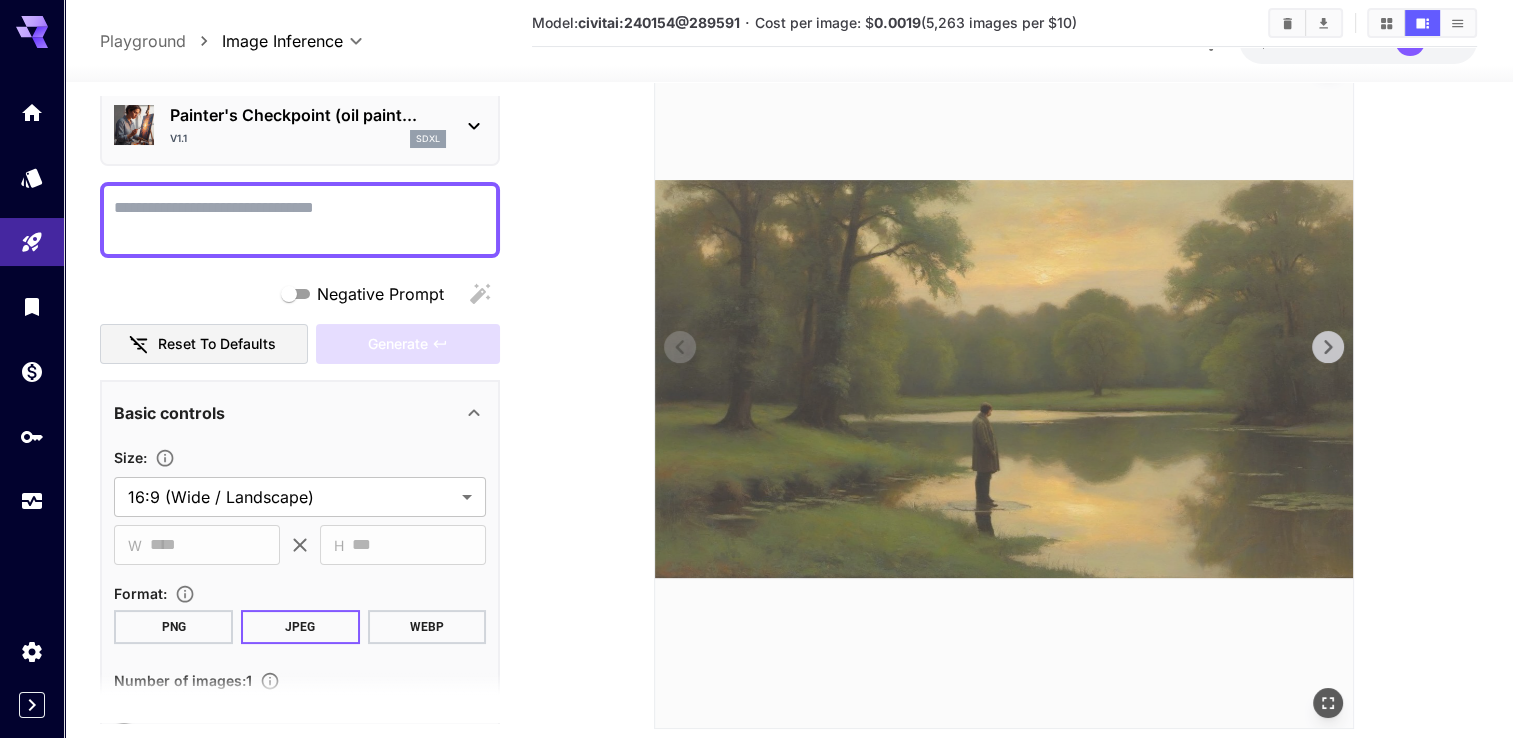scroll, scrollTop: 0, scrollLeft: 0, axis: both 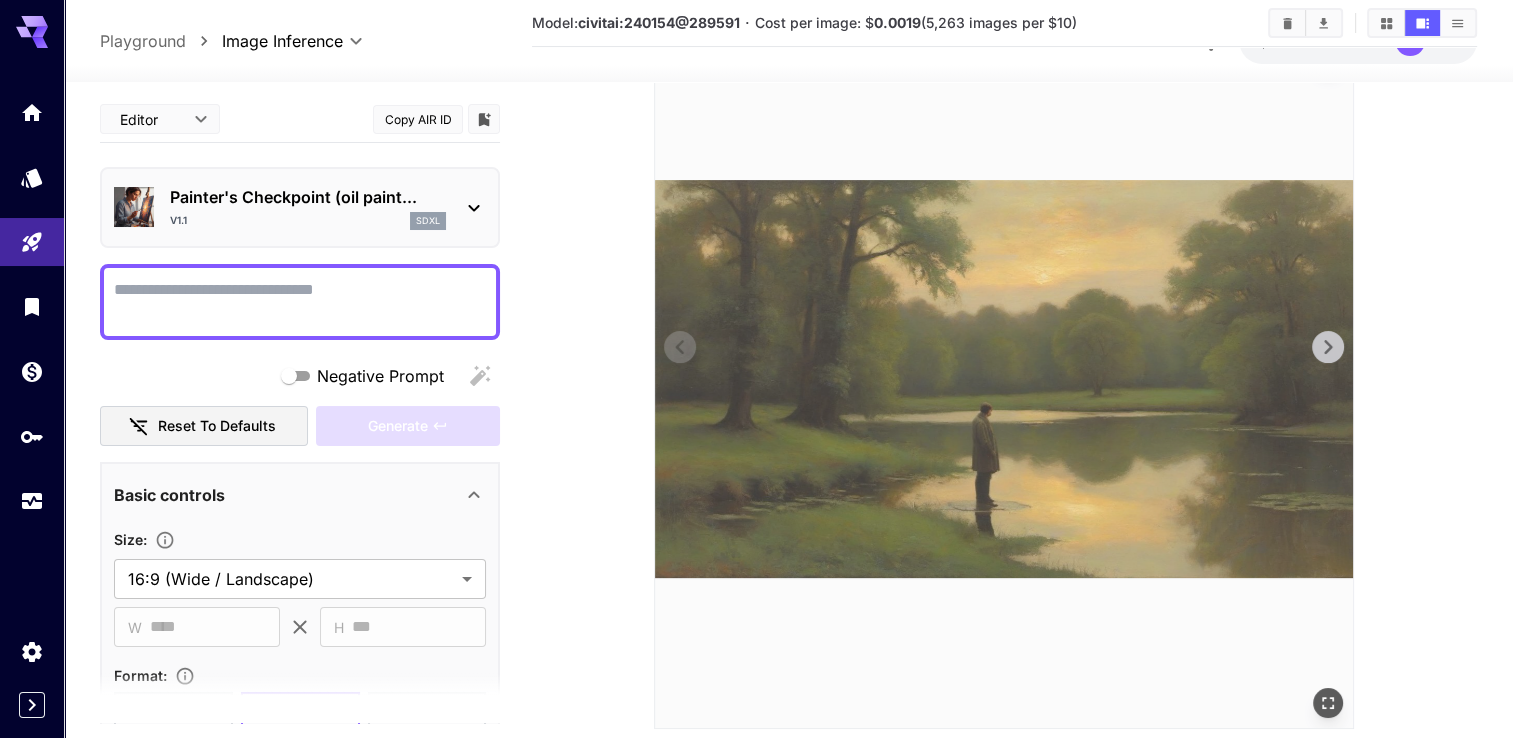 paste on "**********" 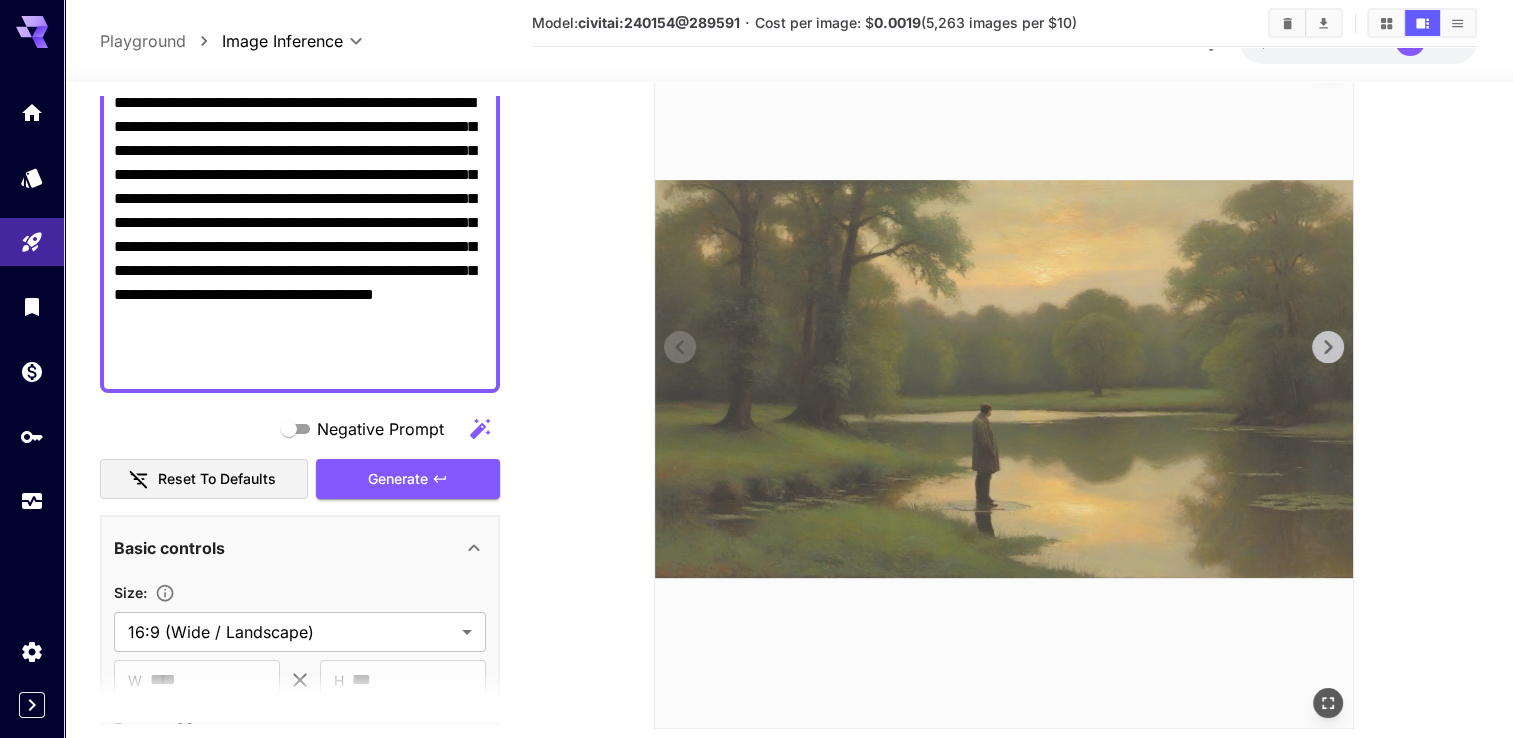 scroll, scrollTop: 200, scrollLeft: 0, axis: vertical 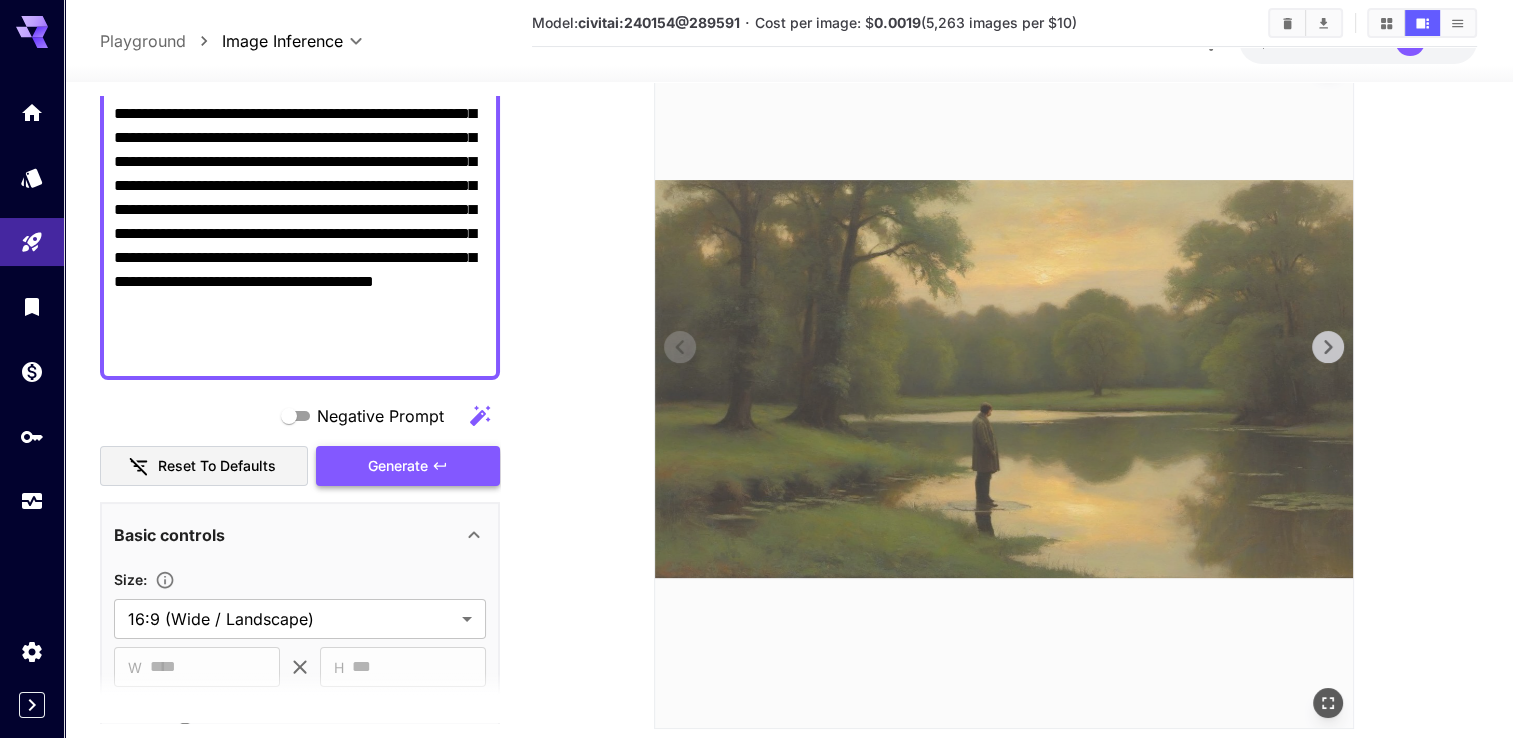 click on "Generate" at bounding box center [398, 466] 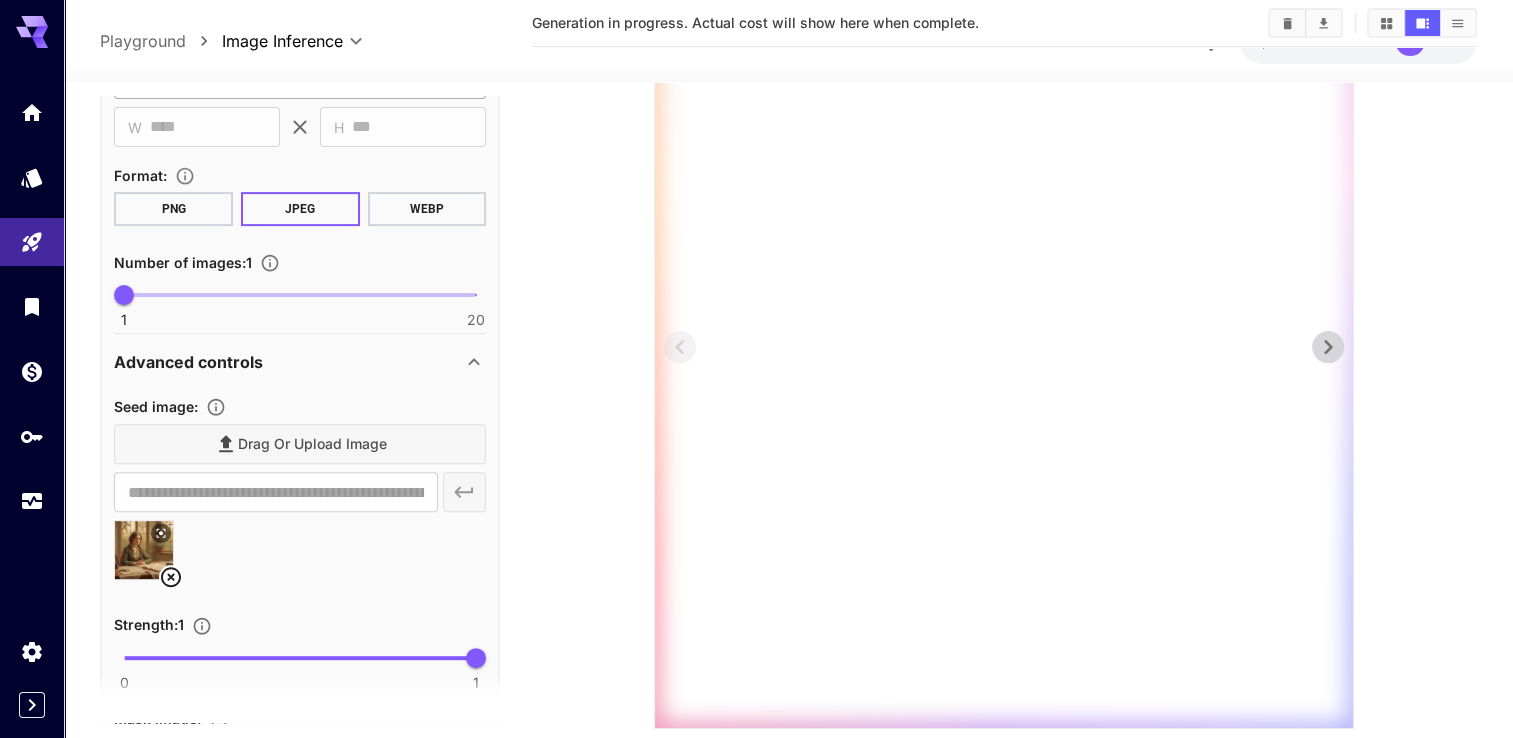 scroll, scrollTop: 800, scrollLeft: 0, axis: vertical 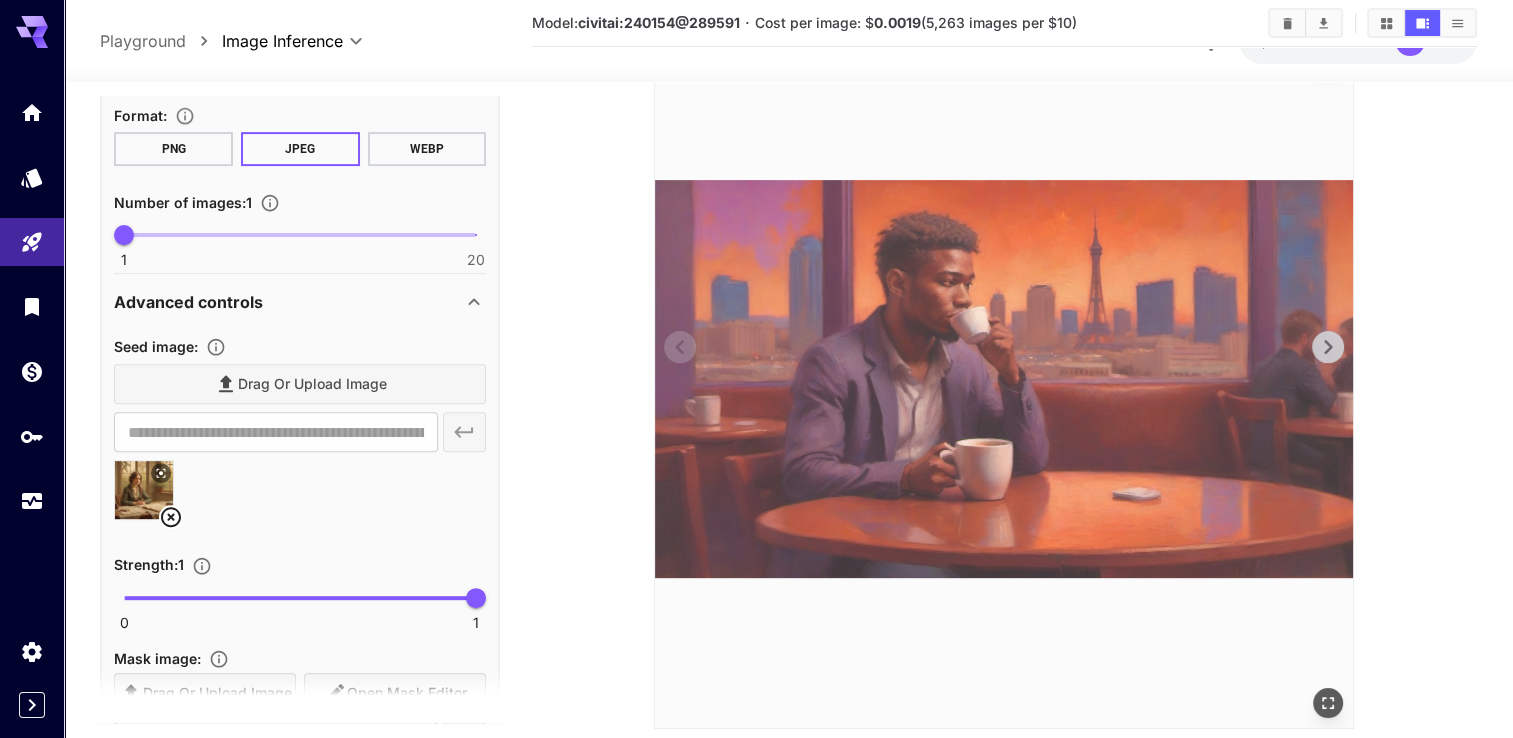 click 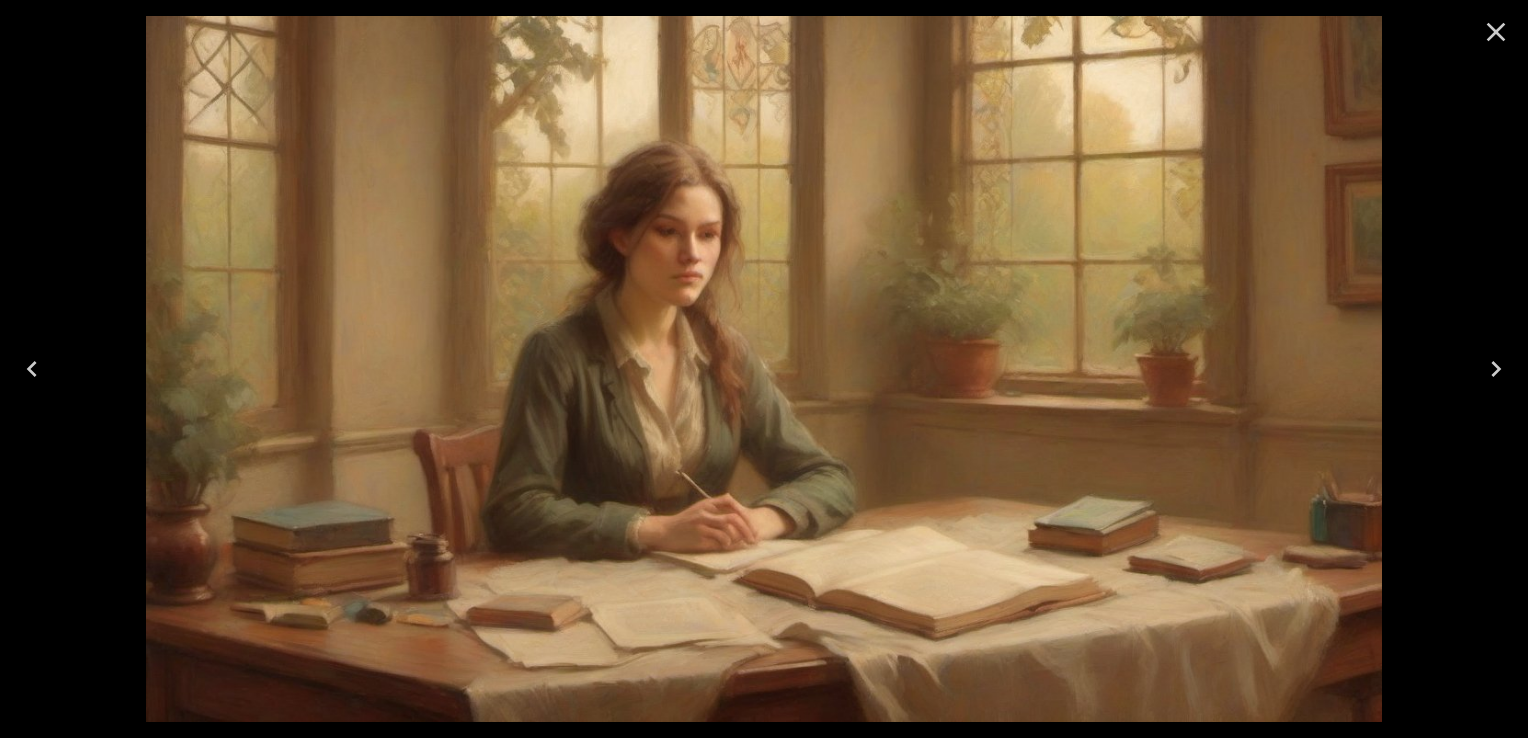 click 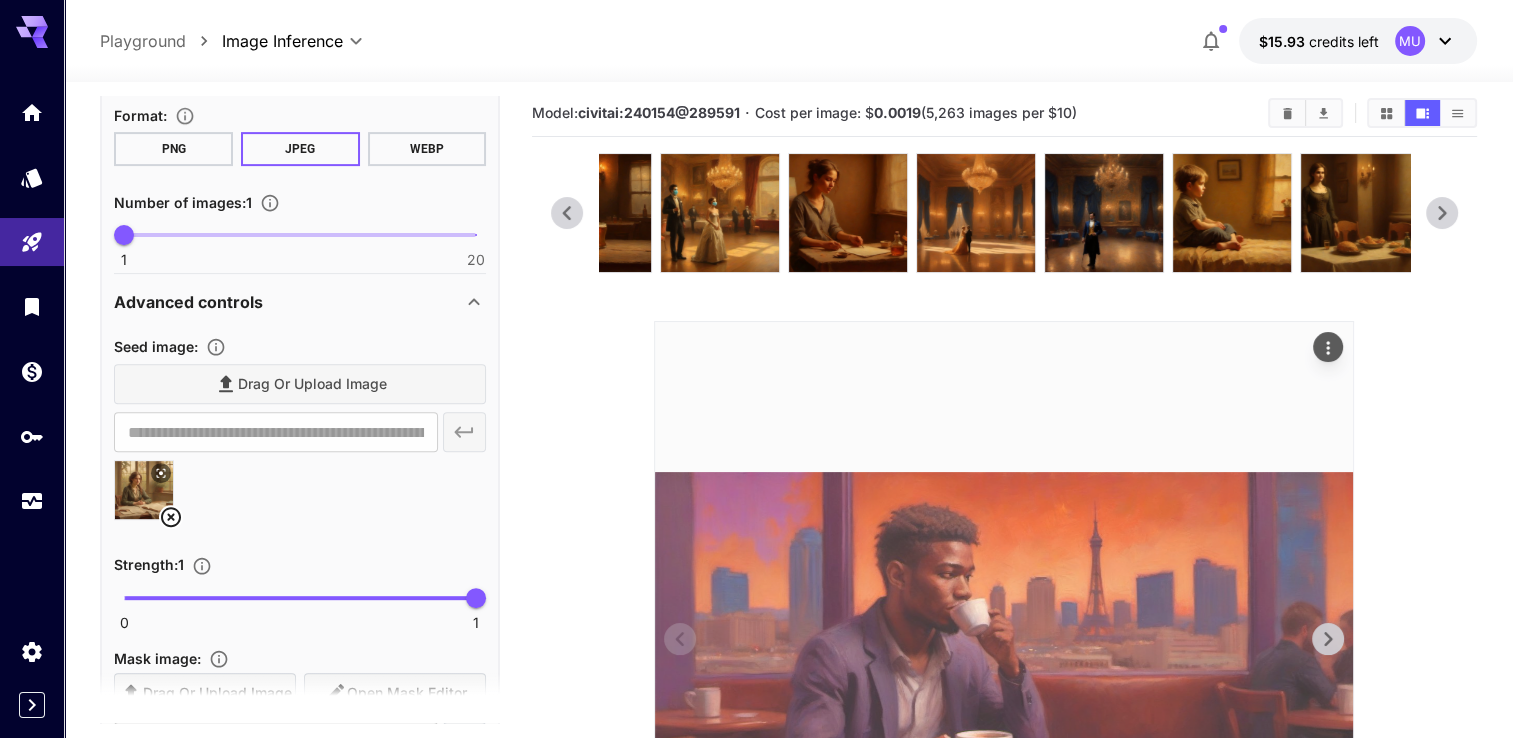 scroll, scrollTop: 0, scrollLeft: 0, axis: both 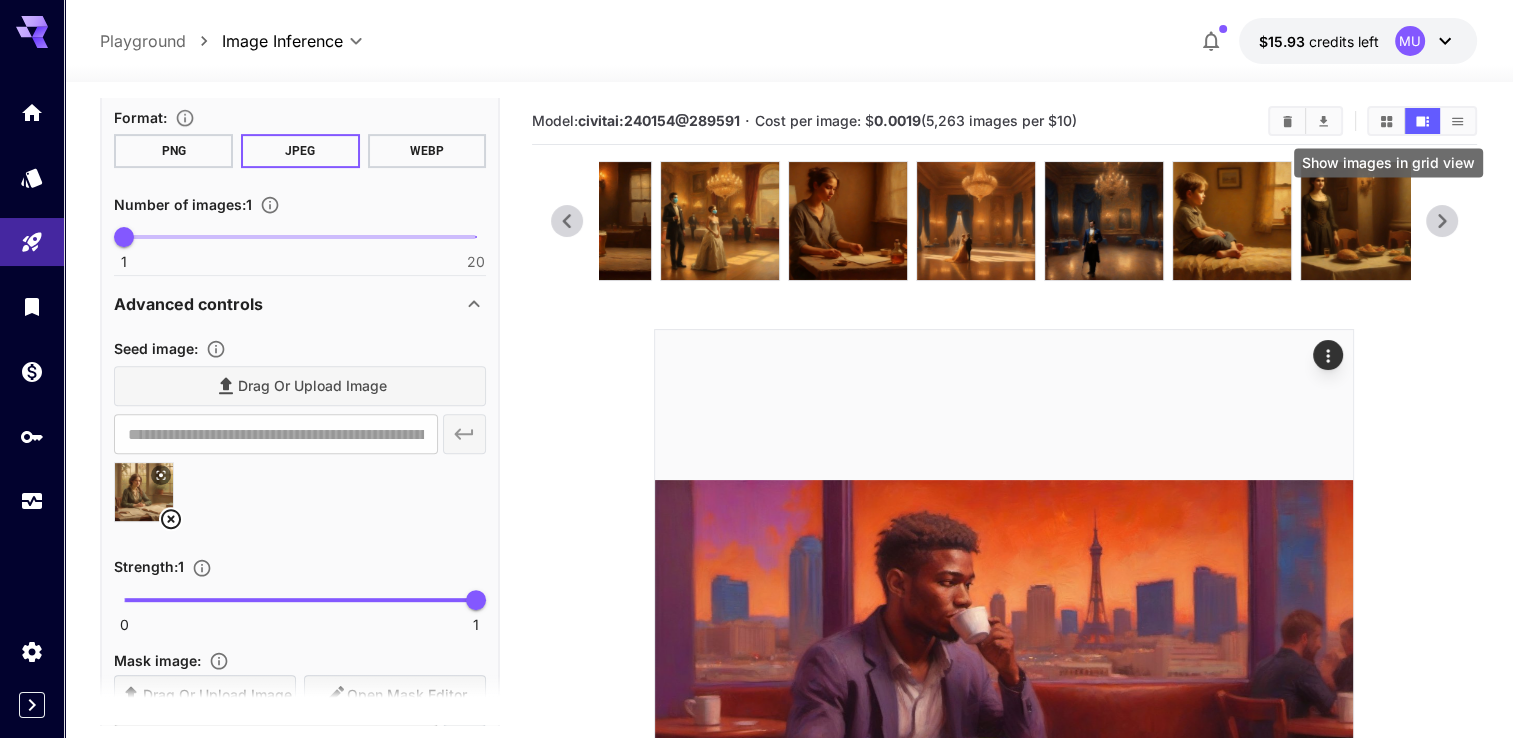 click at bounding box center [1386, 121] 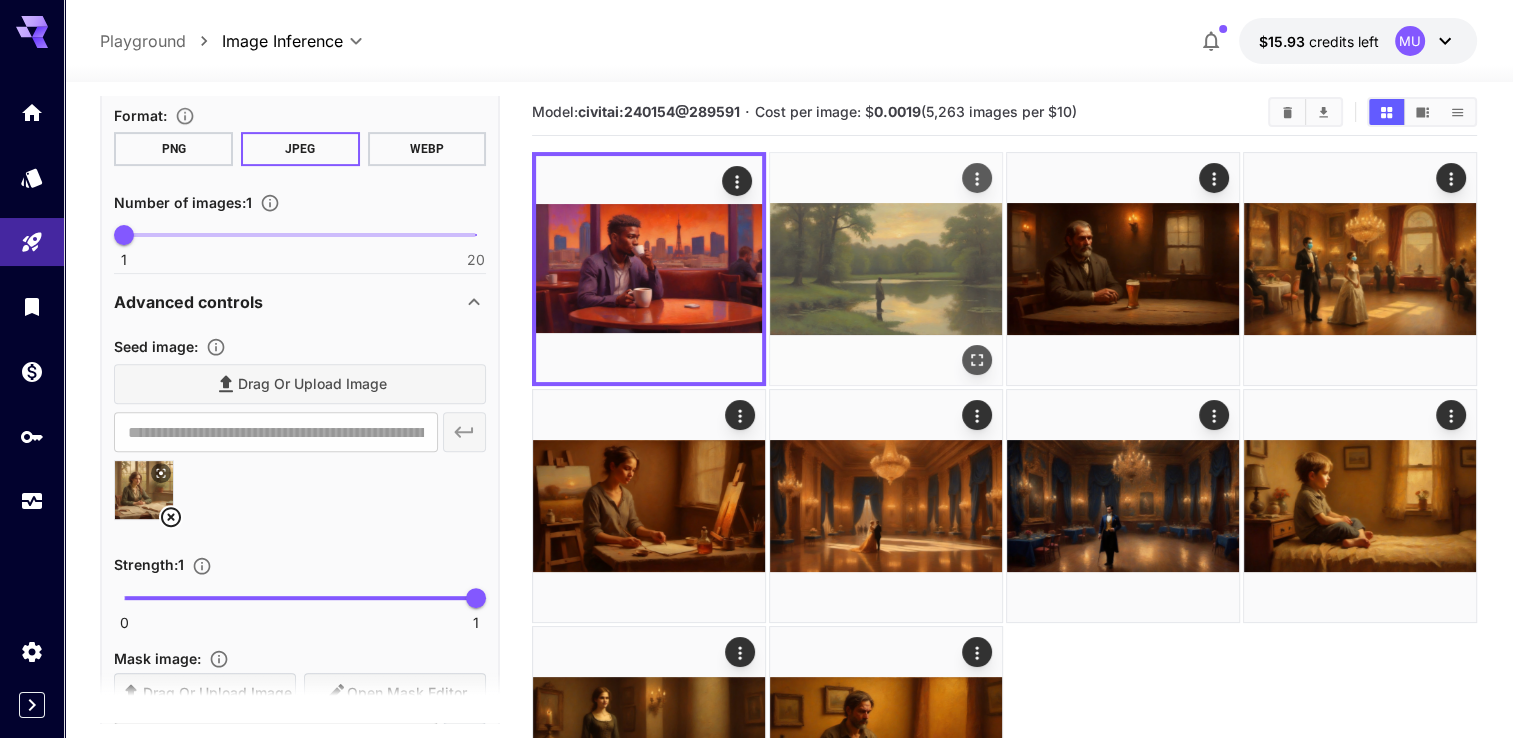 scroll, scrollTop: 0, scrollLeft: 0, axis: both 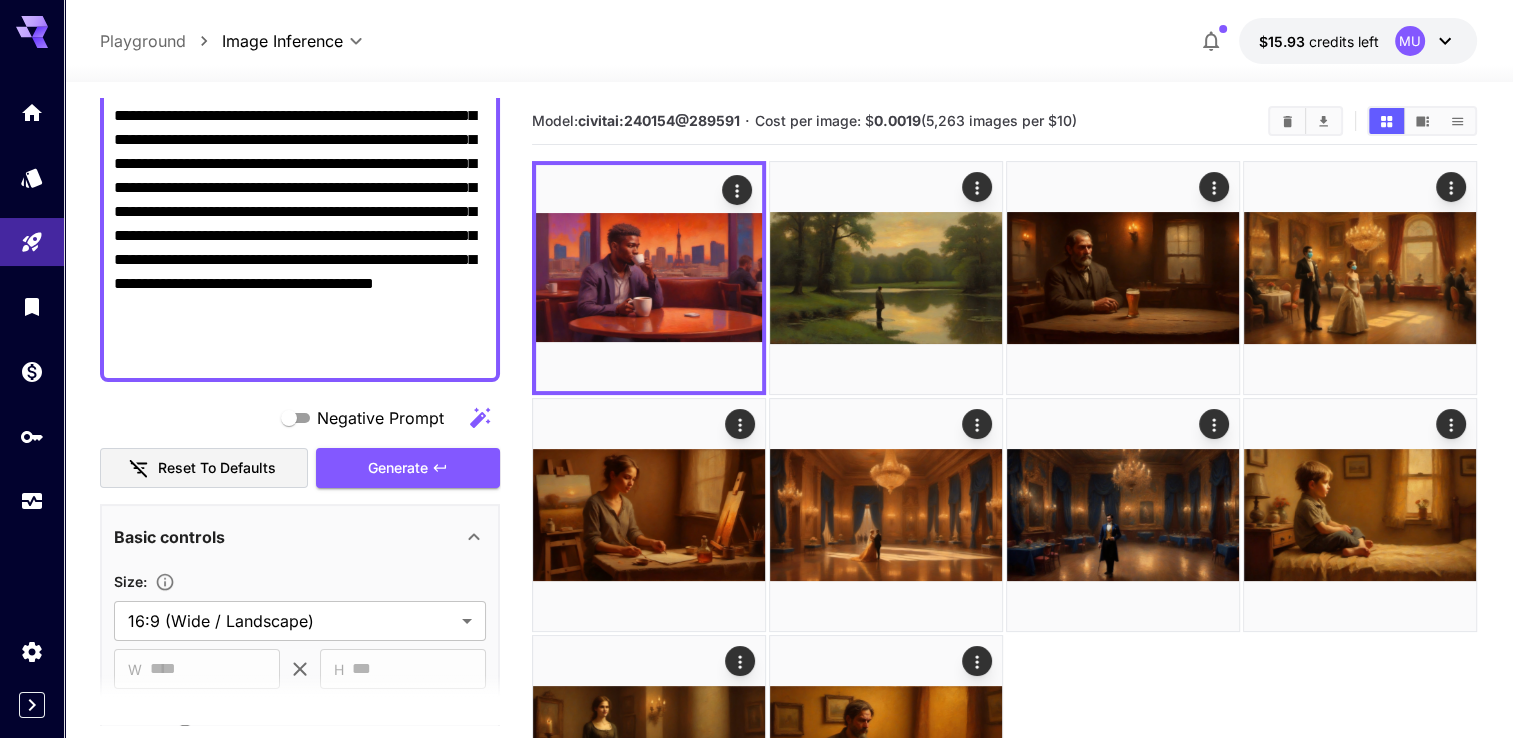 click on "**********" at bounding box center (300, 224) 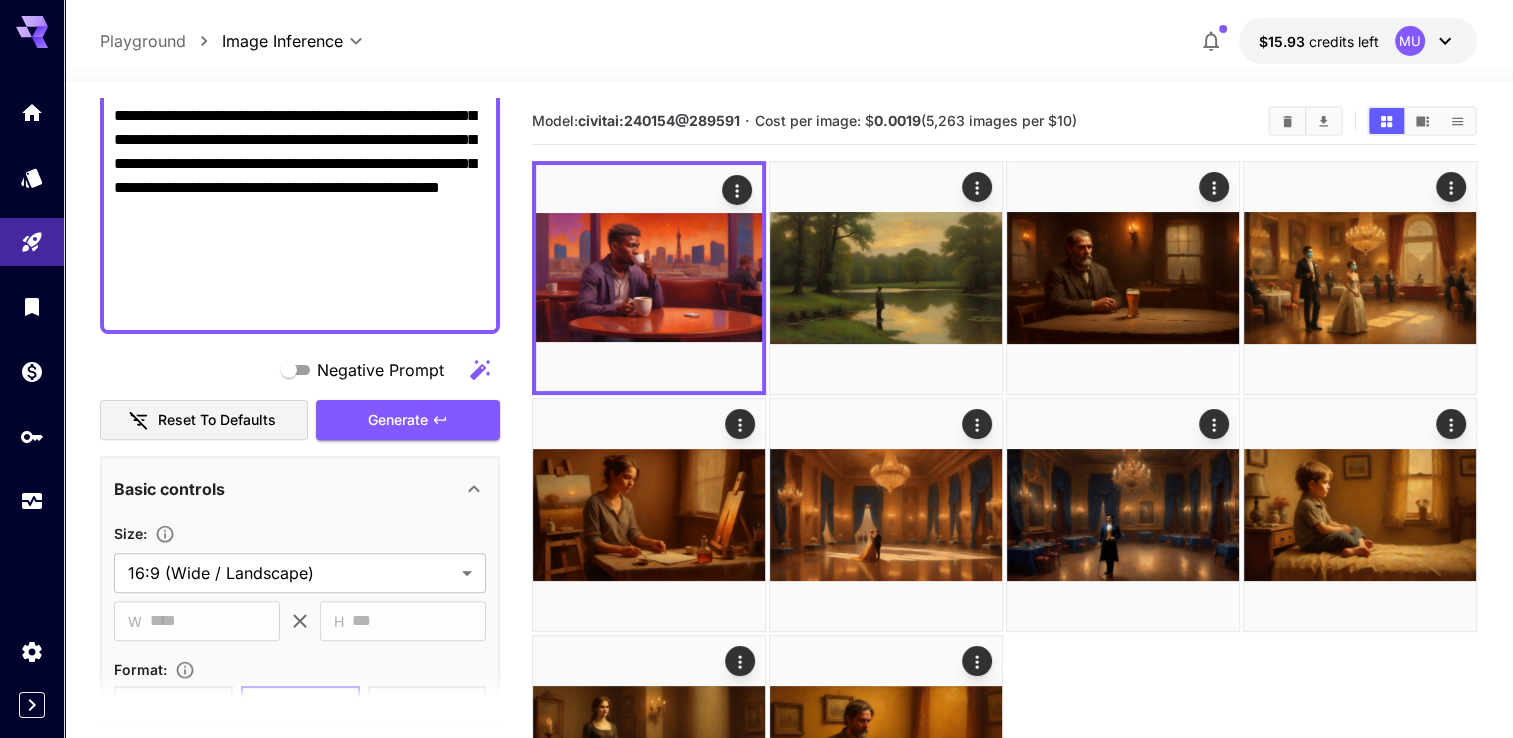 scroll, scrollTop: 823, scrollLeft: 0, axis: vertical 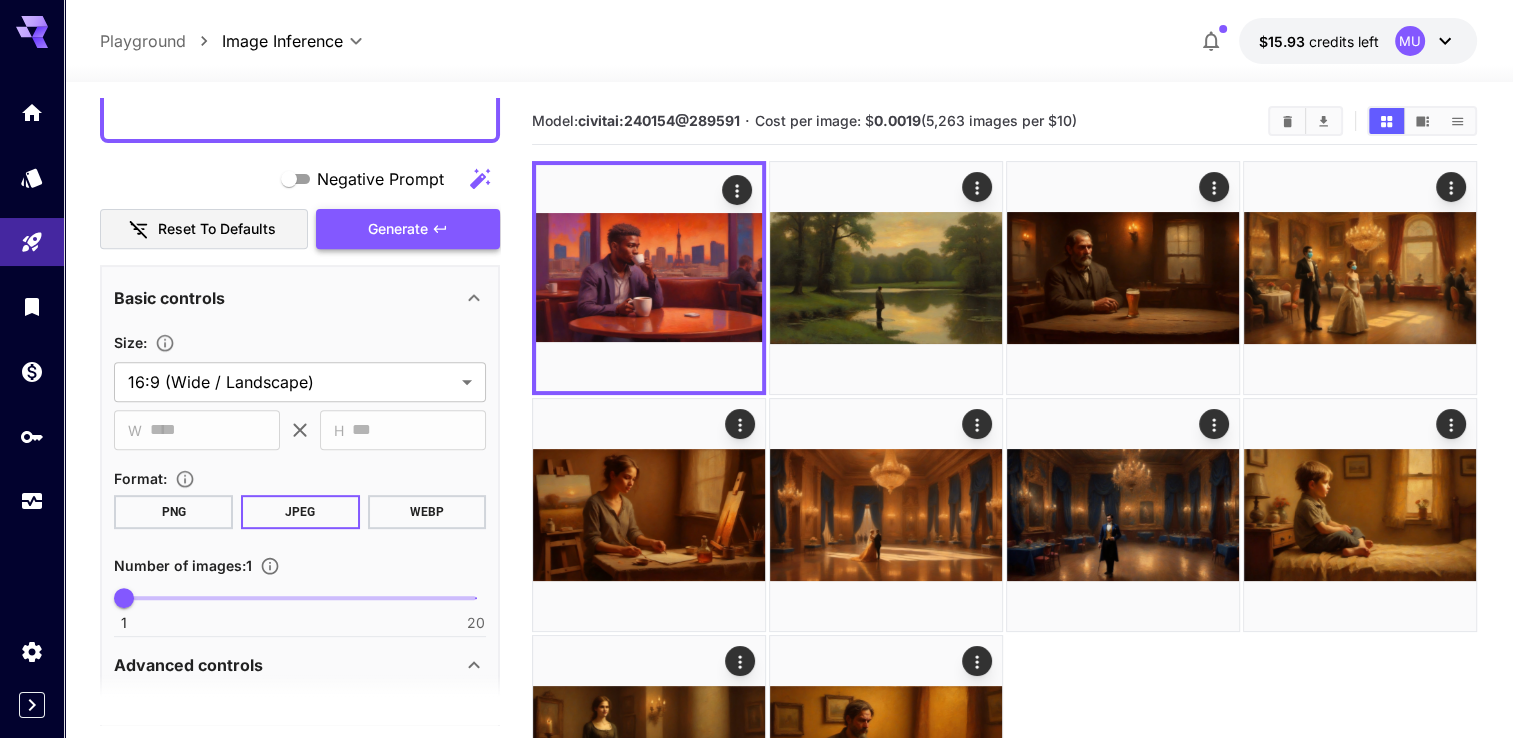 click on "Generate" at bounding box center (398, 229) 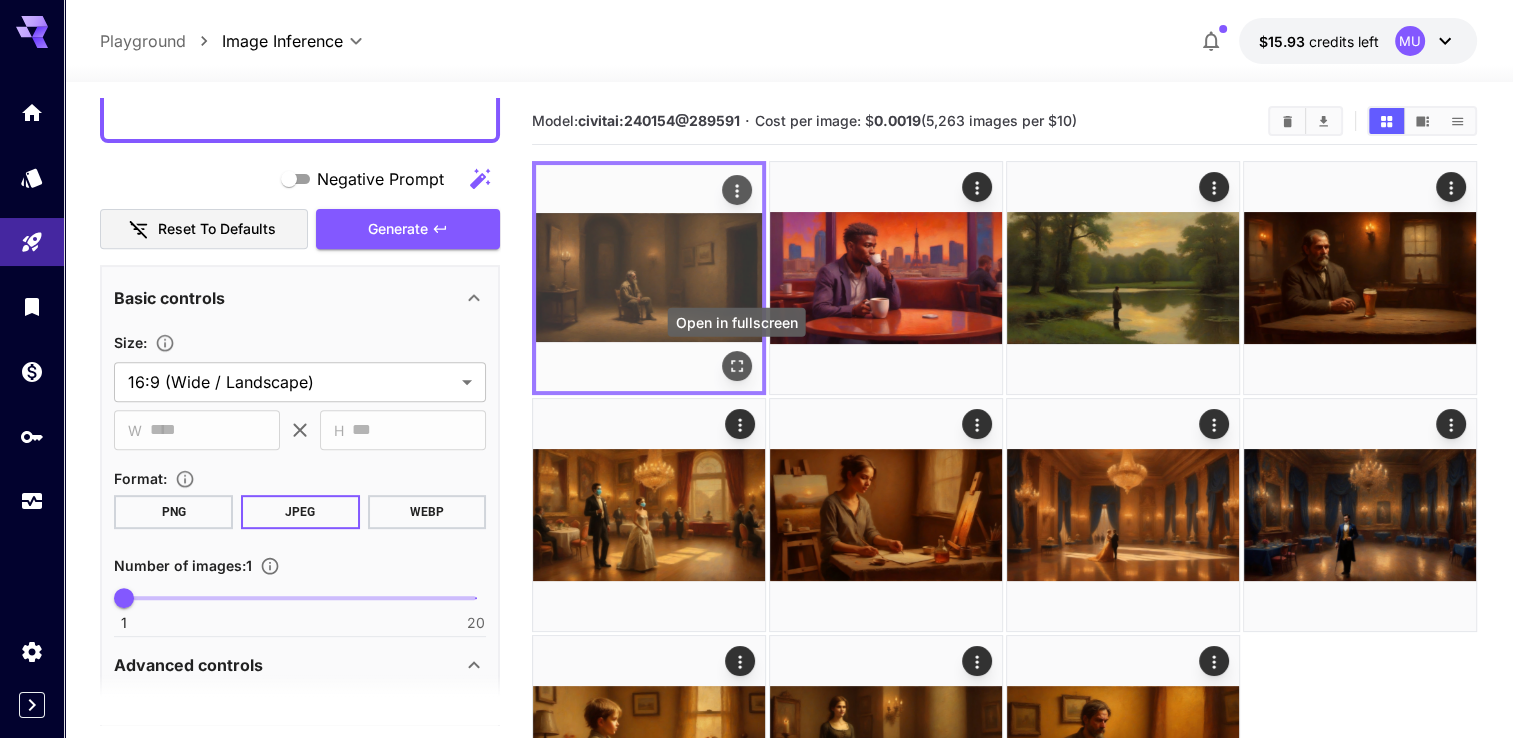 click 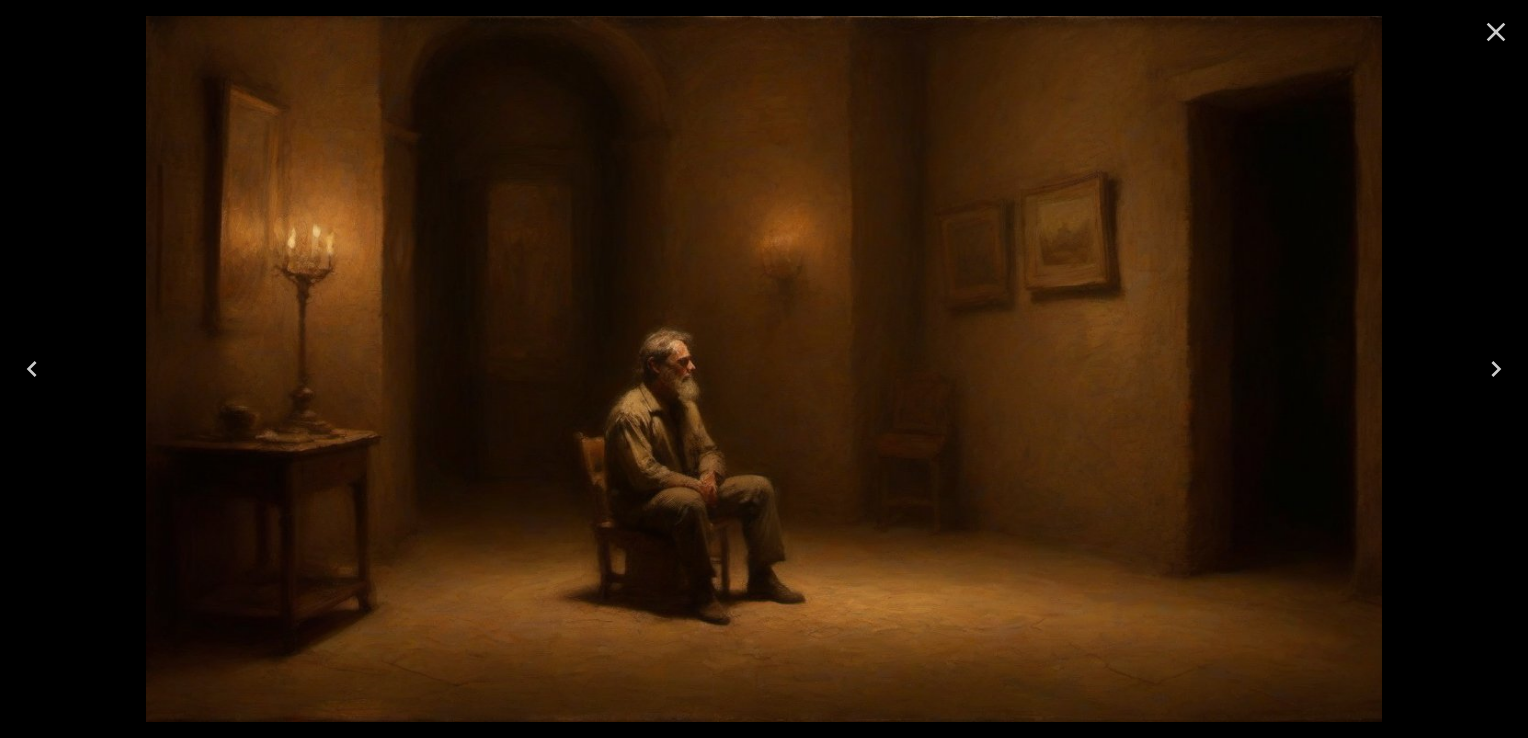 click 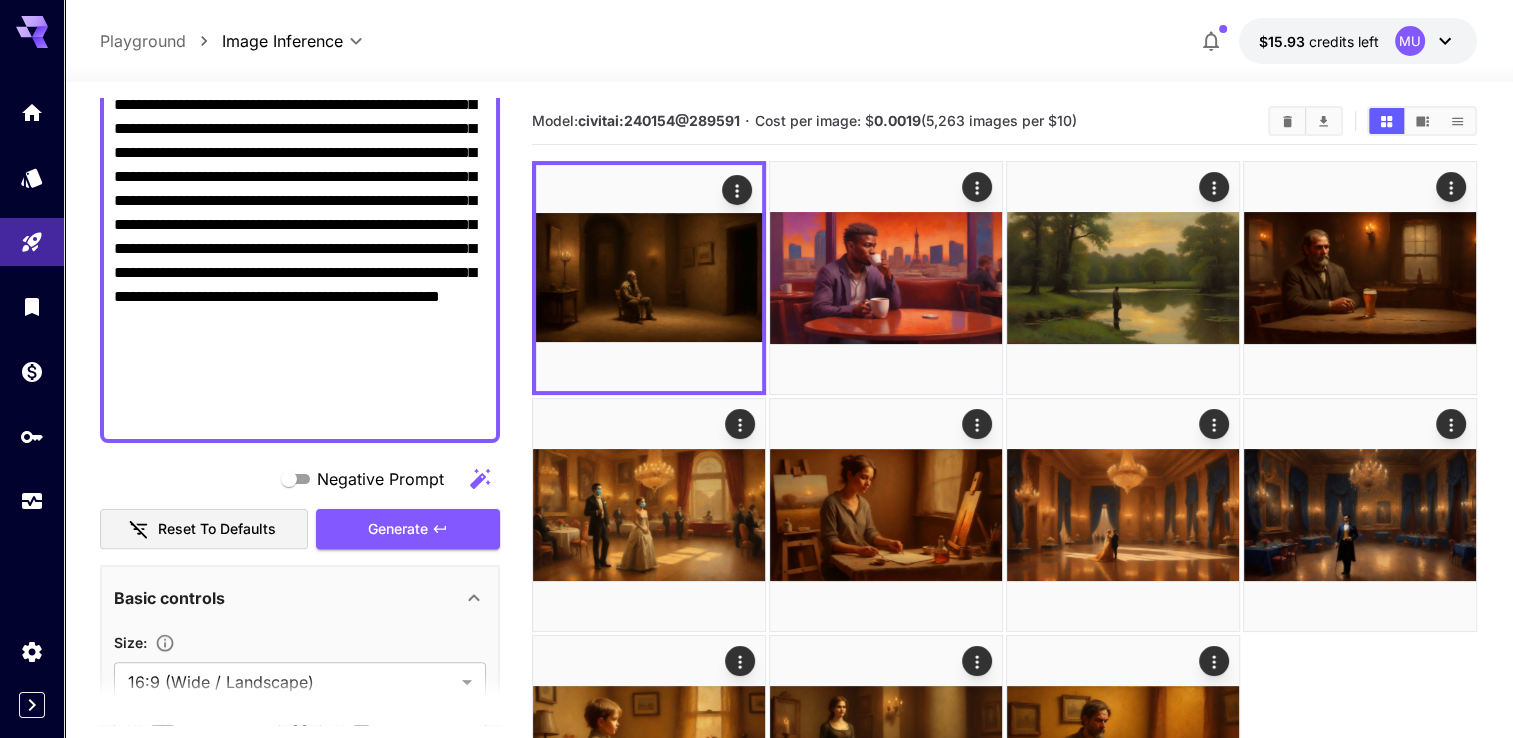 click on "Negative Prompt" at bounding box center (300, 93) 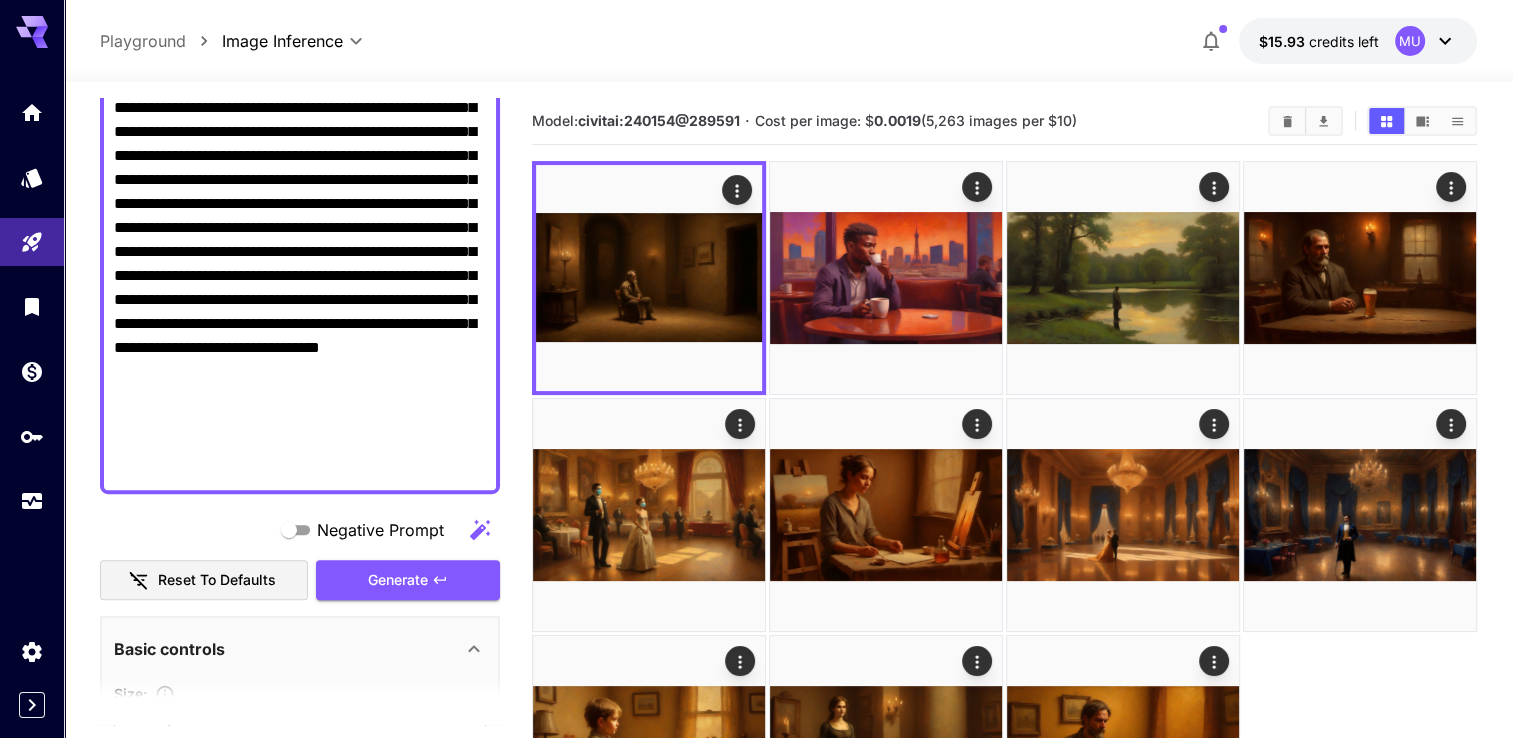 scroll, scrollTop: 675, scrollLeft: 0, axis: vertical 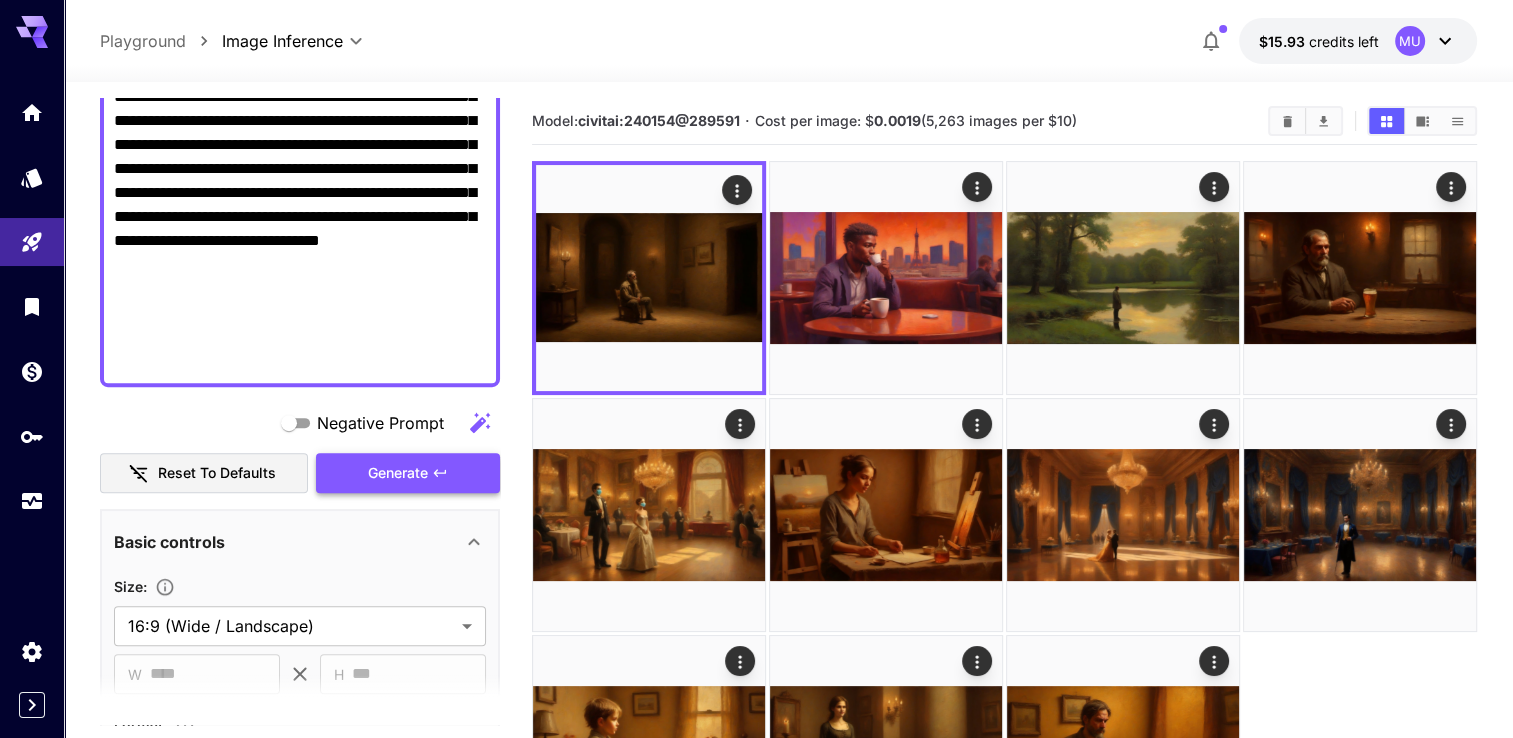 click on "Generate" at bounding box center [398, 473] 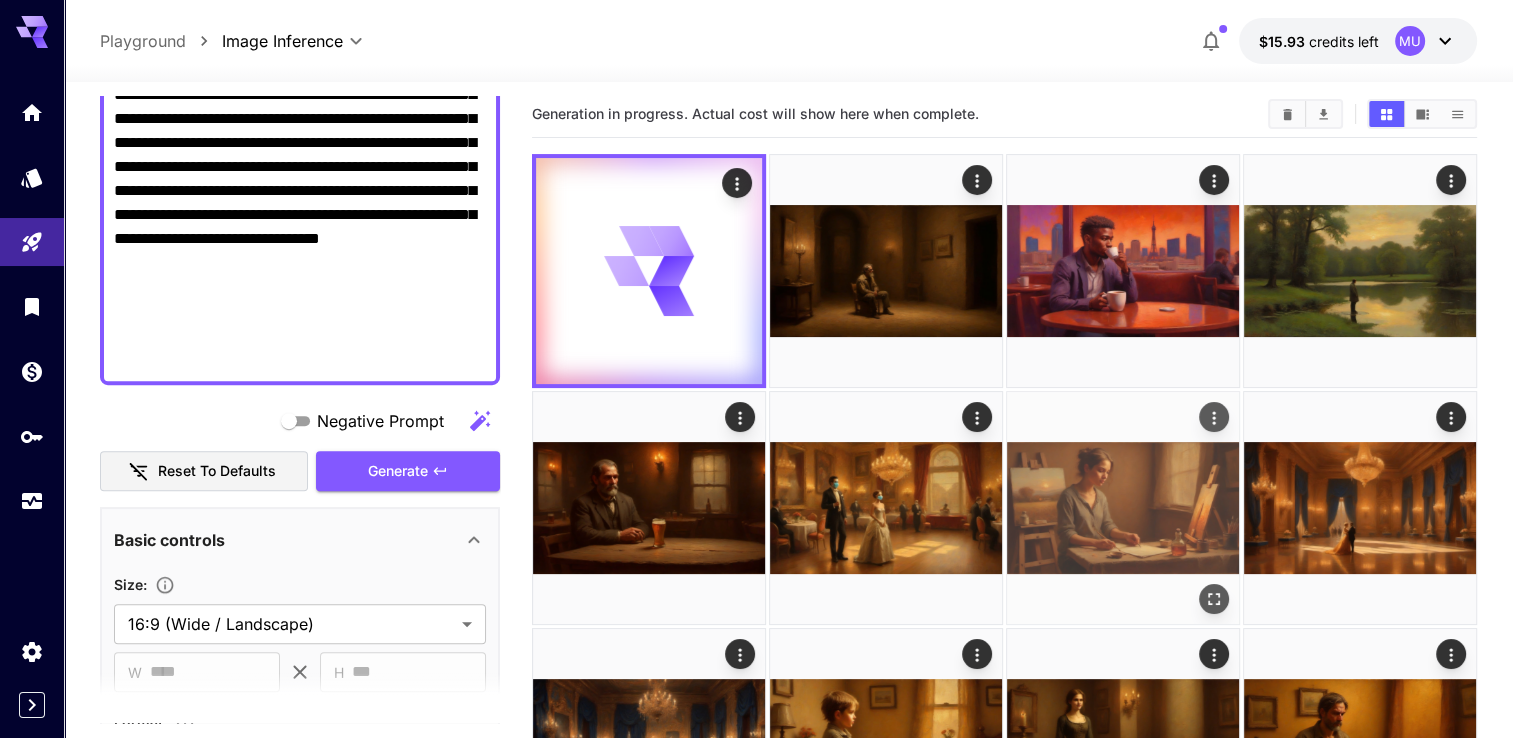 scroll, scrollTop: 0, scrollLeft: 0, axis: both 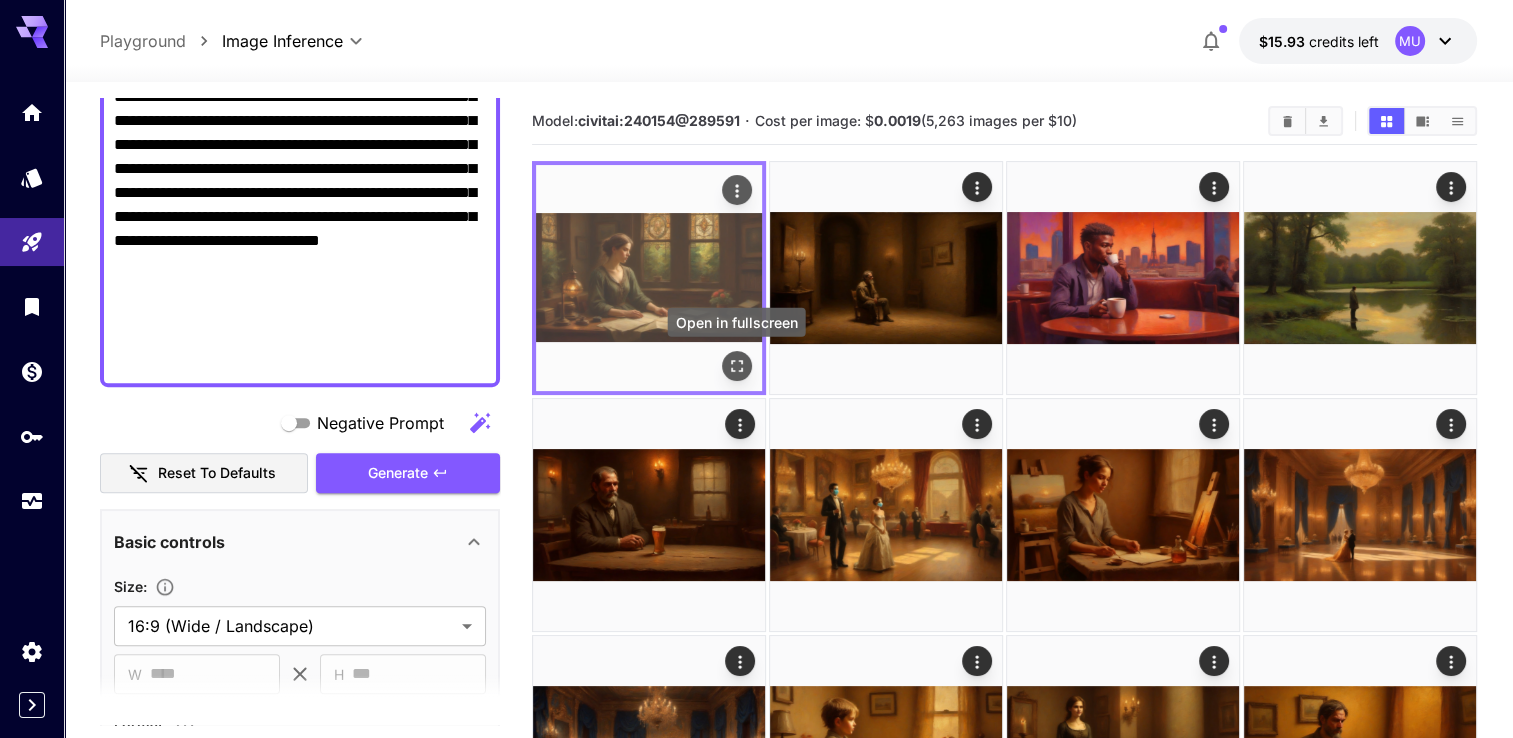 click 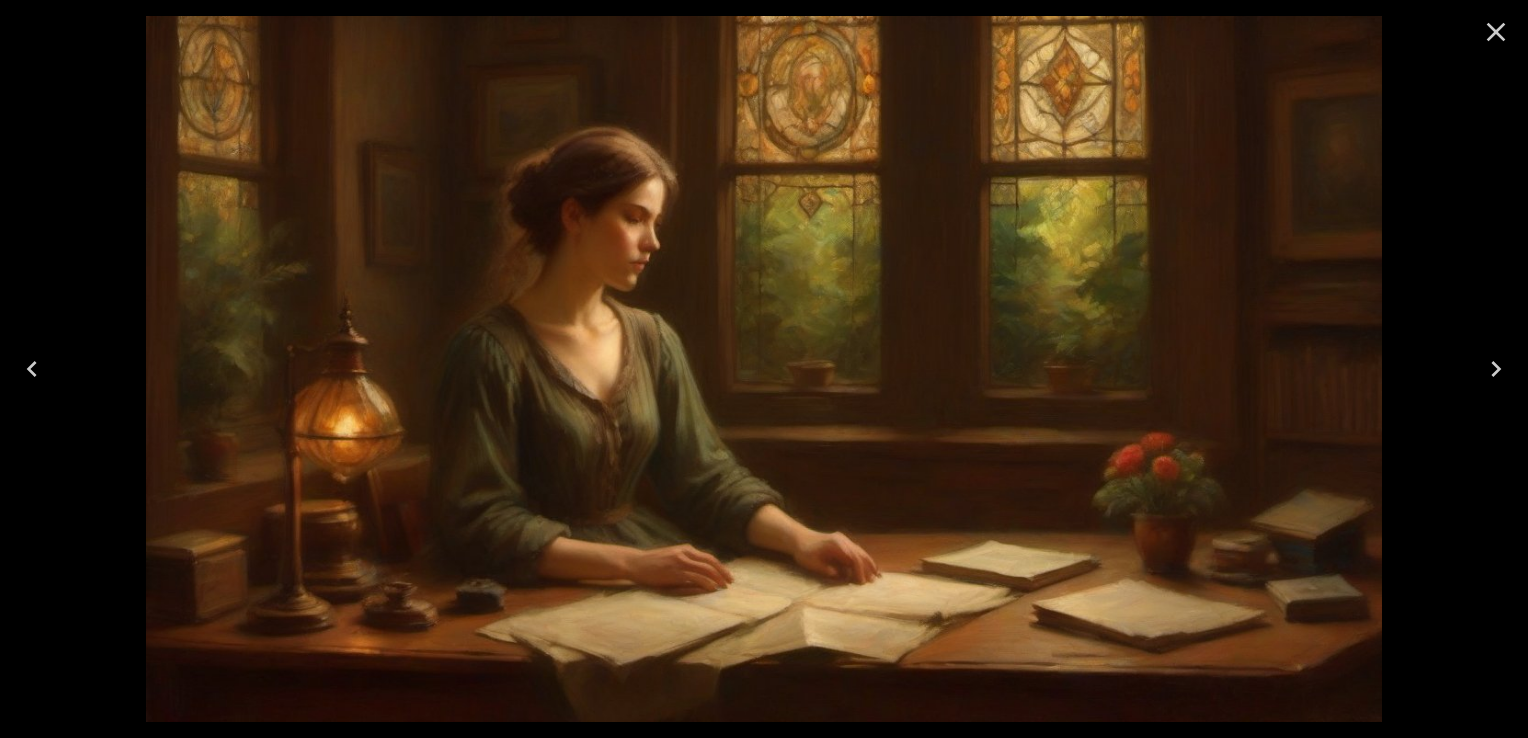 click 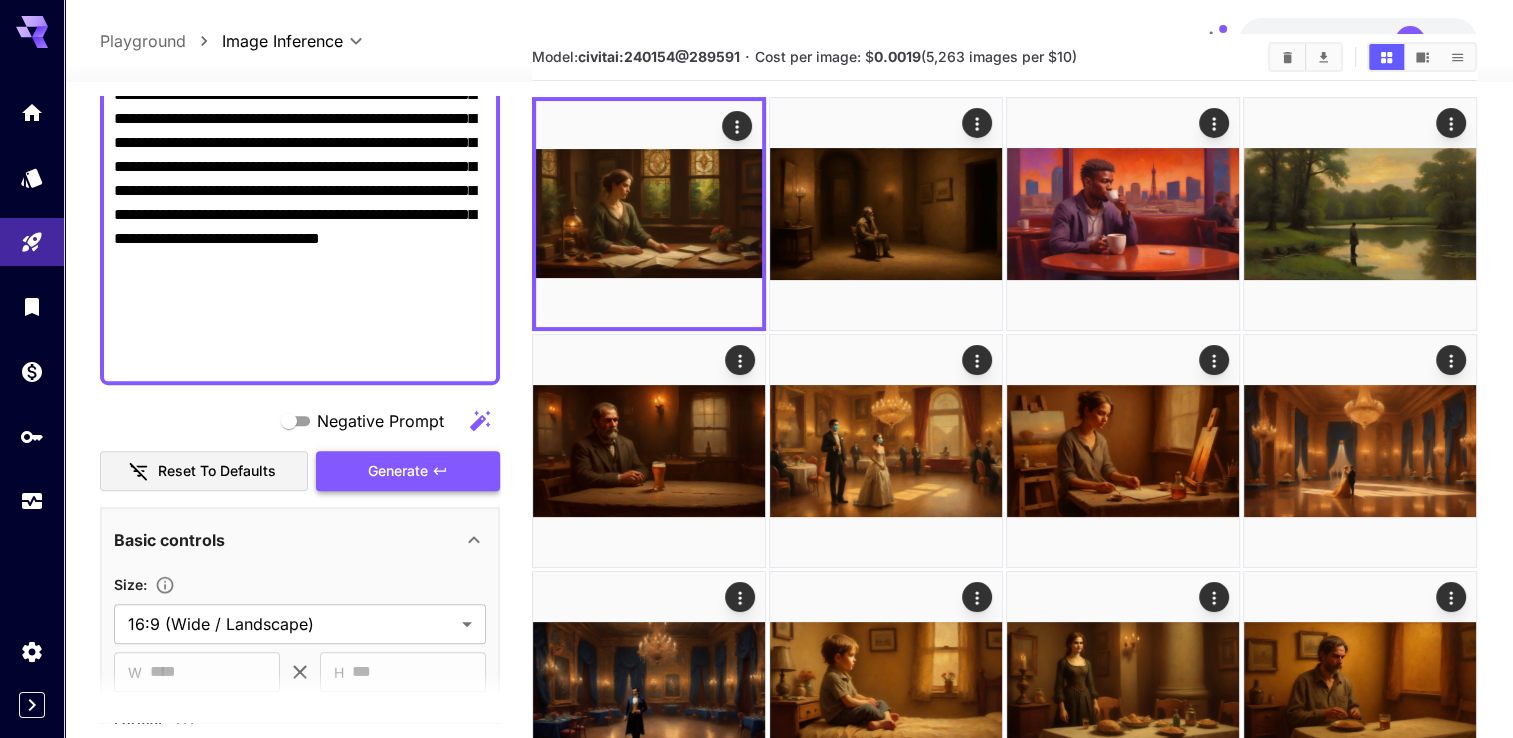scroll, scrollTop: 100, scrollLeft: 0, axis: vertical 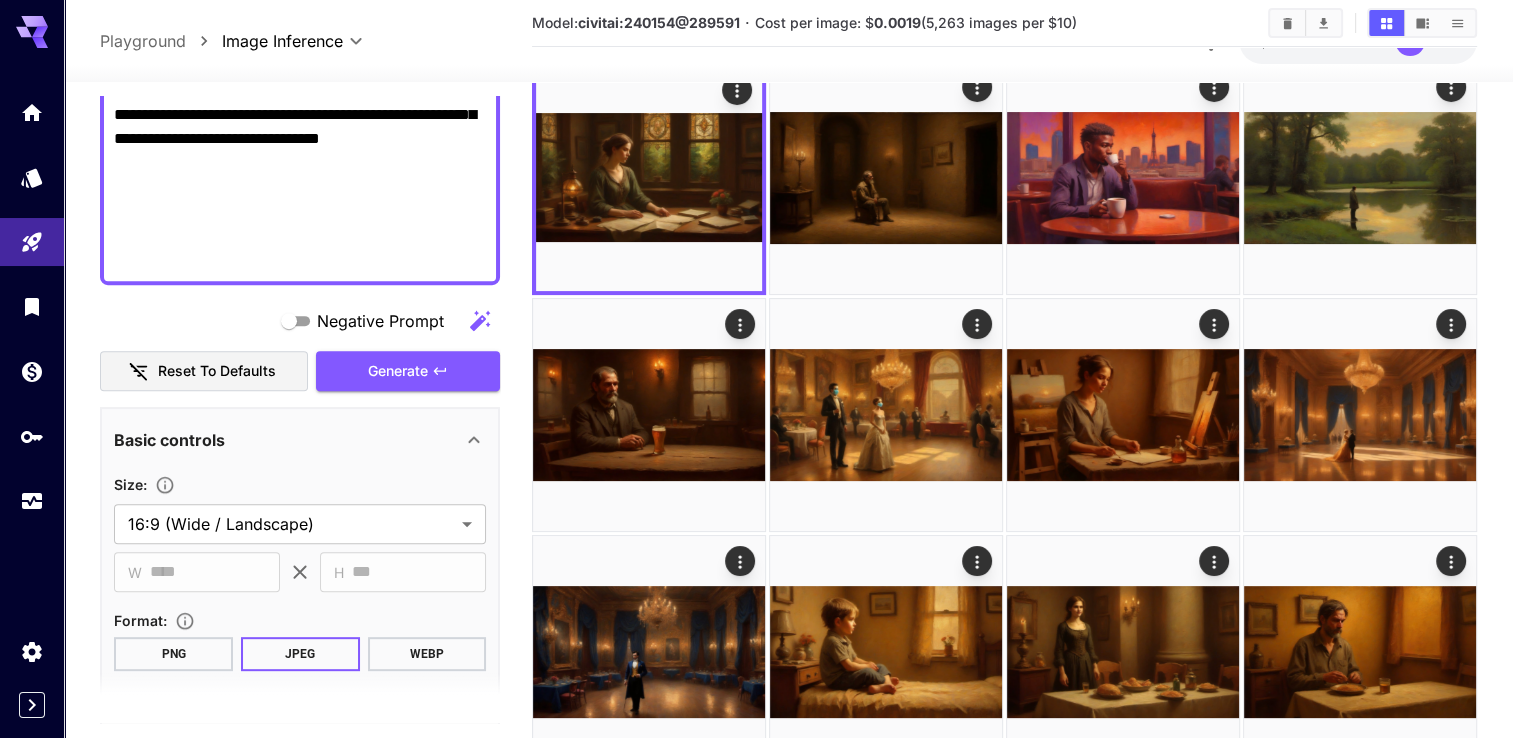 click on "Negative Prompt" at bounding box center (300, -113) 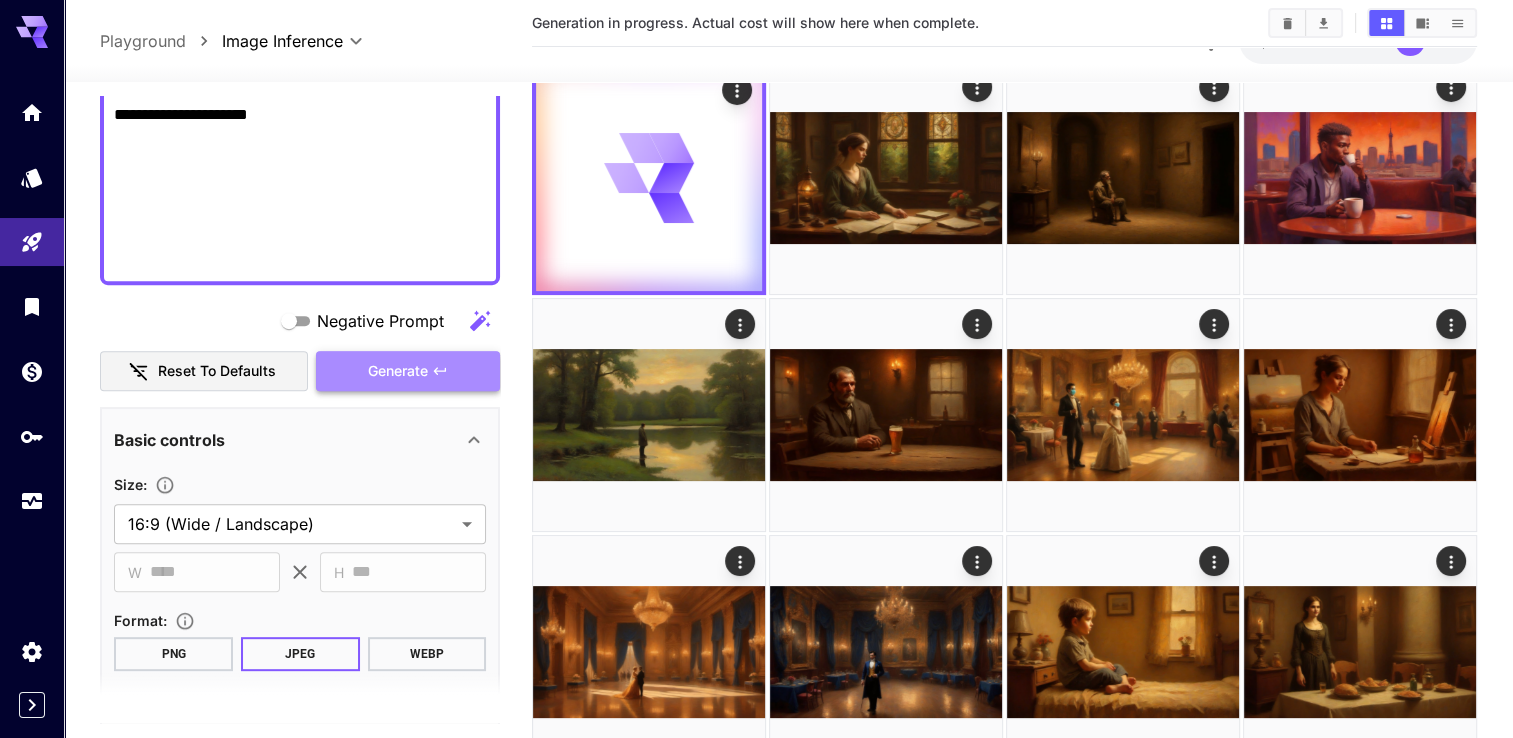 click on "Generate" at bounding box center [398, 371] 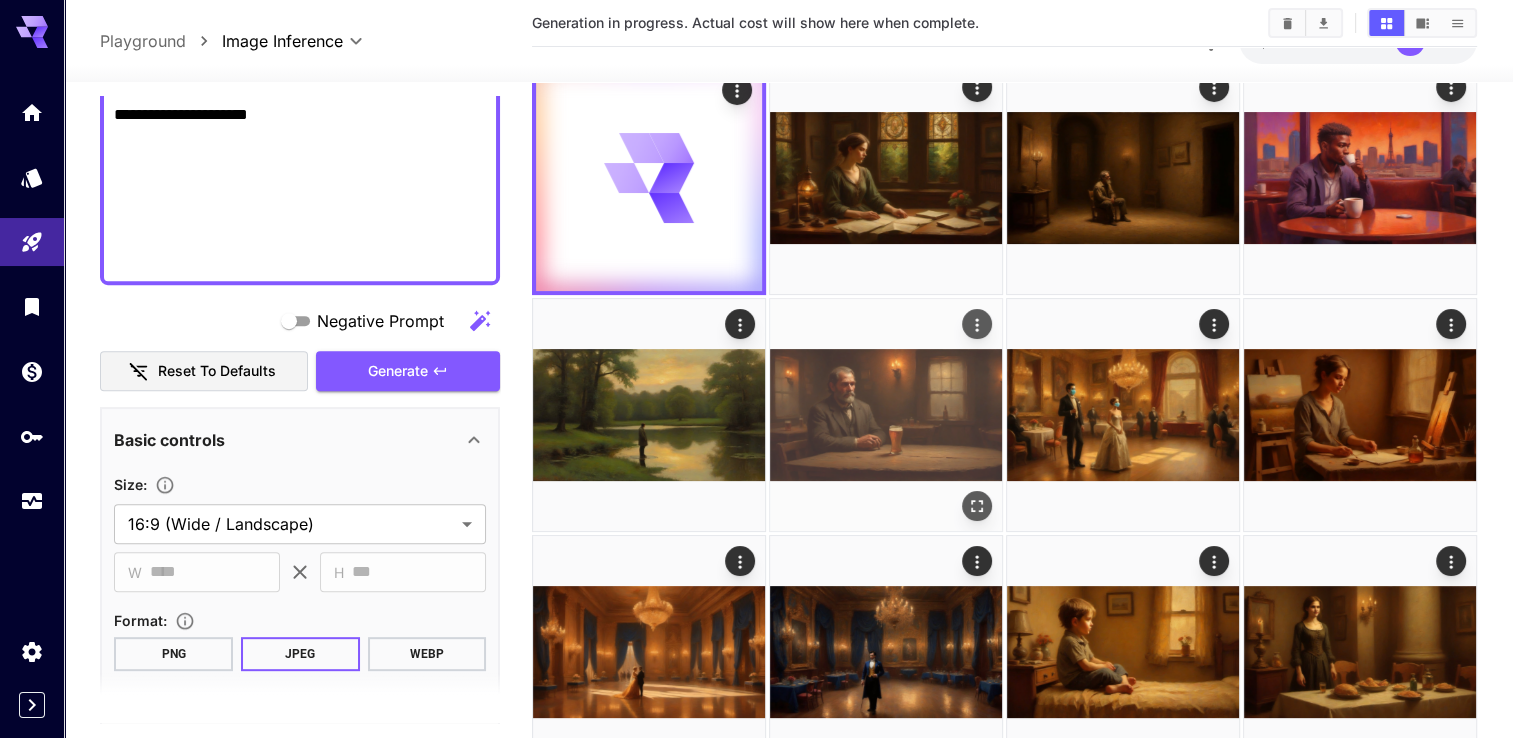 scroll, scrollTop: 0, scrollLeft: 0, axis: both 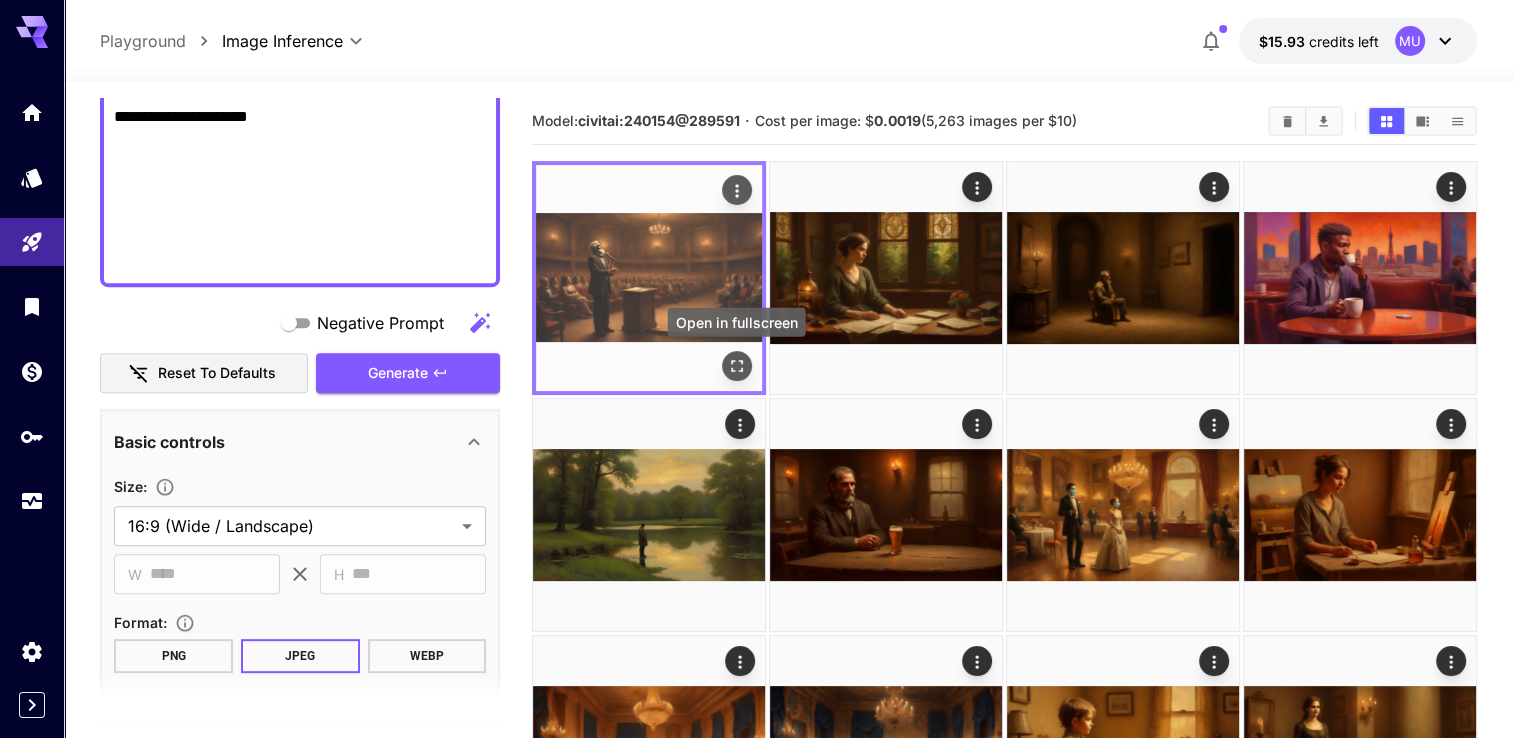 click at bounding box center (737, 366) 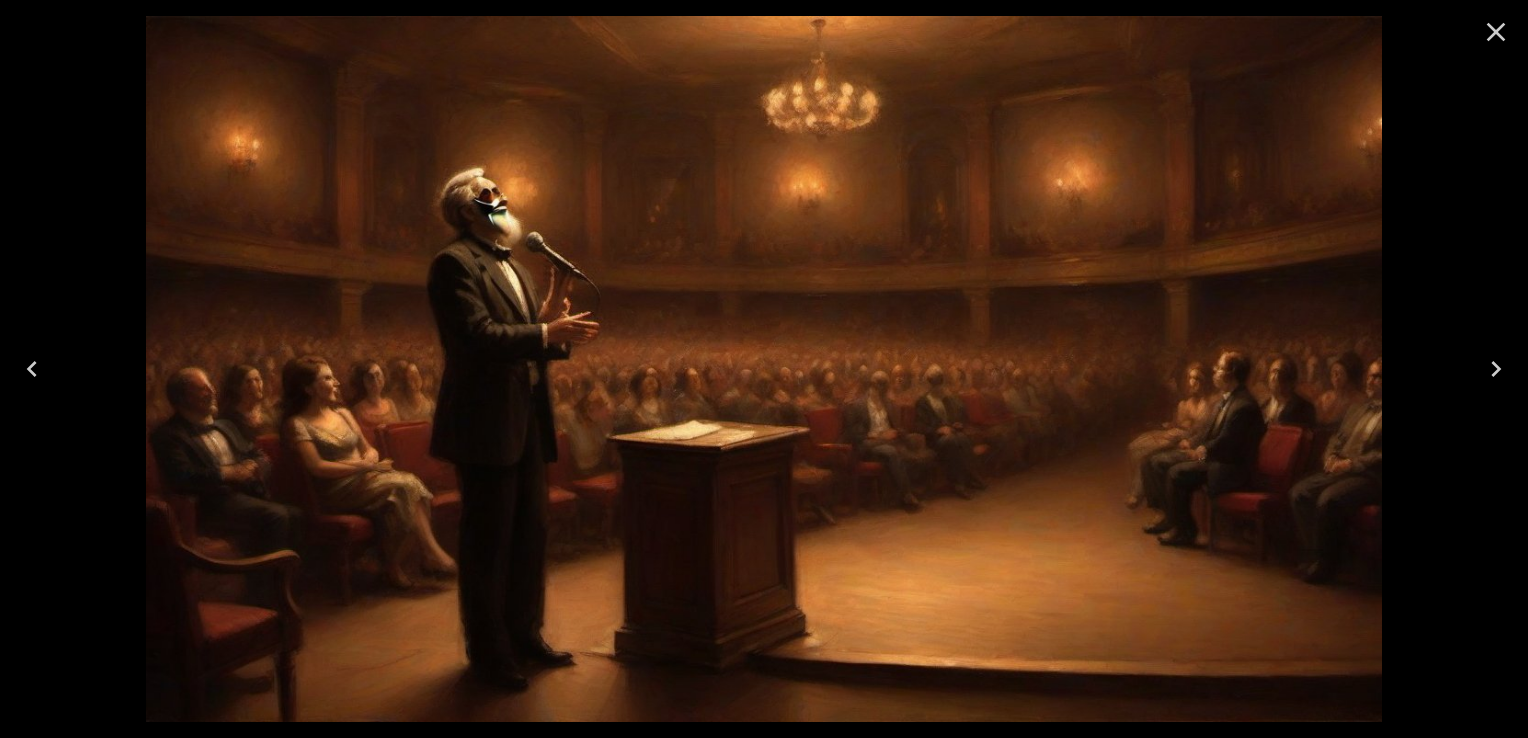 click 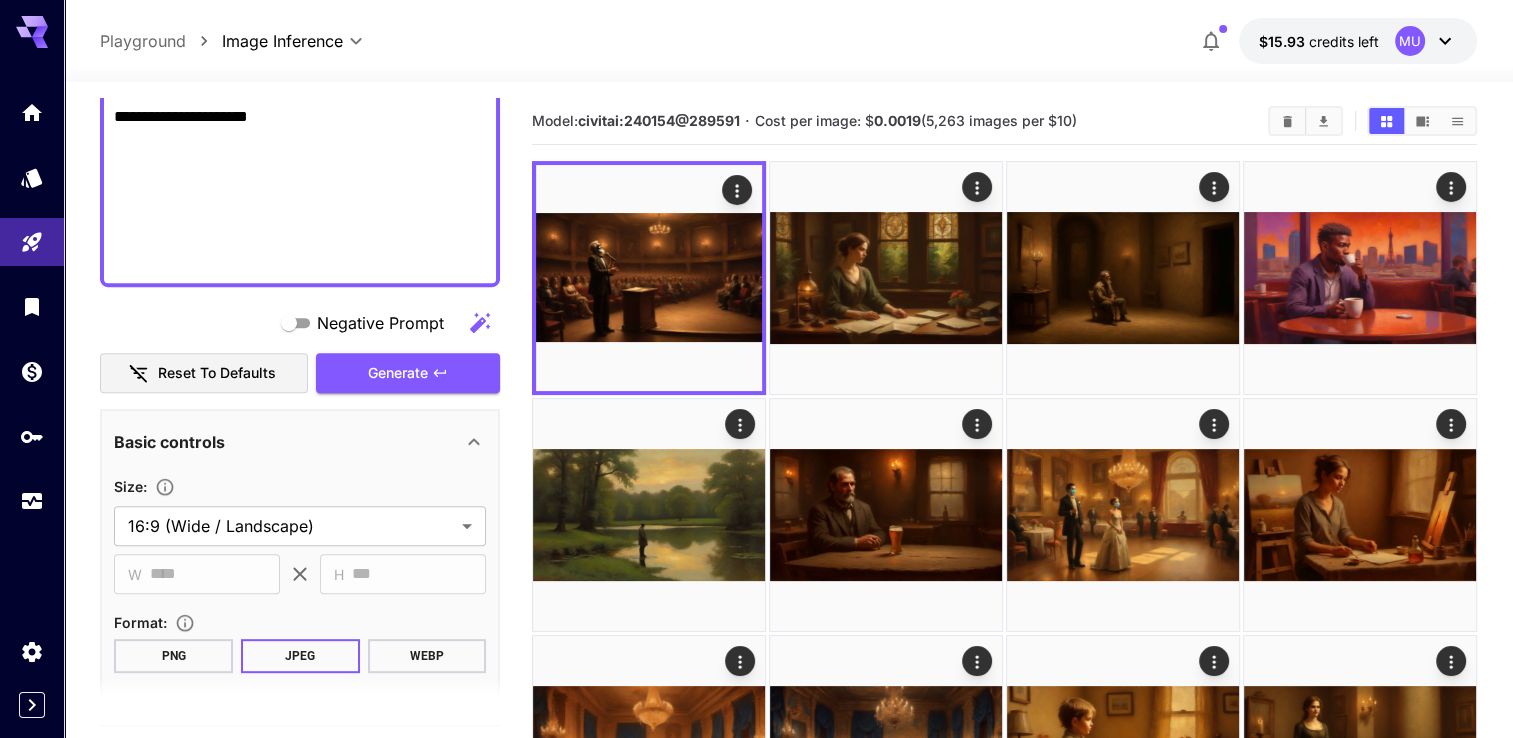 click on "Negative Prompt" at bounding box center (300, -111) 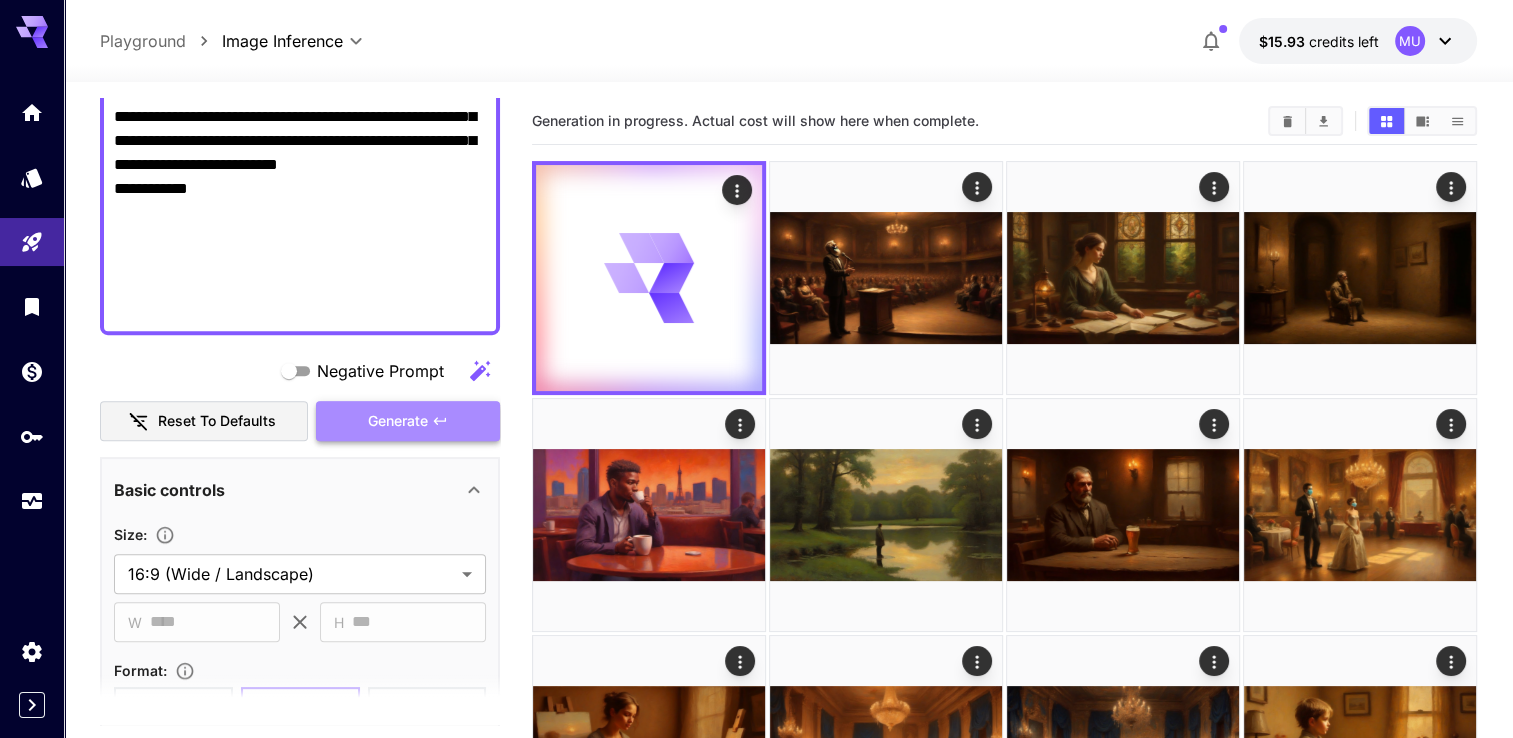 click on "Generate" at bounding box center (398, 421) 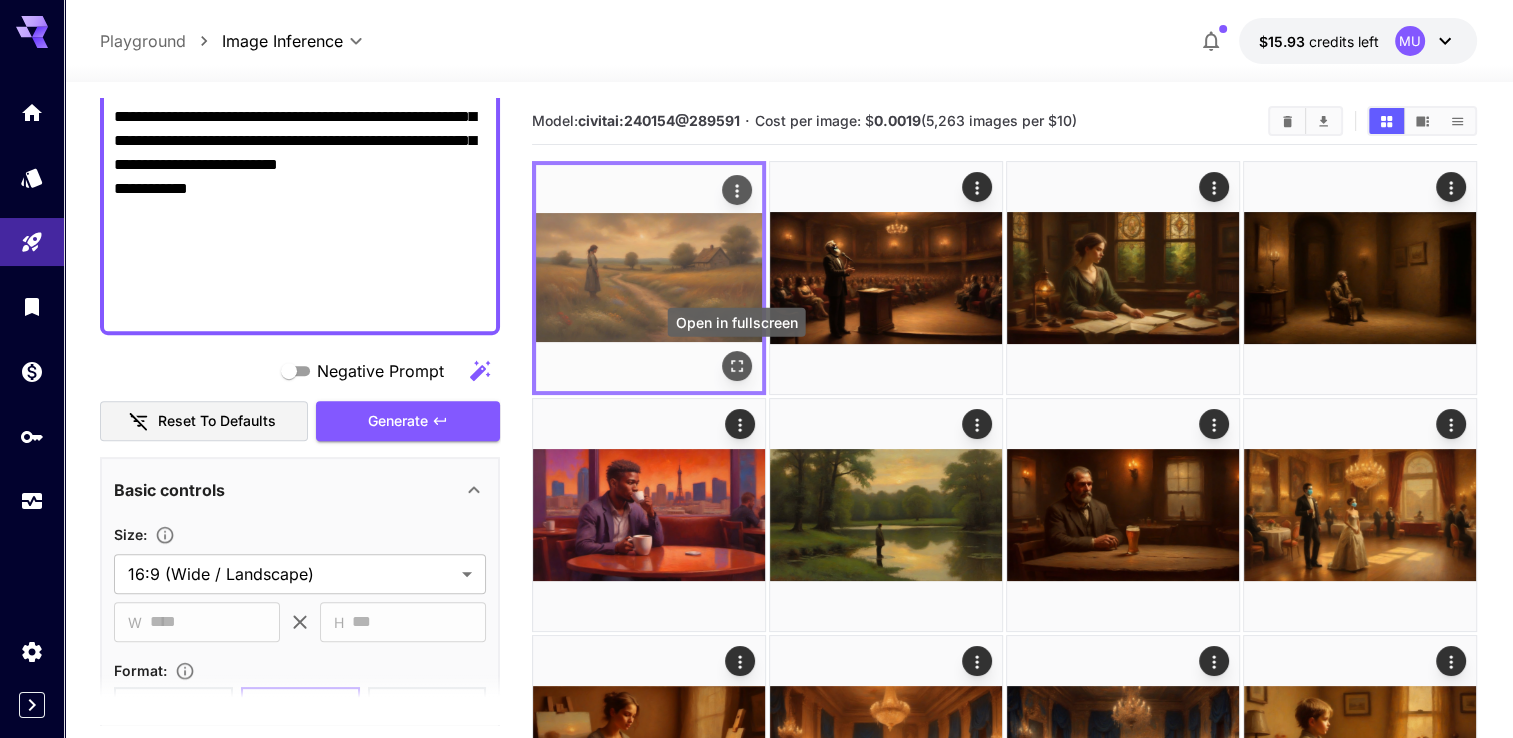 click 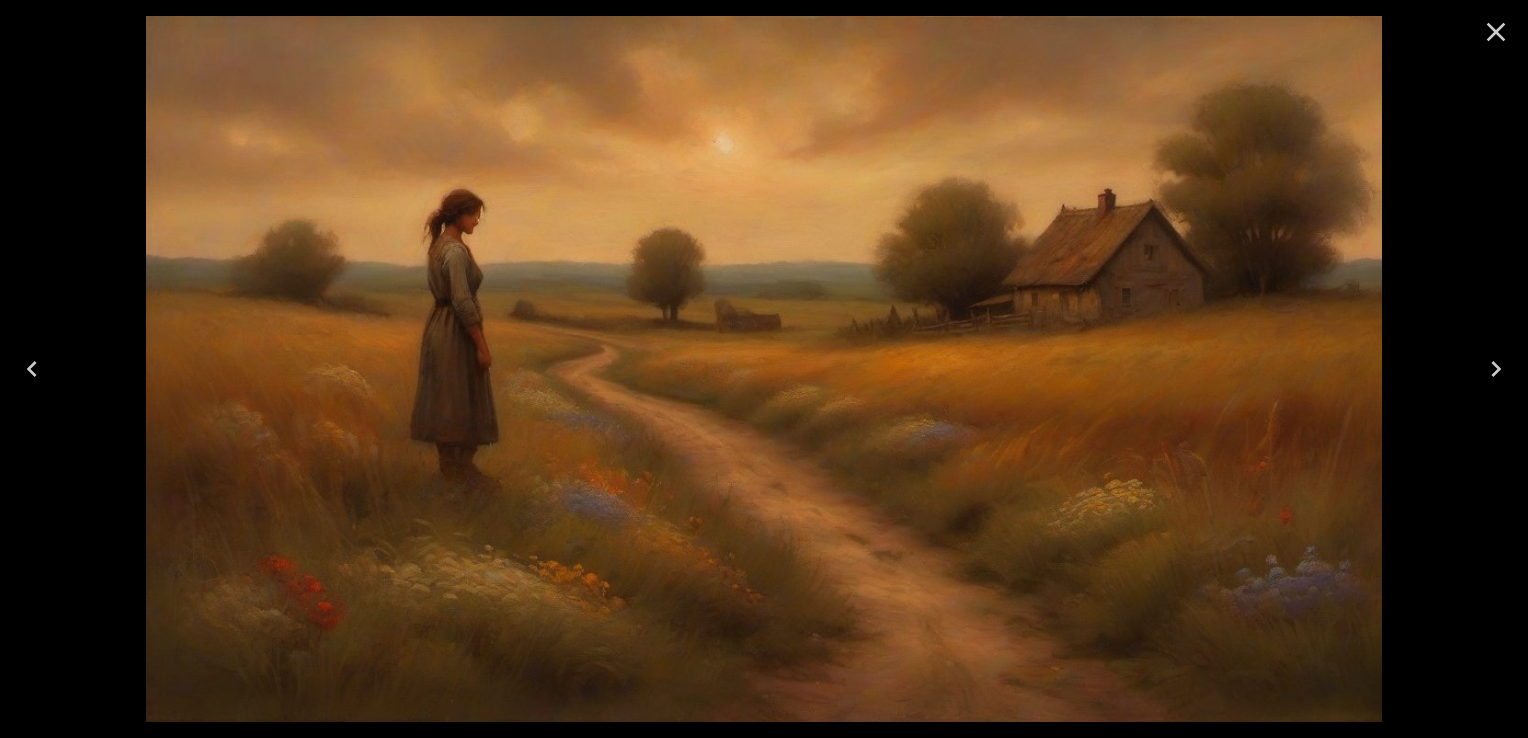 click 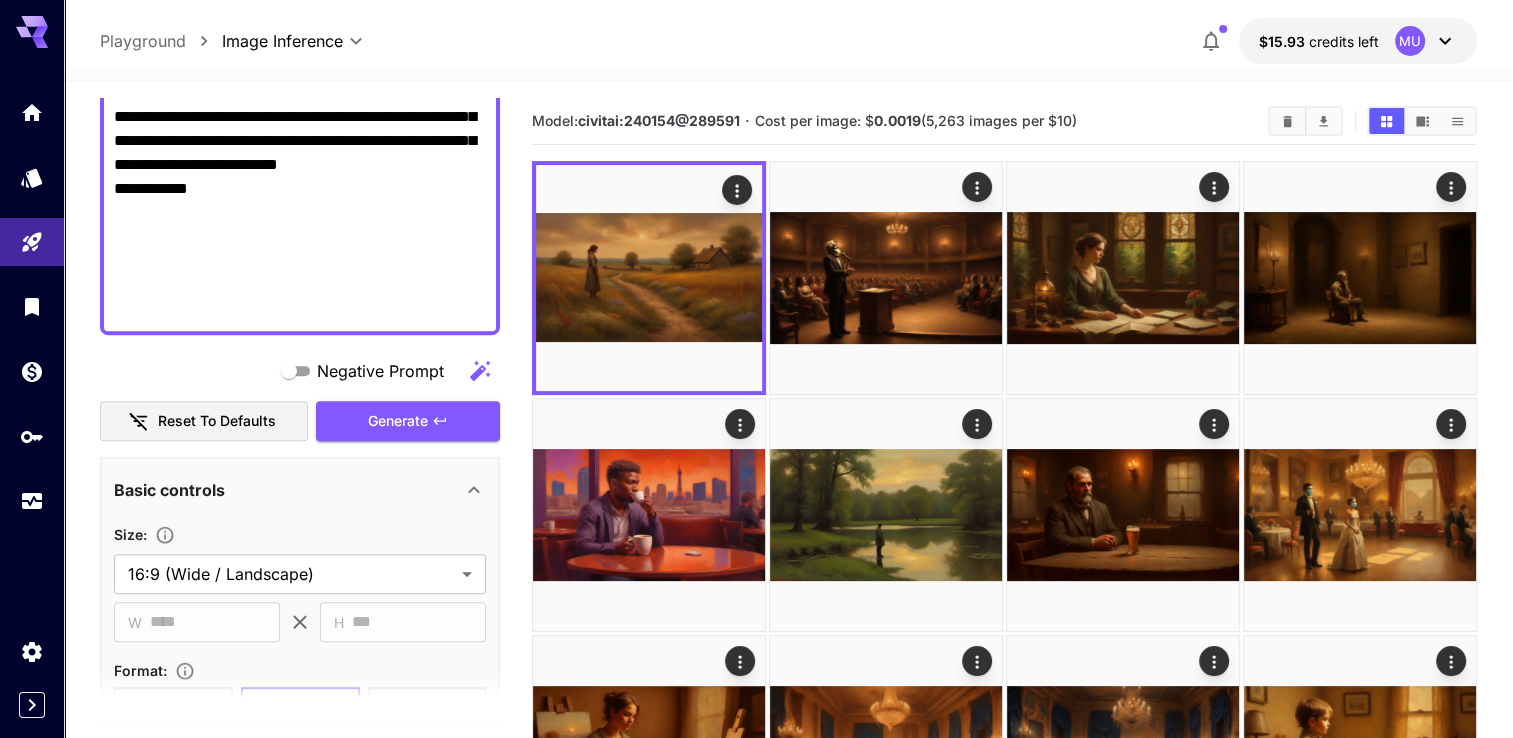 click on "Negative Prompt" at bounding box center [300, -87] 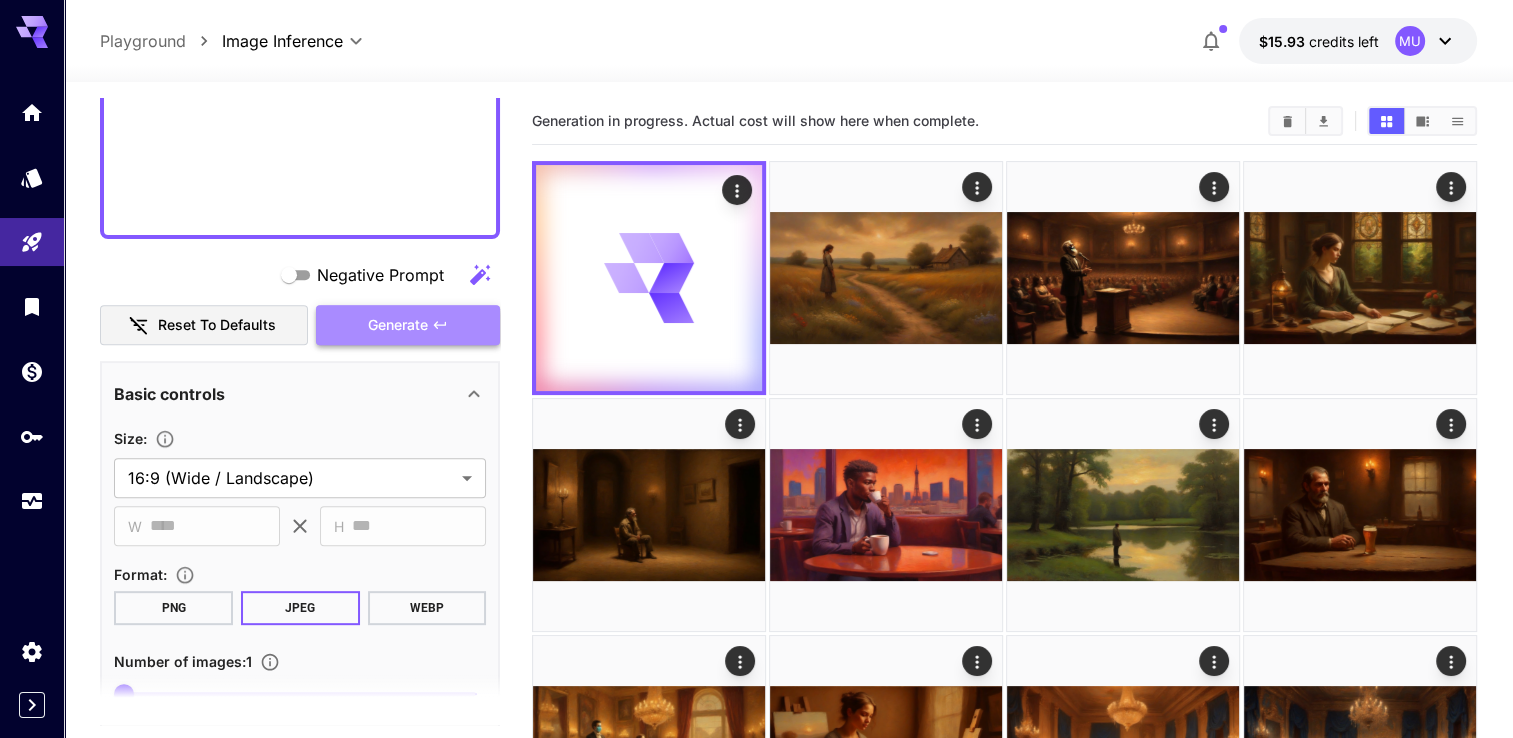 click on "Generate" at bounding box center (398, 325) 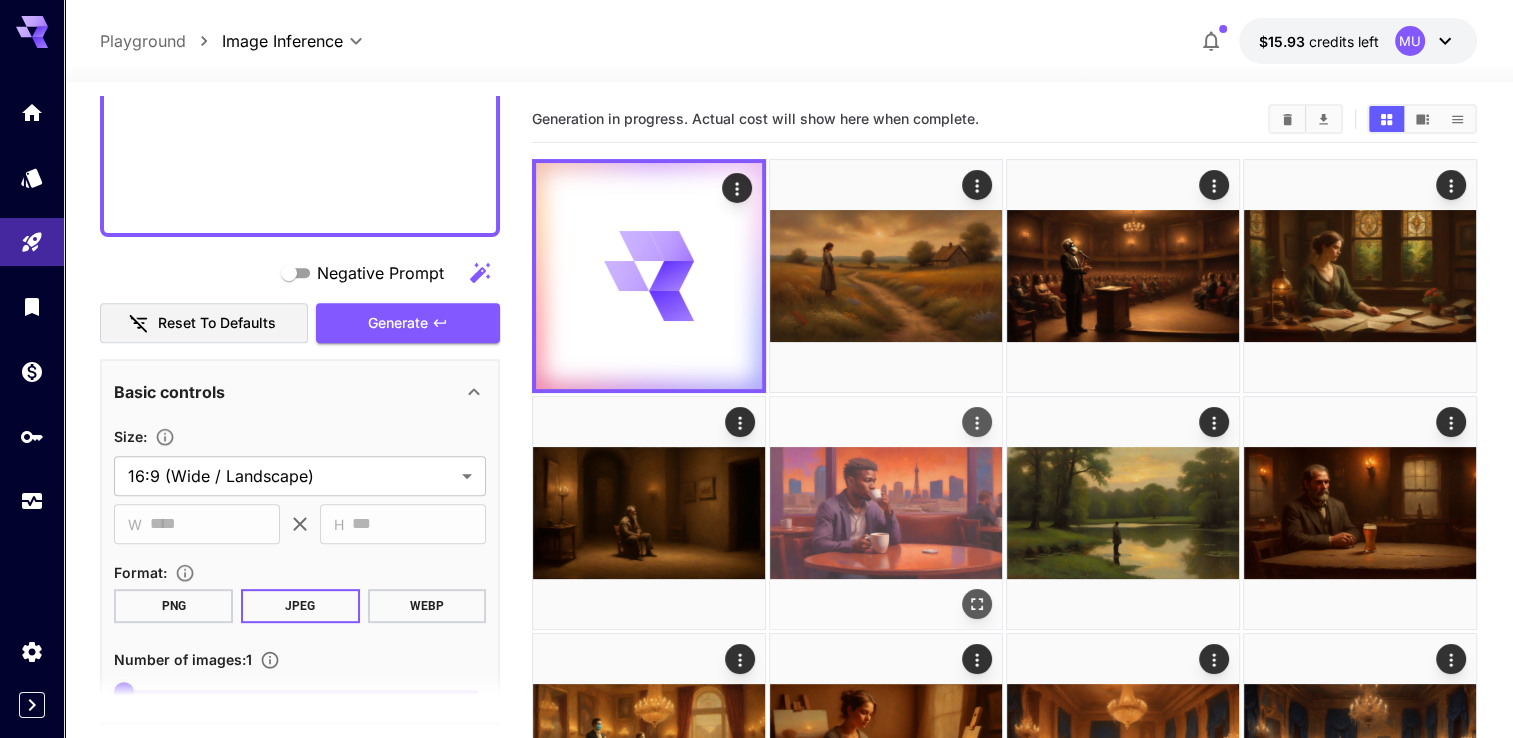 scroll, scrollTop: 0, scrollLeft: 0, axis: both 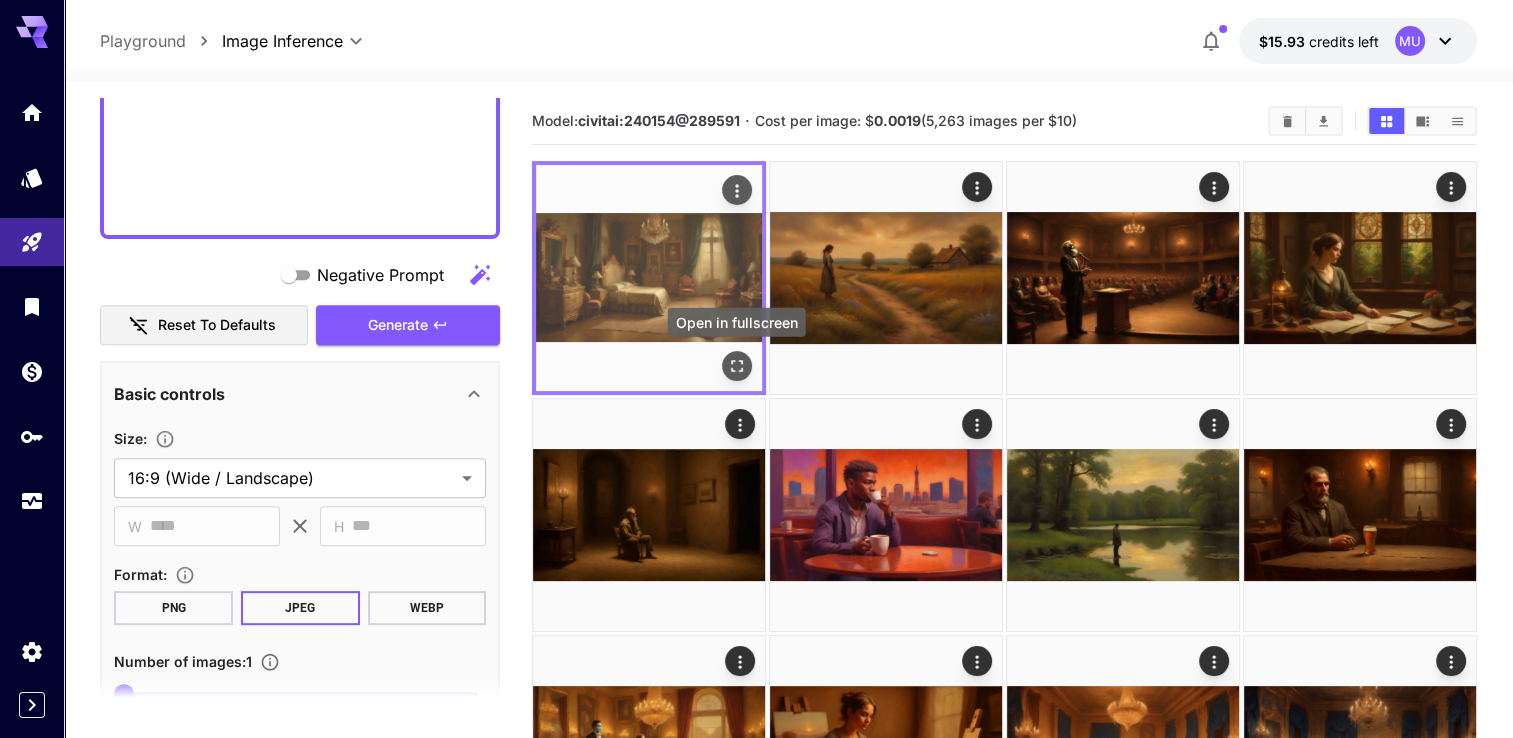 click 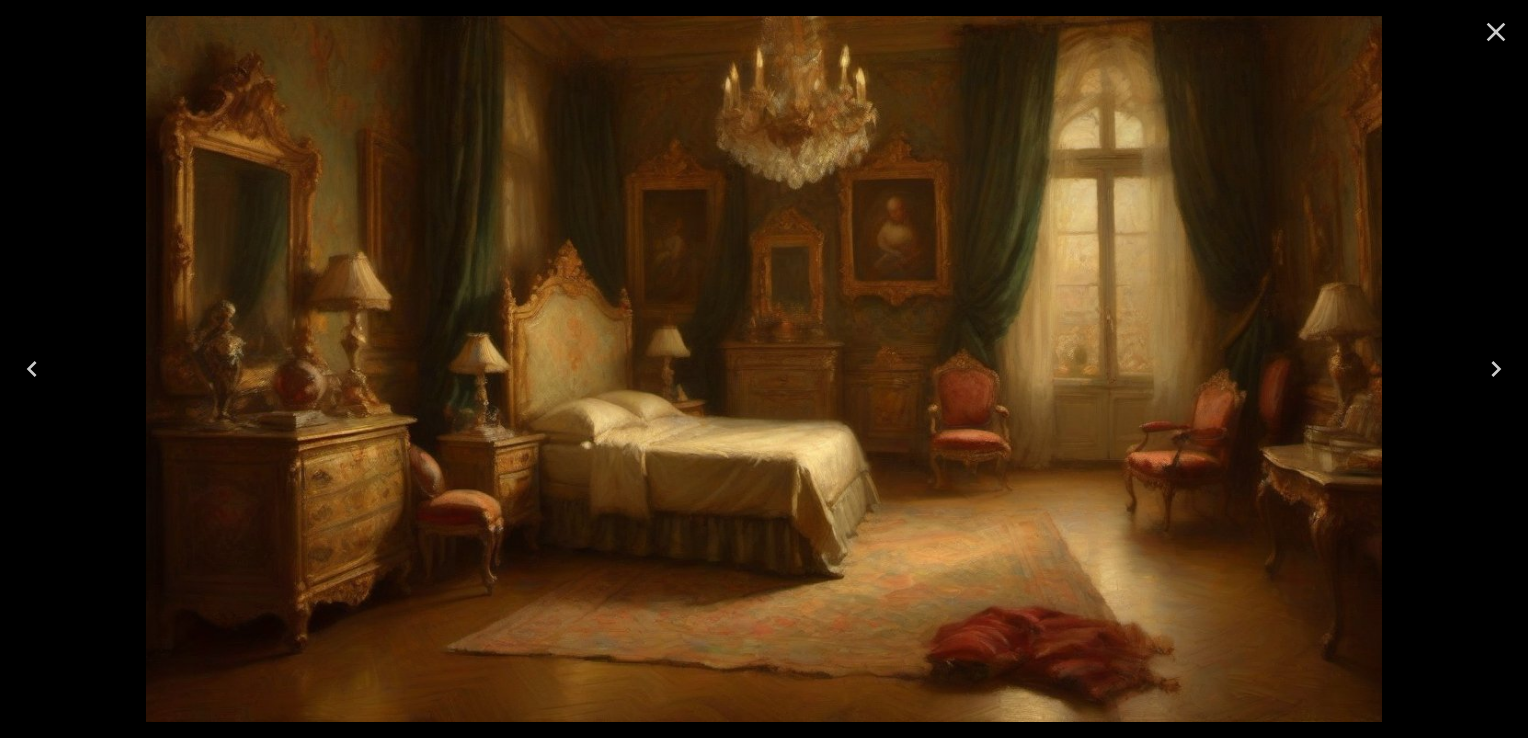 click 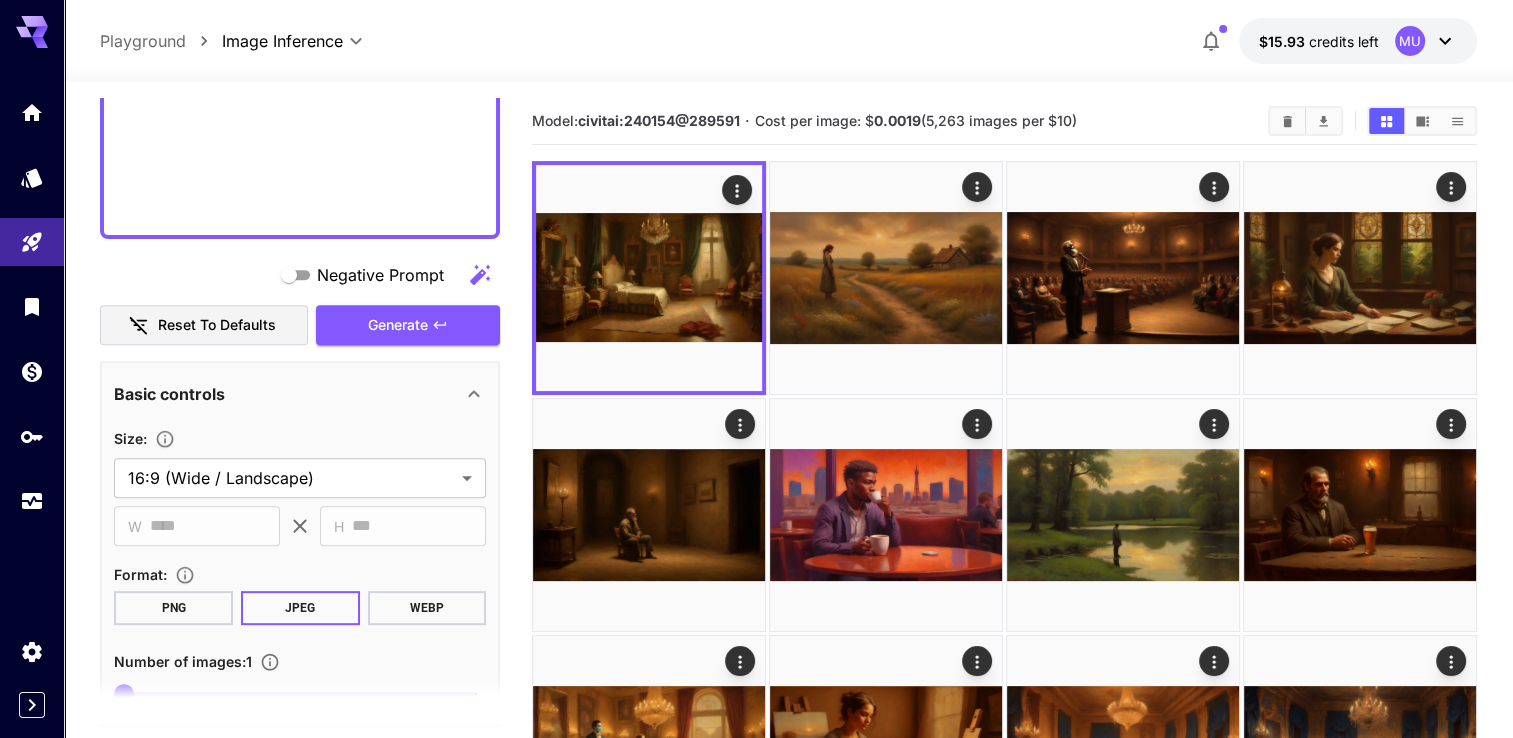 click on "Negative Prompt" at bounding box center [300, -135] 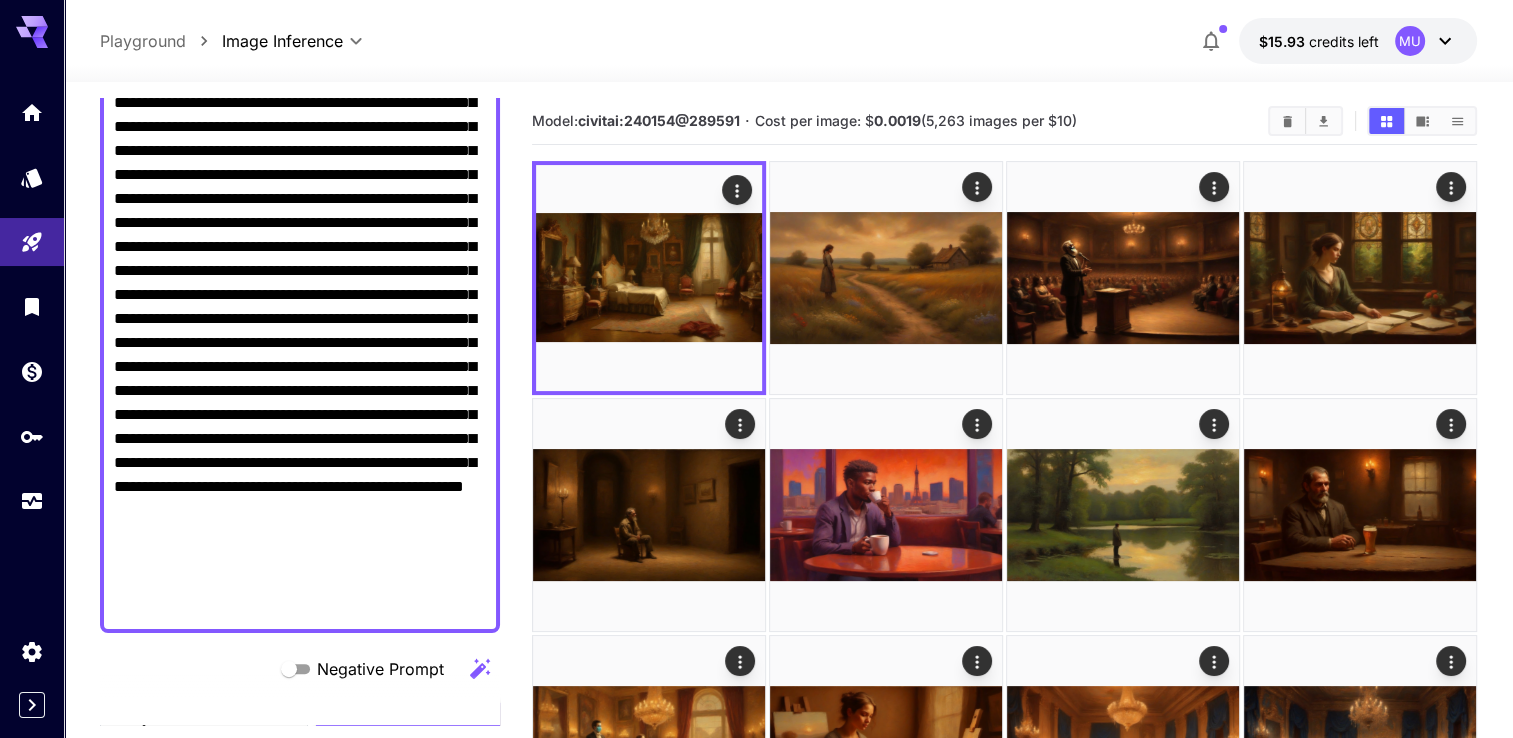 scroll, scrollTop: 375, scrollLeft: 0, axis: vertical 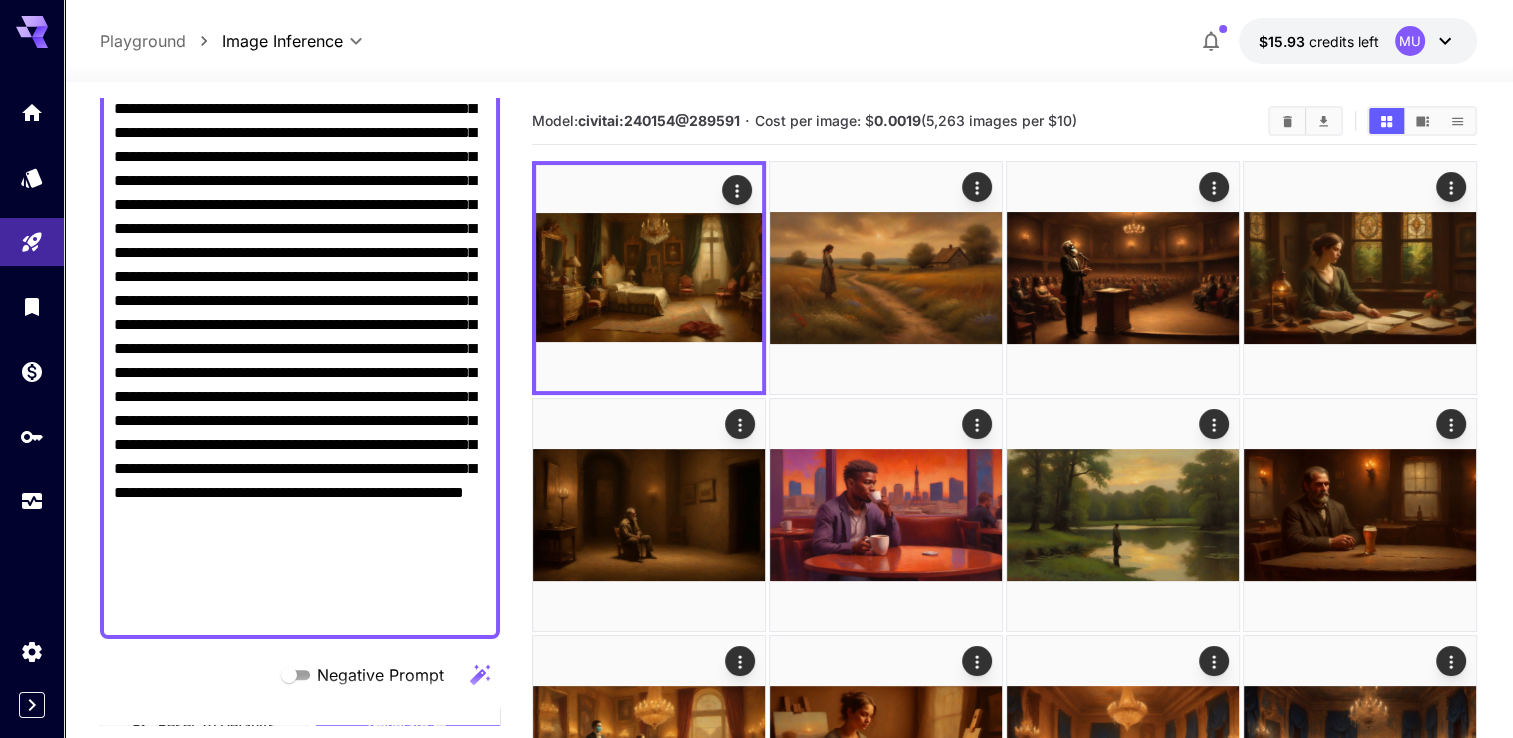paste on "**********" 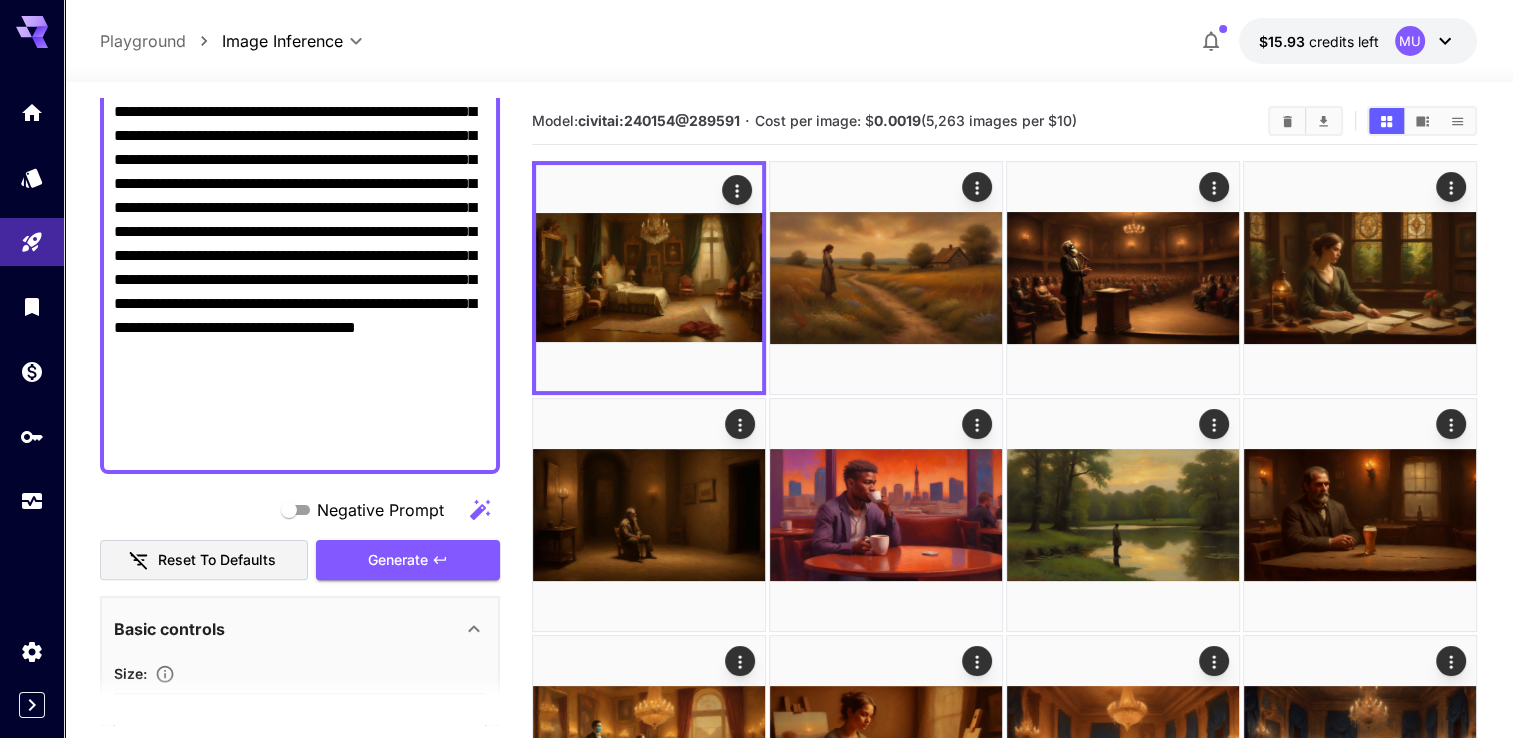 scroll, scrollTop: 575, scrollLeft: 0, axis: vertical 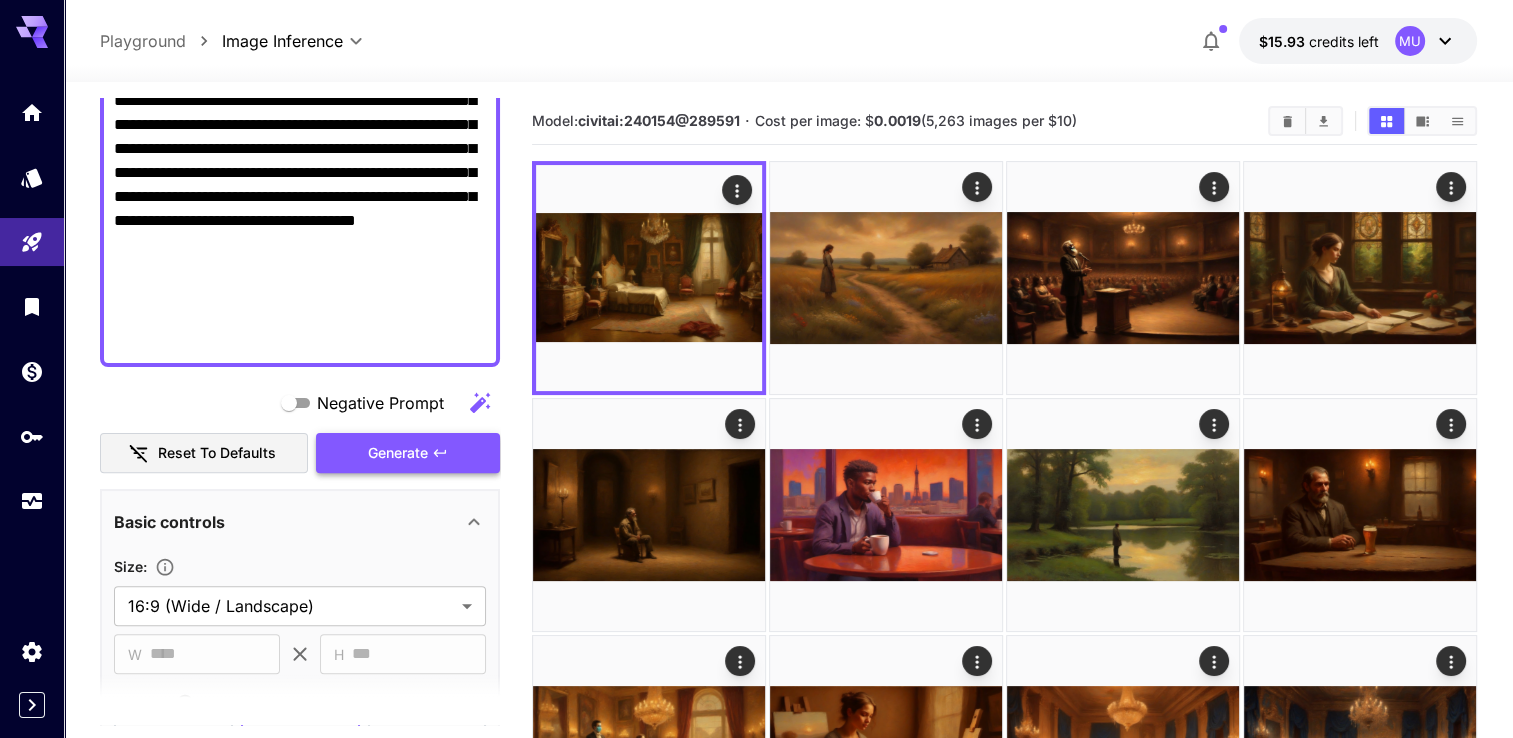type on "**********" 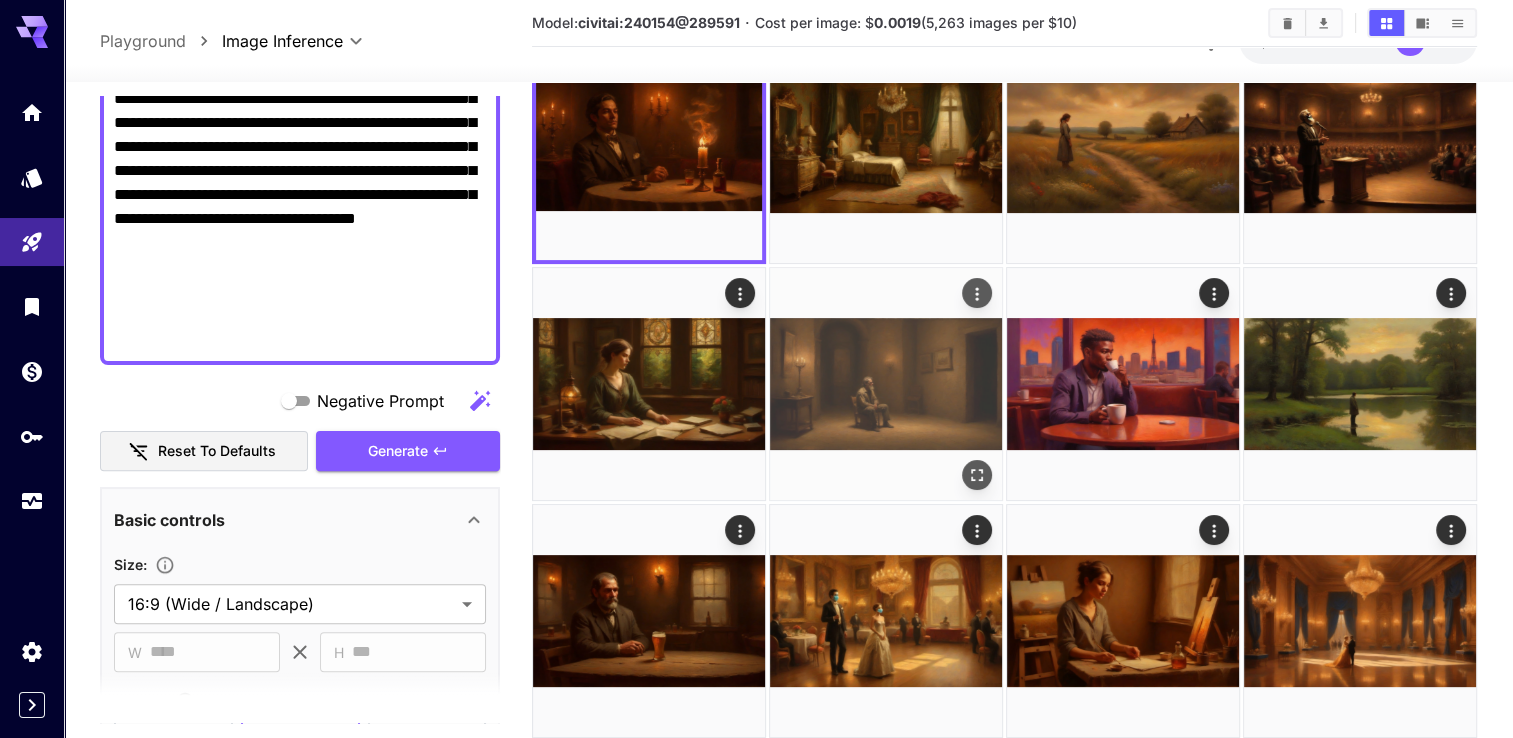 scroll, scrollTop: 0, scrollLeft: 0, axis: both 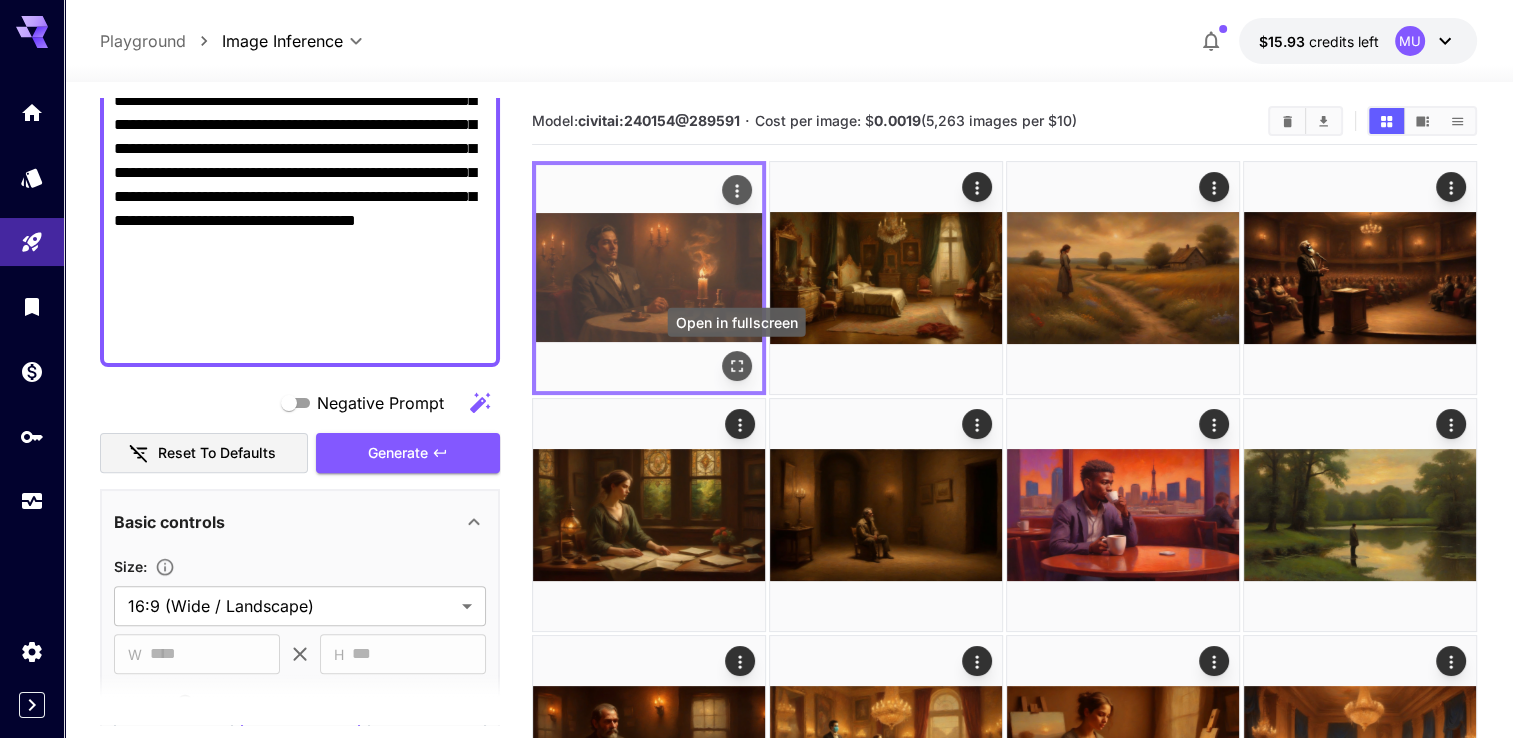 click 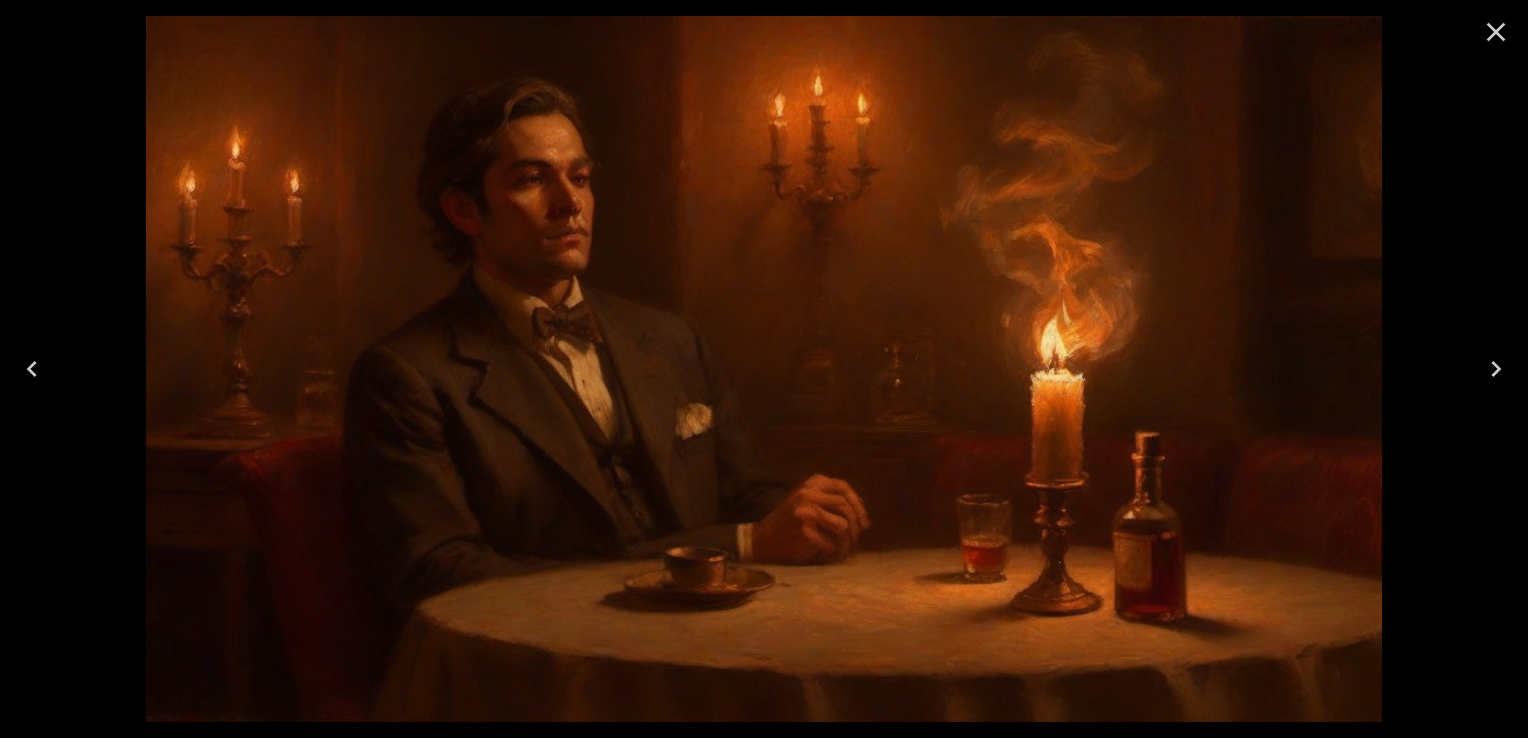 click 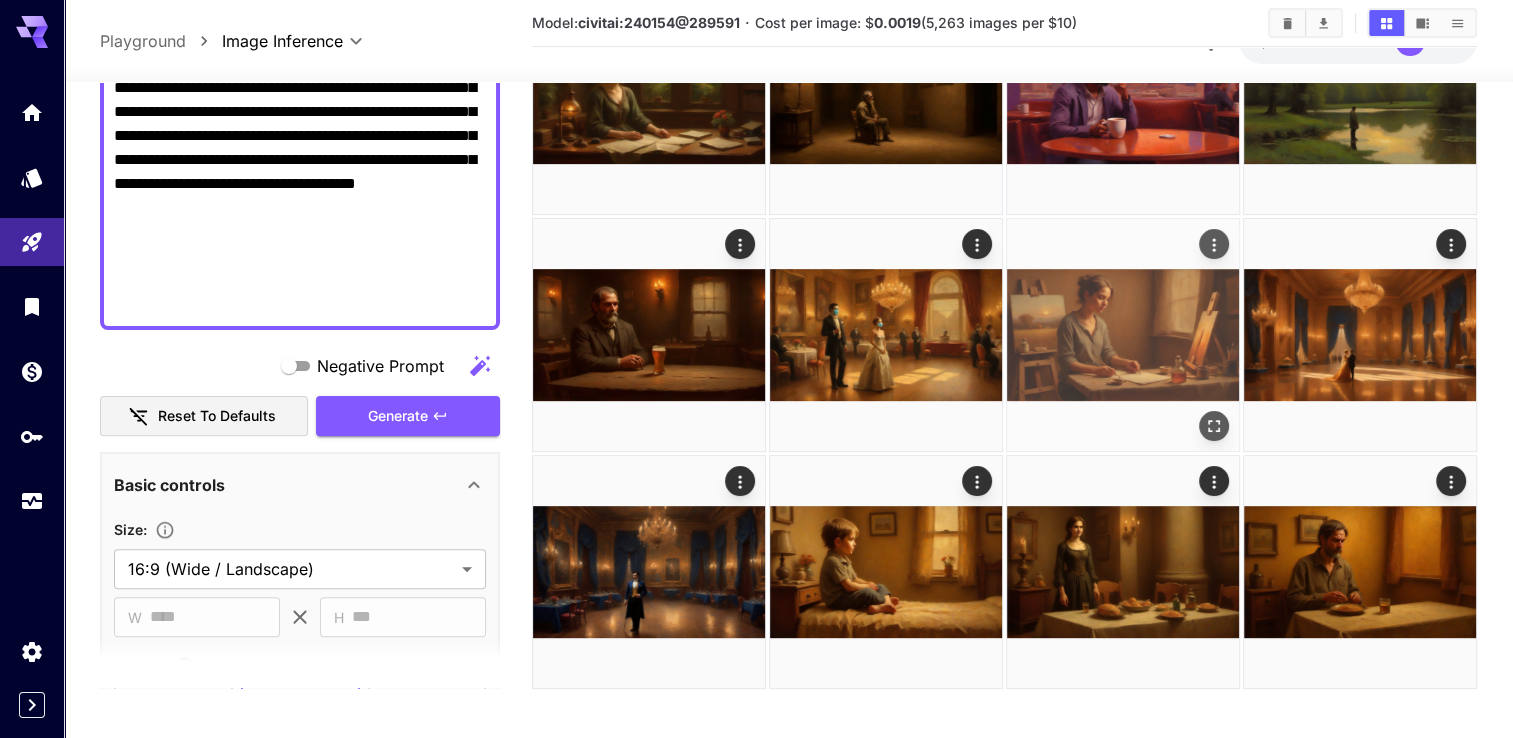 scroll, scrollTop: 426, scrollLeft: 0, axis: vertical 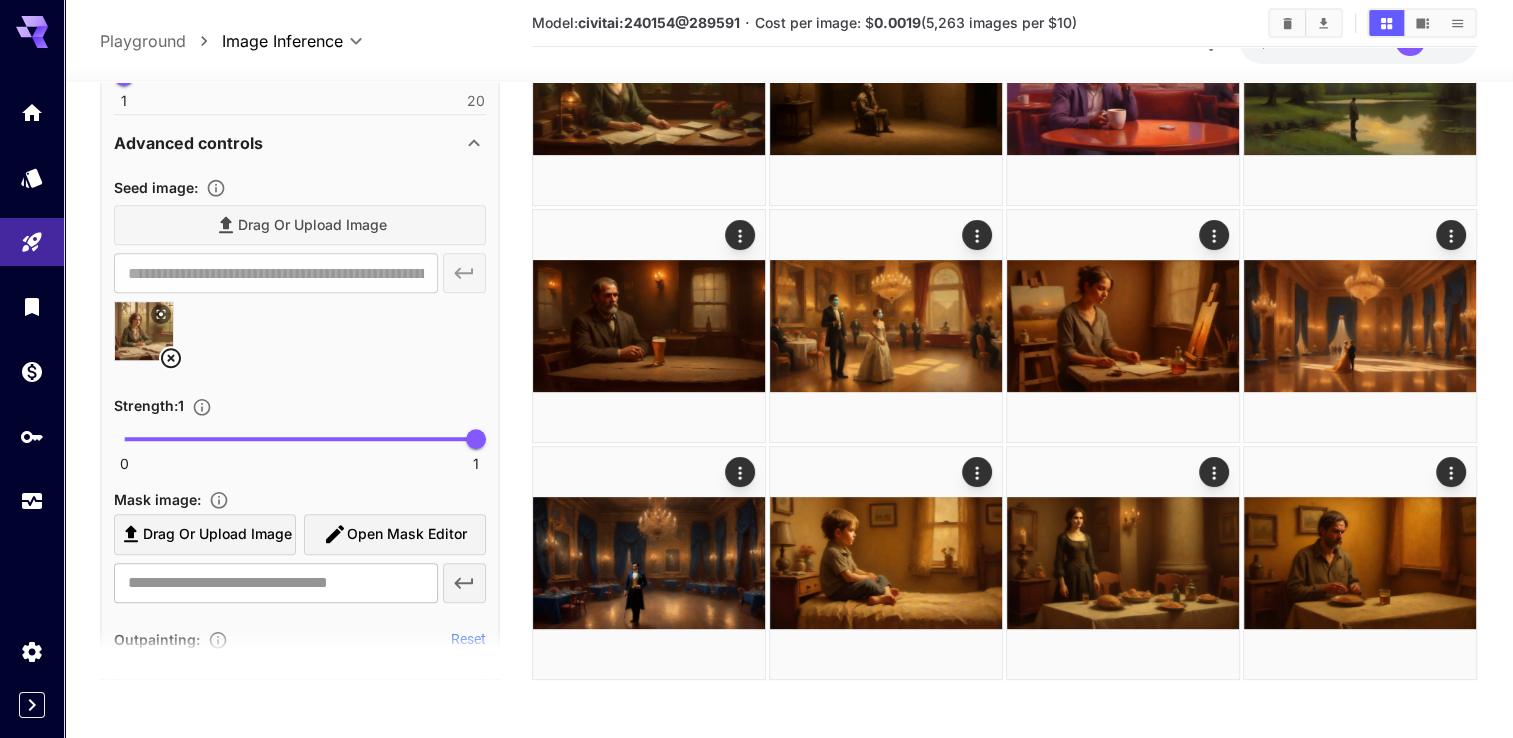 click on "Drag or upload image" at bounding box center (300, 225) 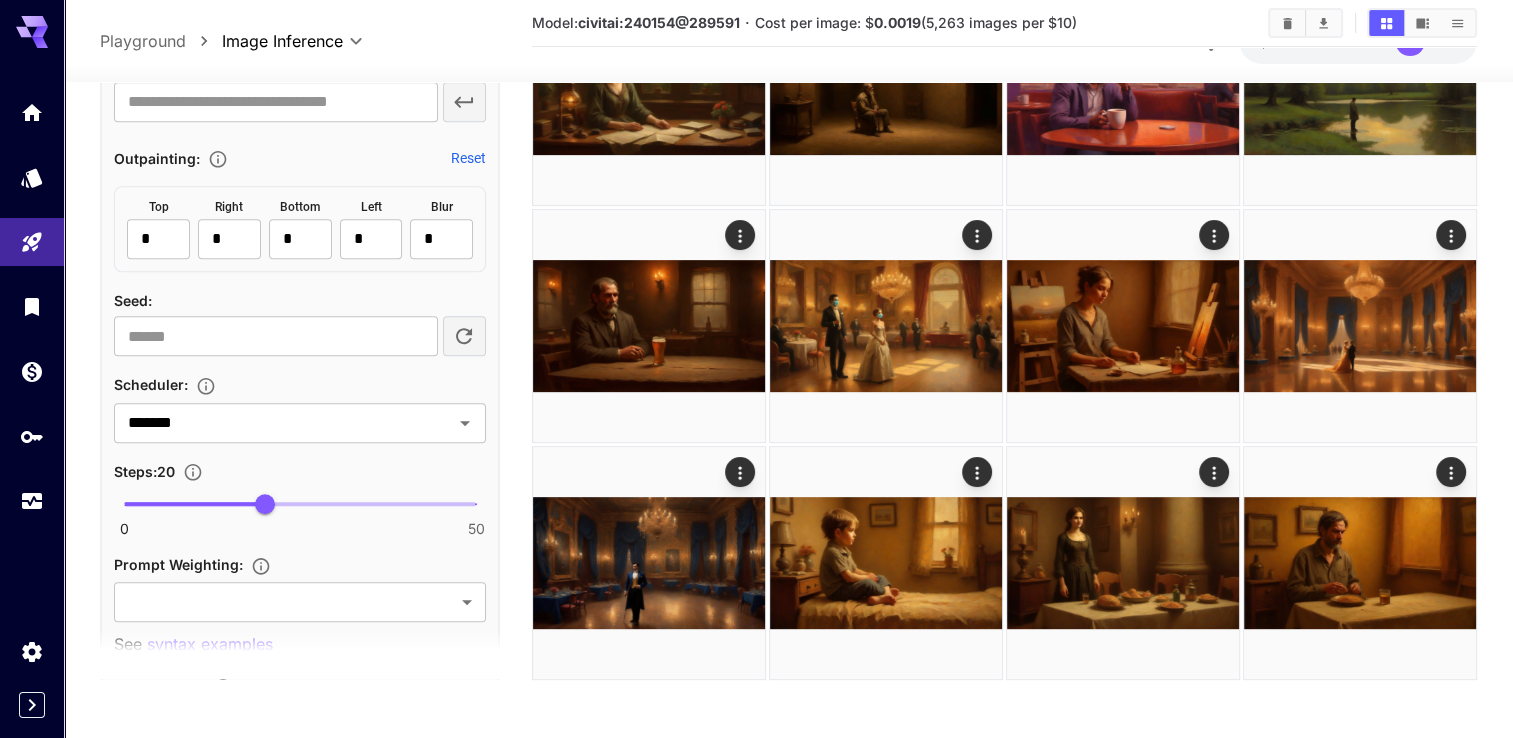 scroll, scrollTop: 1975, scrollLeft: 0, axis: vertical 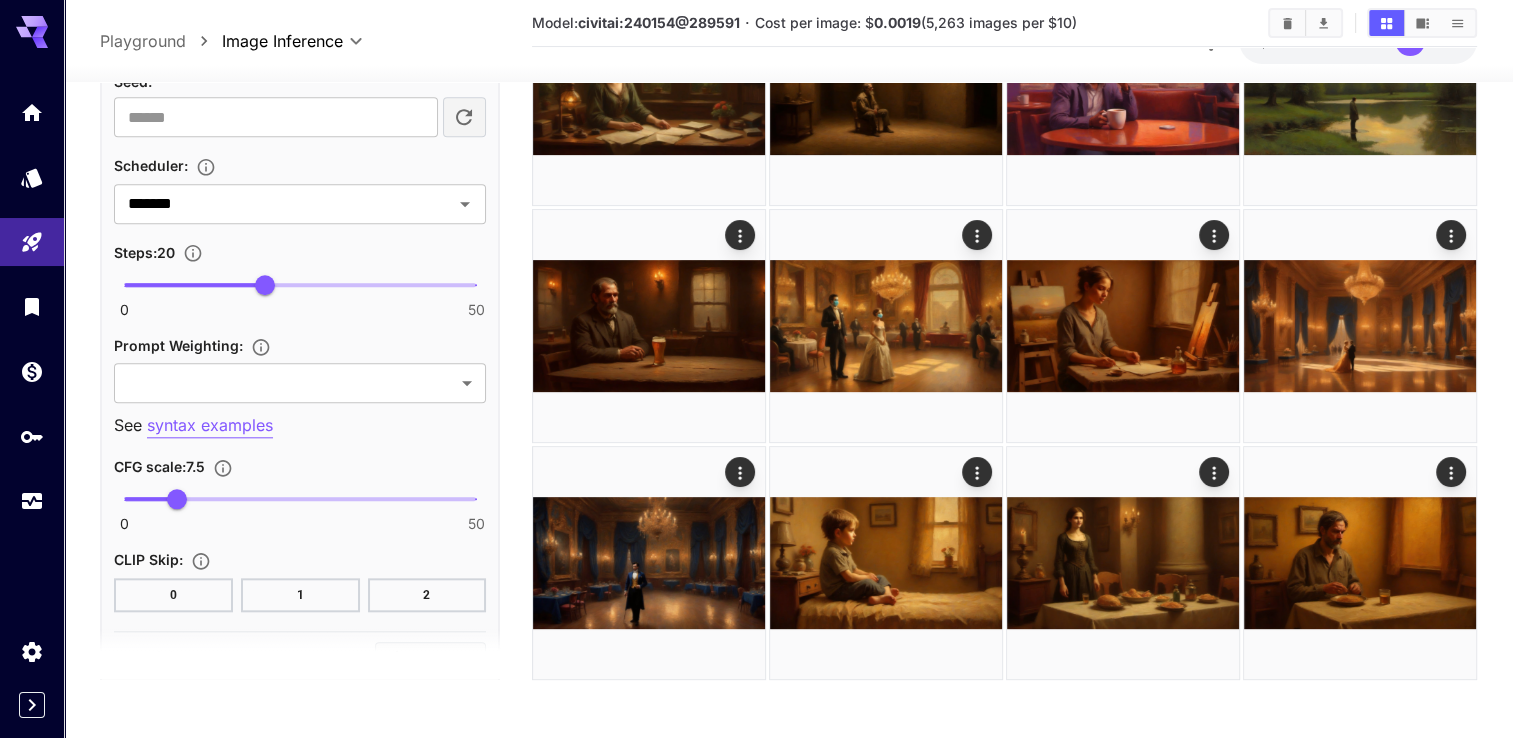 click on "0 50 20" at bounding box center [300, 285] 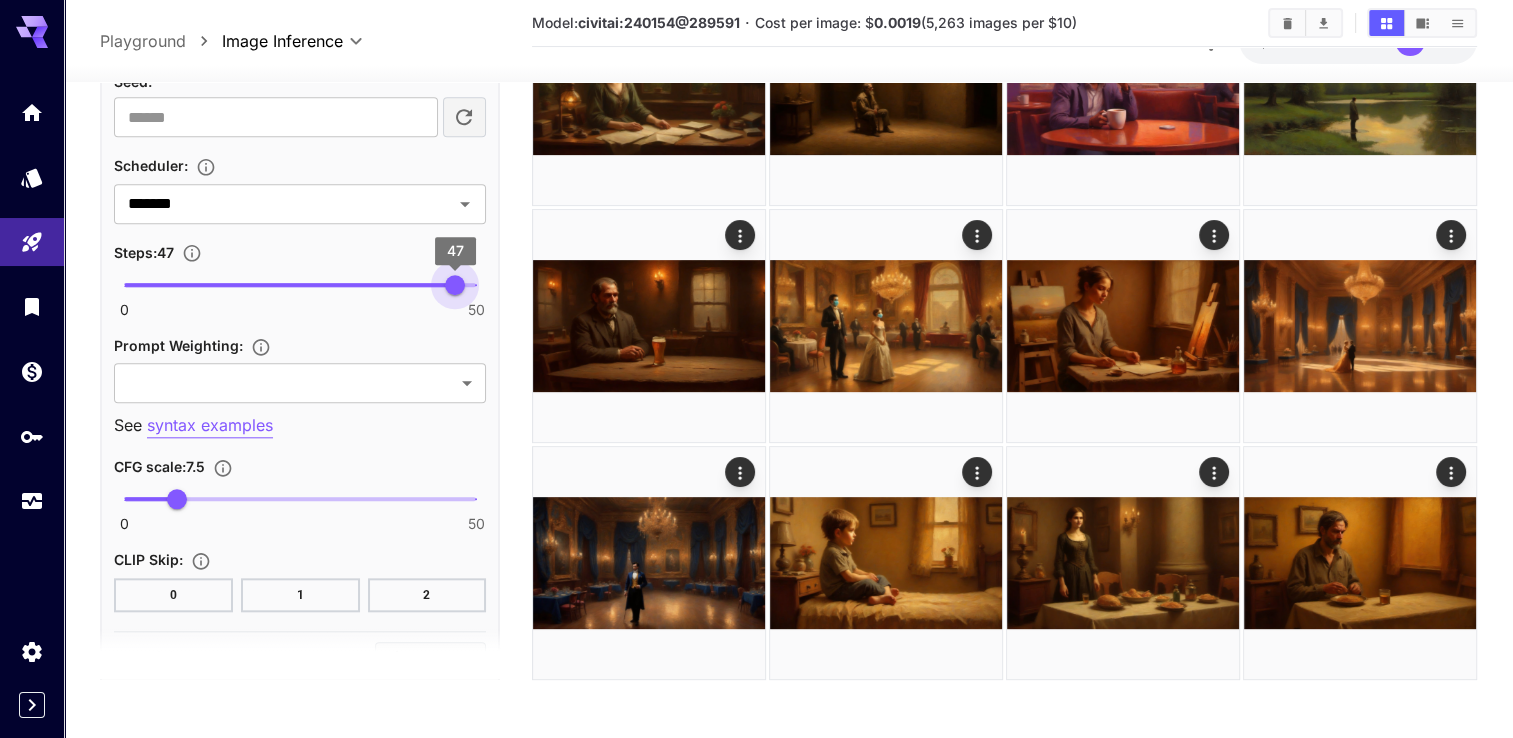 type on "**" 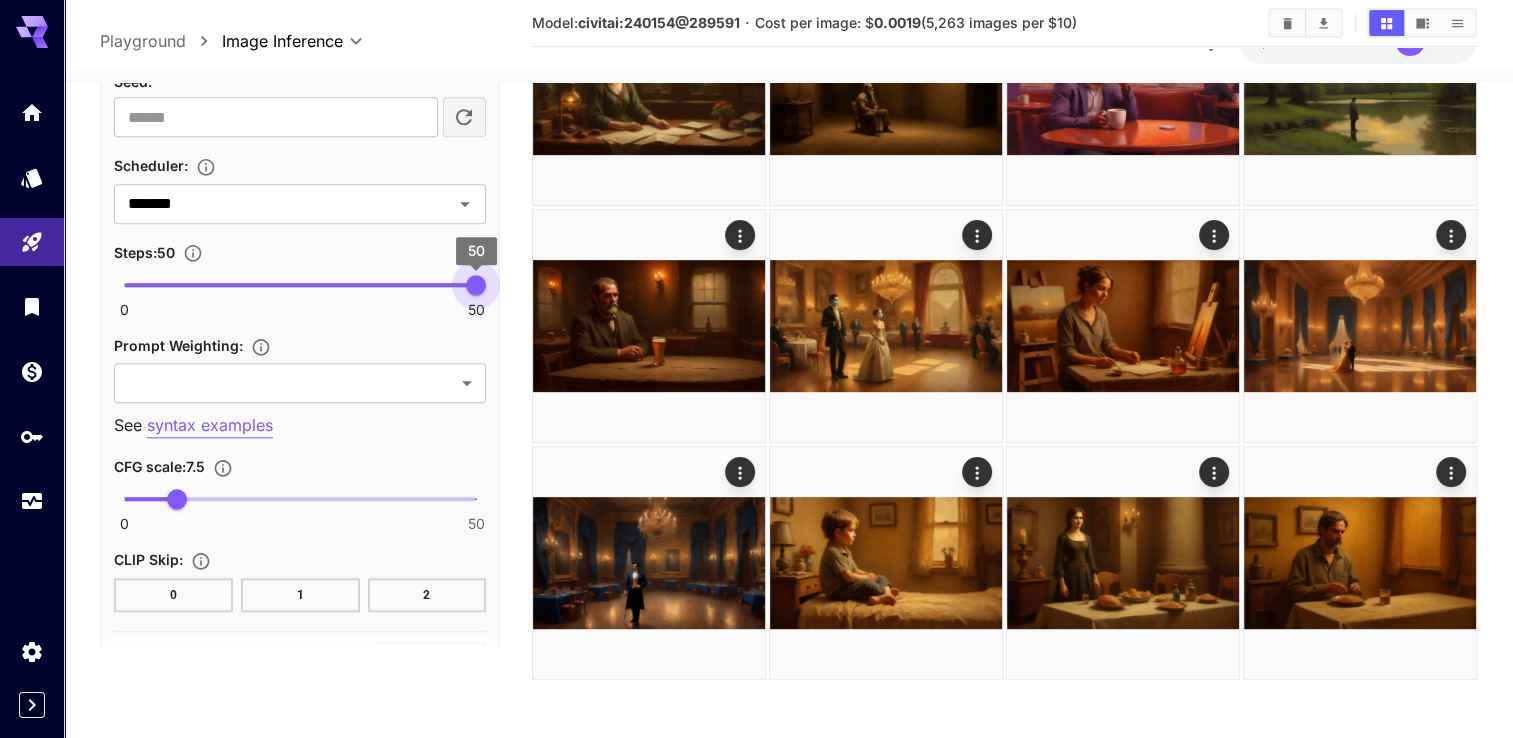 drag, startPoint x: 308, startPoint y: 274, endPoint x: 486, endPoint y: 285, distance: 178.33957 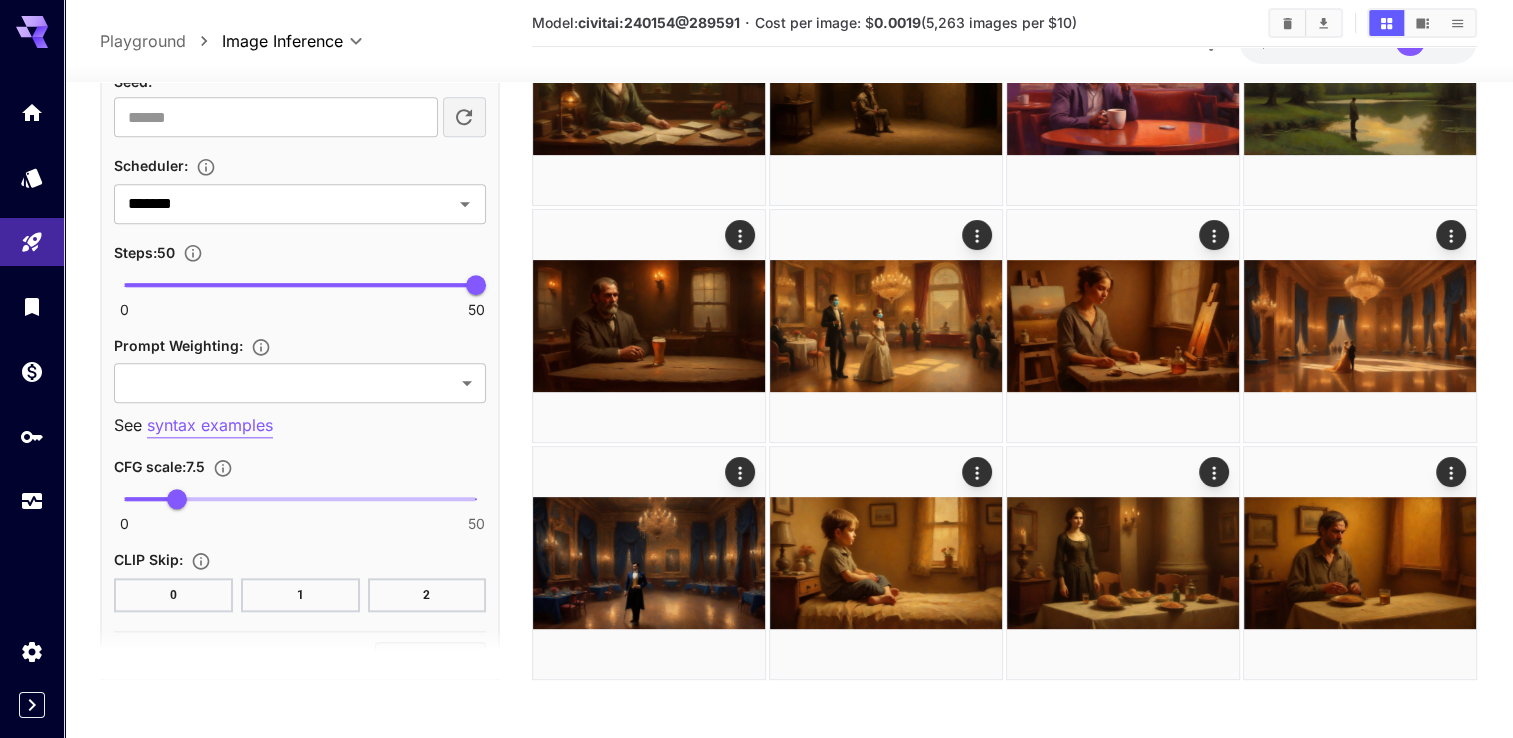 type on "****" 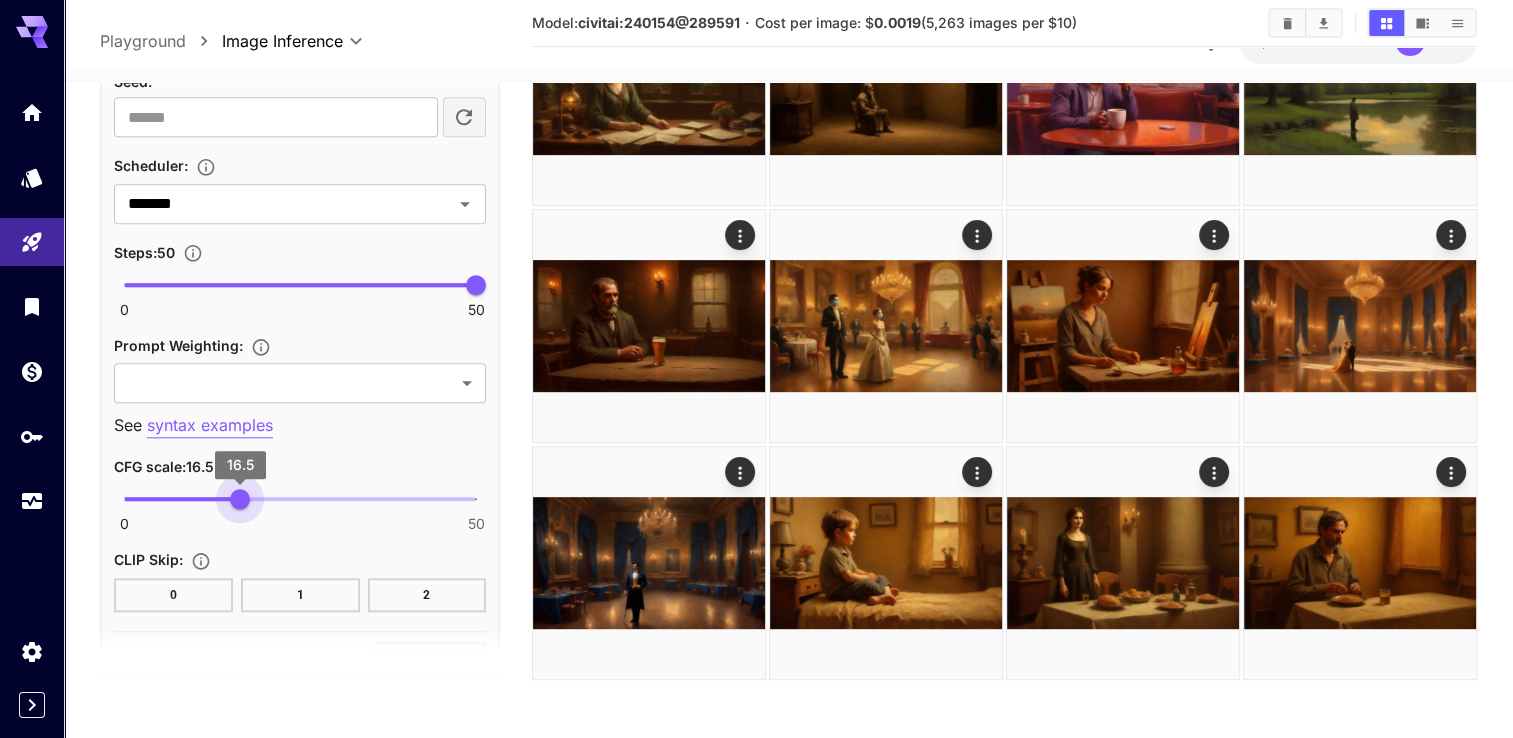 click on "0 50 16.5" at bounding box center (300, 500) 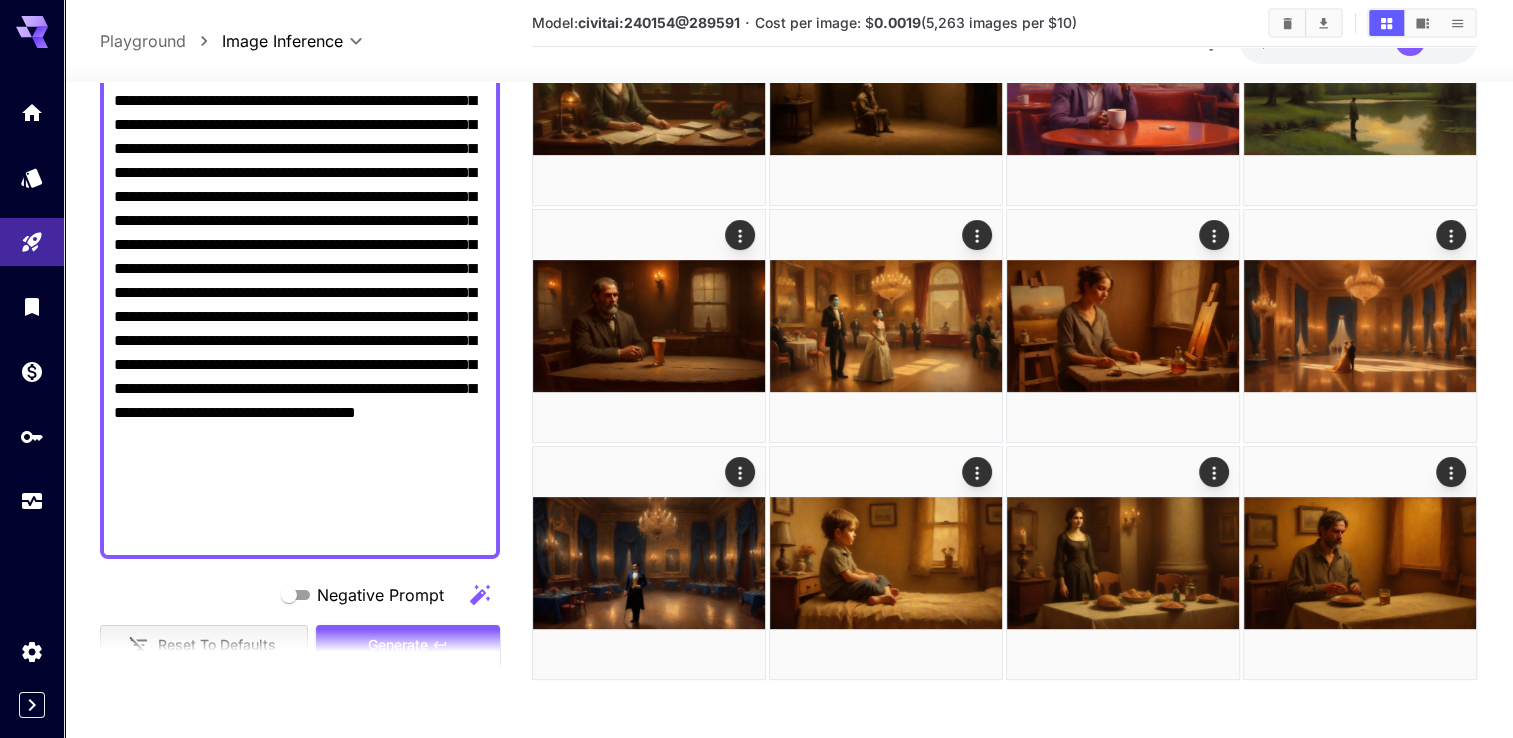 scroll, scrollTop: 175, scrollLeft: 0, axis: vertical 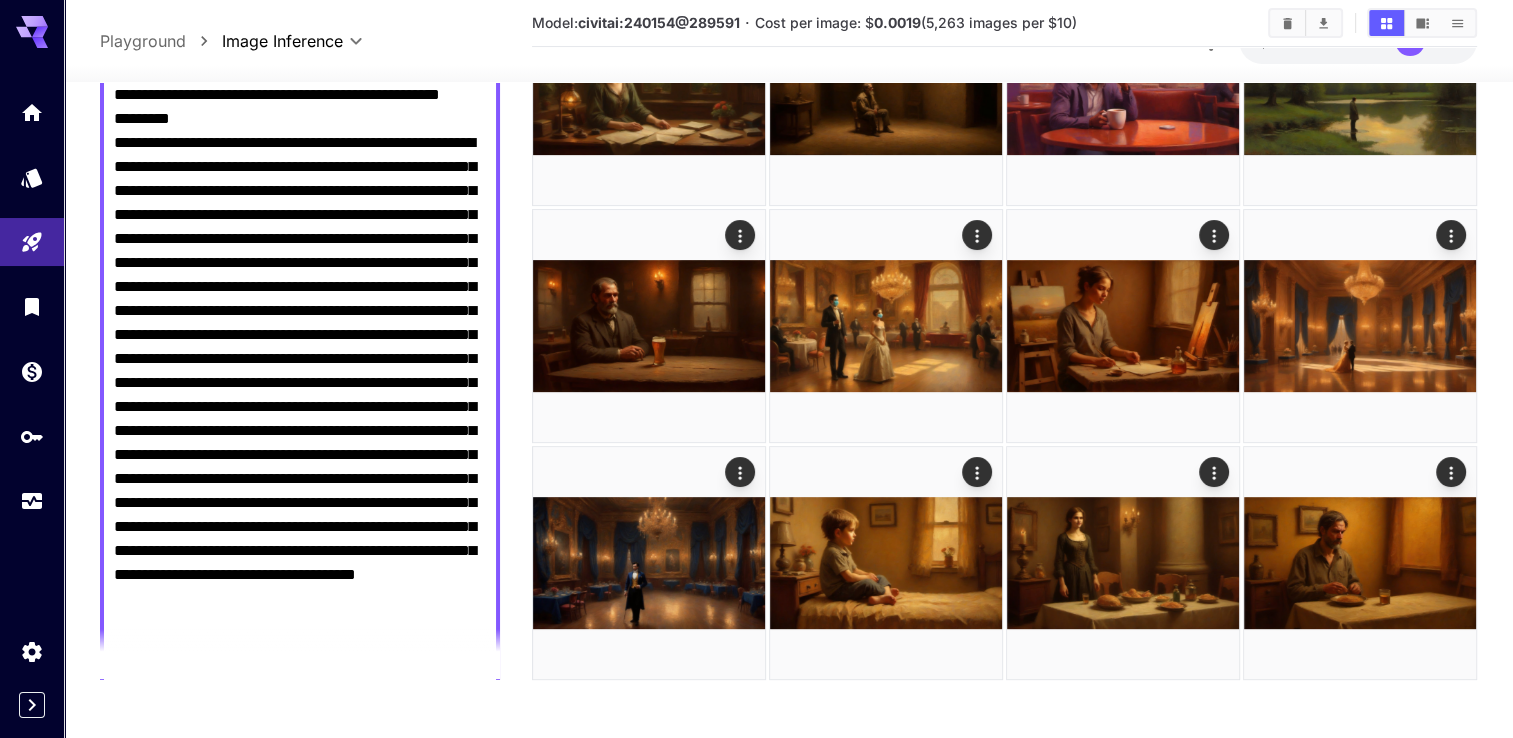 click on "Negative Prompt" at bounding box center (300, 383) 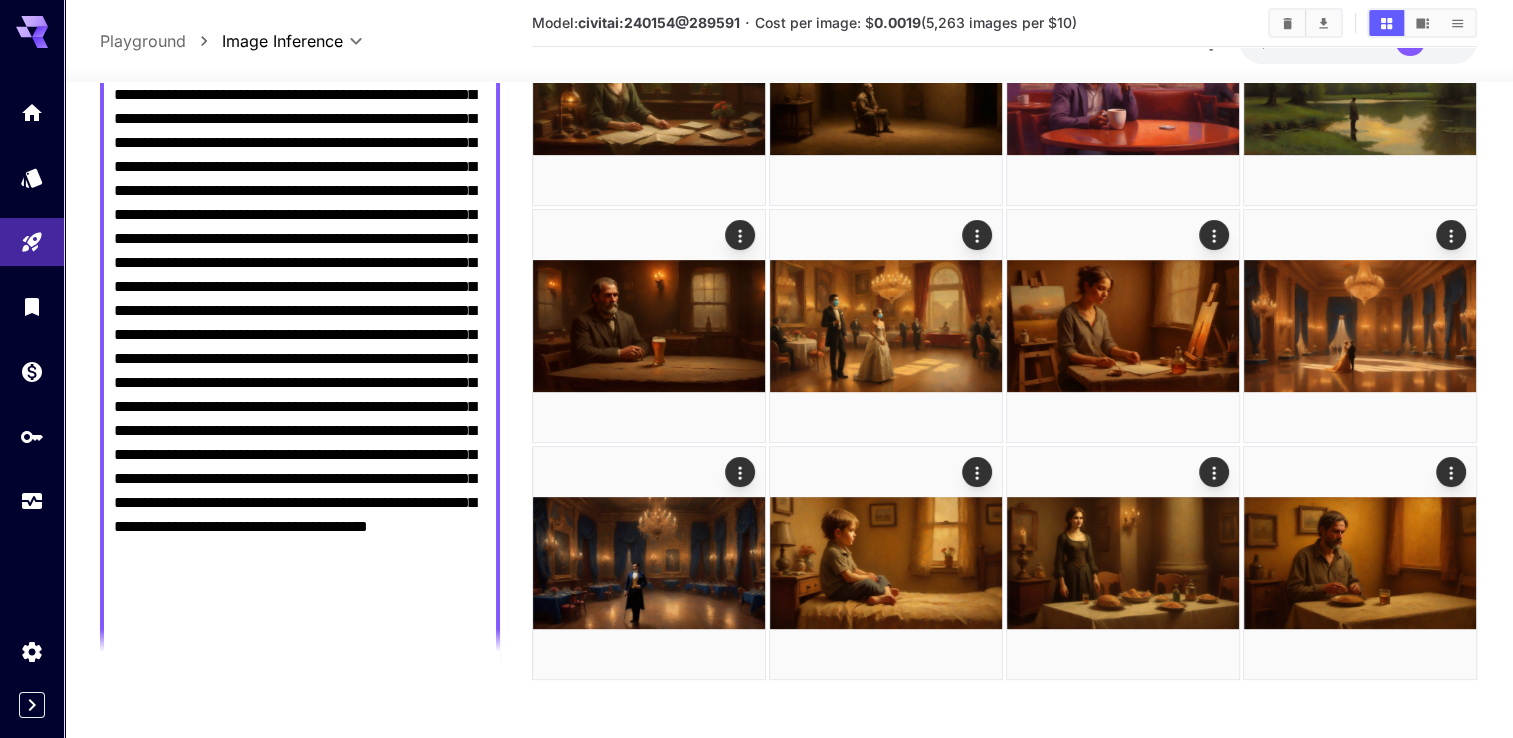 scroll, scrollTop: 575, scrollLeft: 0, axis: vertical 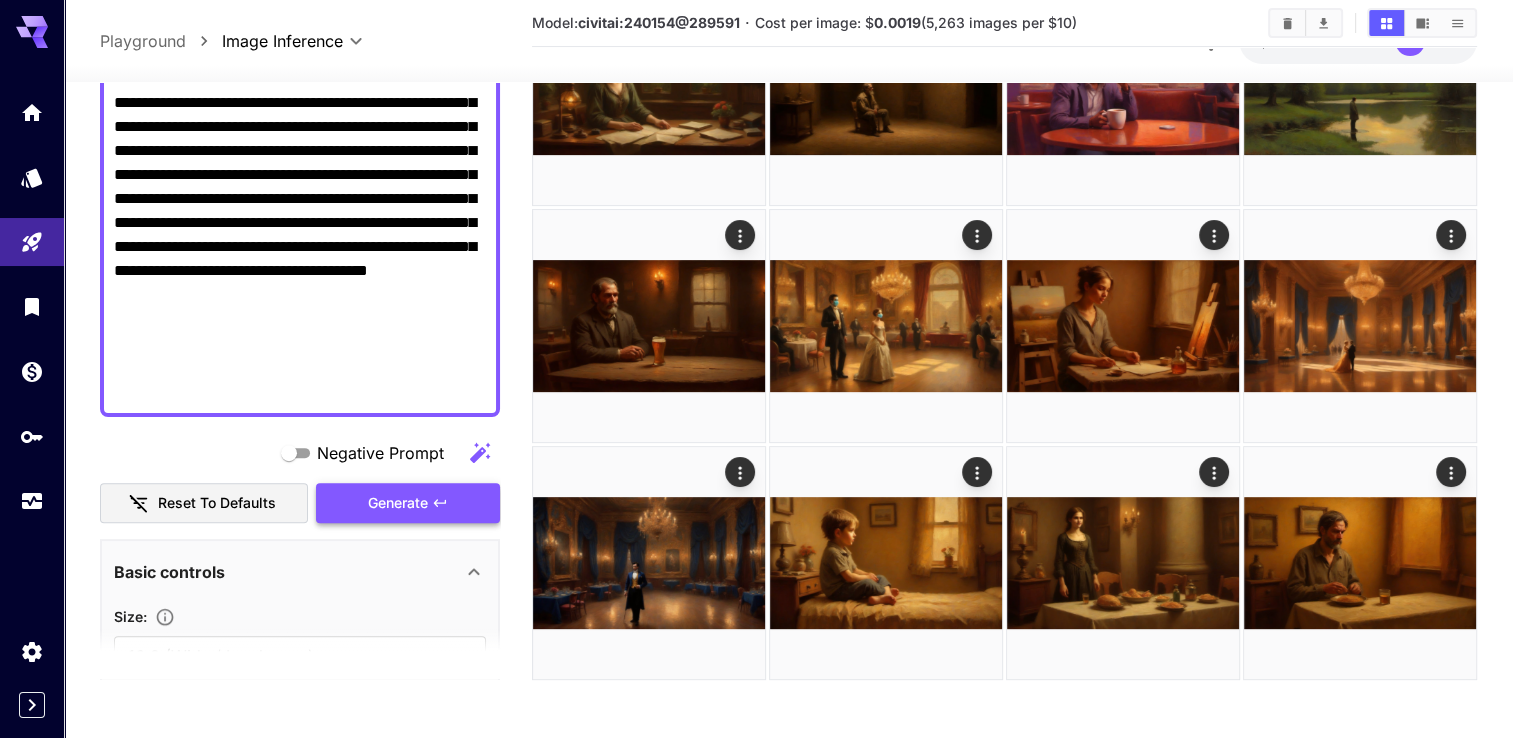 type on "**********" 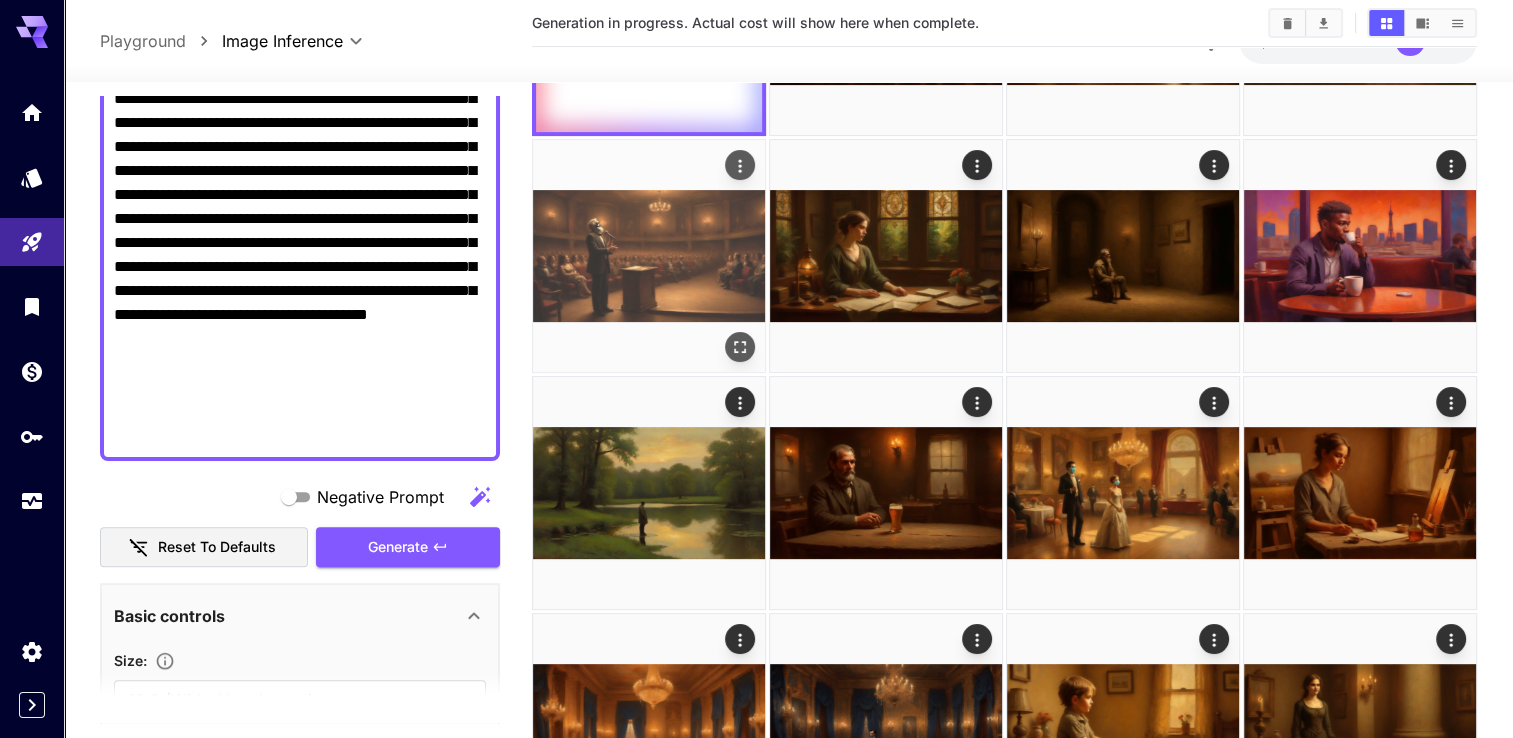 scroll, scrollTop: 0, scrollLeft: 0, axis: both 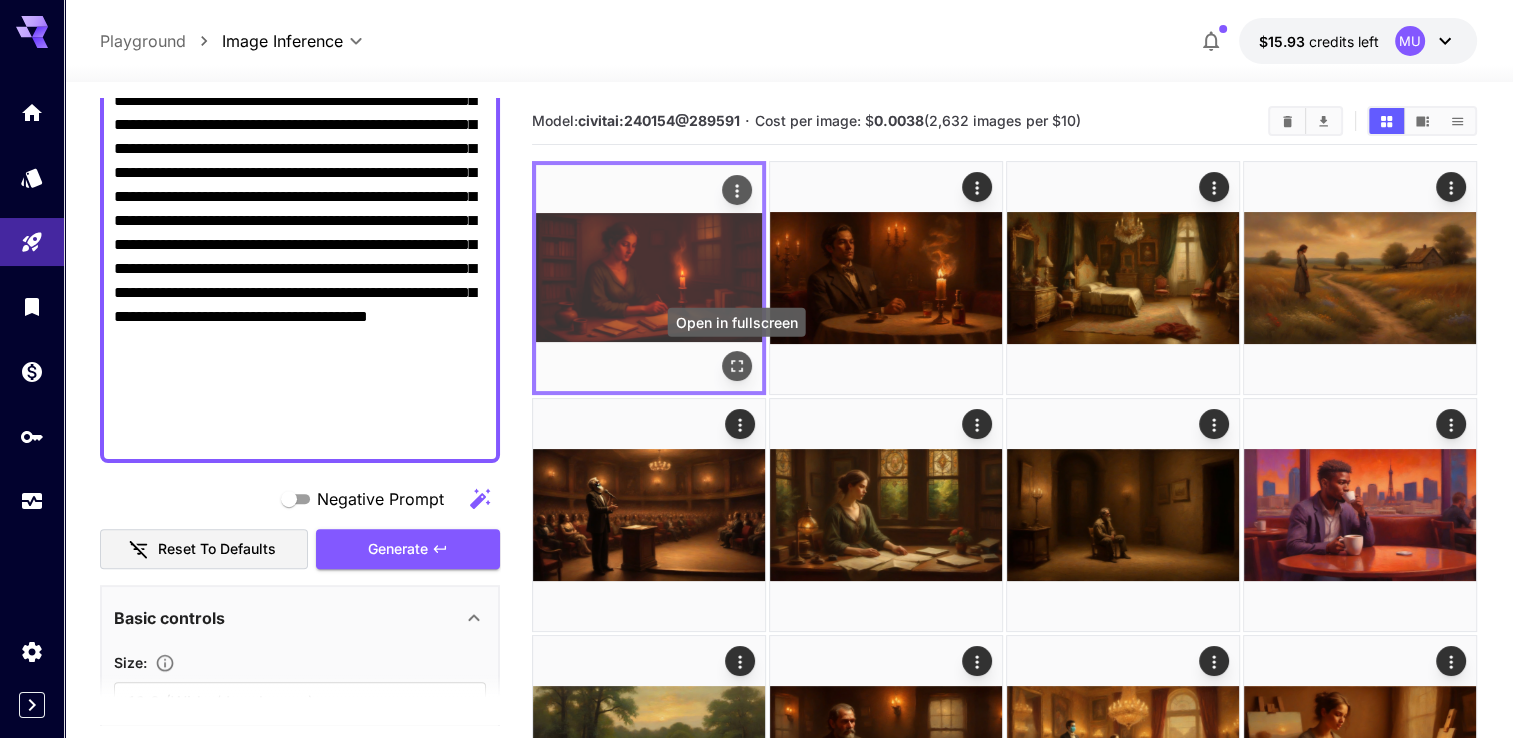 click 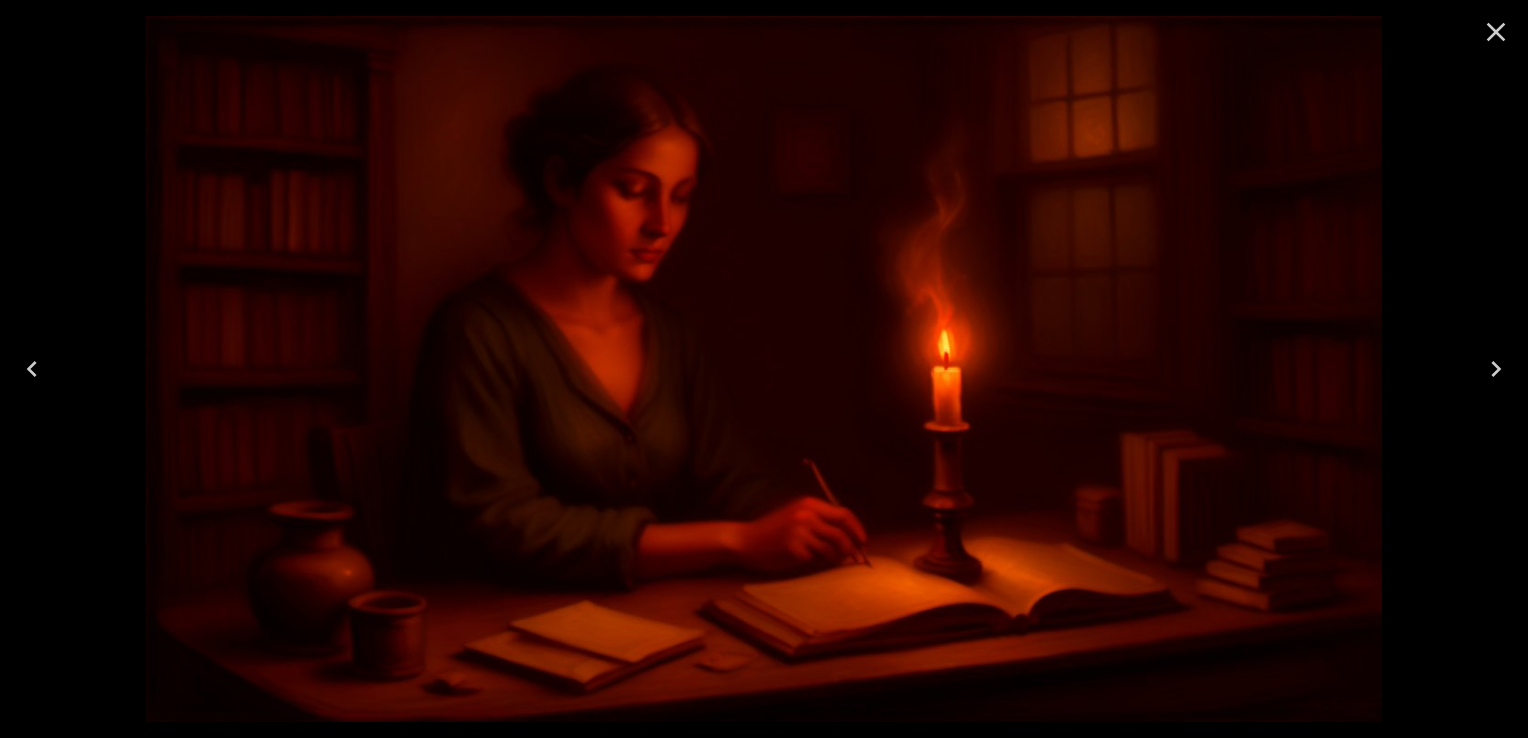 click 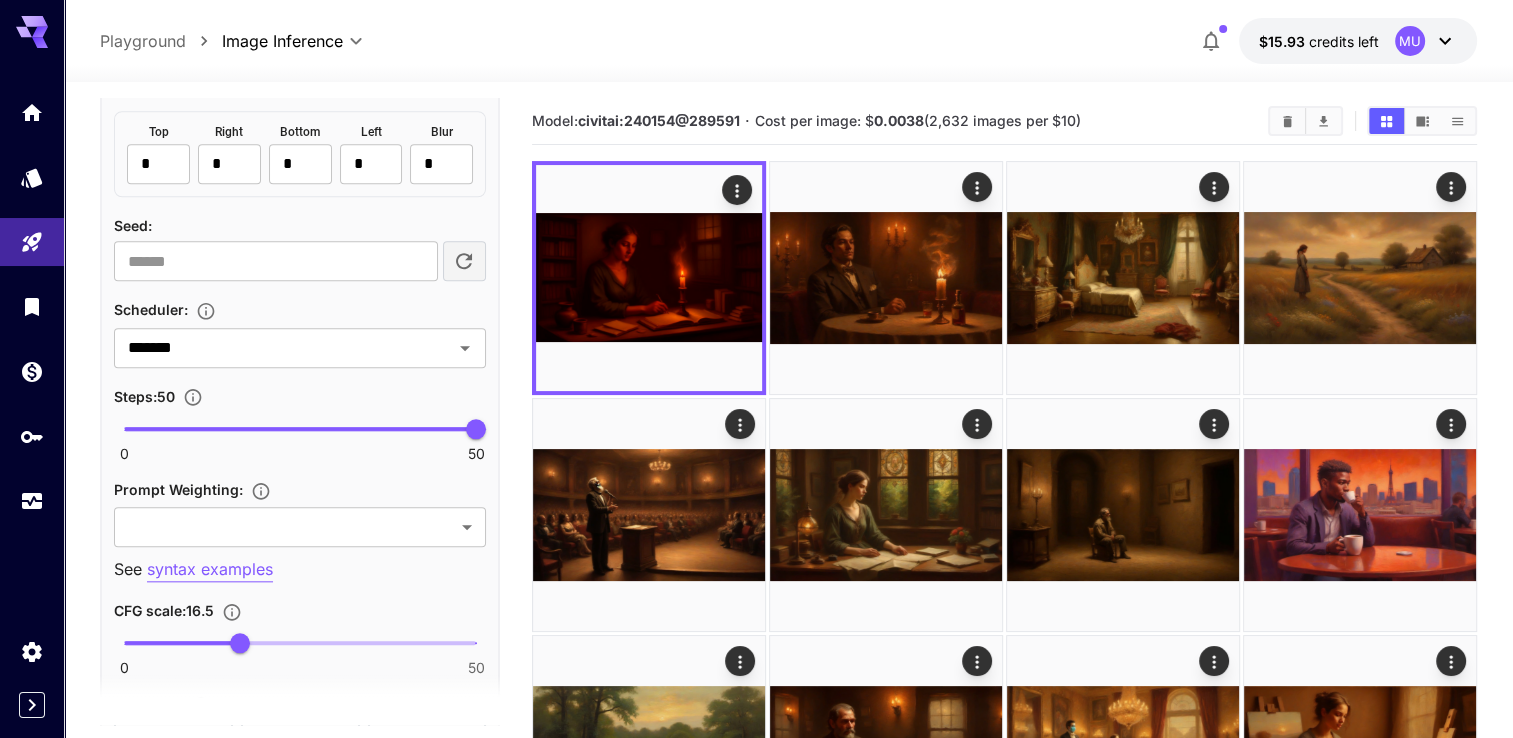 scroll, scrollTop: 1975, scrollLeft: 0, axis: vertical 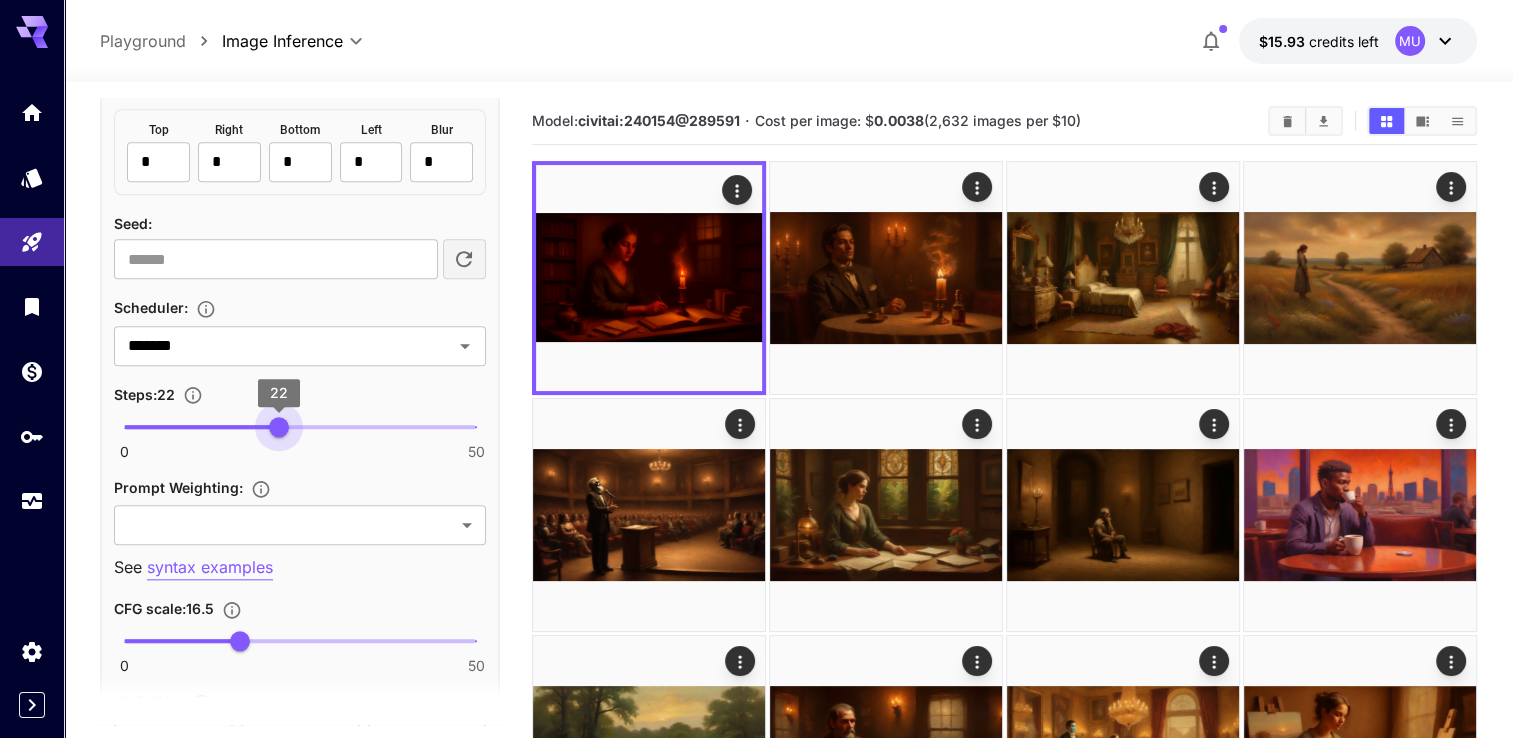 click on "0 50 22" at bounding box center (300, 427) 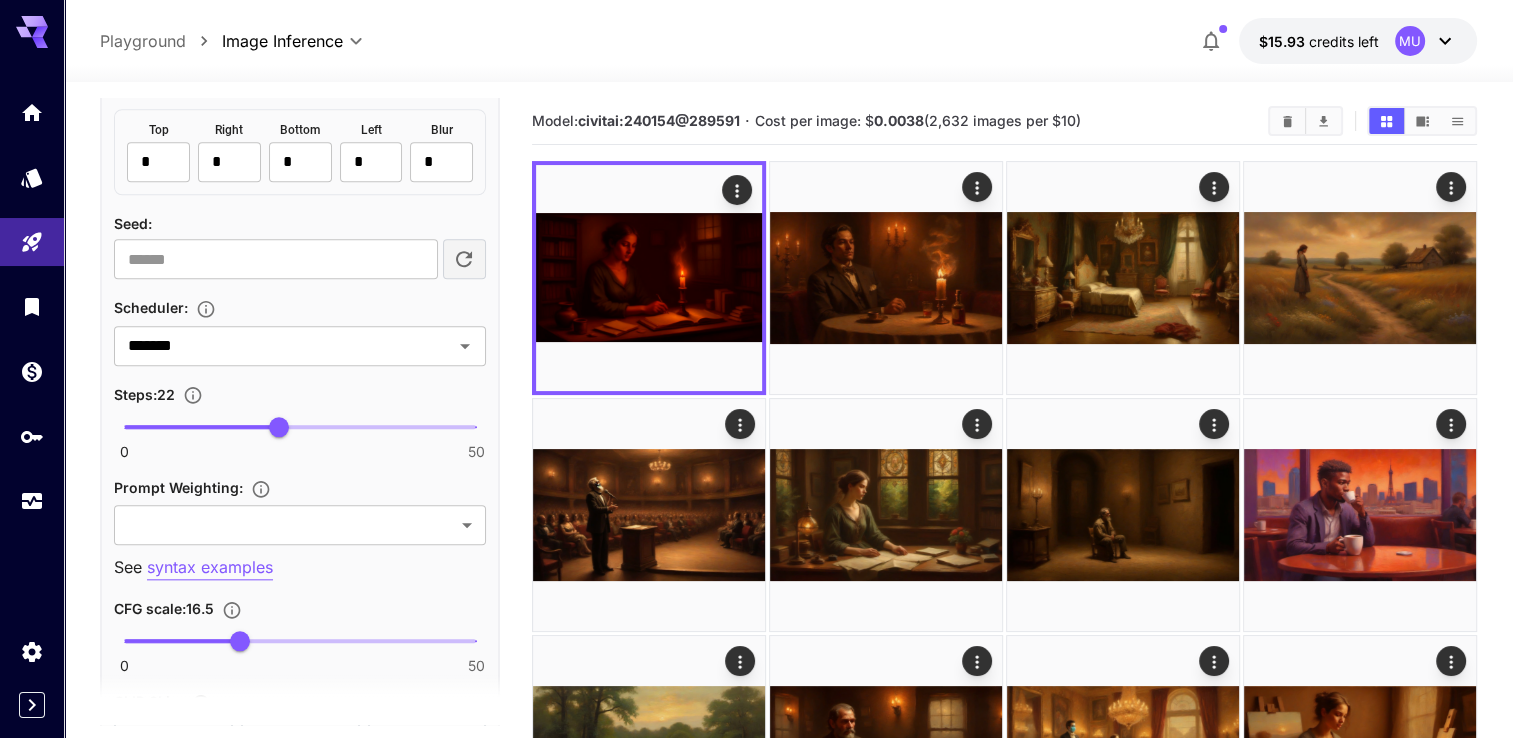 click on "Steps :  22" at bounding box center (300, 394) 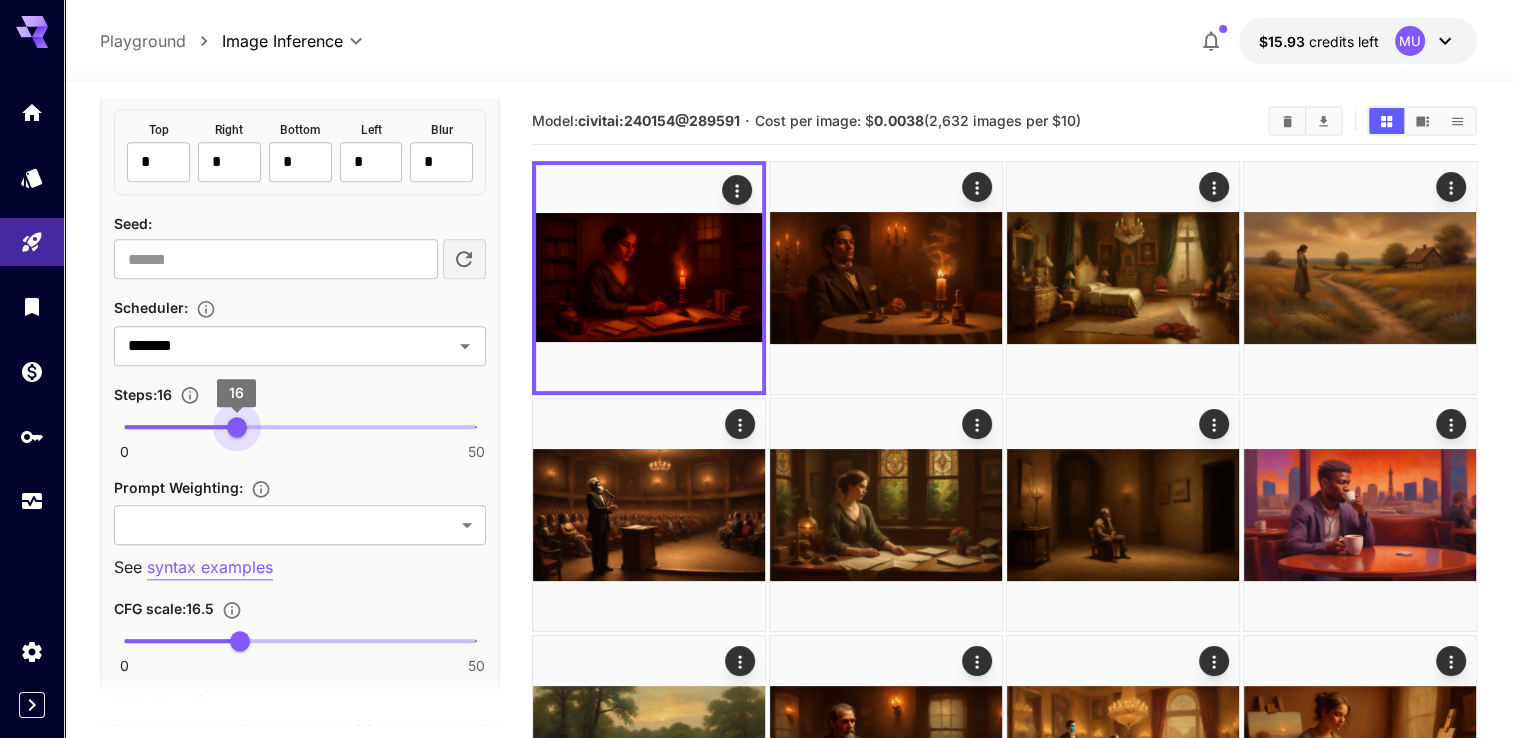 type on "**" 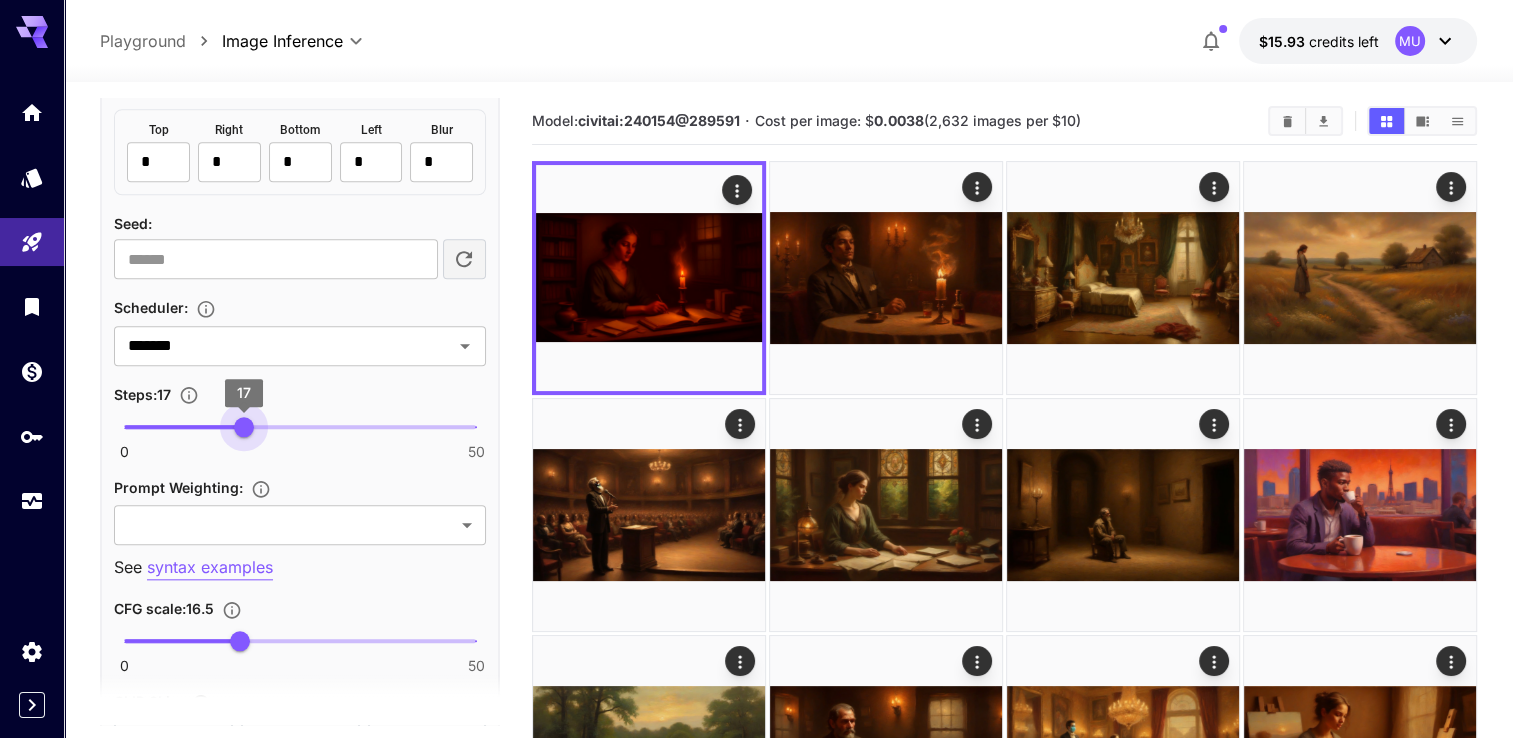 drag, startPoint x: 271, startPoint y: 428, endPoint x: 243, endPoint y: 433, distance: 28.442924 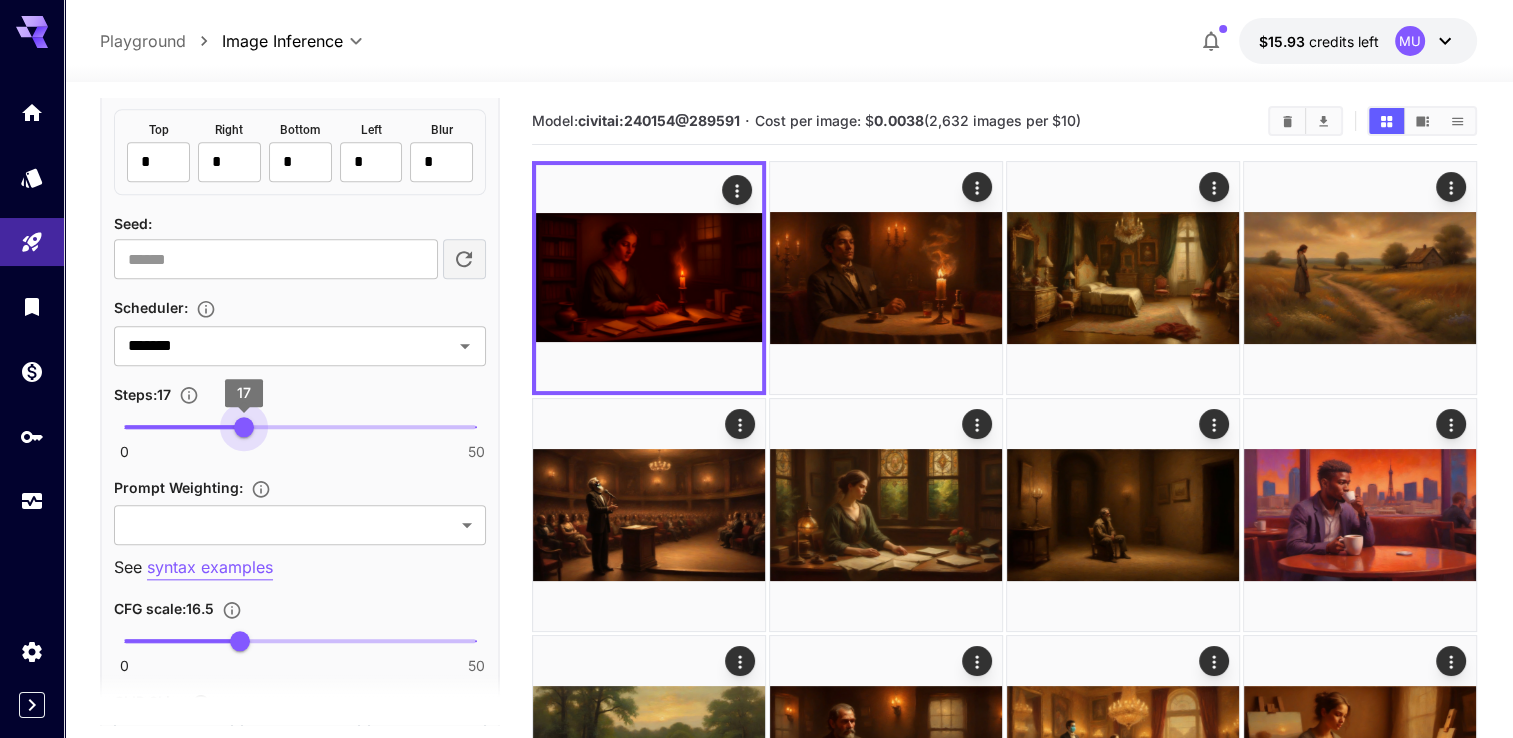 click on "17" at bounding box center (244, 427) 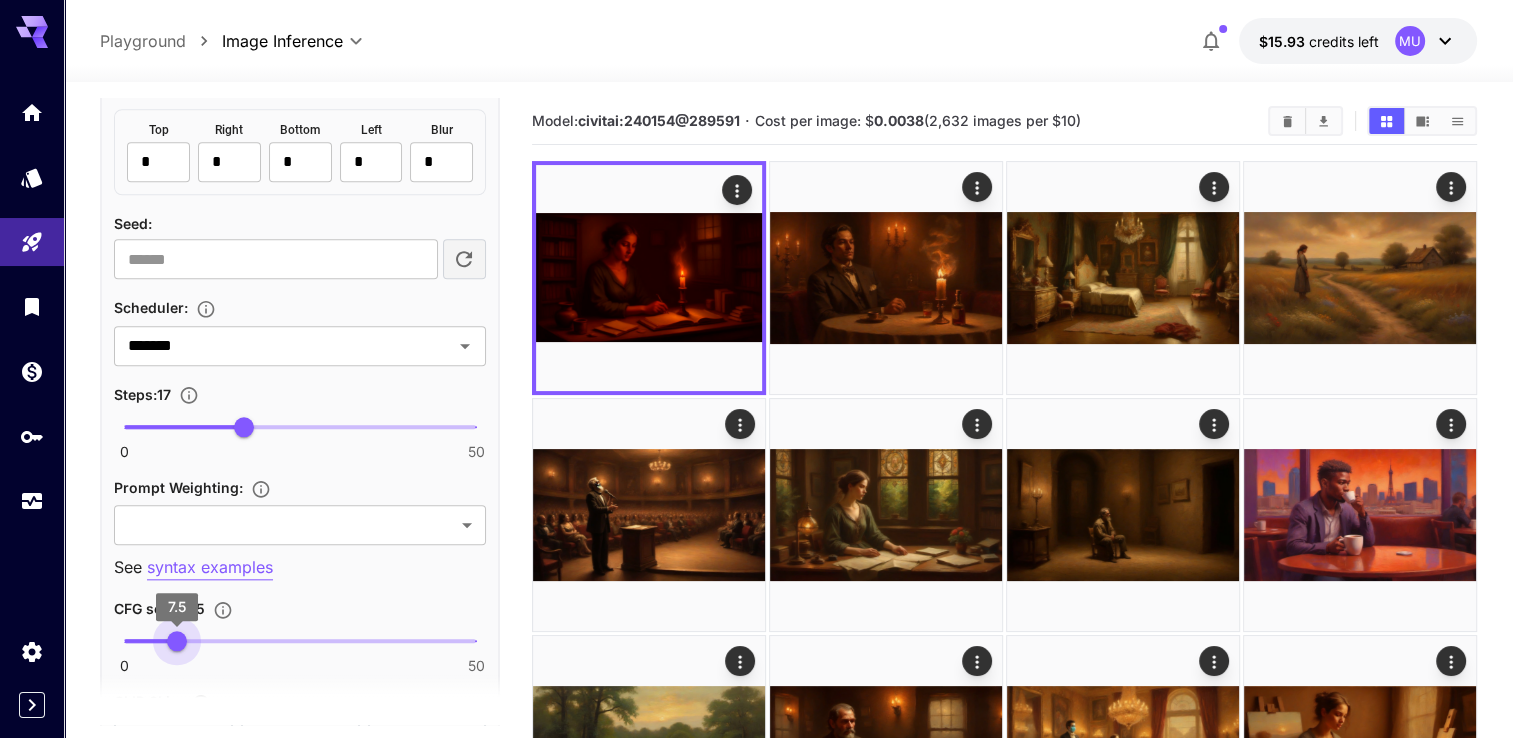 drag, startPoint x: 228, startPoint y: 633, endPoint x: 177, endPoint y: 633, distance: 51 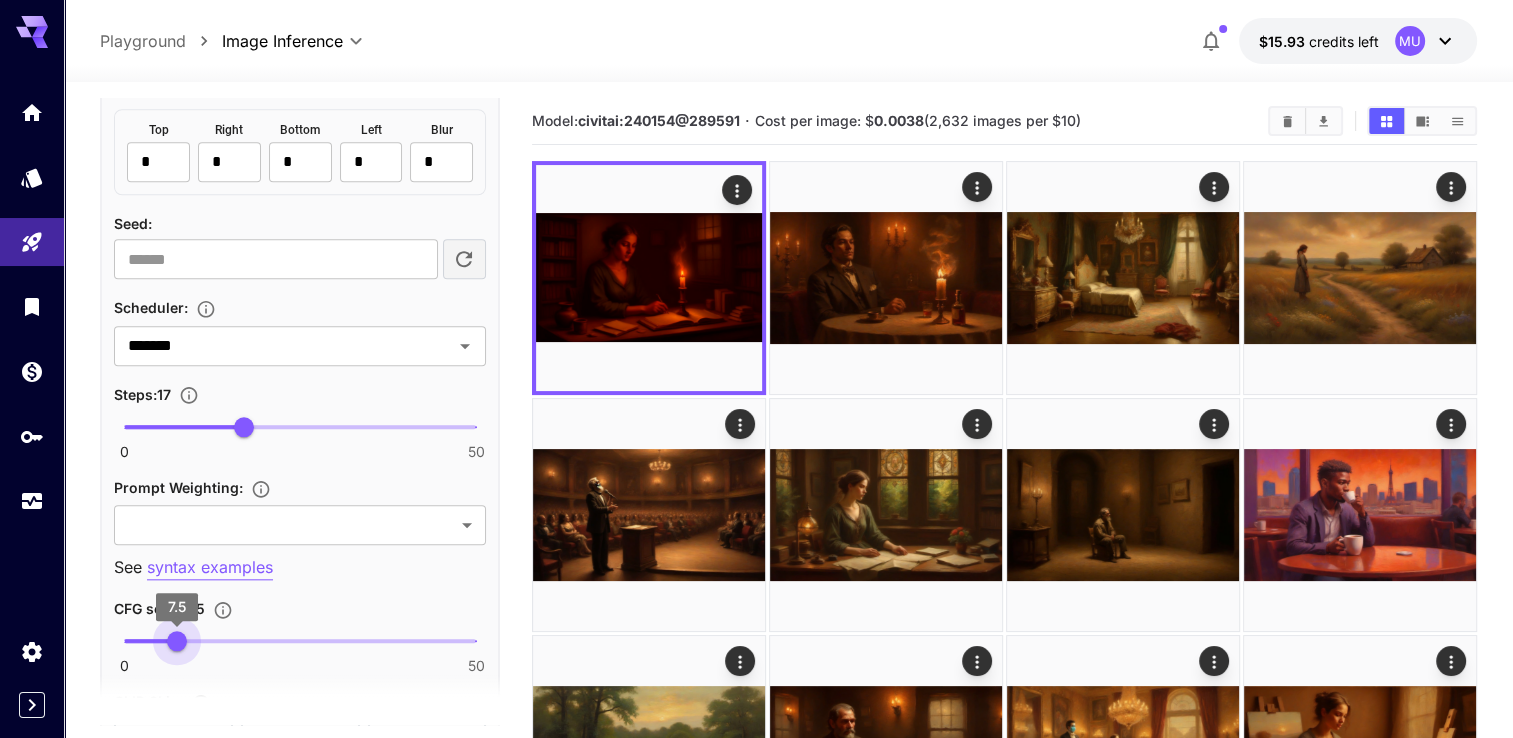 click on "7.5" at bounding box center [177, 641] 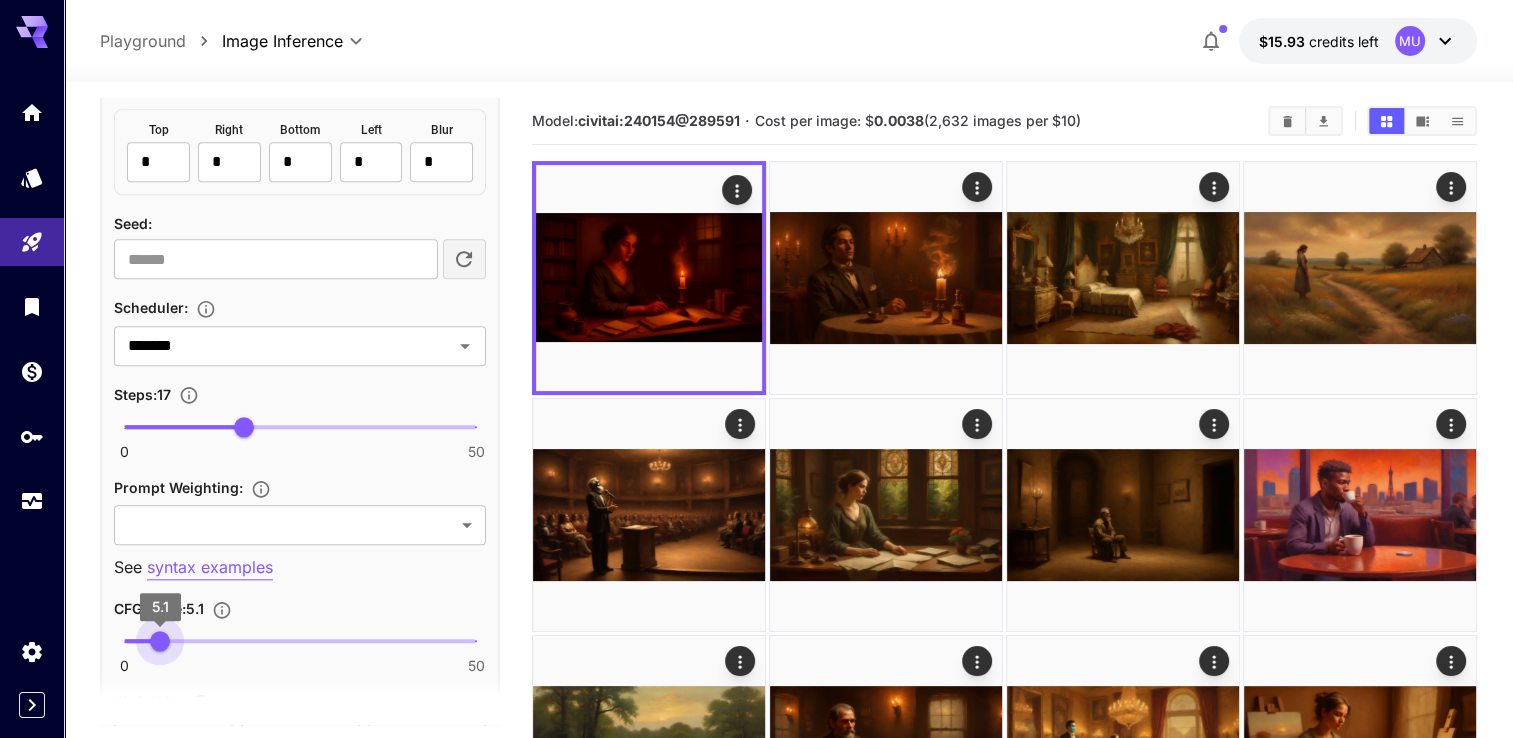 type on "*" 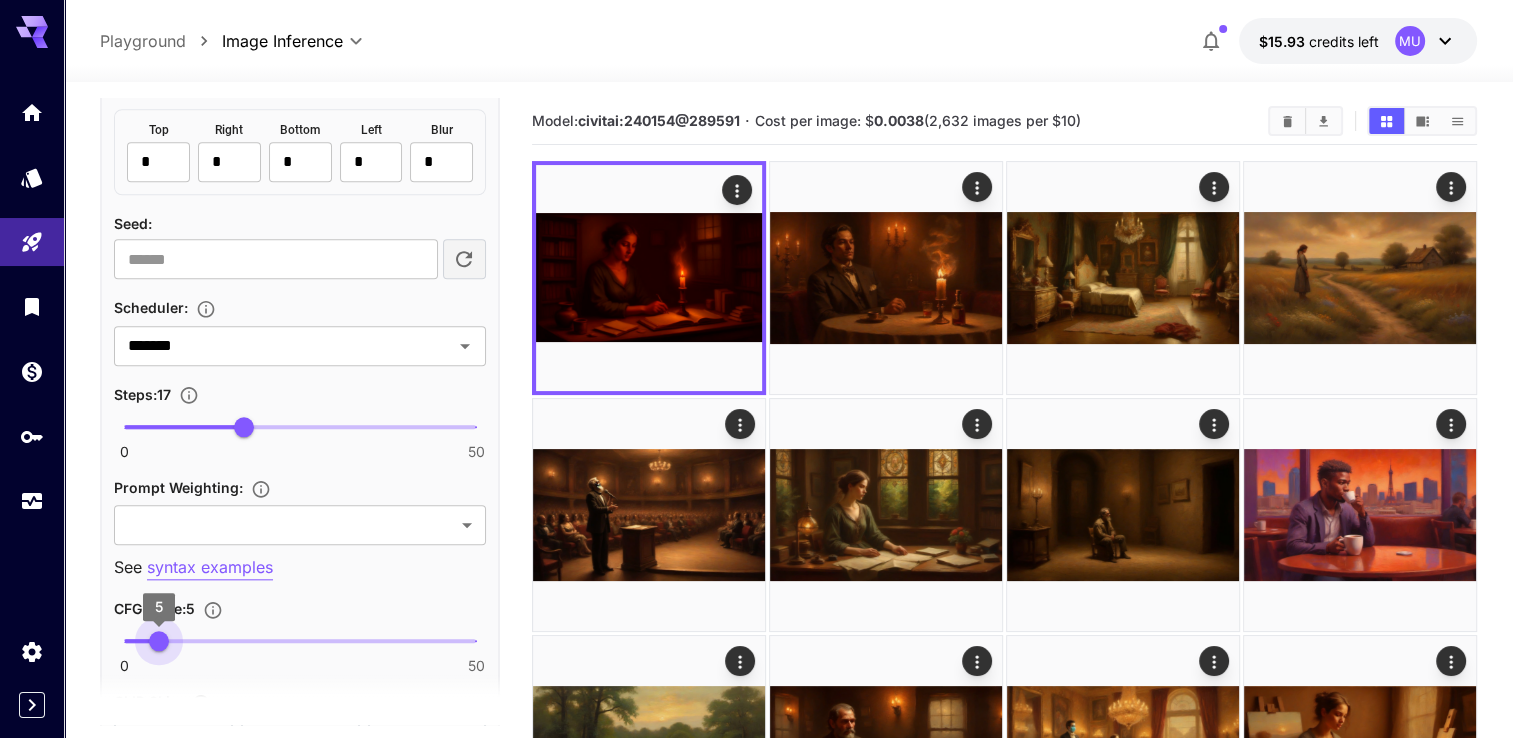 drag, startPoint x: 179, startPoint y: 630, endPoint x: 159, endPoint y: 635, distance: 20.615528 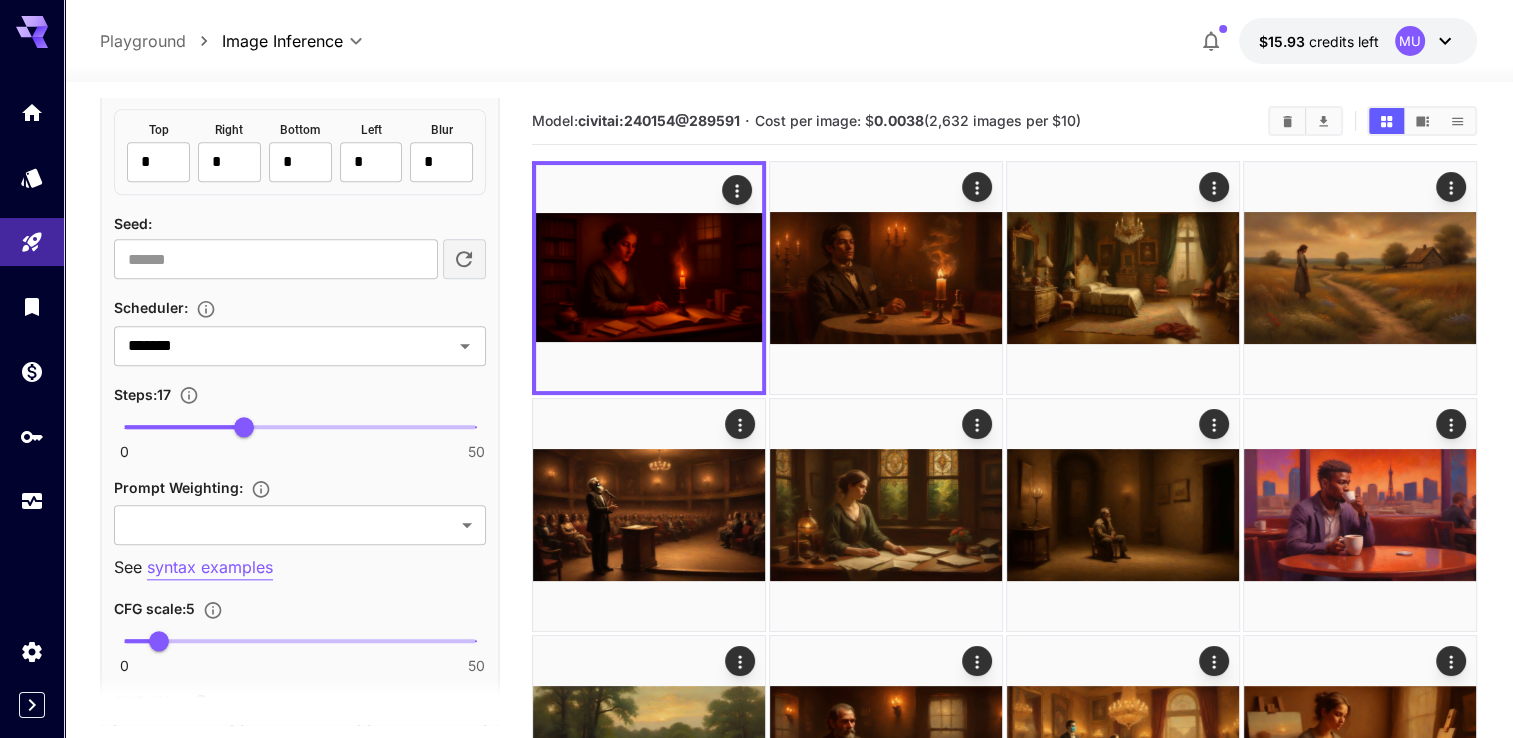 scroll, scrollTop: 2075, scrollLeft: 0, axis: vertical 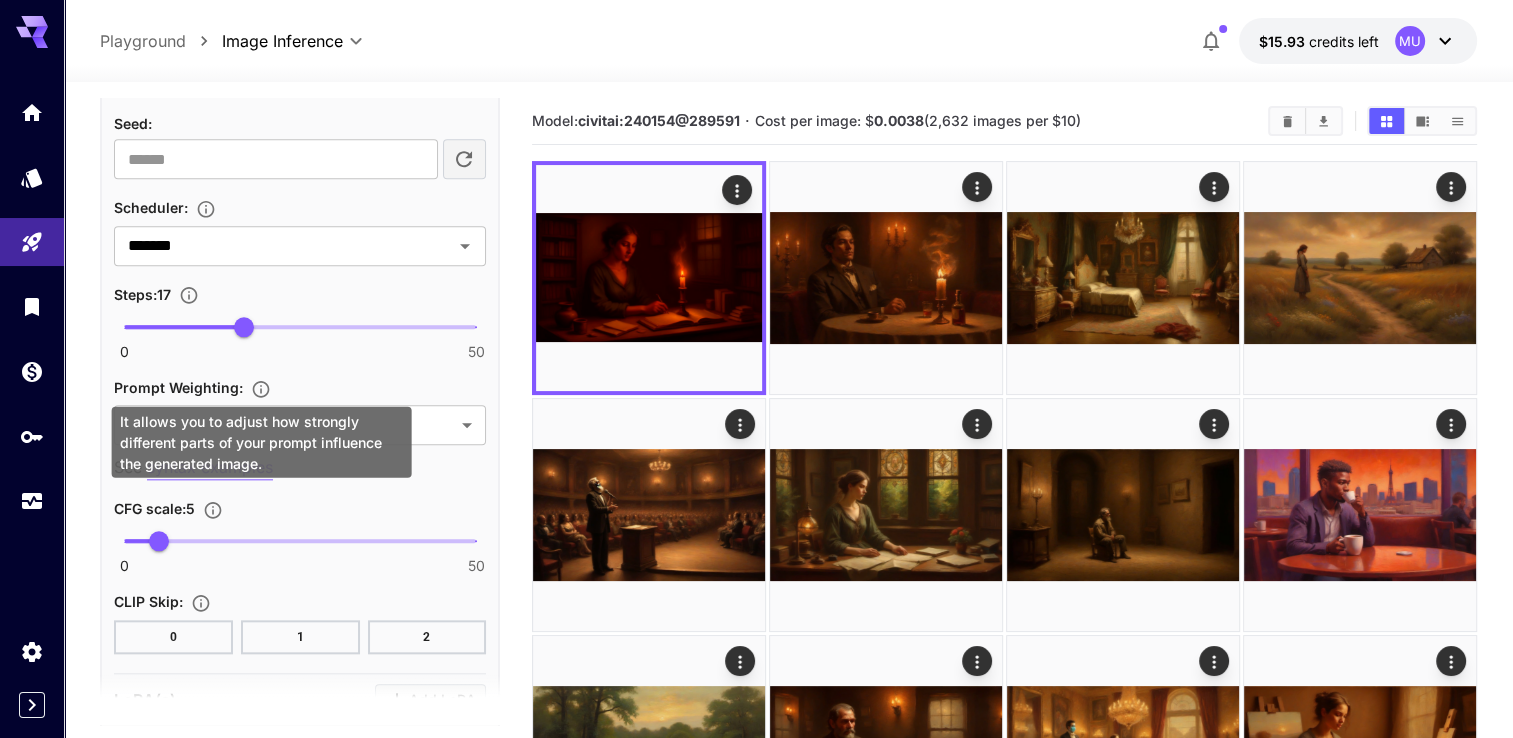 click 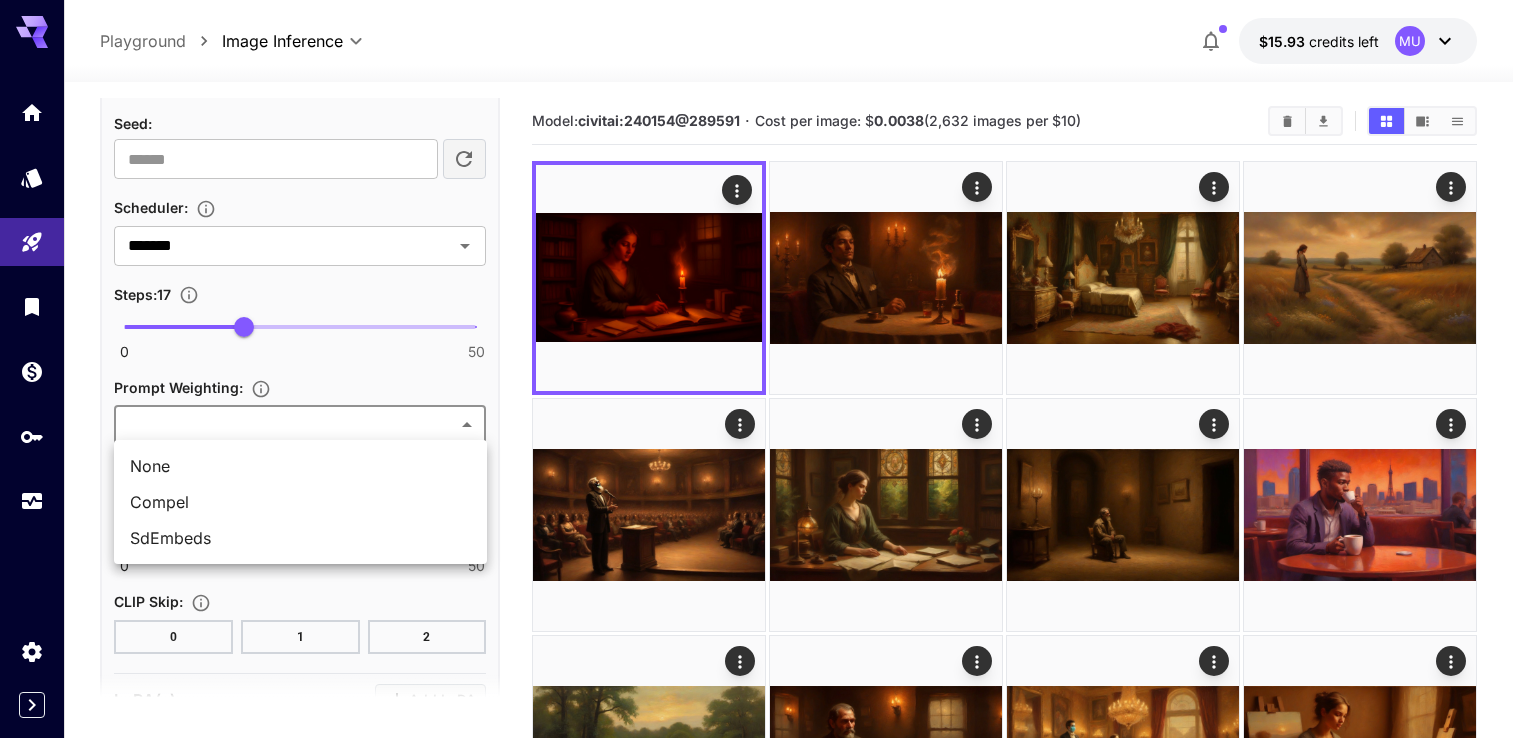 click on "**********" at bounding box center (764, 701) 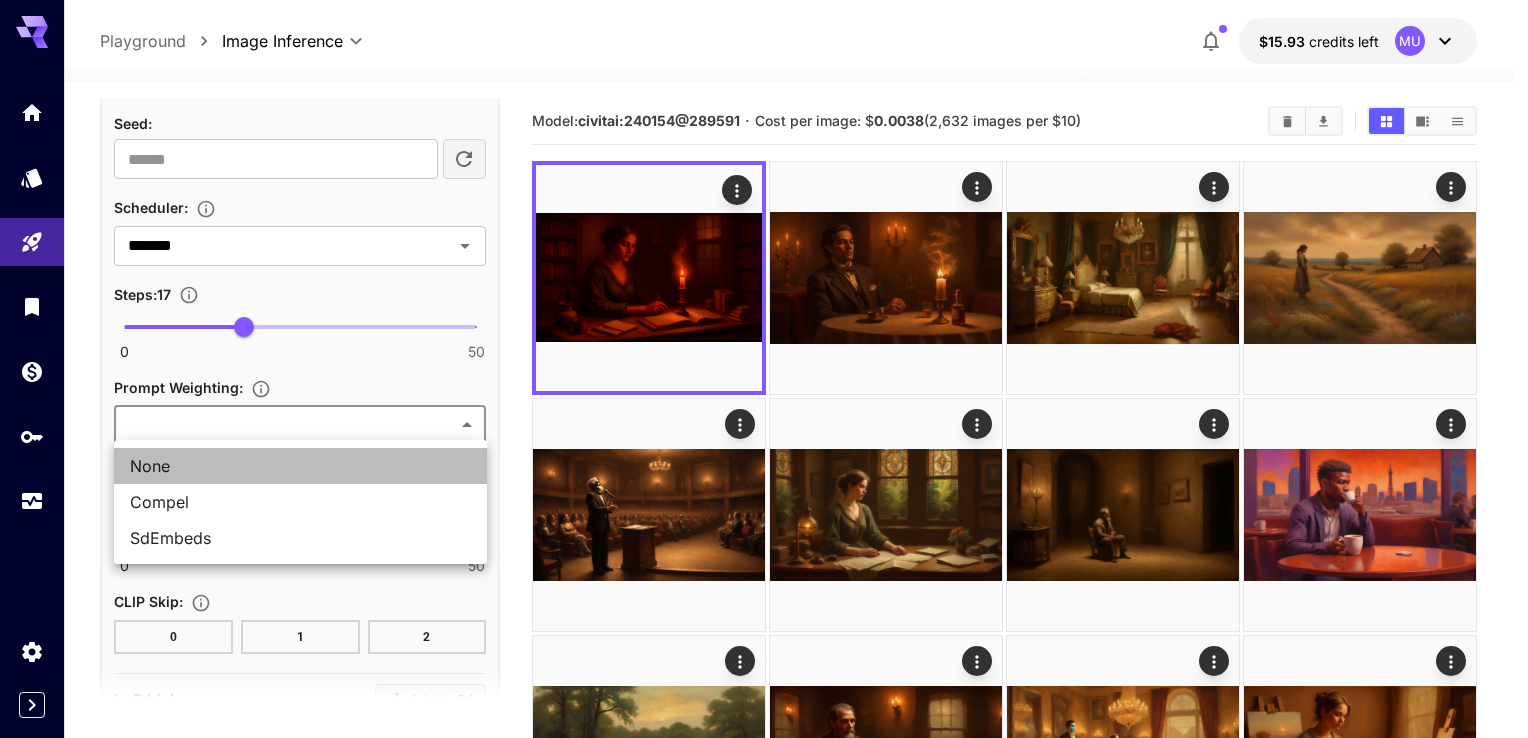 click on "None" at bounding box center (300, 466) 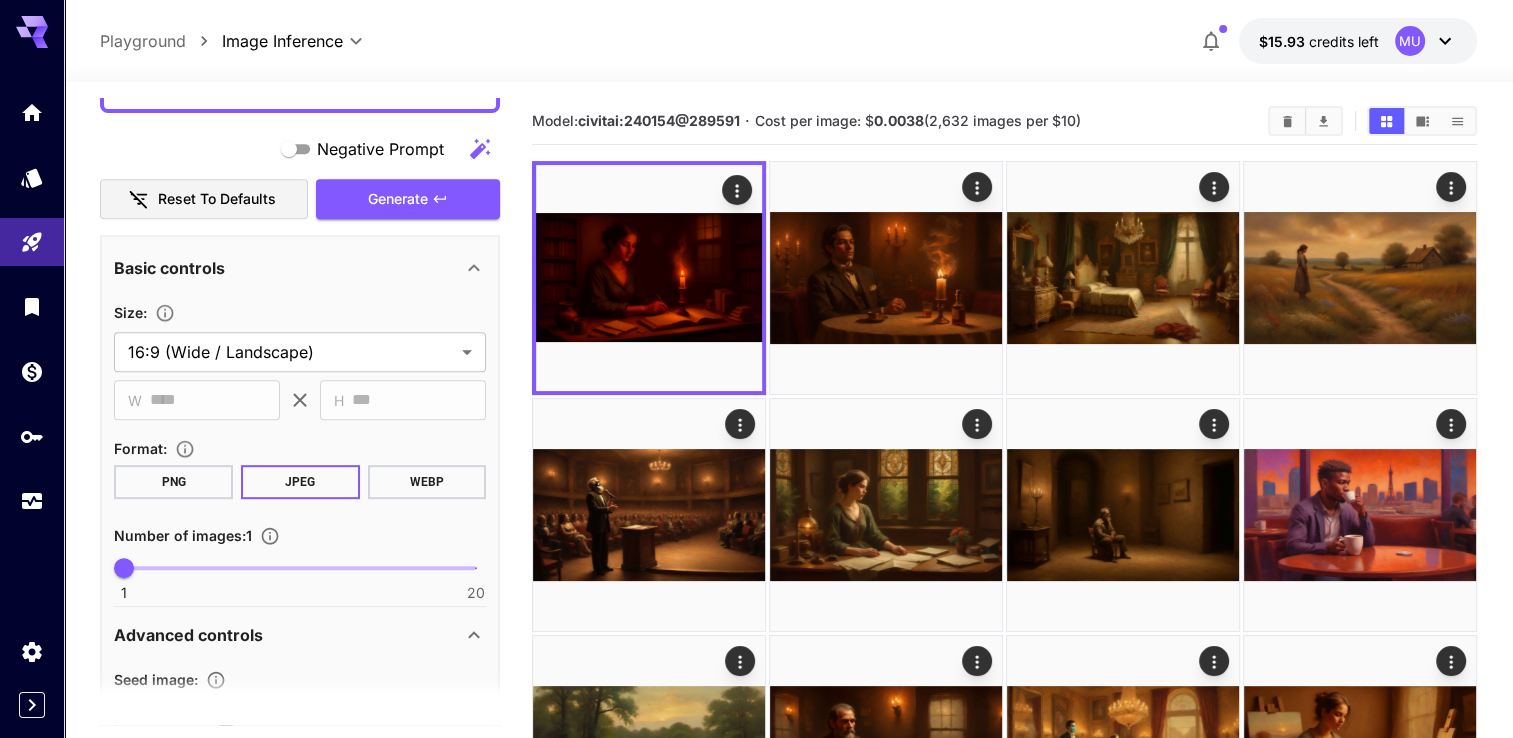 scroll, scrollTop: 675, scrollLeft: 0, axis: vertical 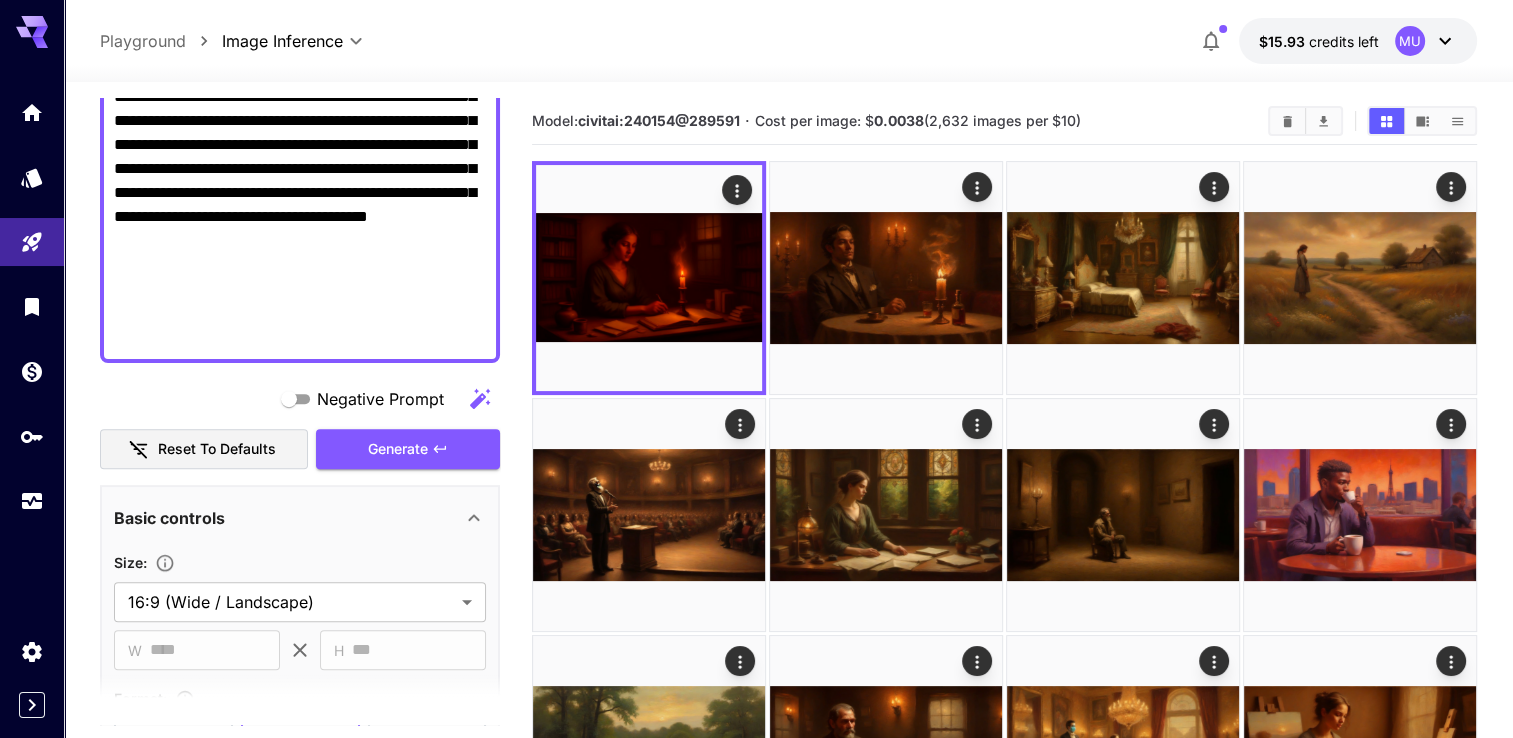 click on "Negative Prompt" at bounding box center [300, -23] 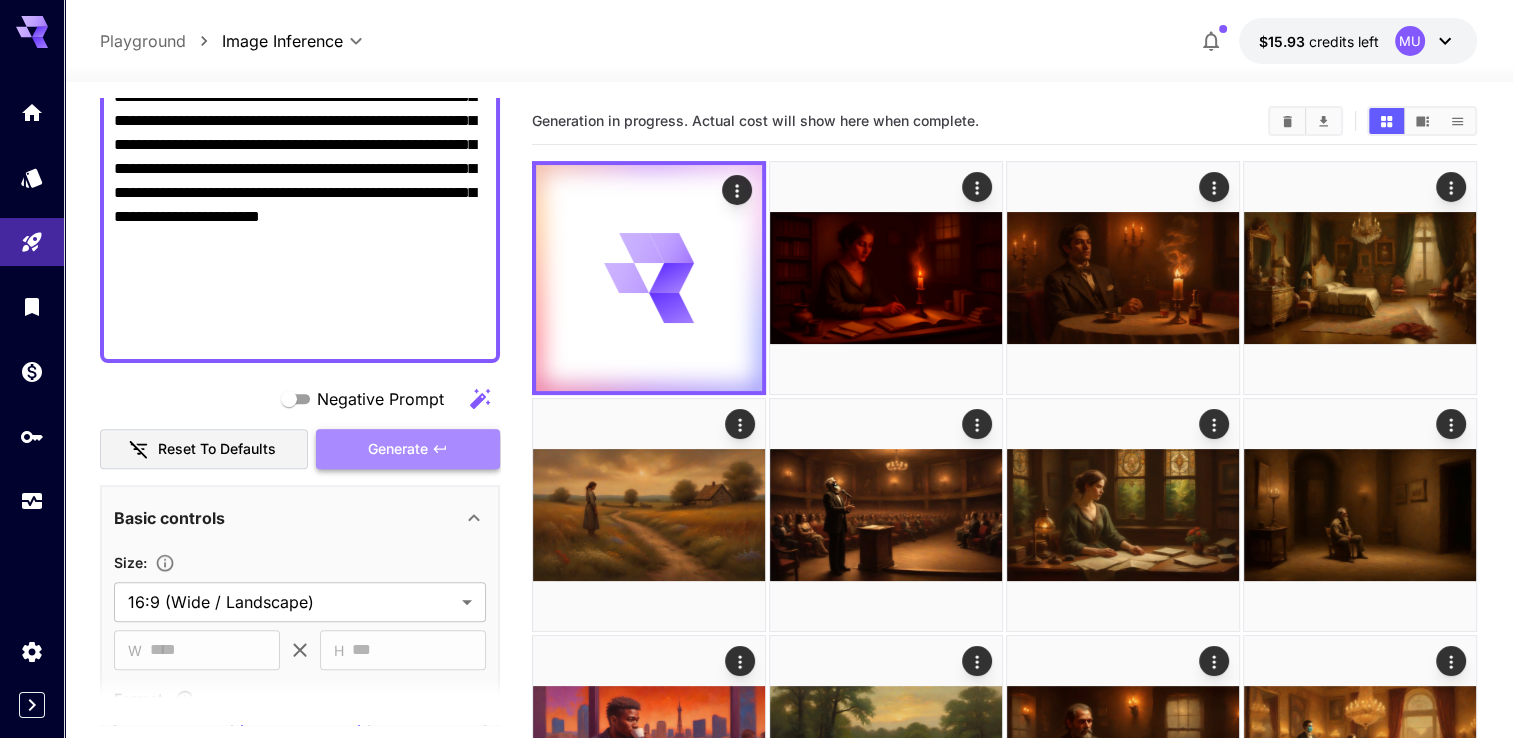 click on "Generate" at bounding box center (398, 449) 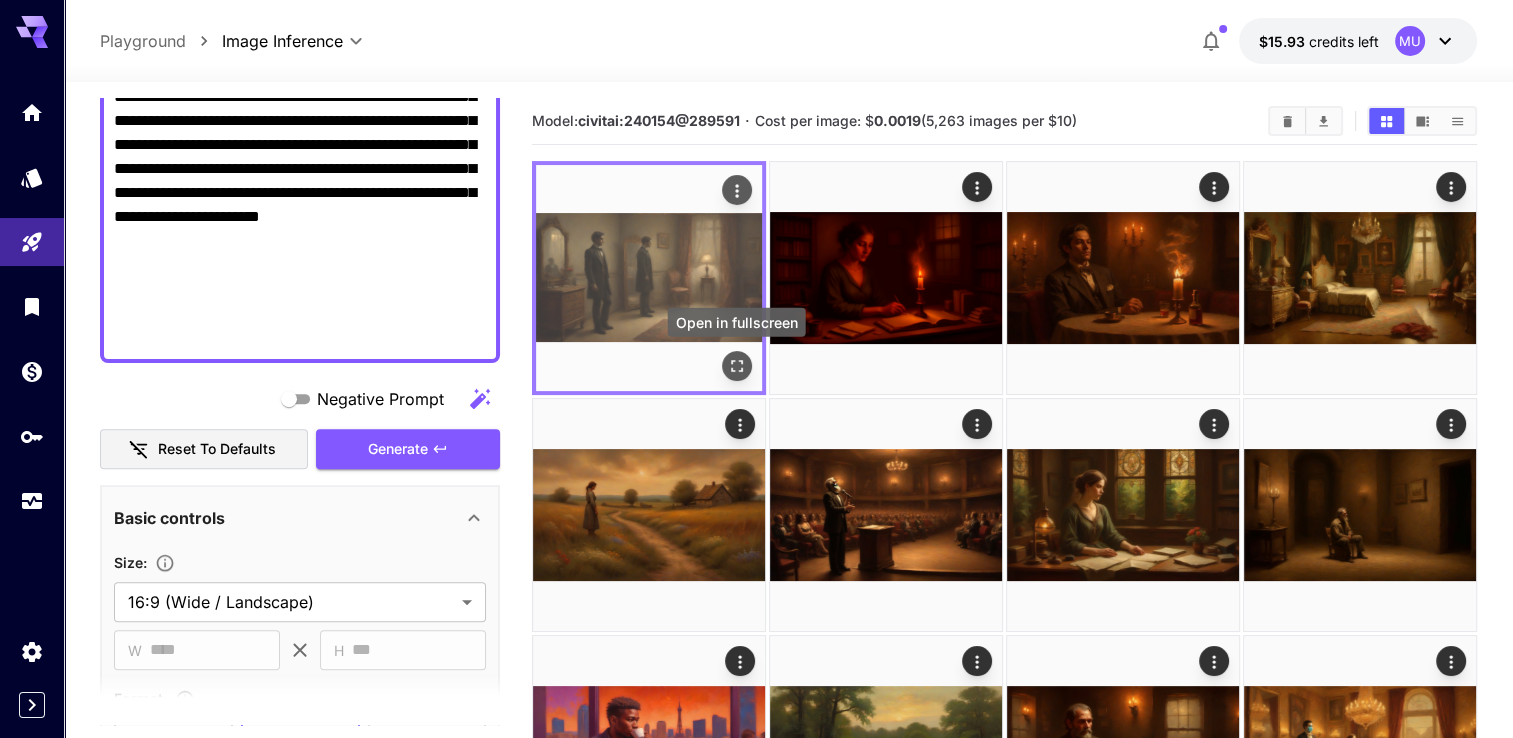 click 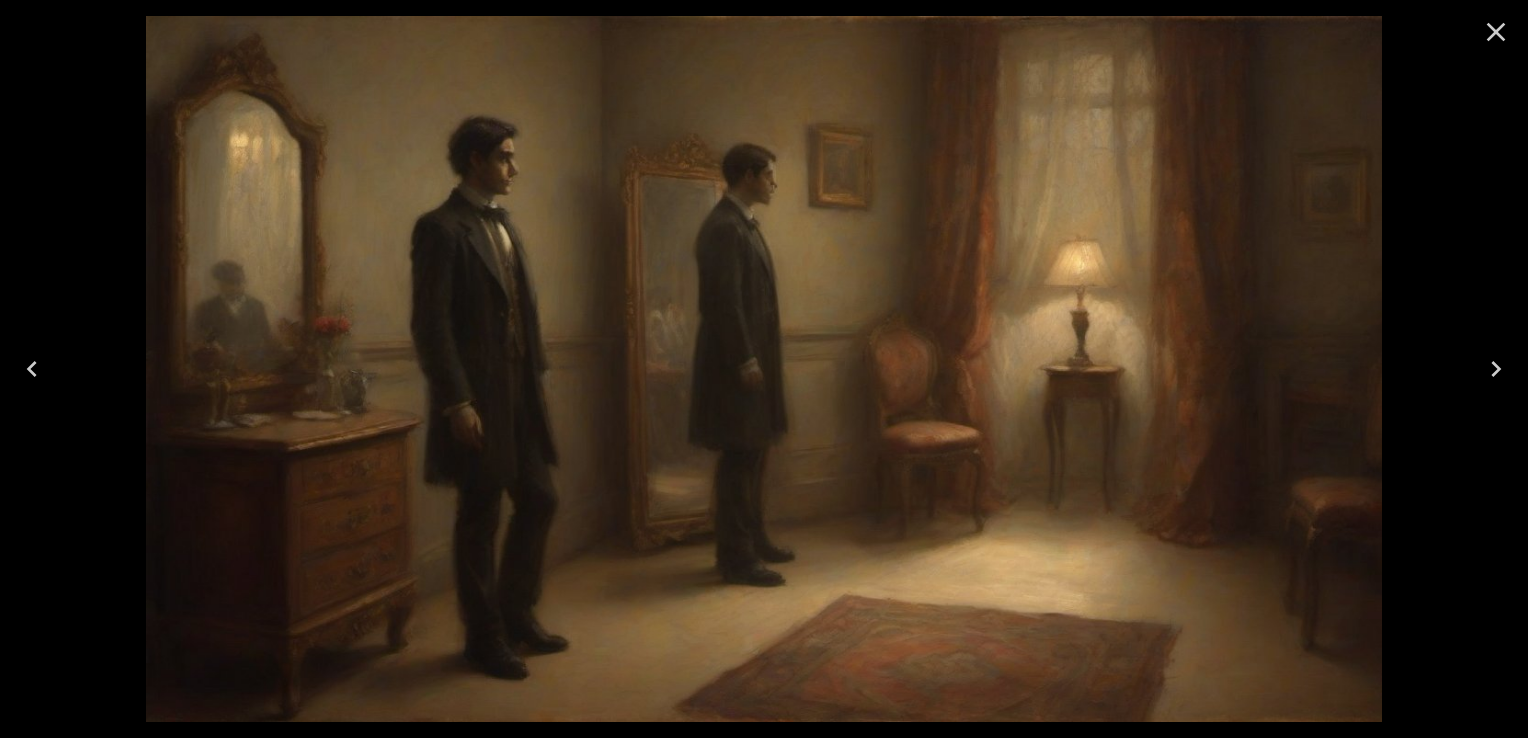 click 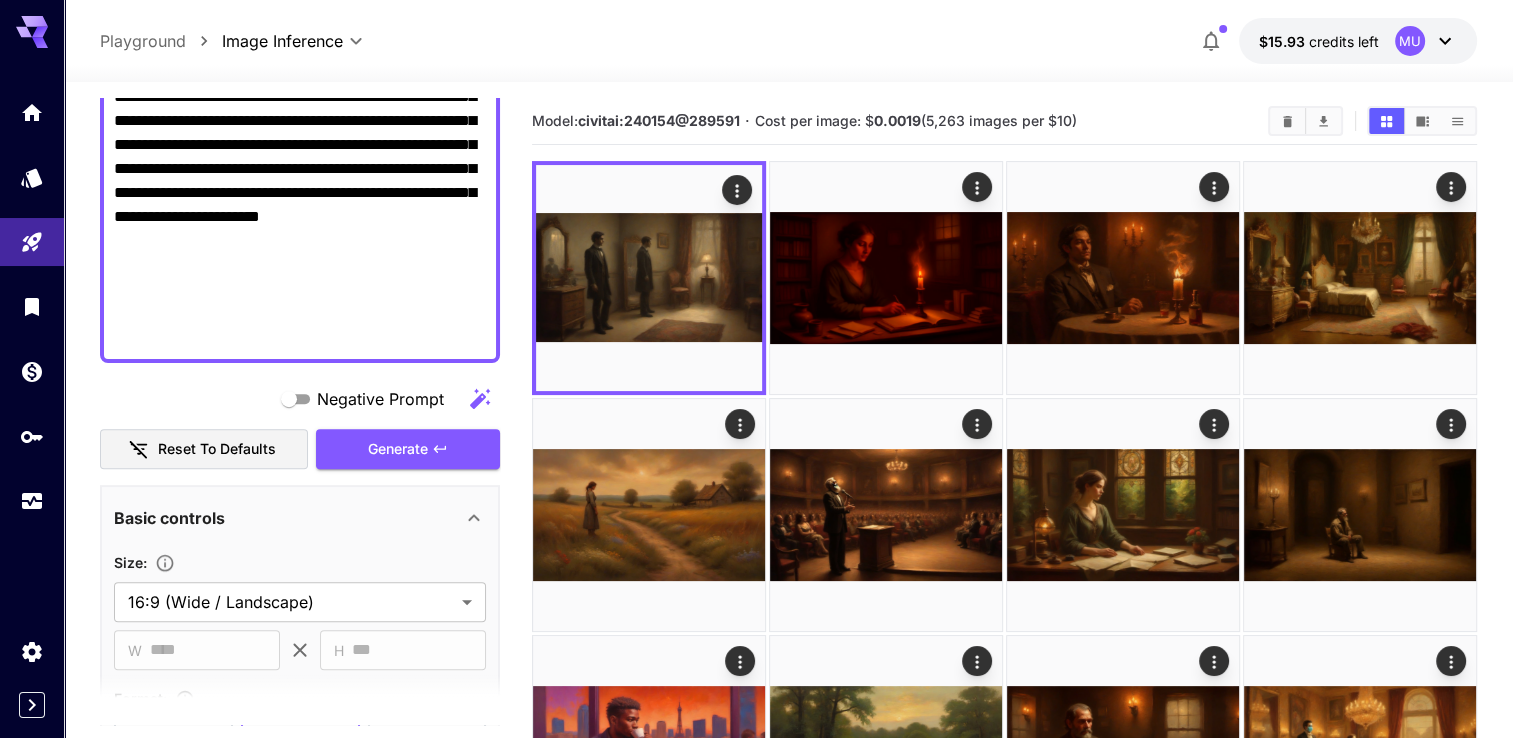 click on "Negative Prompt" at bounding box center (300, -23) 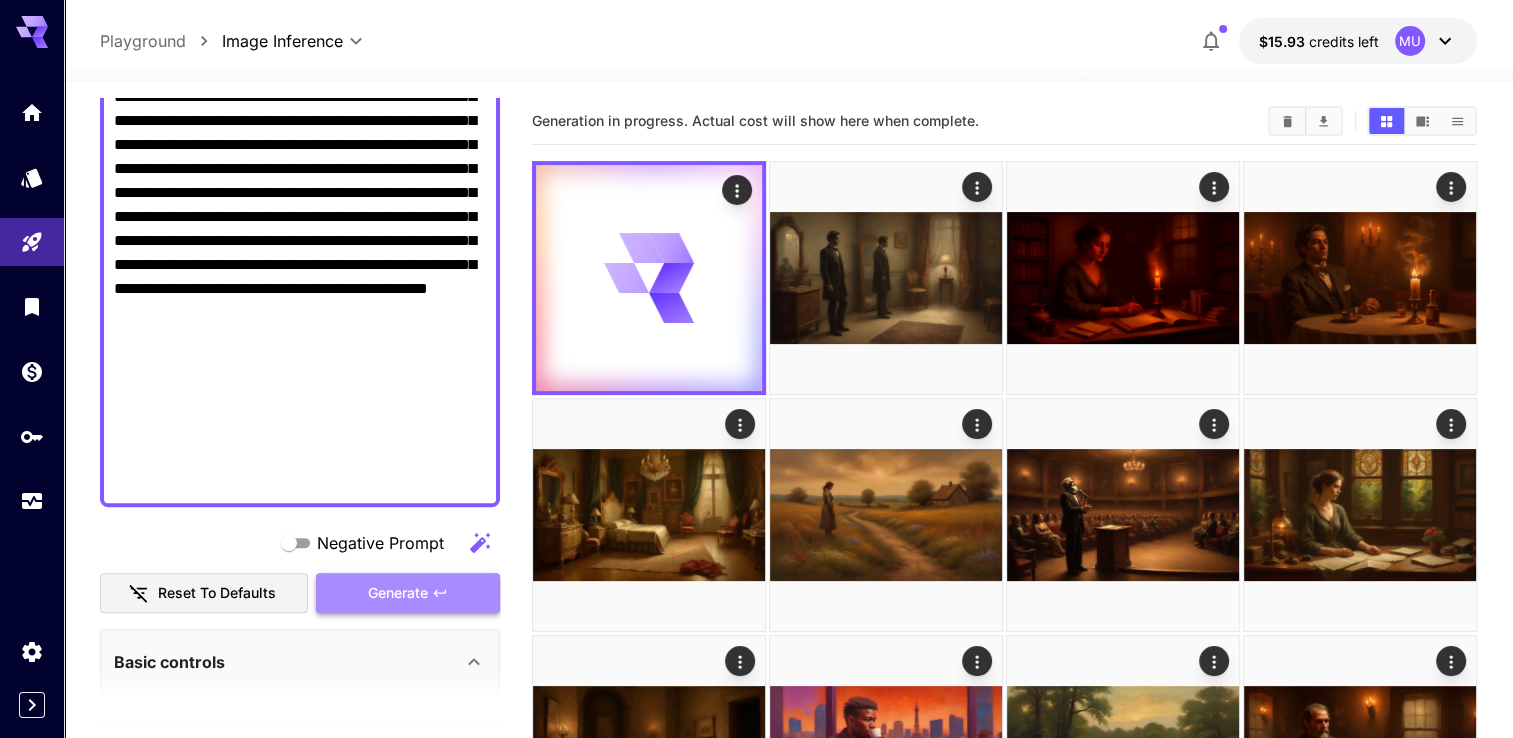 click on "Generate" at bounding box center [398, 593] 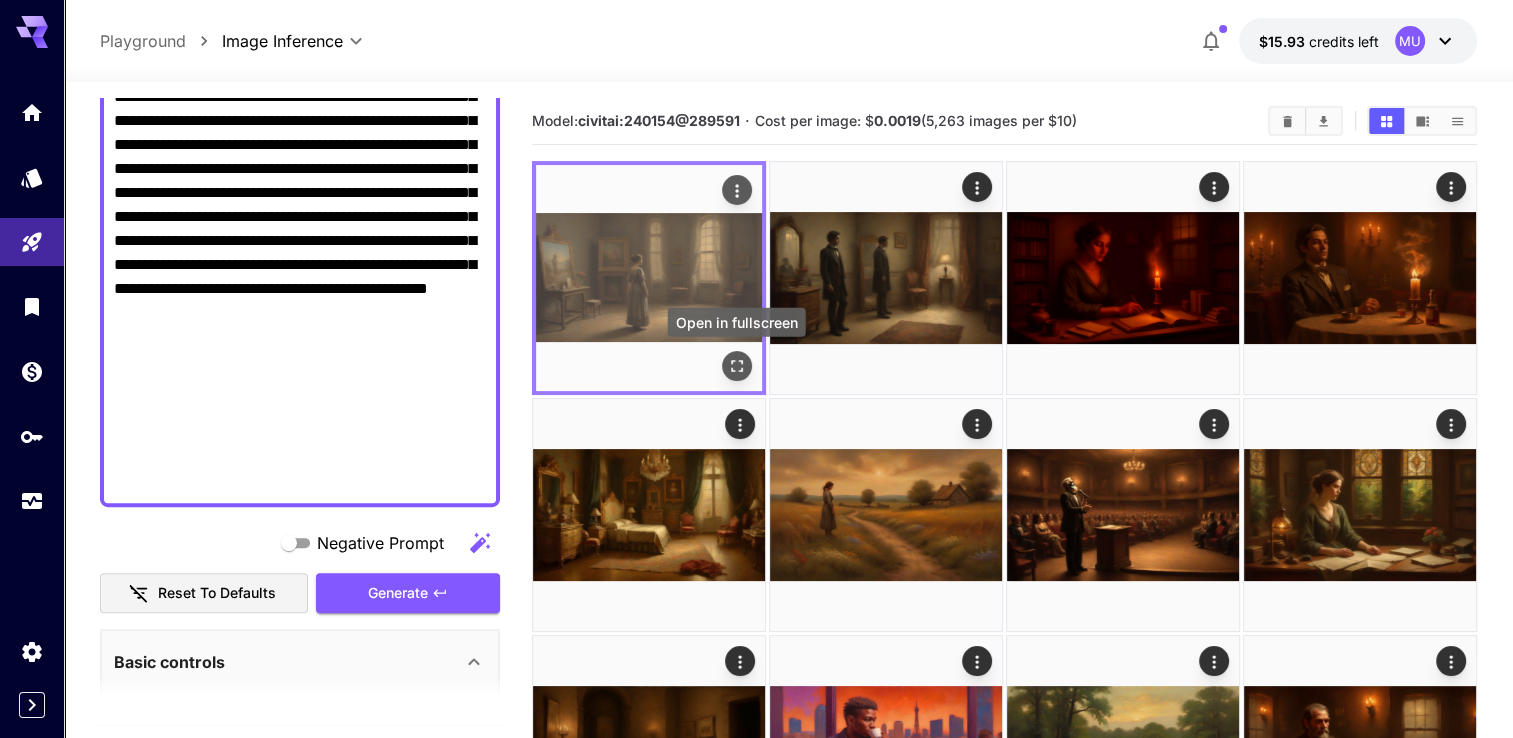 click 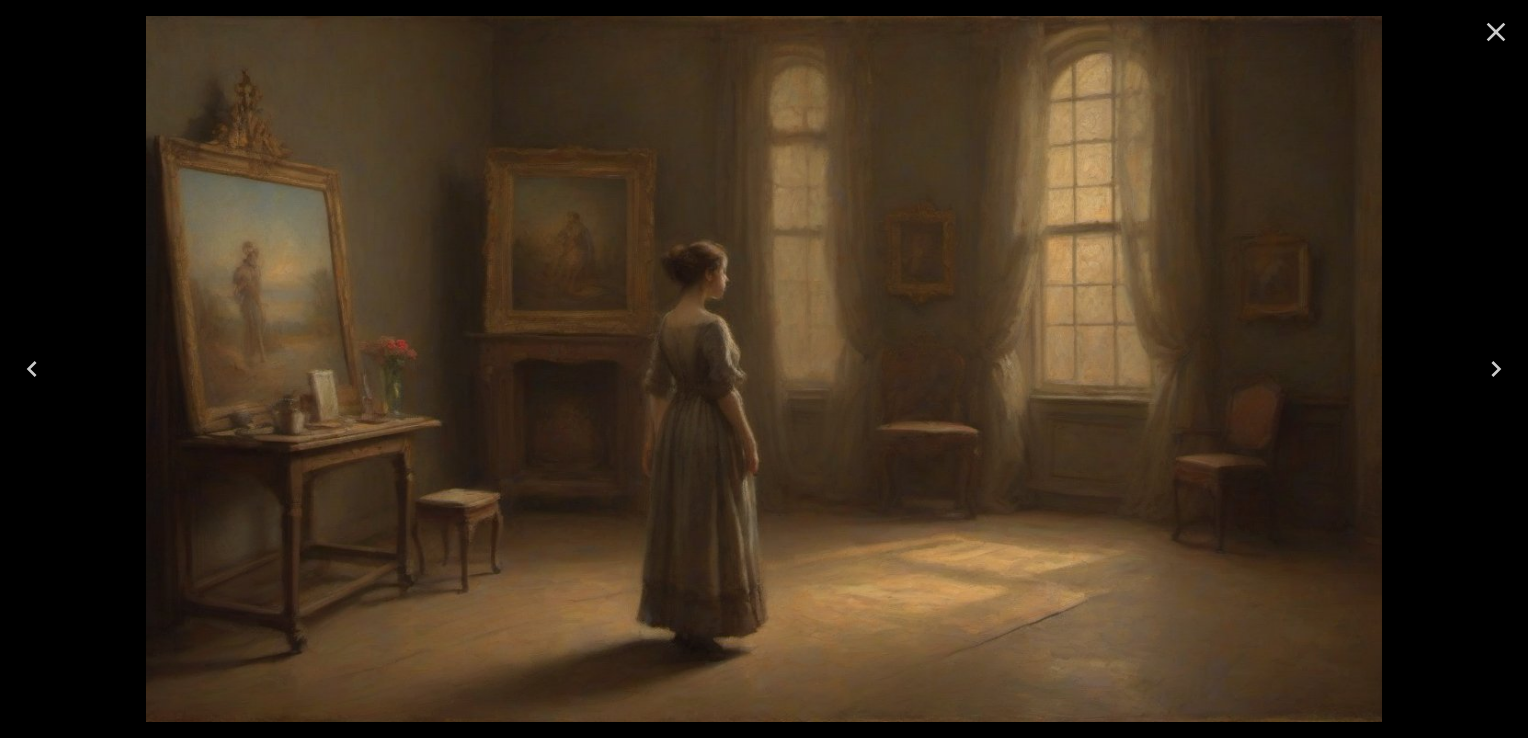 click 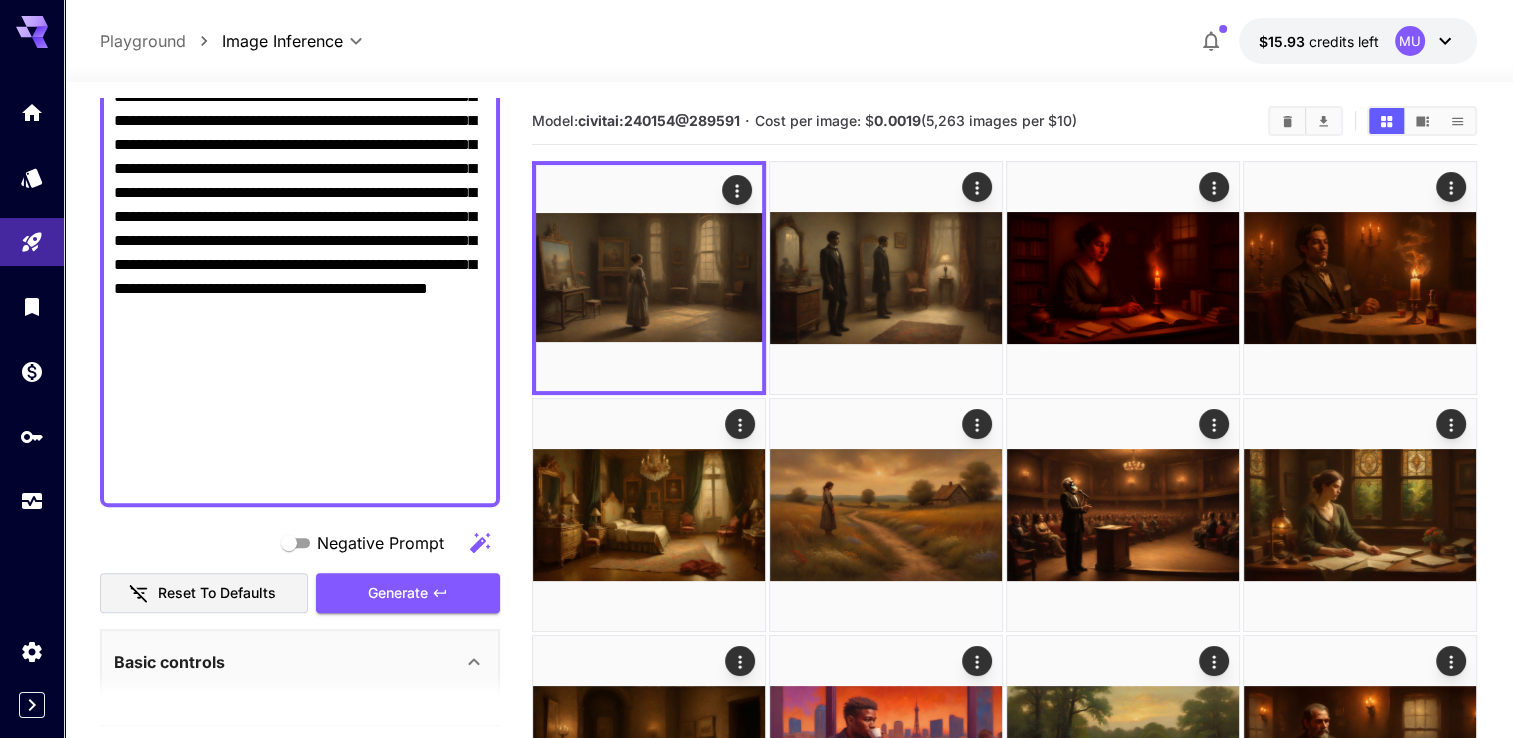 click on "Negative Prompt" at bounding box center (300, 49) 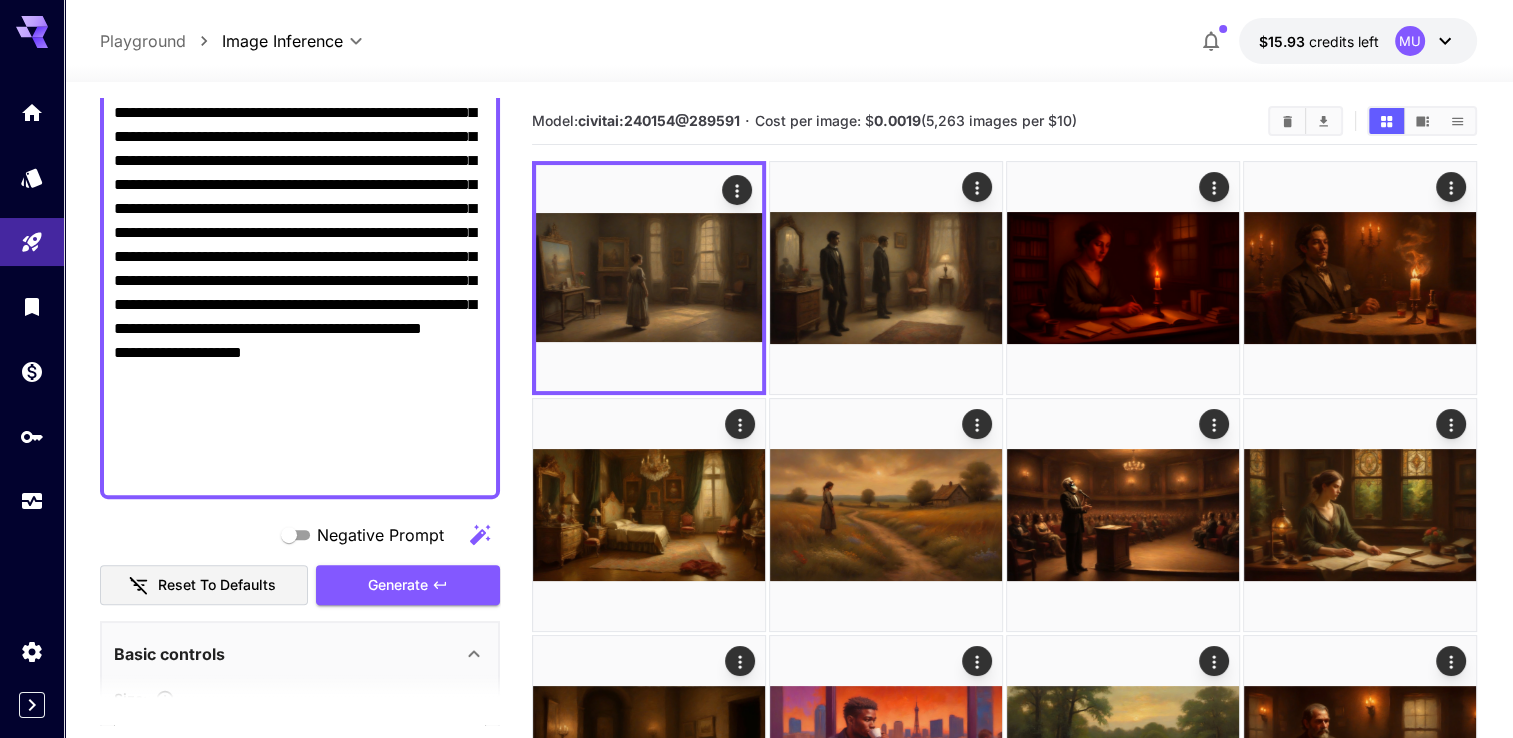 scroll, scrollTop: 600, scrollLeft: 0, axis: vertical 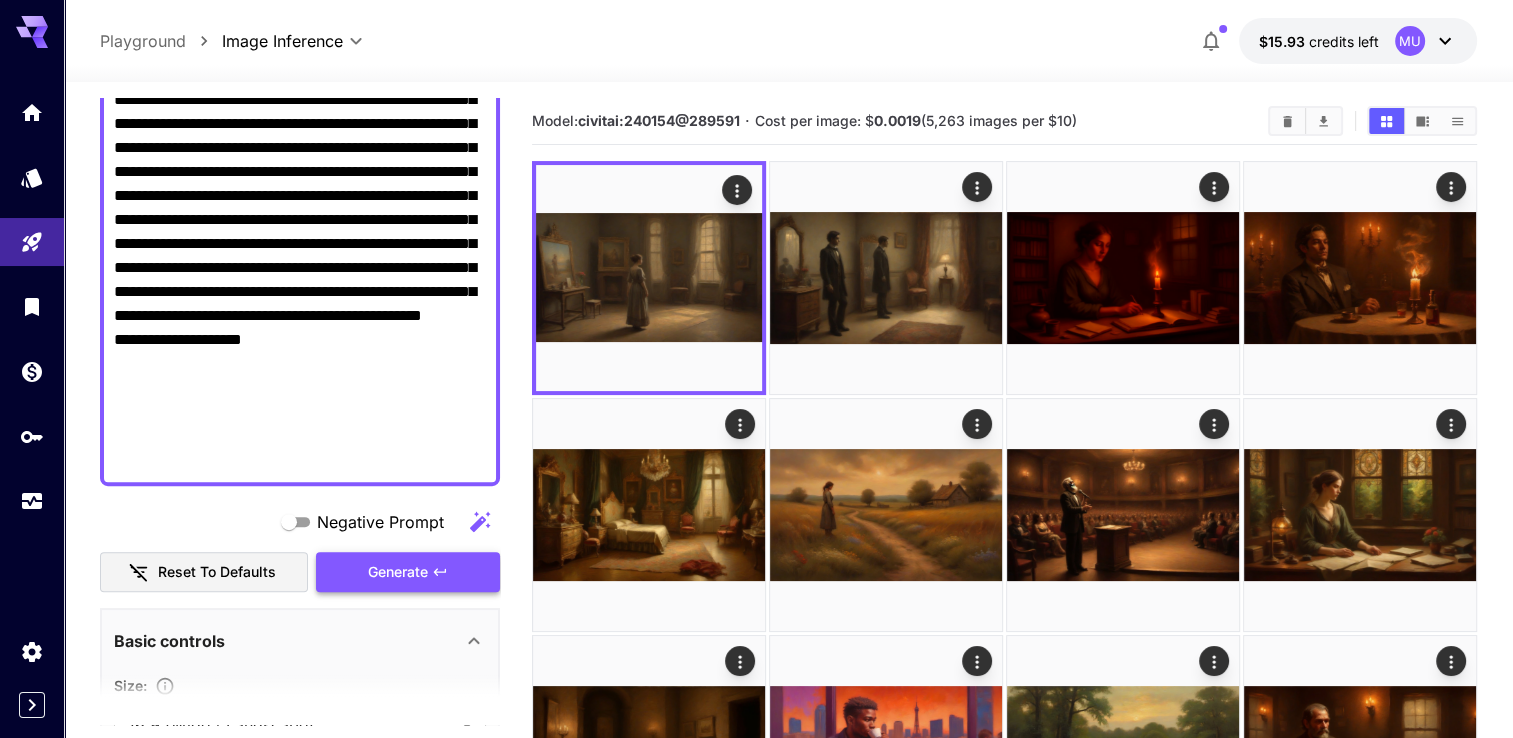 click on "Generate" at bounding box center (398, 572) 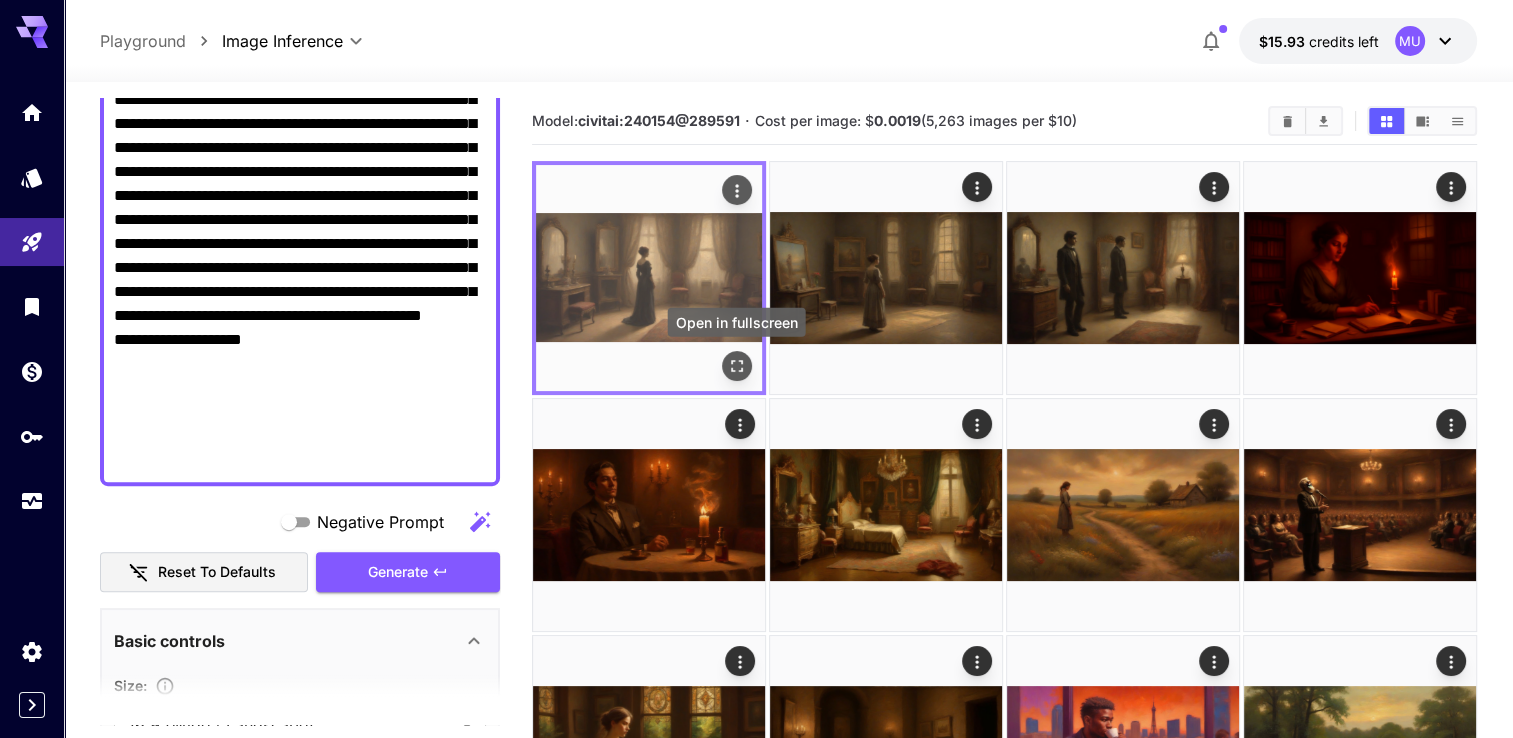 click 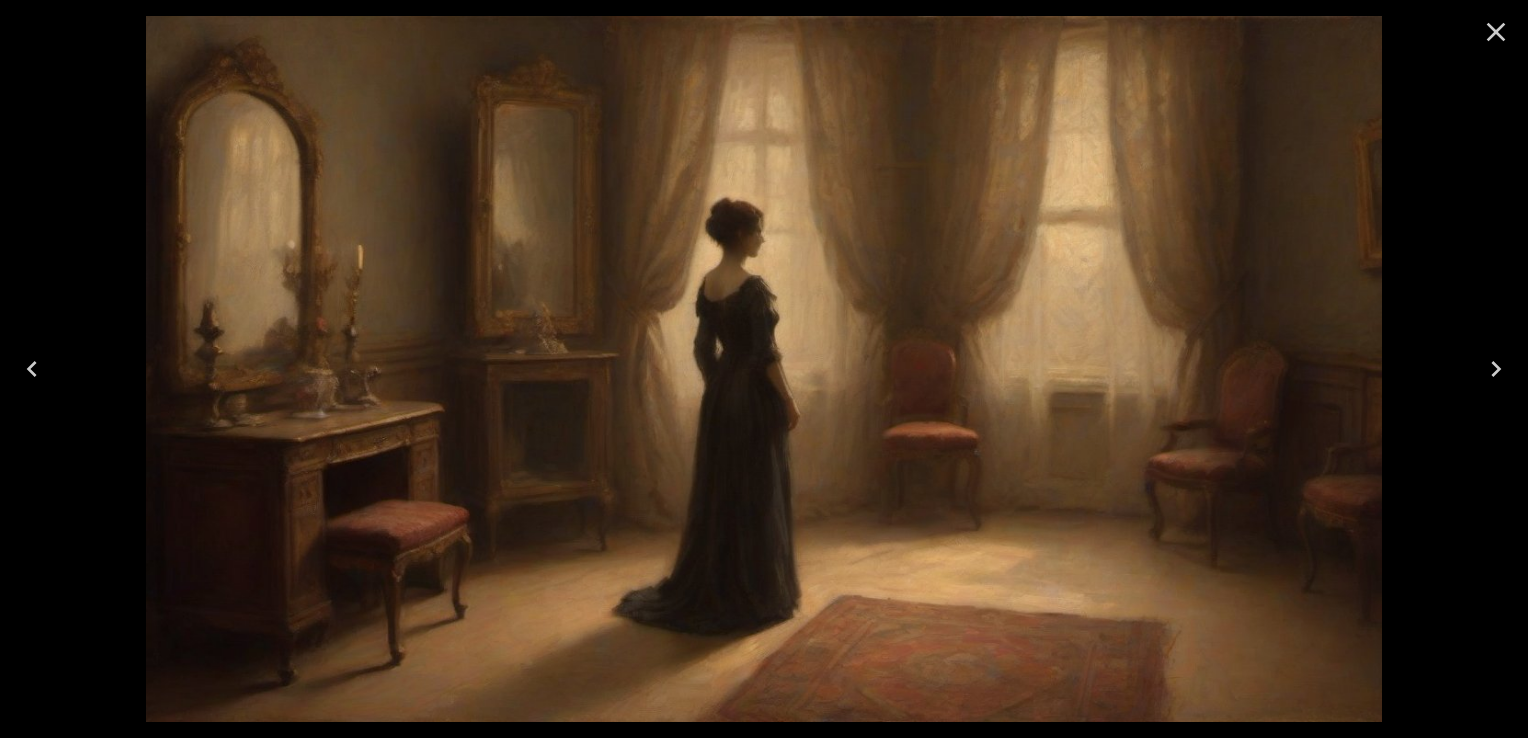 click 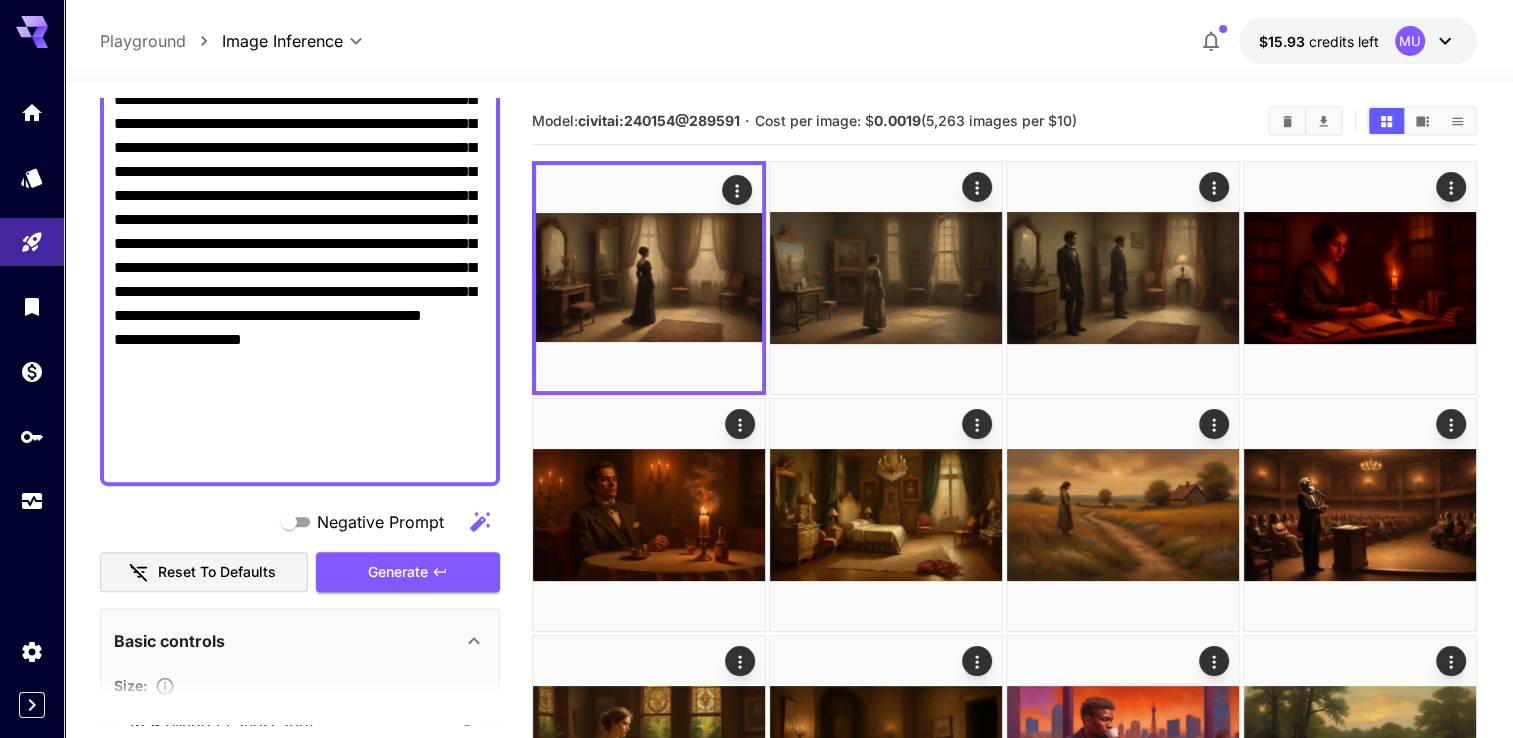 click on "Negative Prompt" at bounding box center [300, 76] 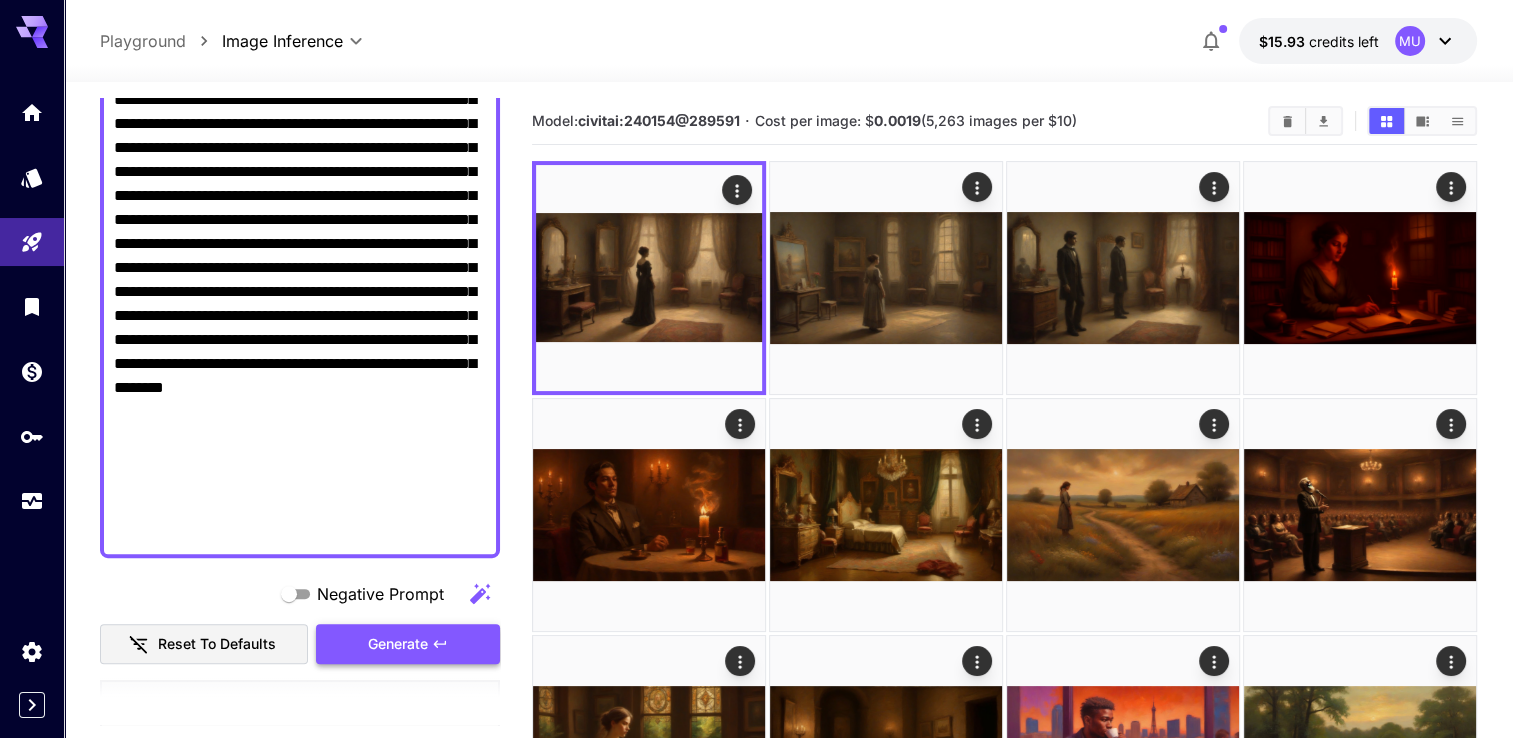 click on "Generate" at bounding box center (398, 644) 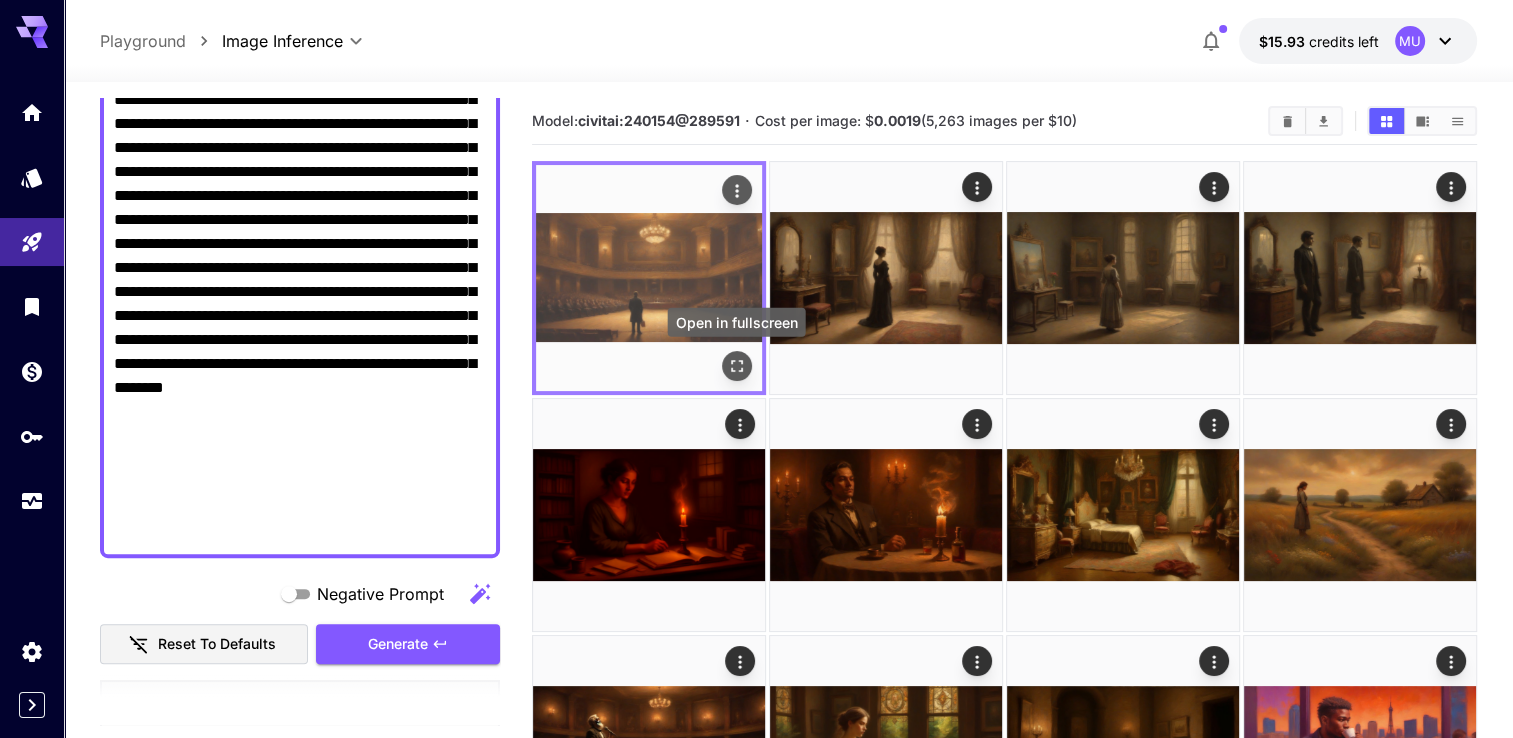 click 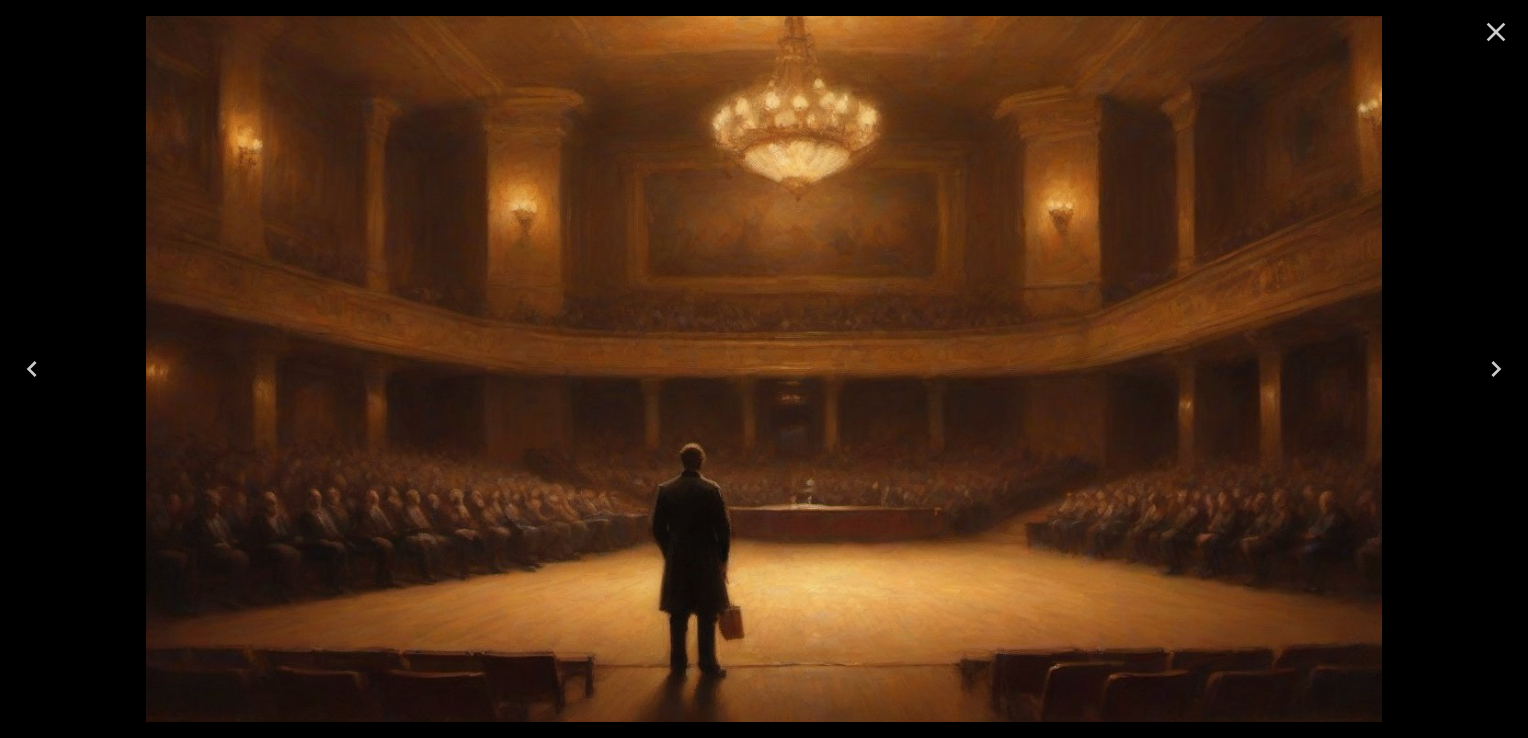 click 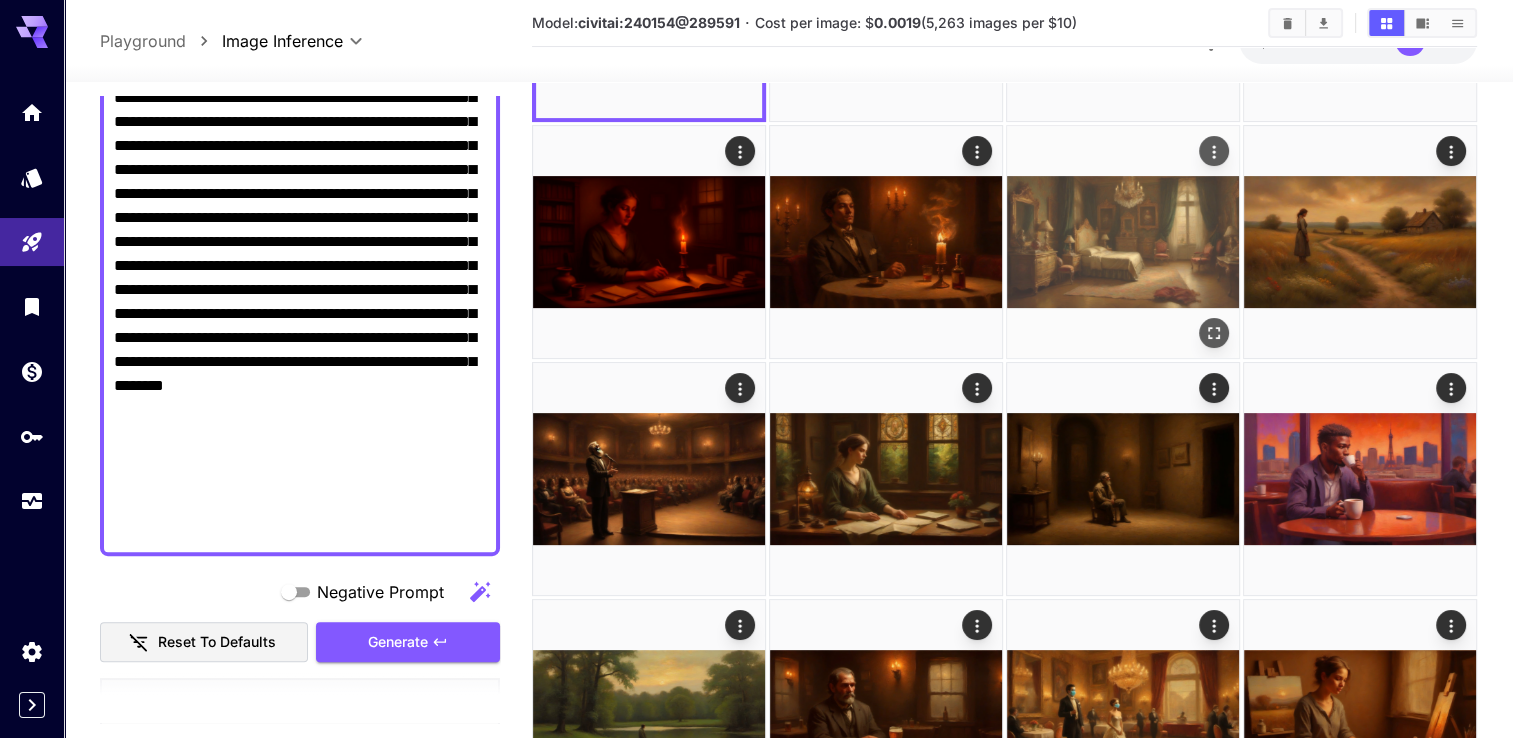 scroll, scrollTop: 0, scrollLeft: 0, axis: both 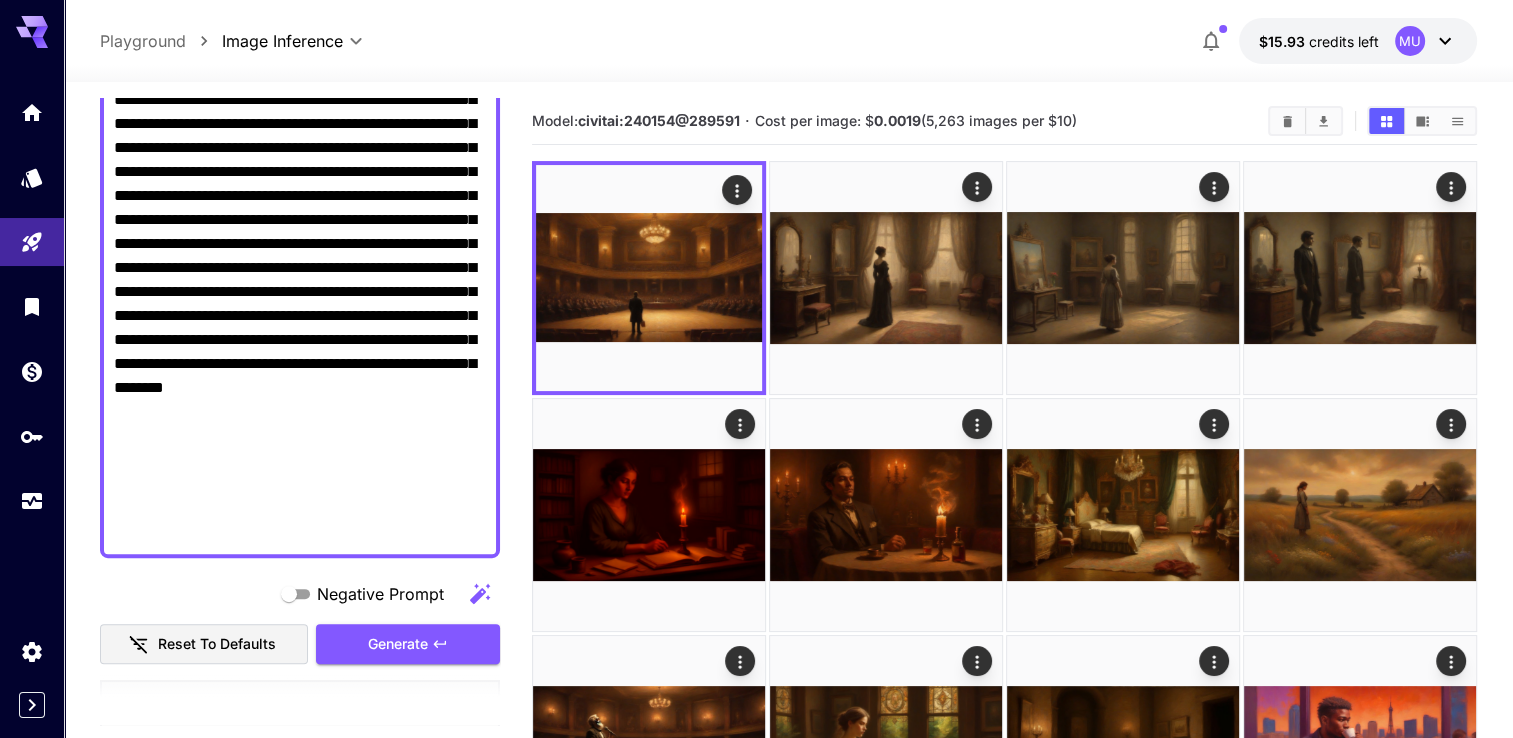 click on "Negative Prompt" at bounding box center (300, 112) 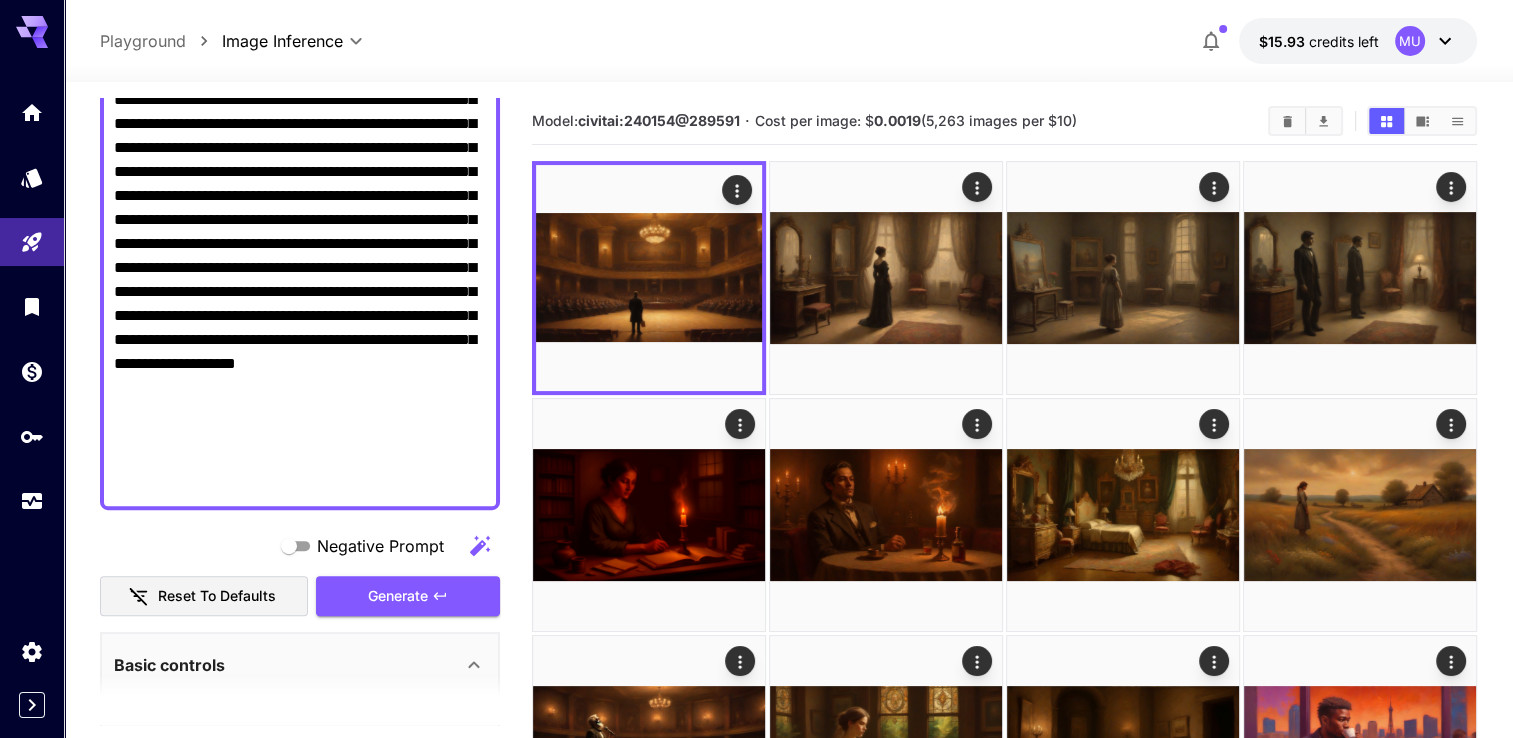 scroll, scrollTop: 528, scrollLeft: 0, axis: vertical 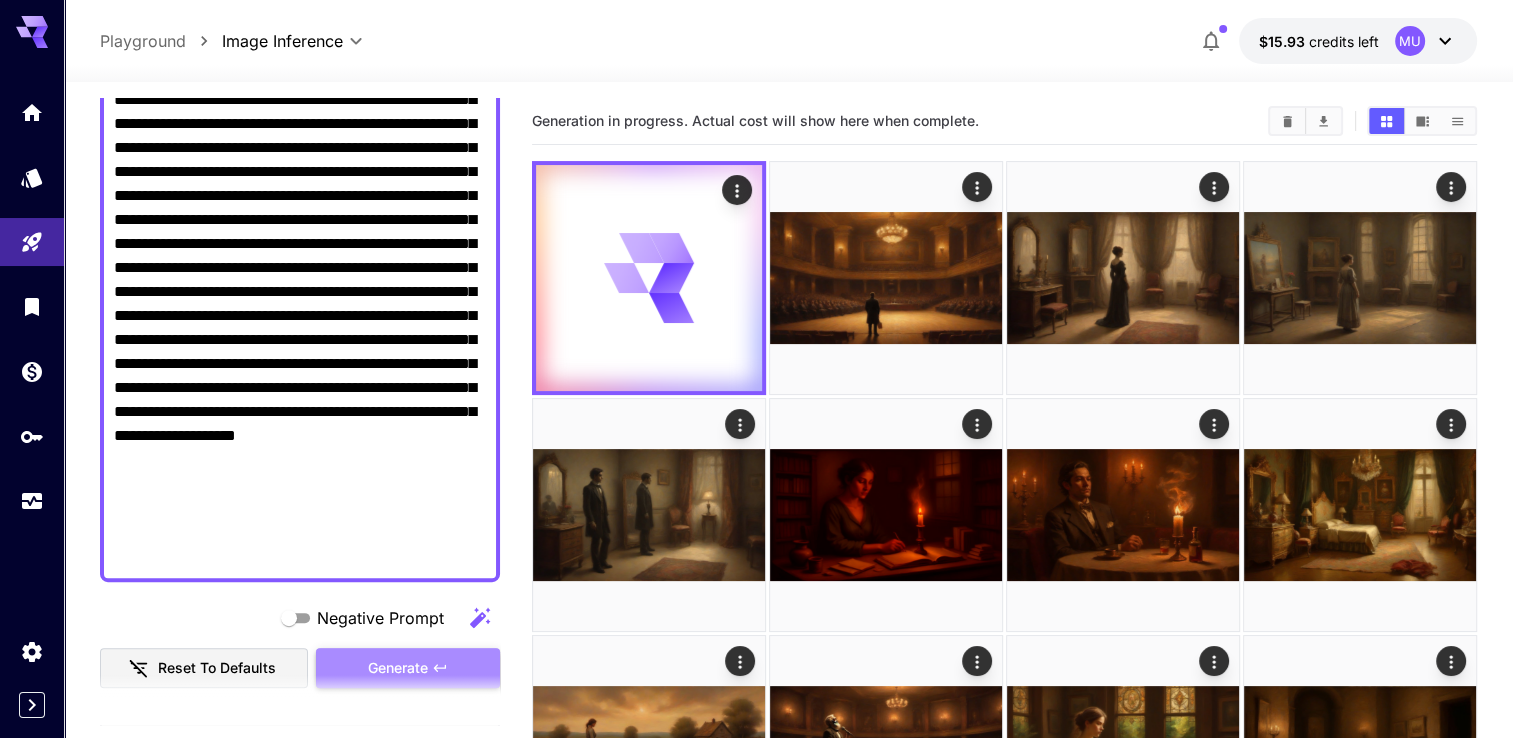 click on "Generate" at bounding box center (398, 668) 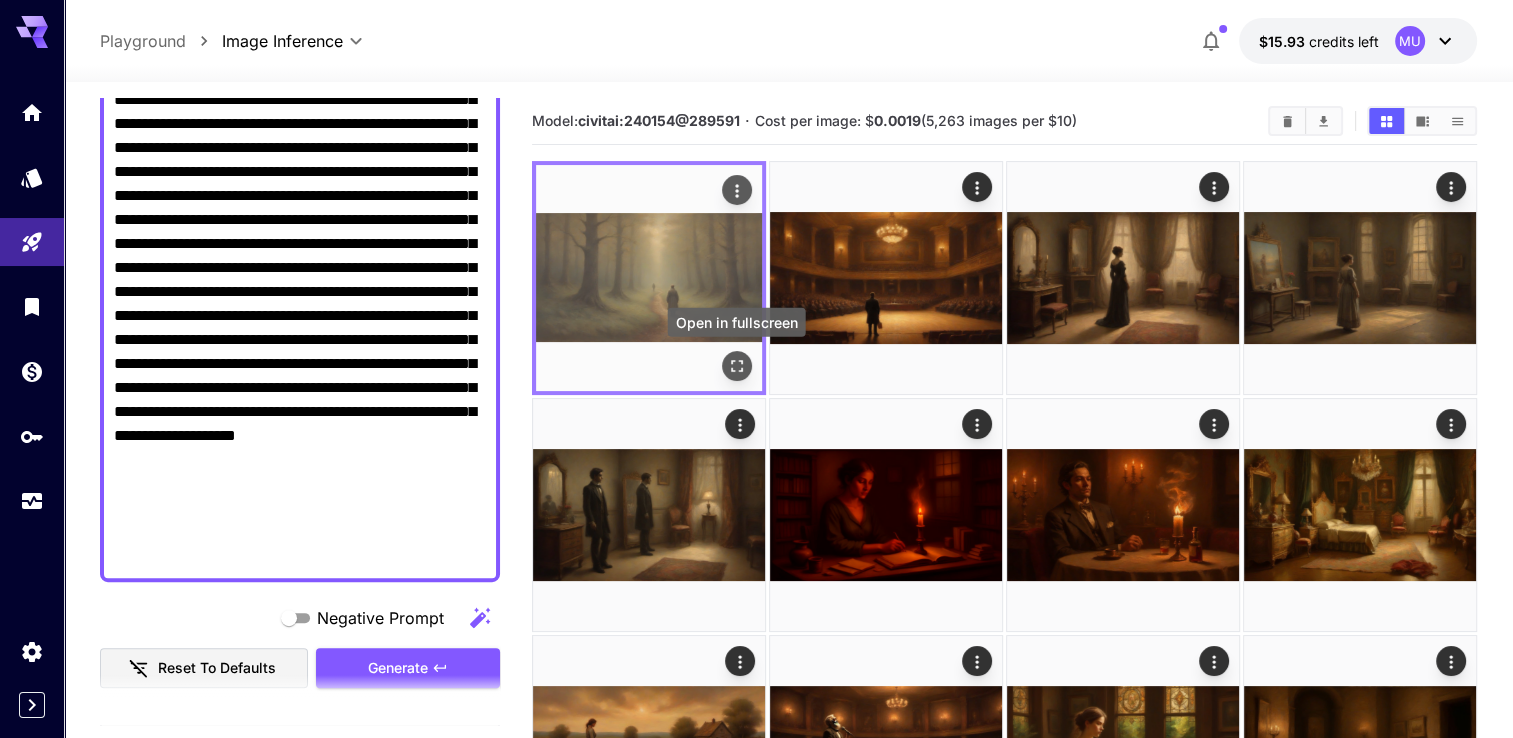 click 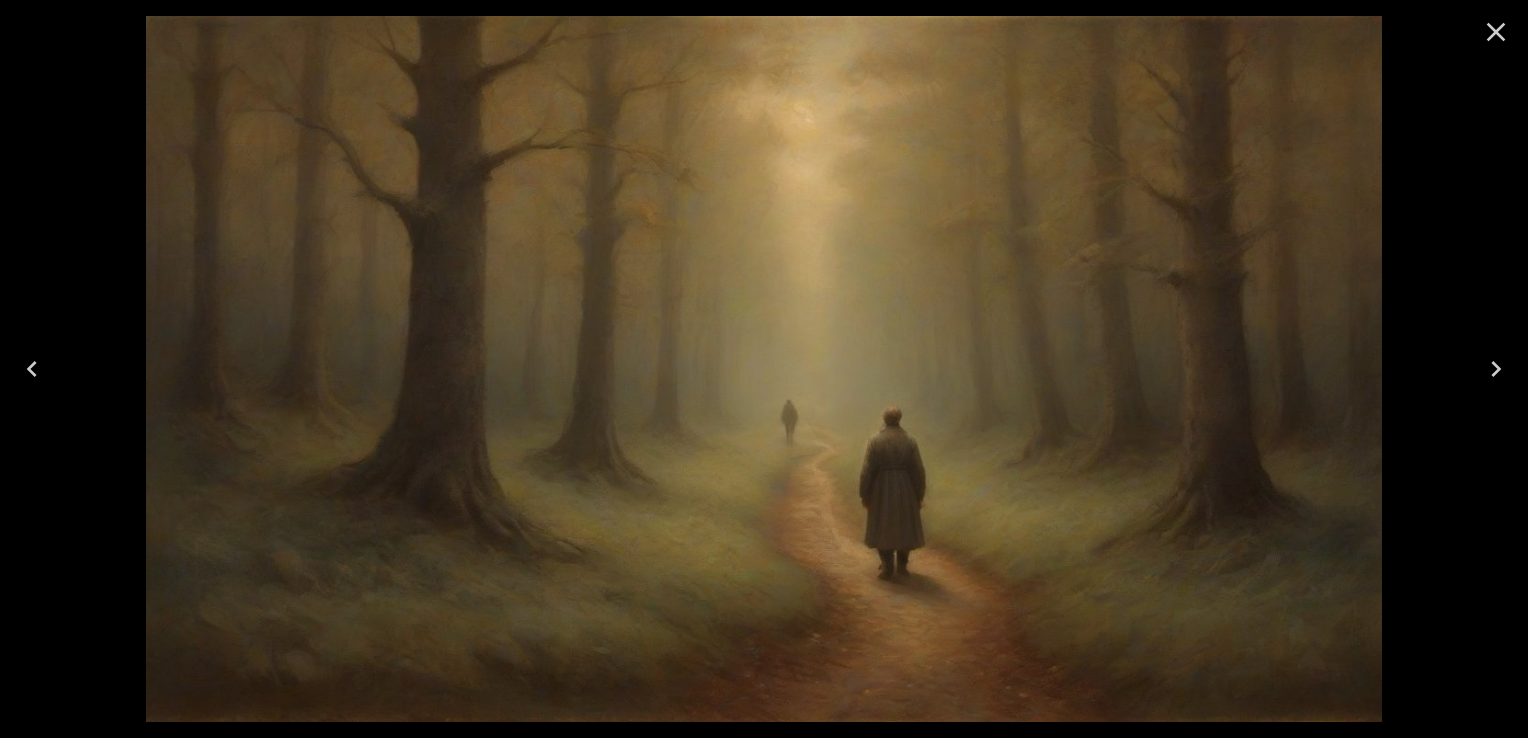 click 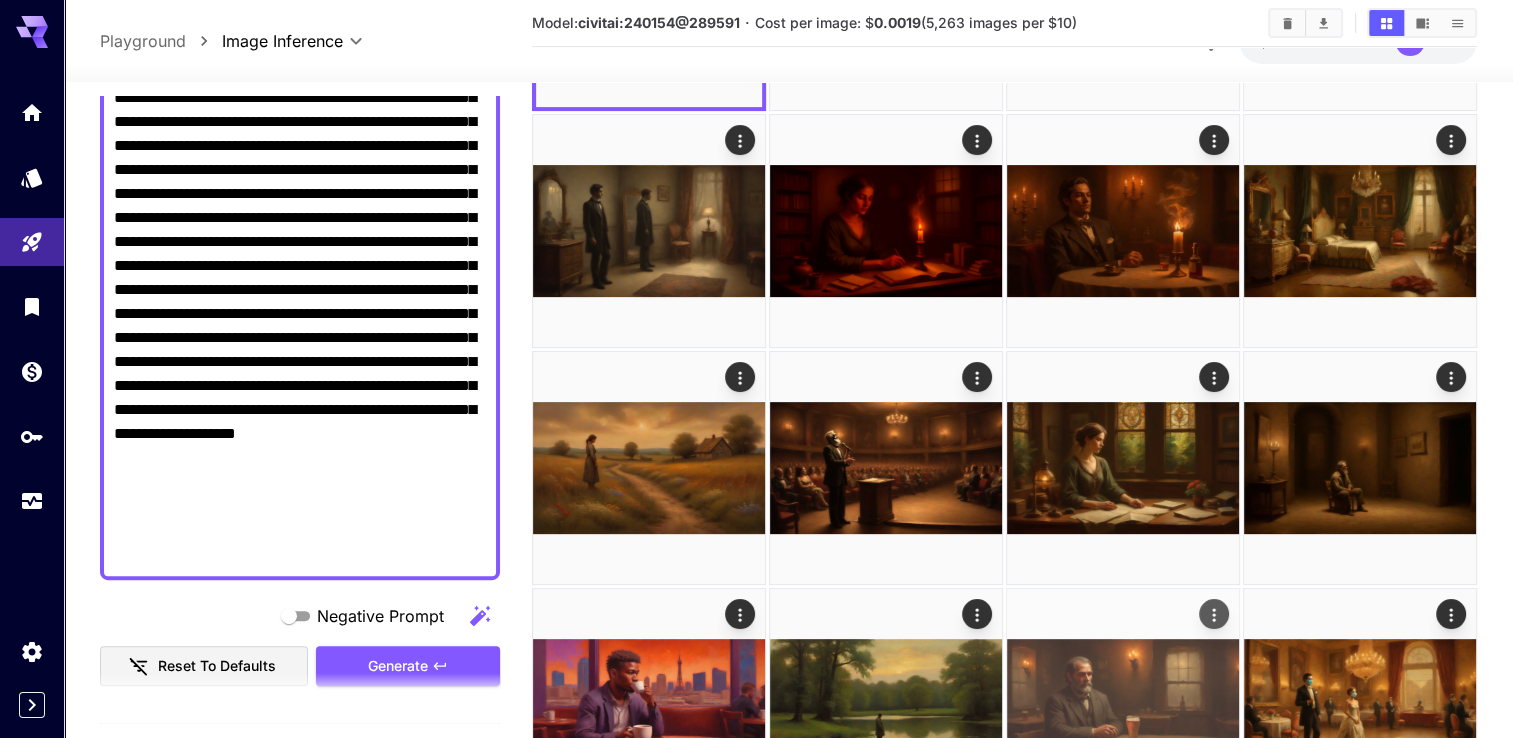 scroll, scrollTop: 300, scrollLeft: 0, axis: vertical 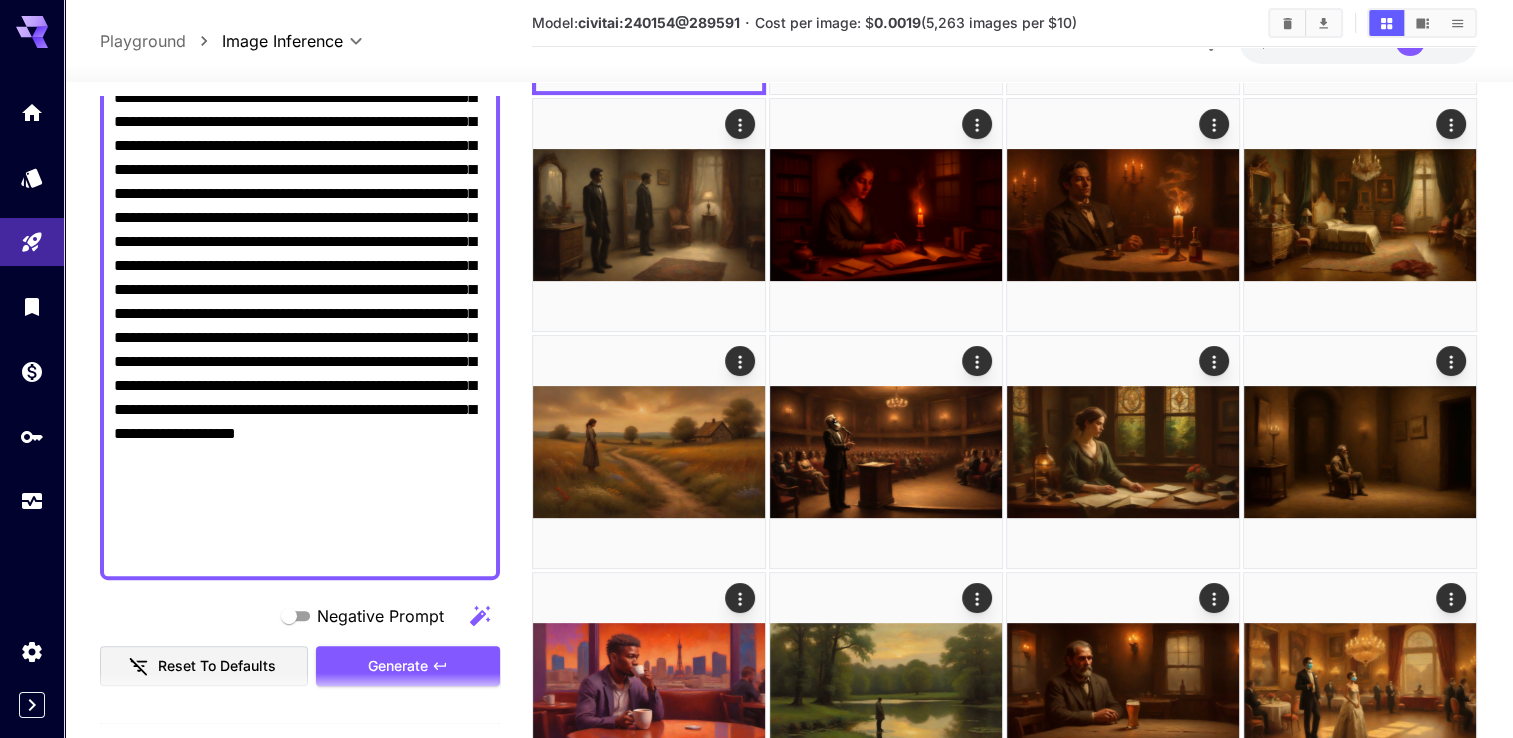 click on "Negative Prompt" at bounding box center (300, 158) 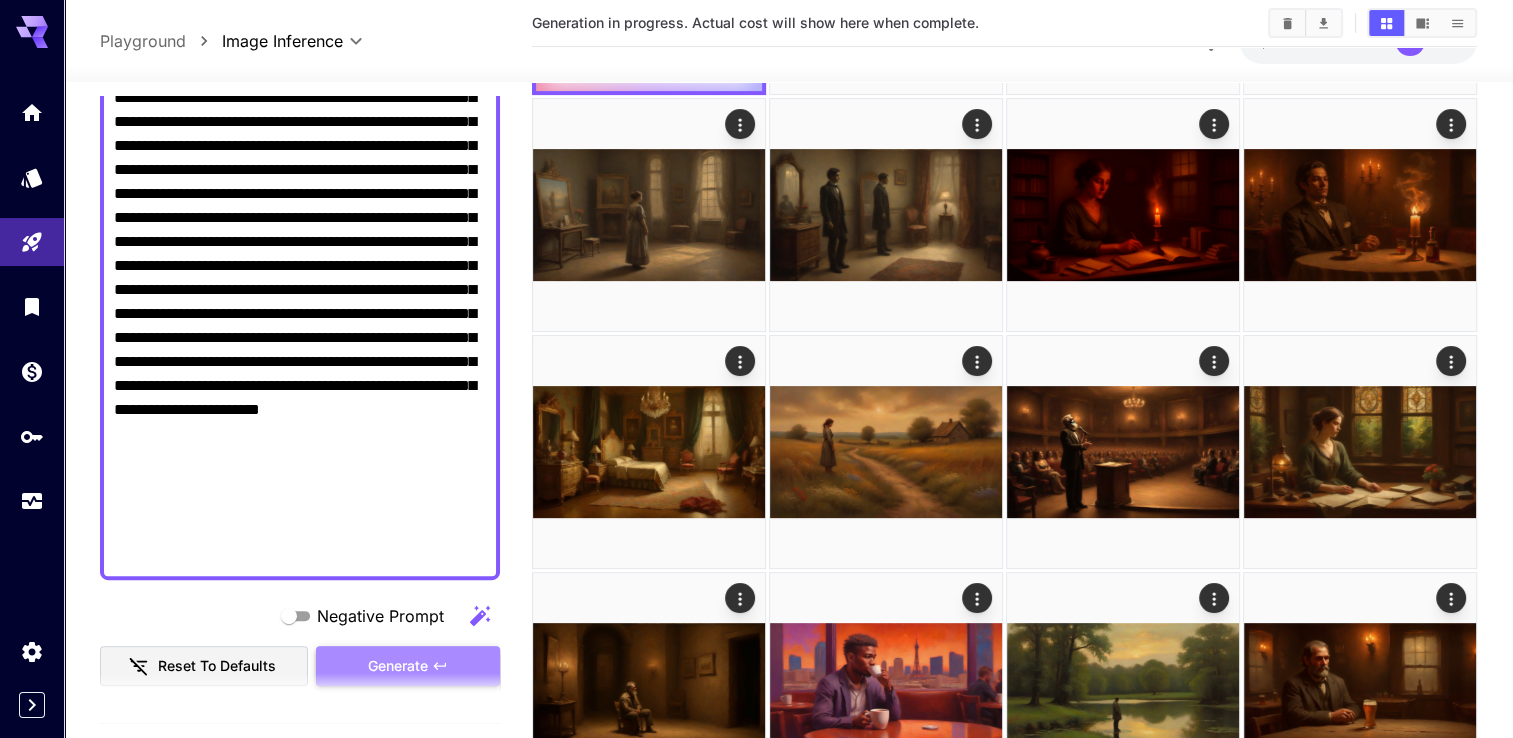 click on "Generate" at bounding box center (398, 666) 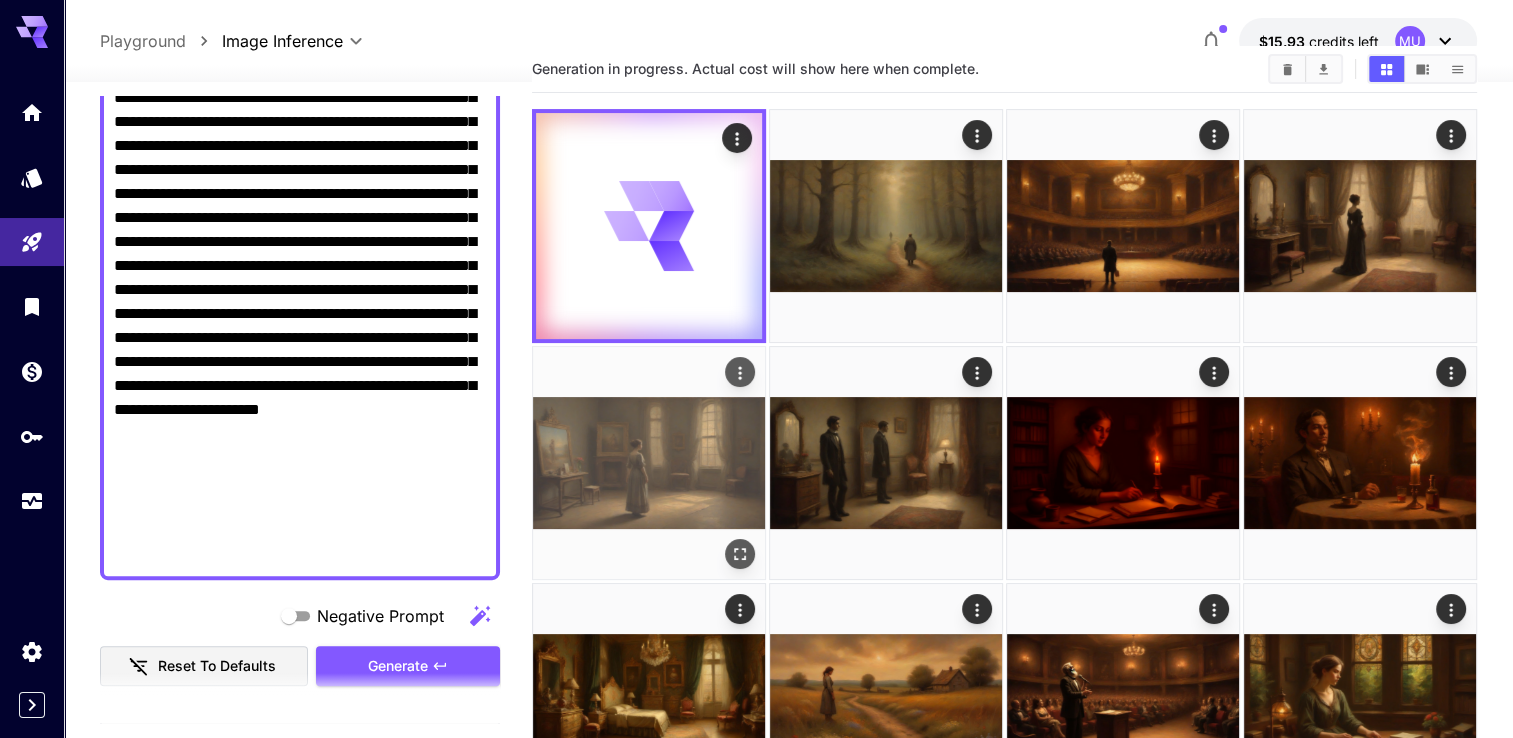 scroll, scrollTop: 0, scrollLeft: 0, axis: both 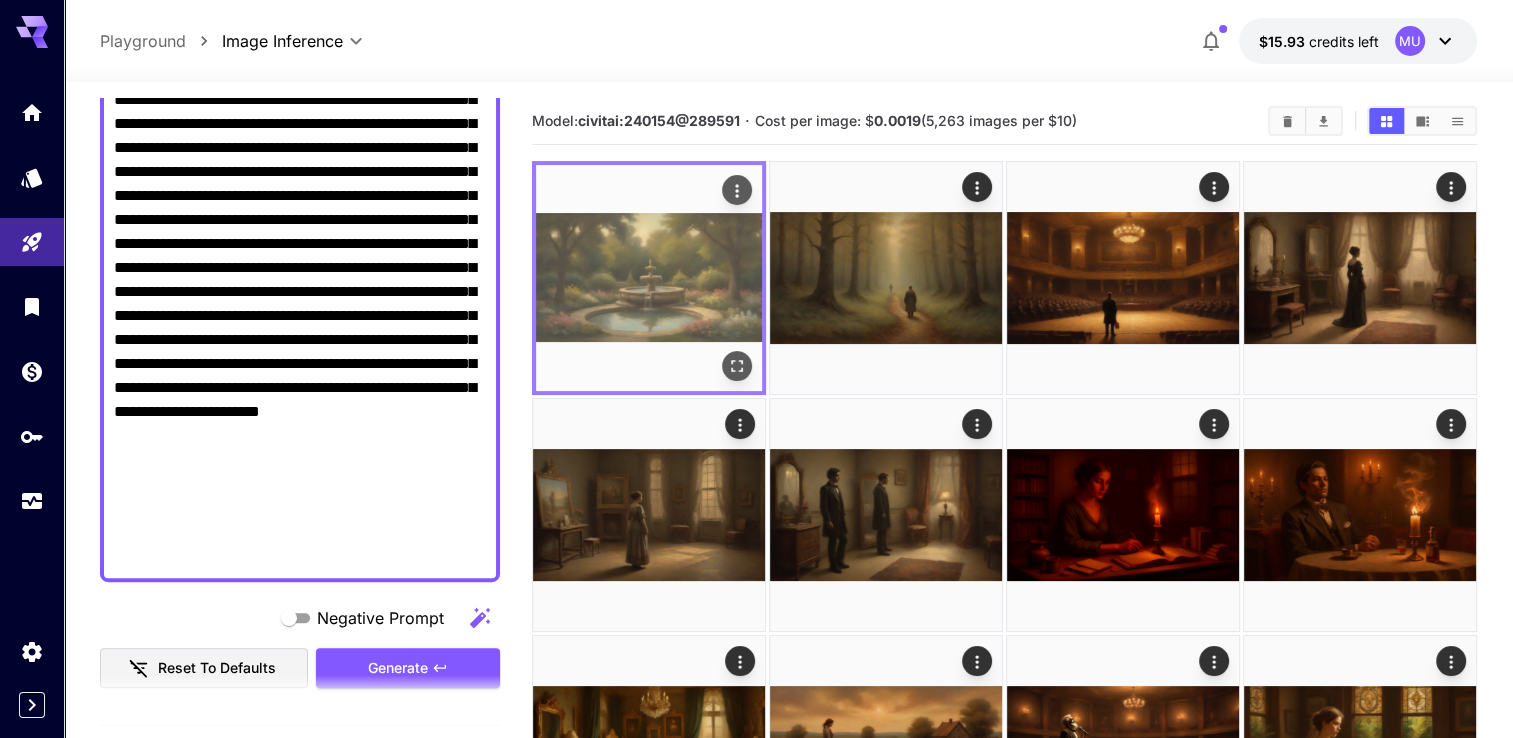 click 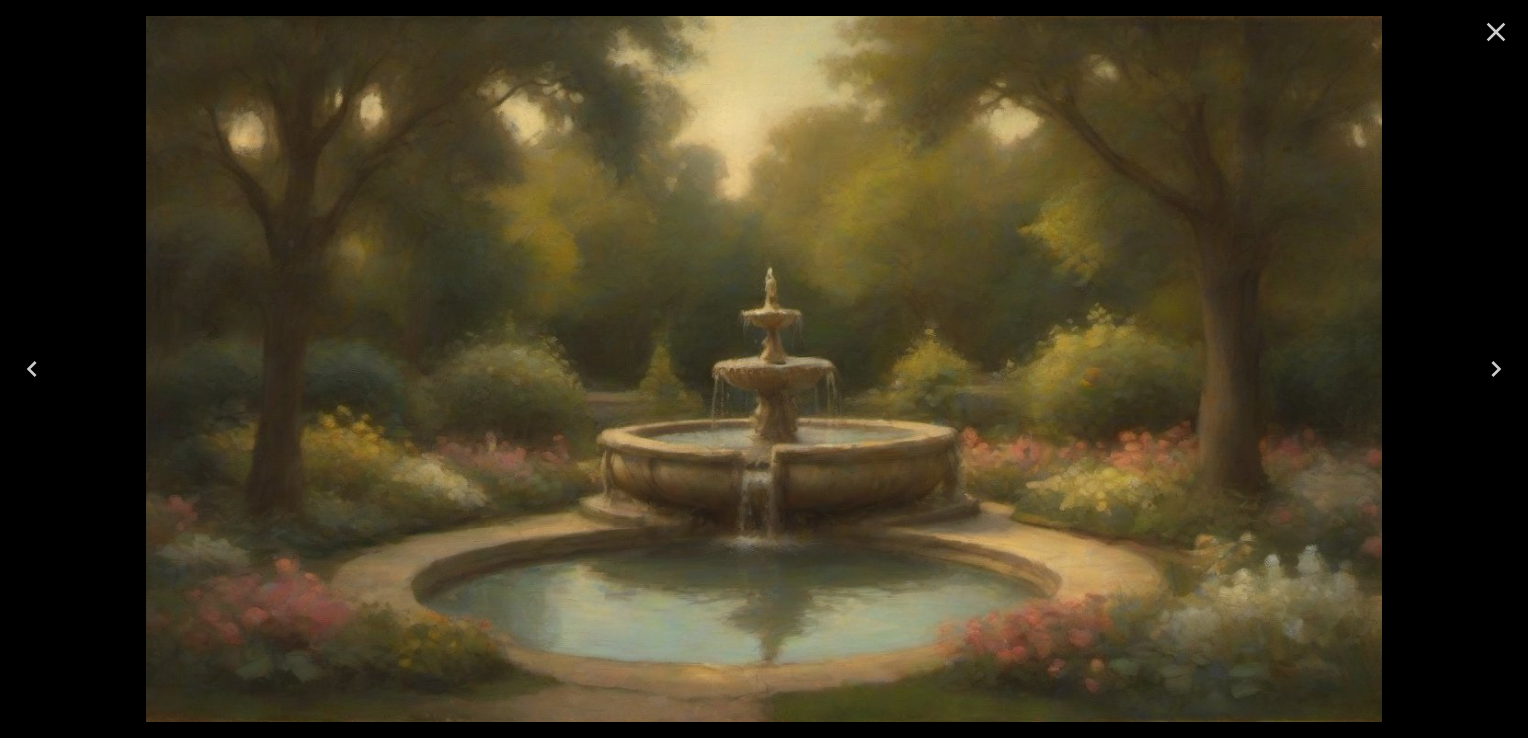 click 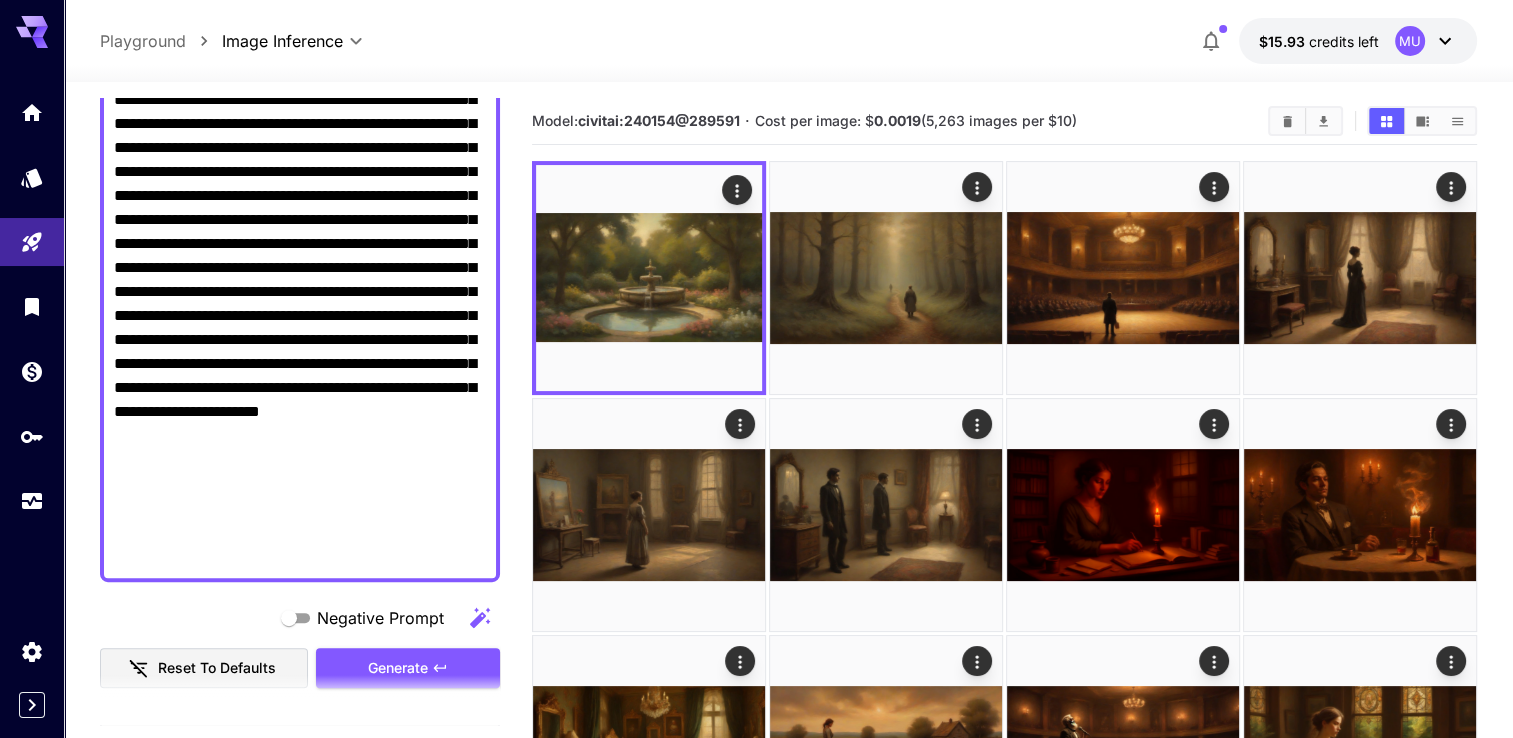 click on "Negative Prompt" at bounding box center (300, 160) 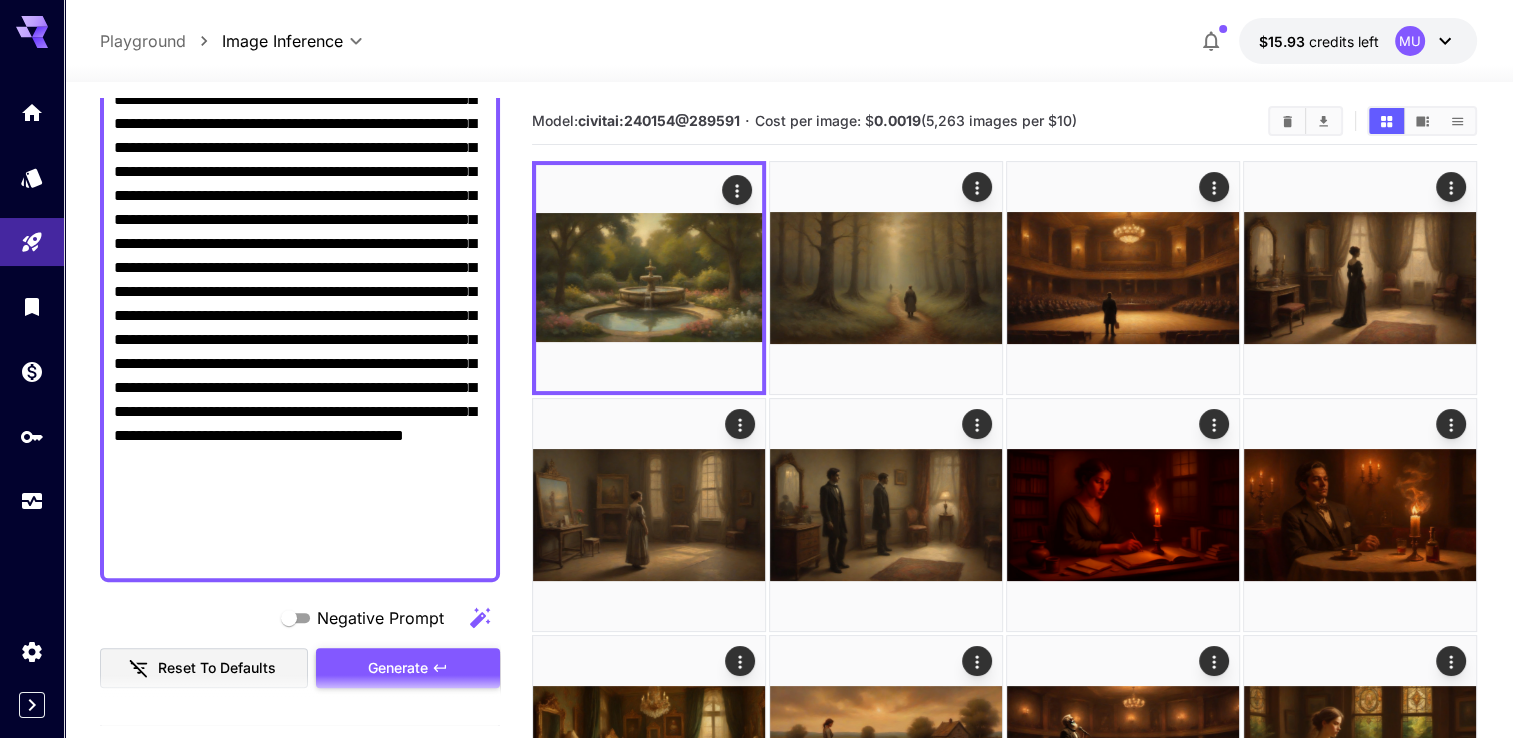 type on "**********" 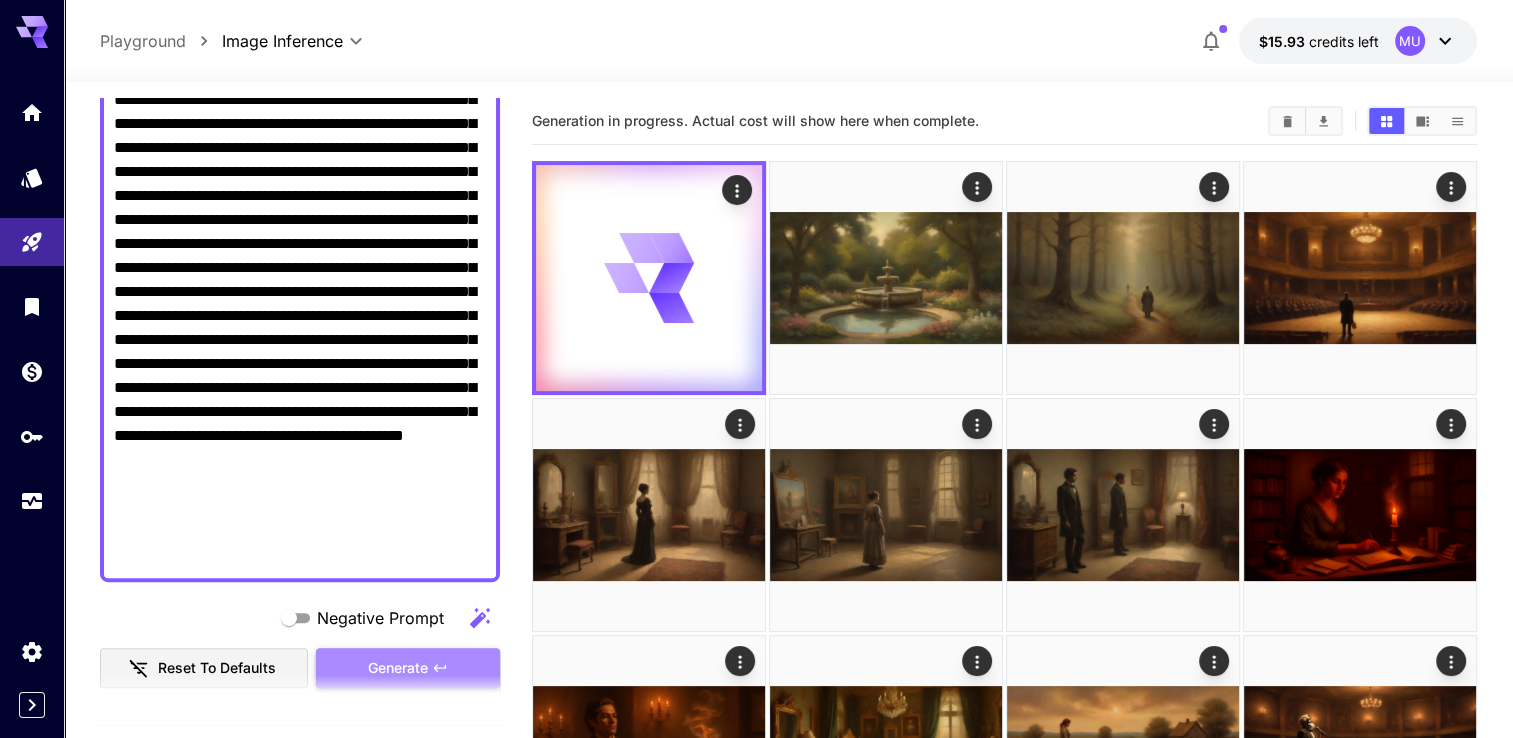 click on "Generate" at bounding box center [398, 668] 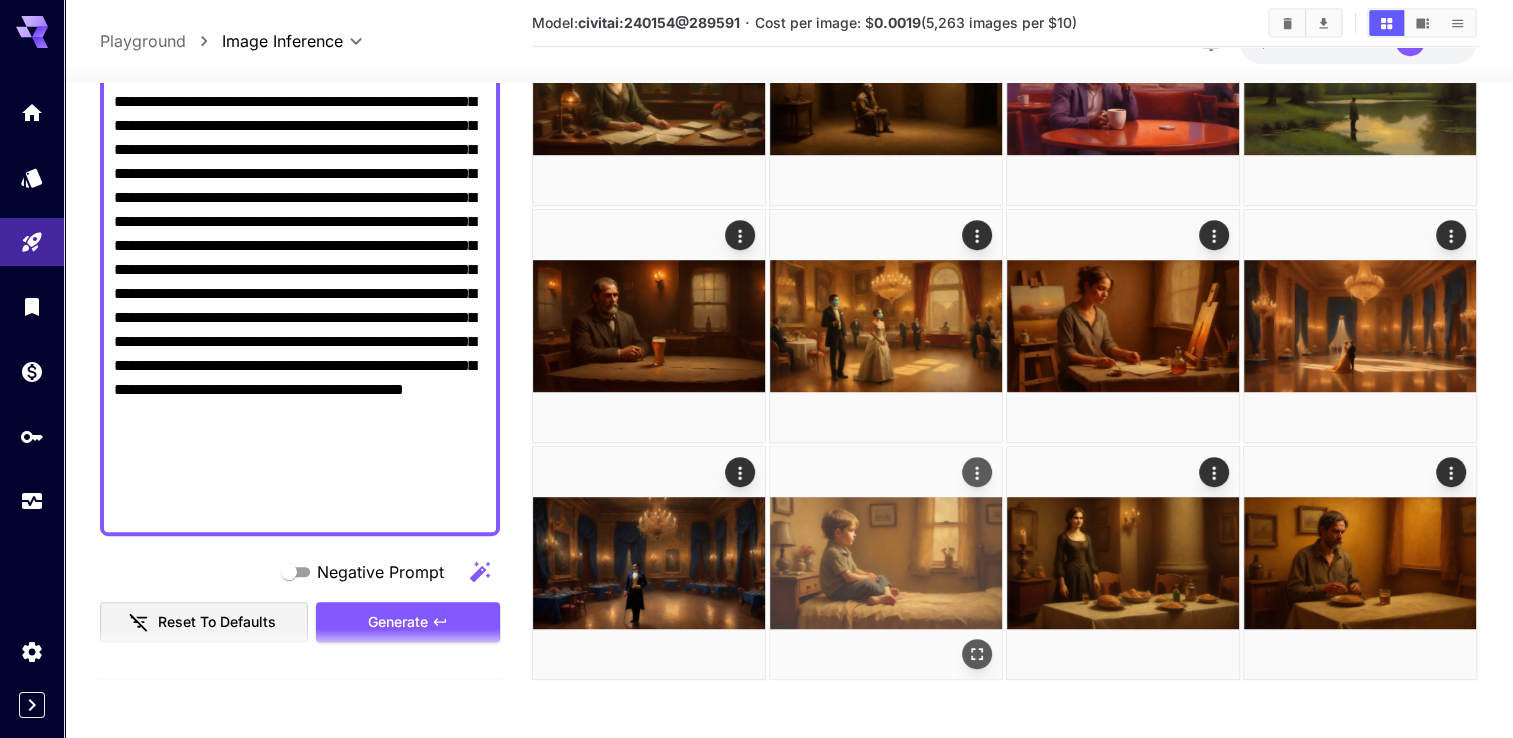 scroll, scrollTop: 900, scrollLeft: 0, axis: vertical 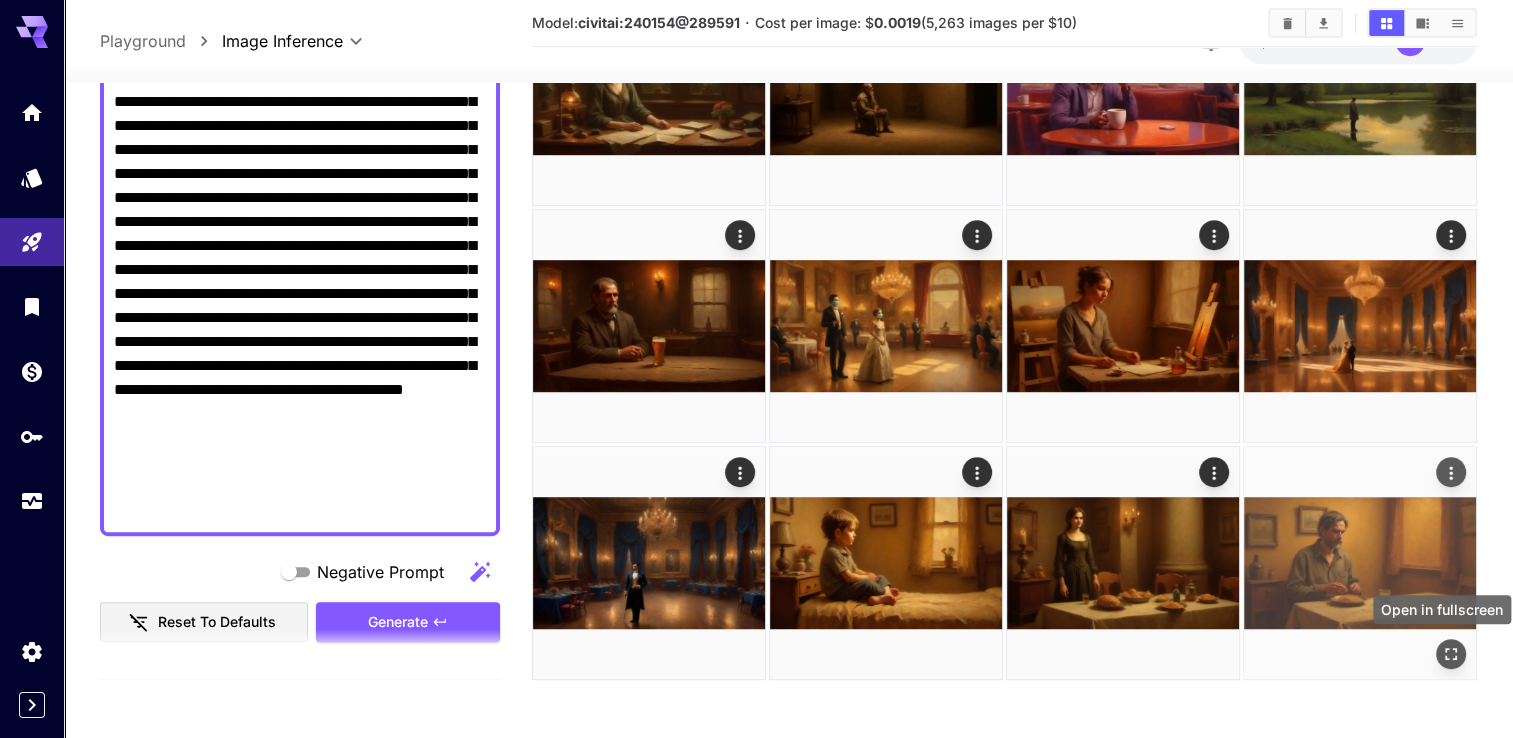 click 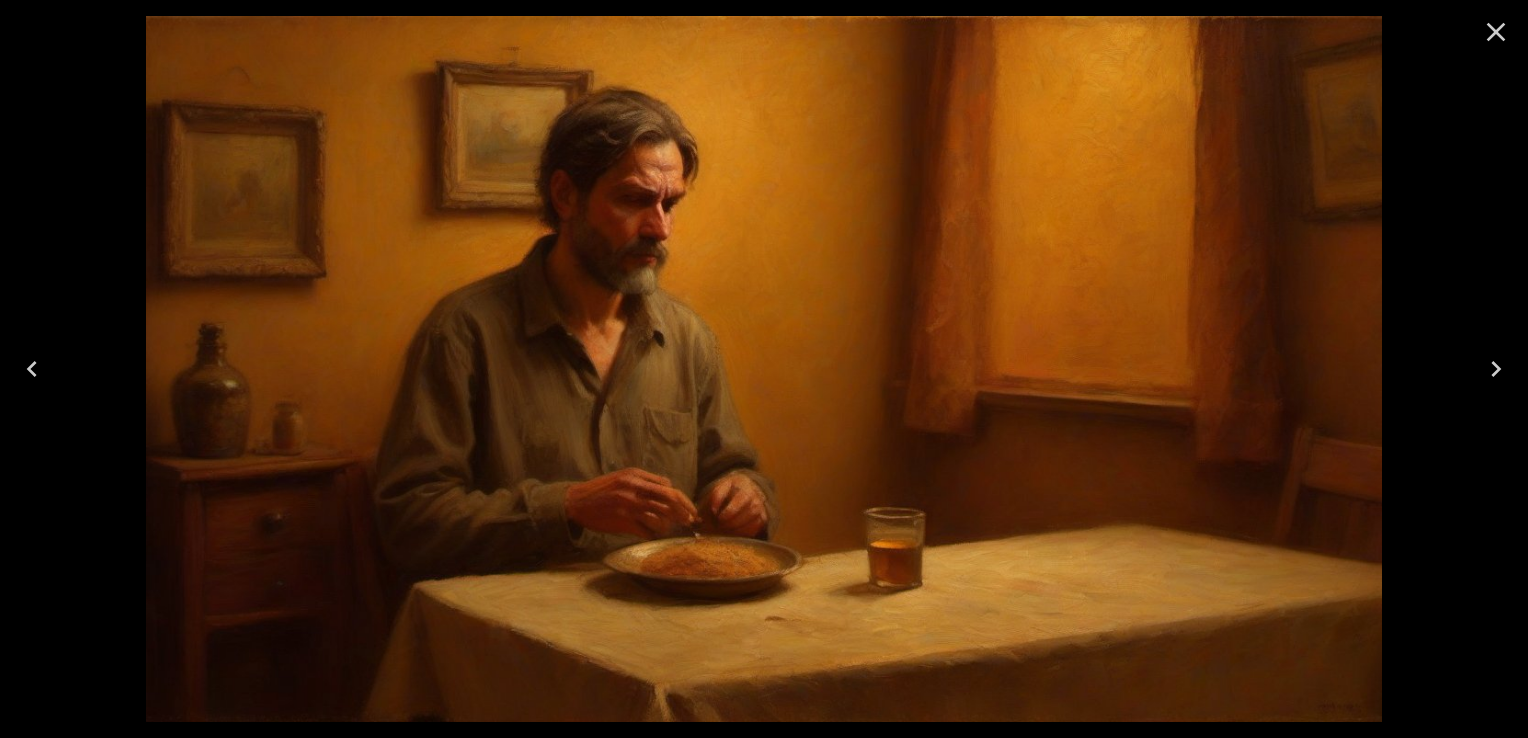 click 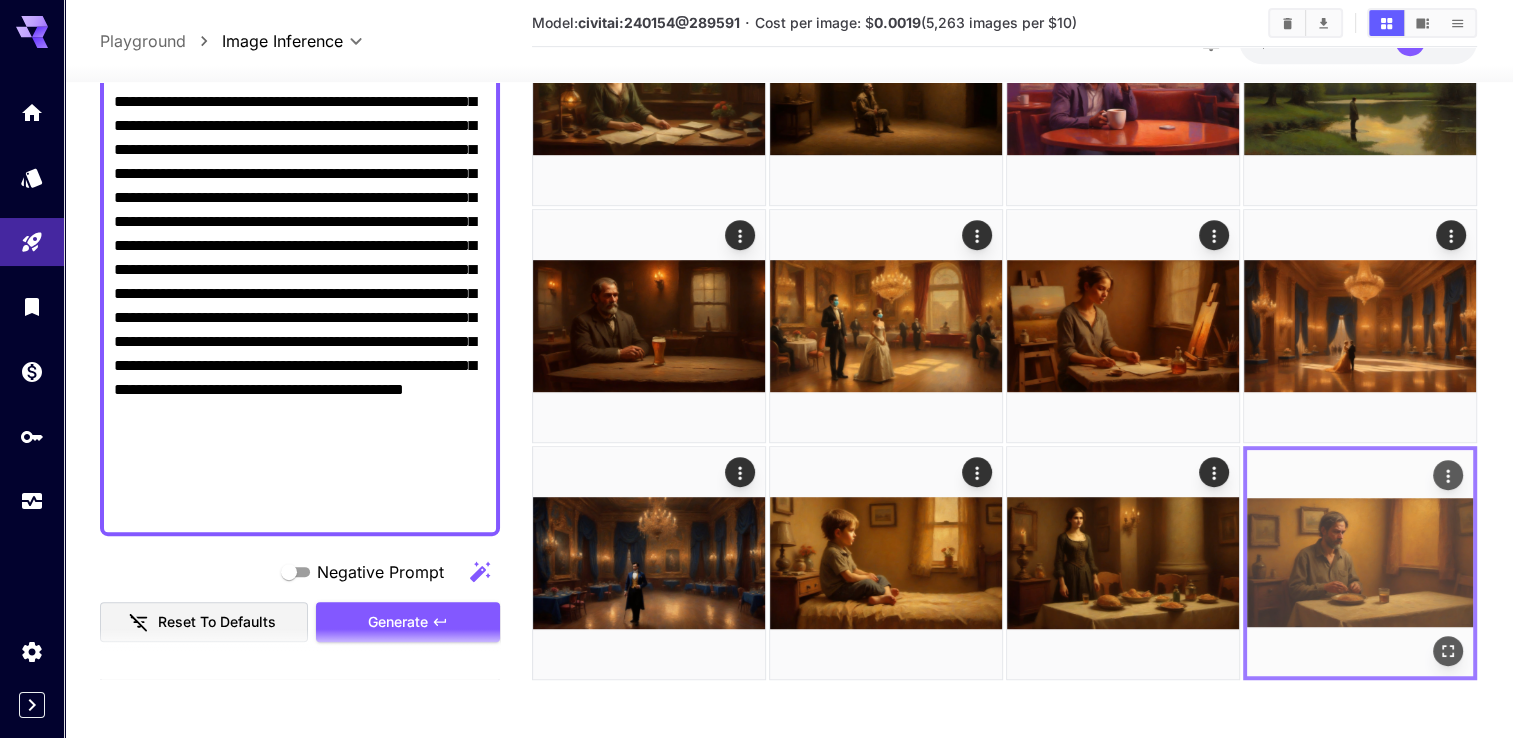click 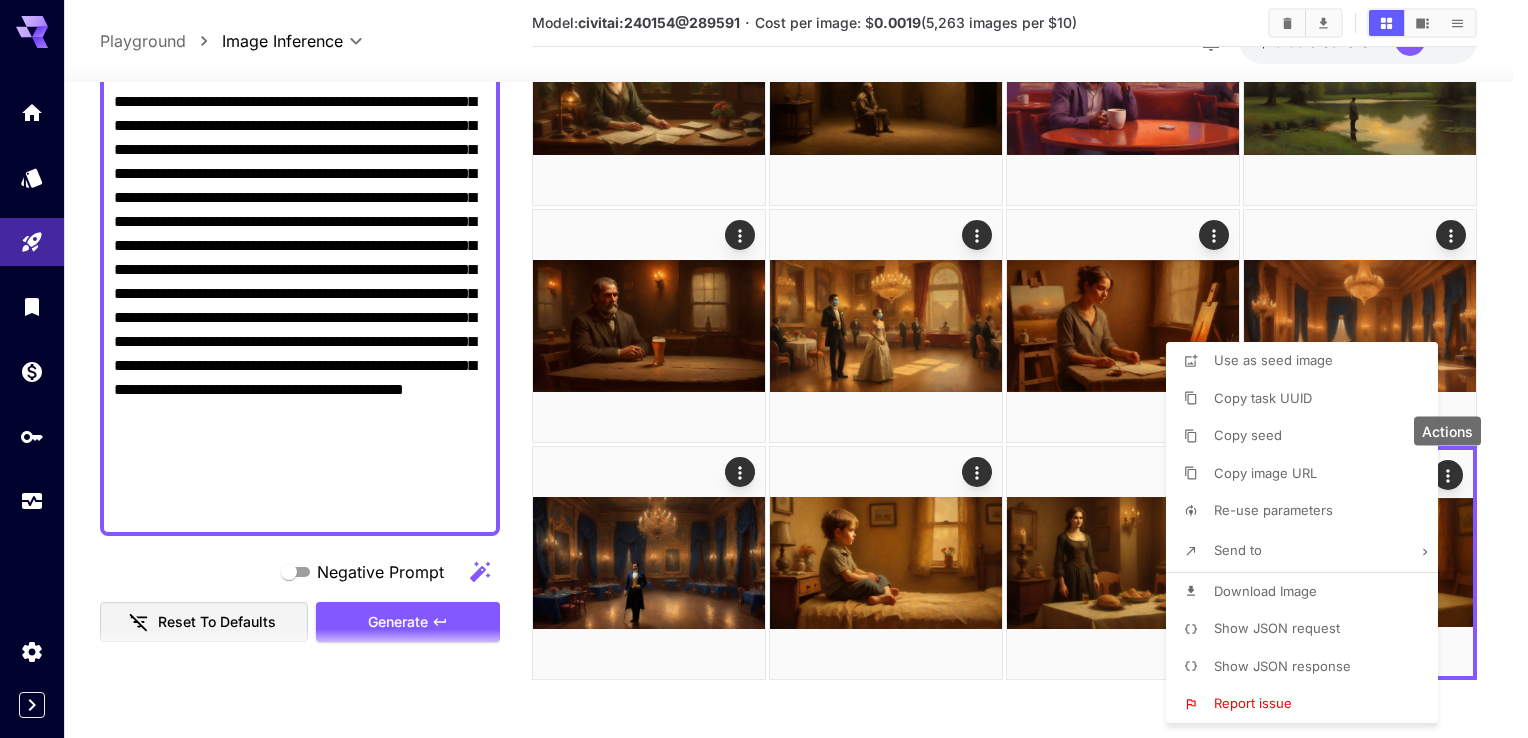 click on "Download Image" at bounding box center (1308, 592) 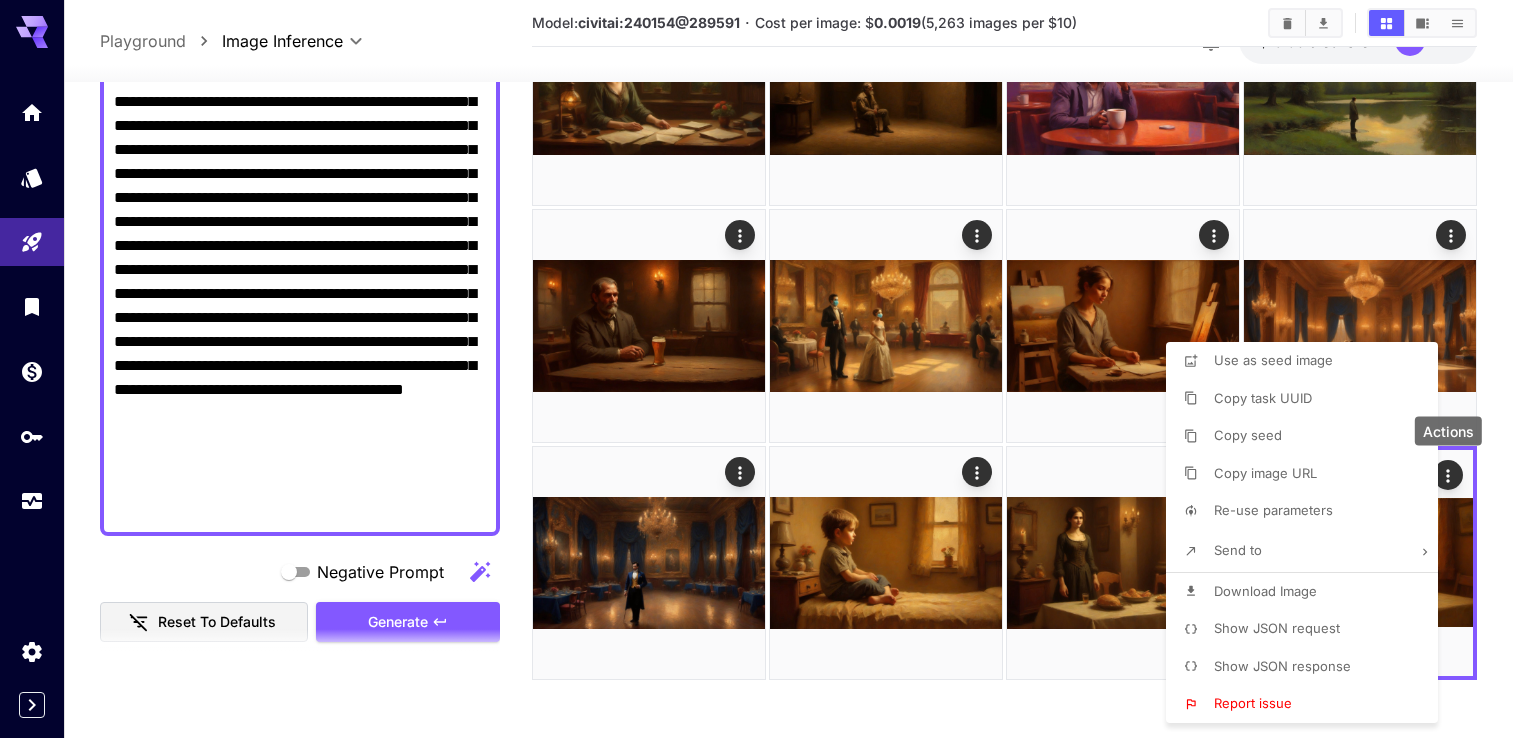 click at bounding box center [764, 369] 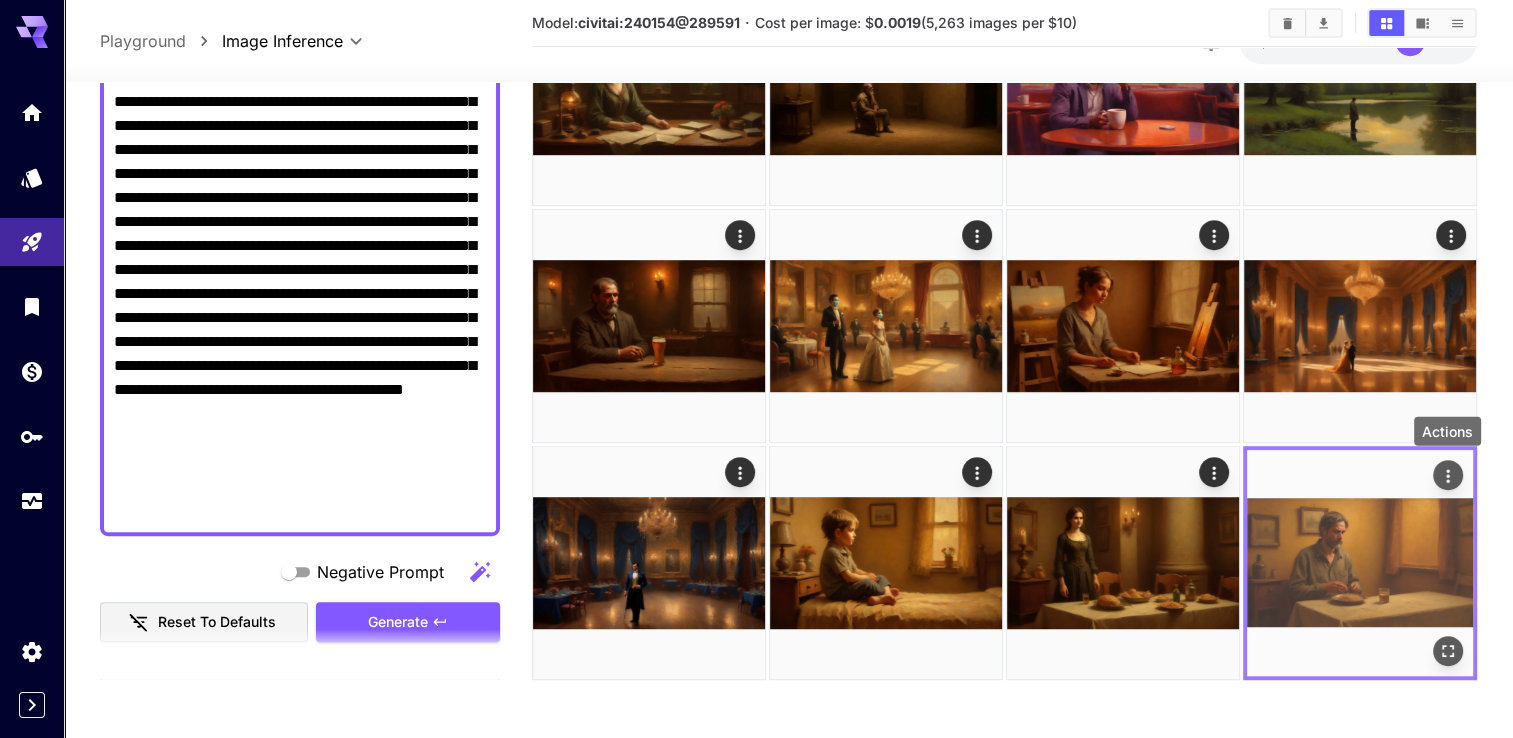 click 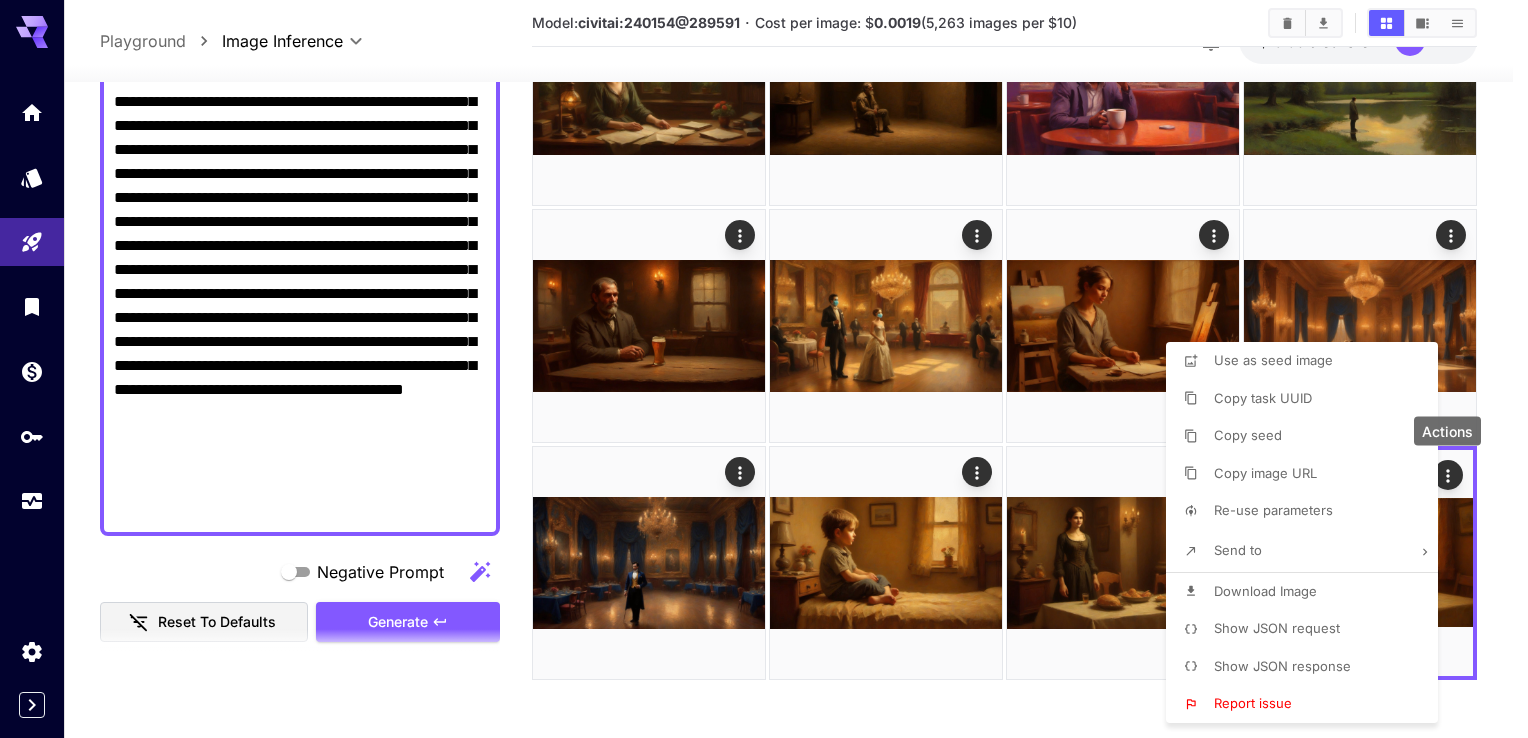 click on "Download Image" at bounding box center (1265, 591) 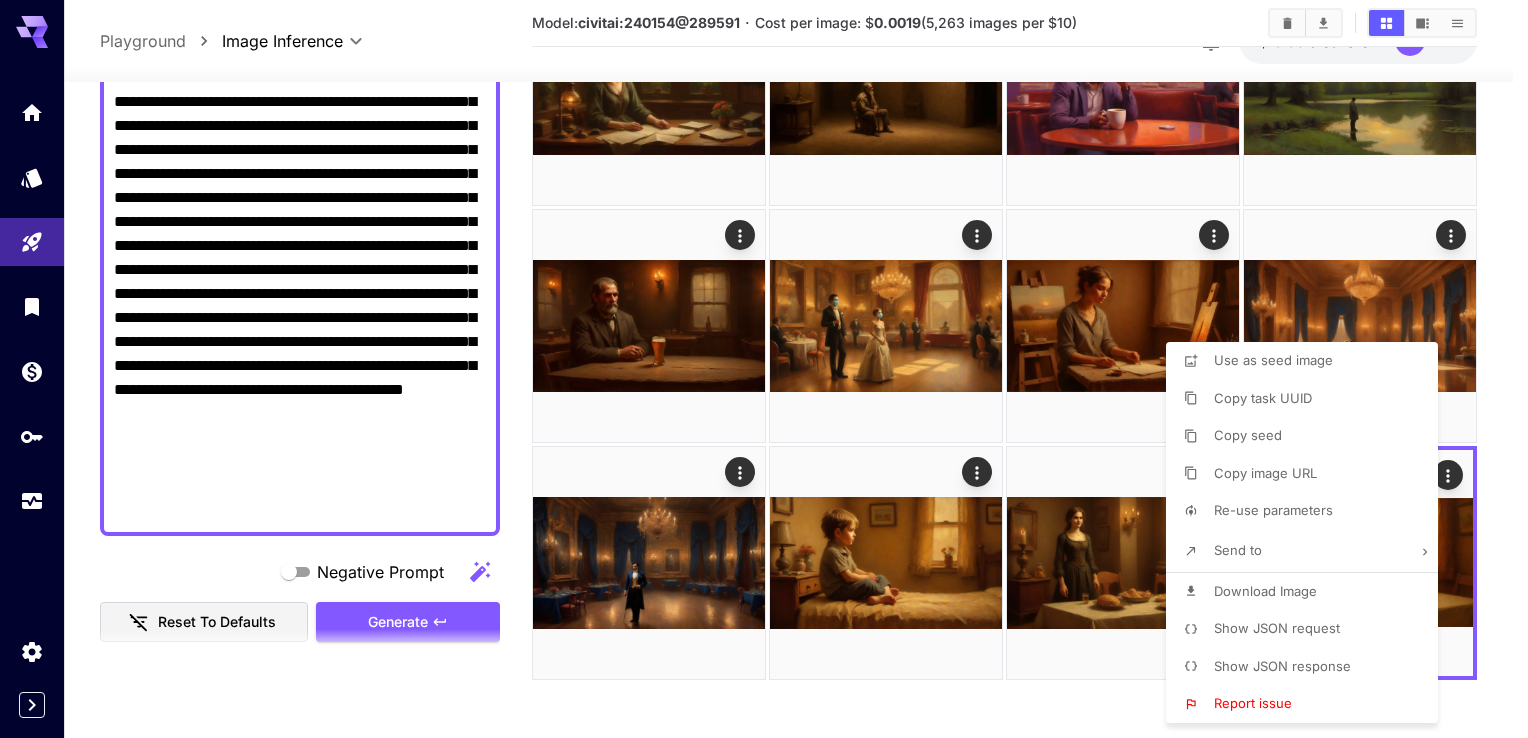 click at bounding box center [764, 369] 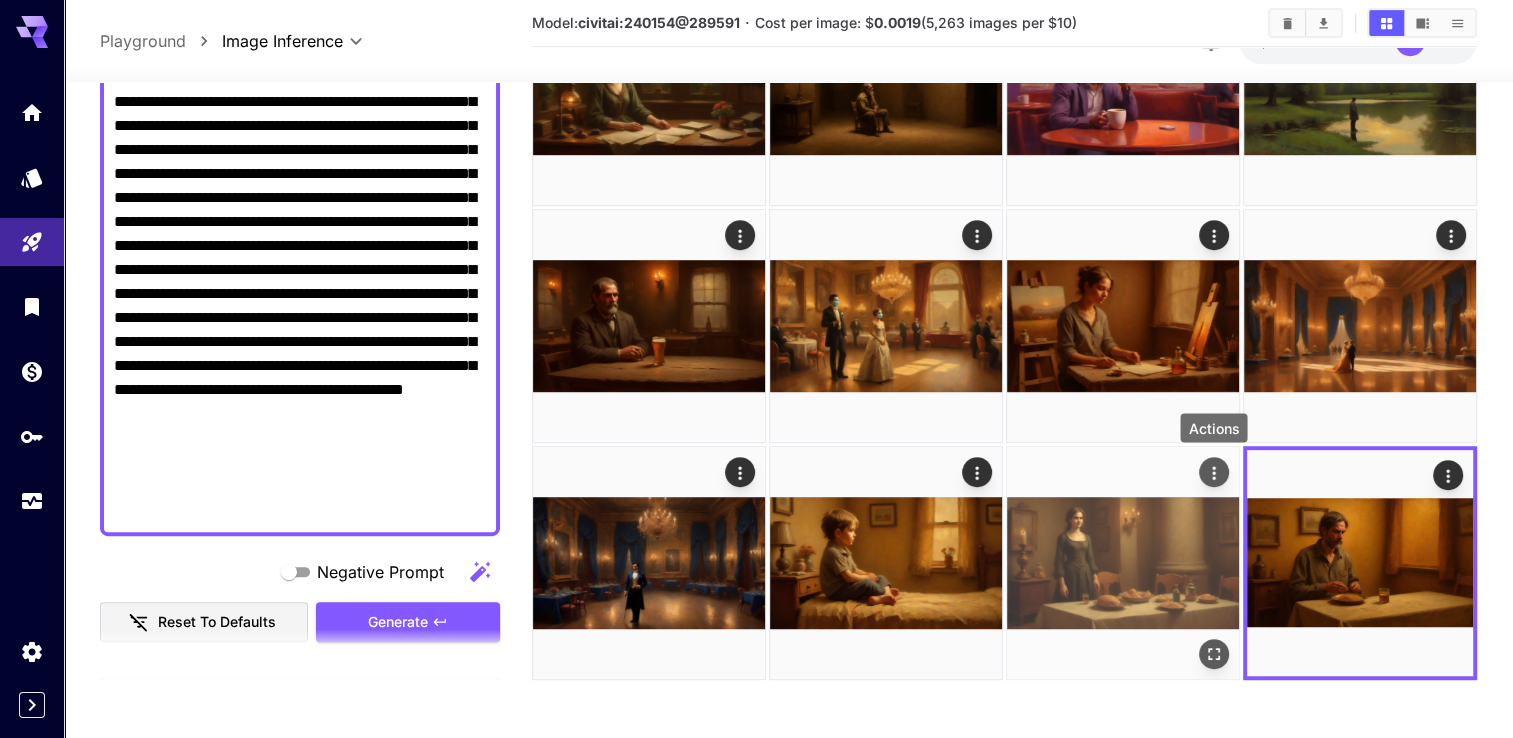 click 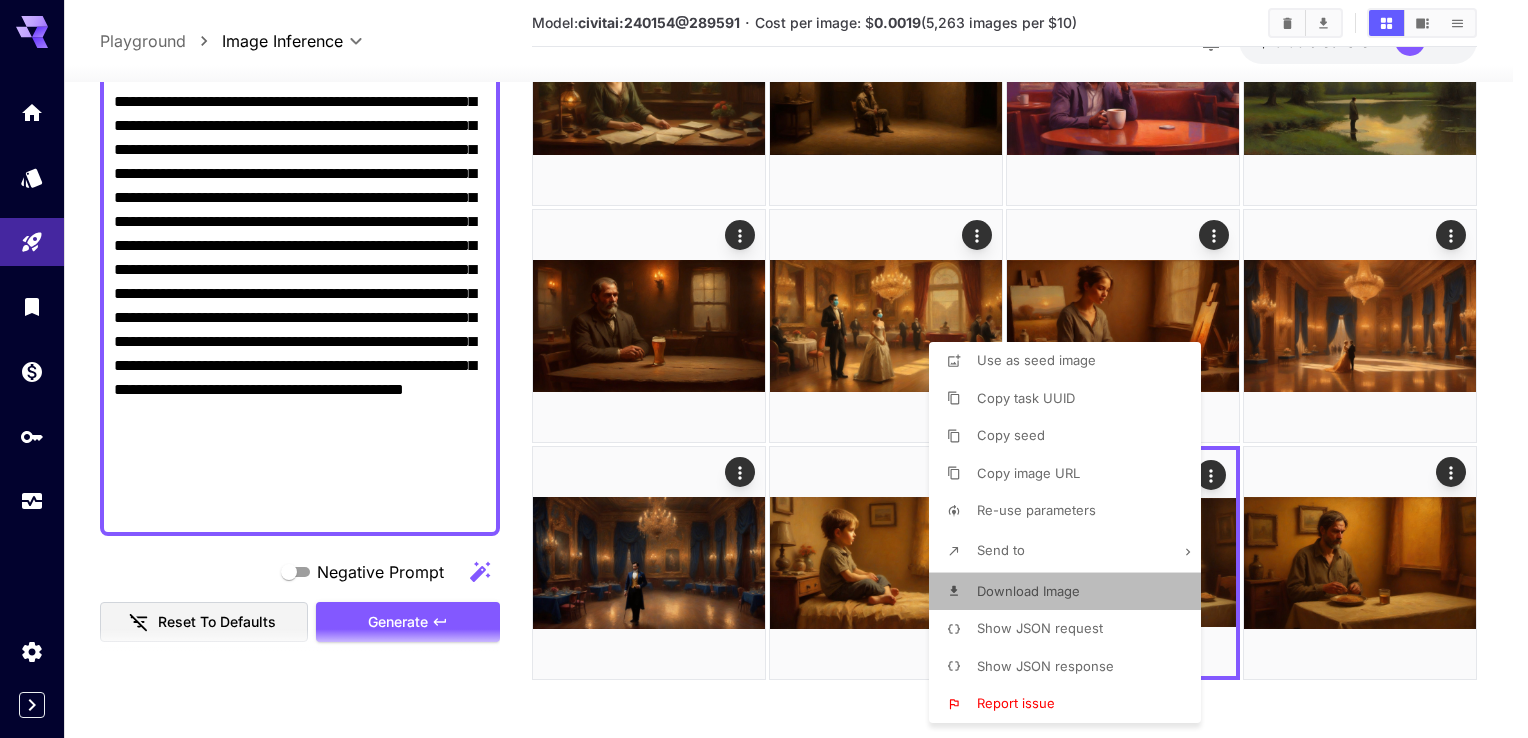 click on "Download Image" at bounding box center (1028, 591) 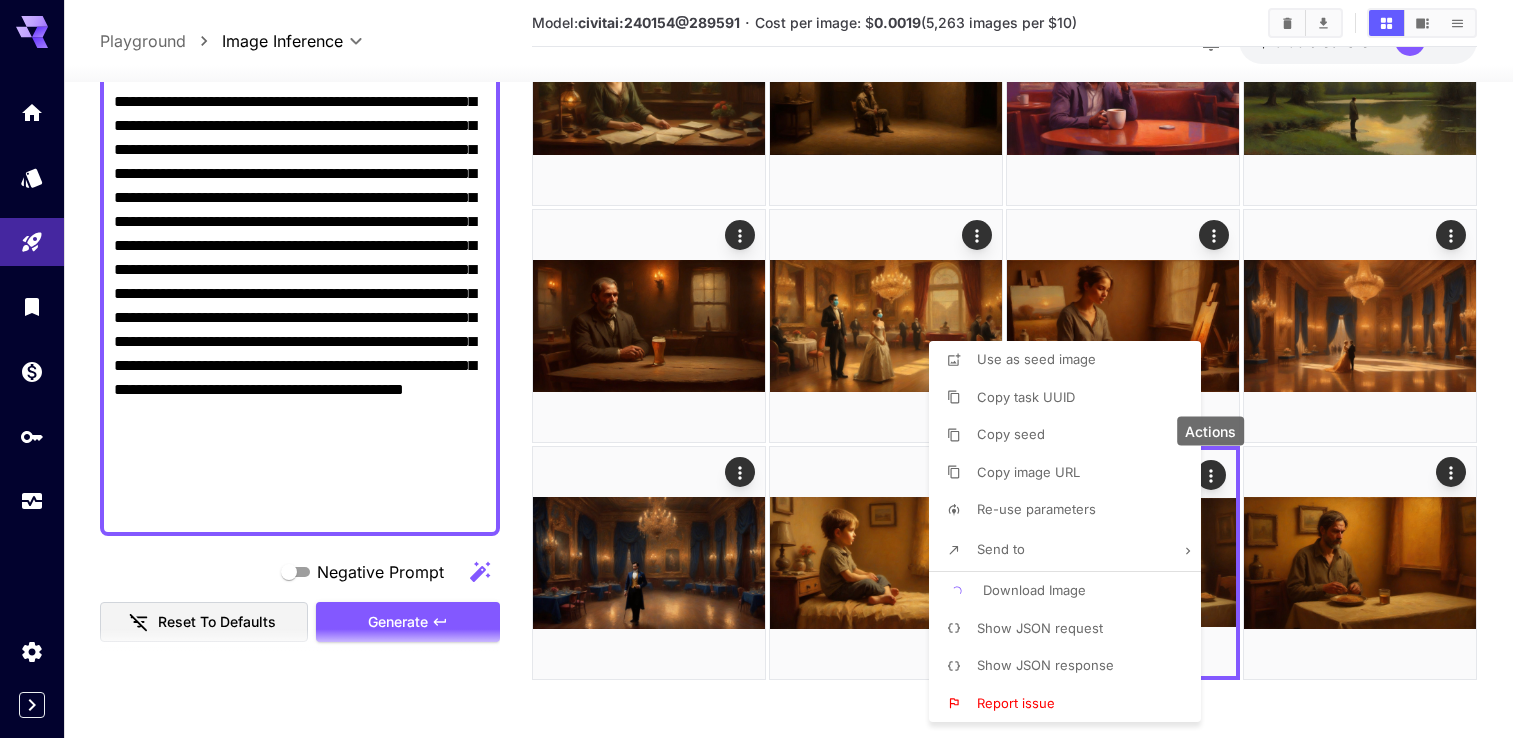 click at bounding box center (764, 369) 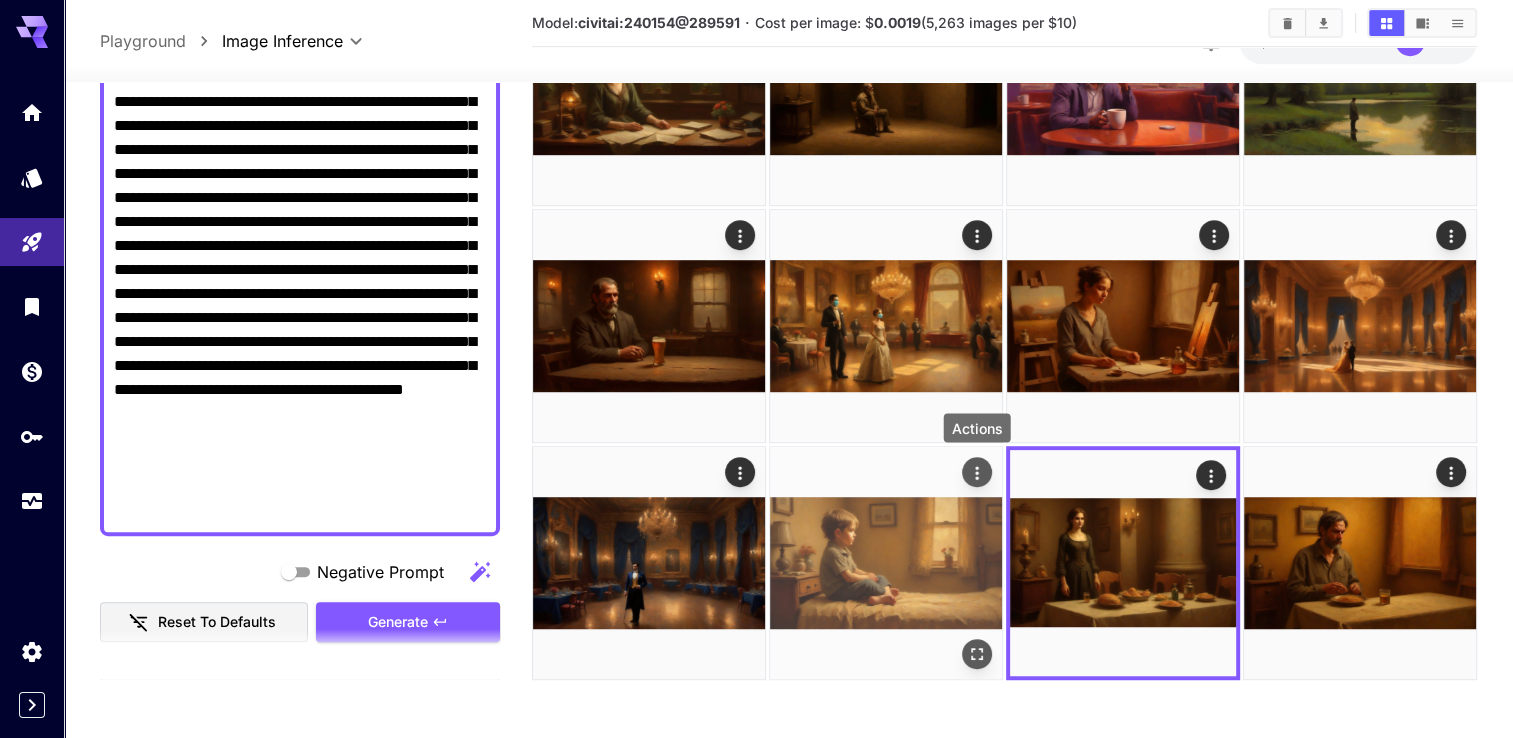 click 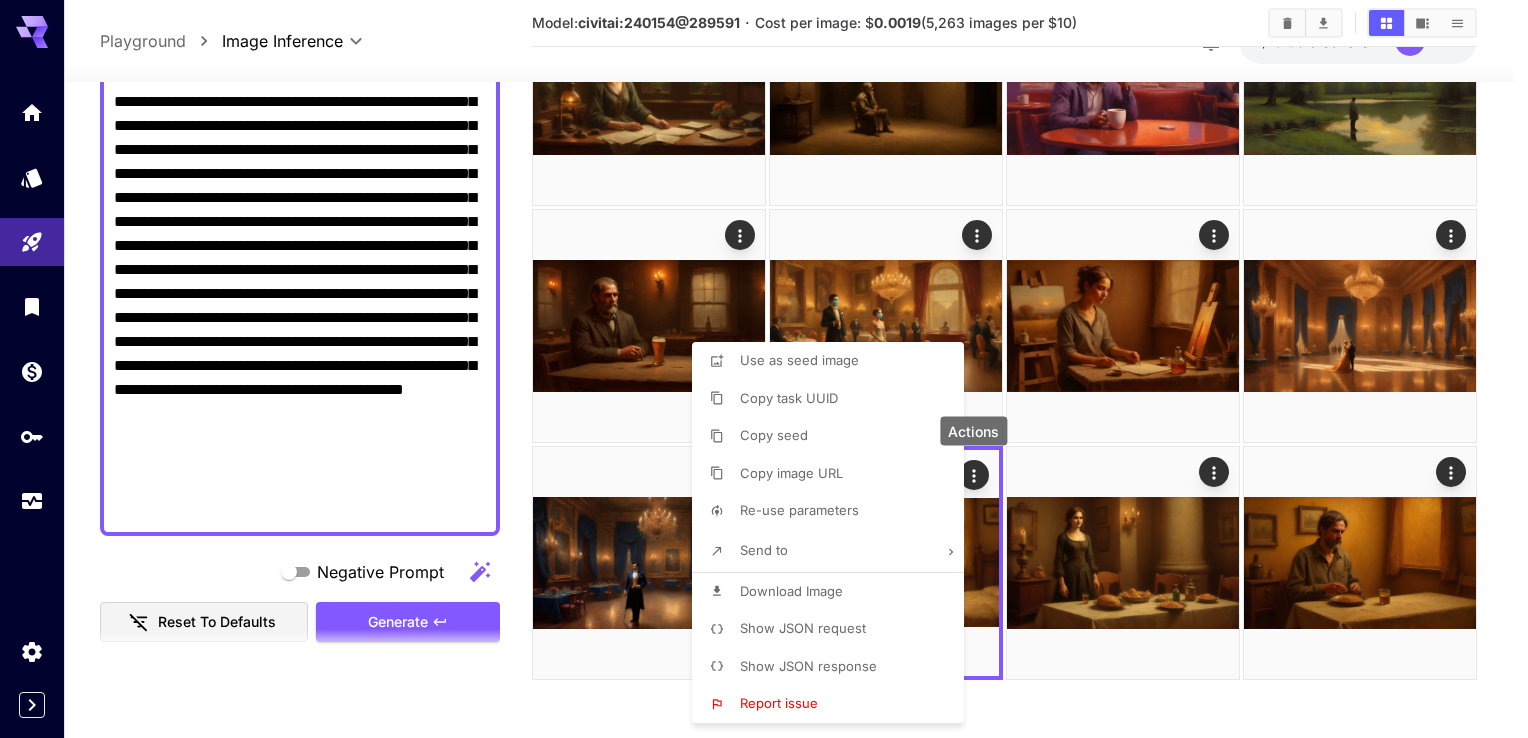 click on "Download Image" at bounding box center (834, 592) 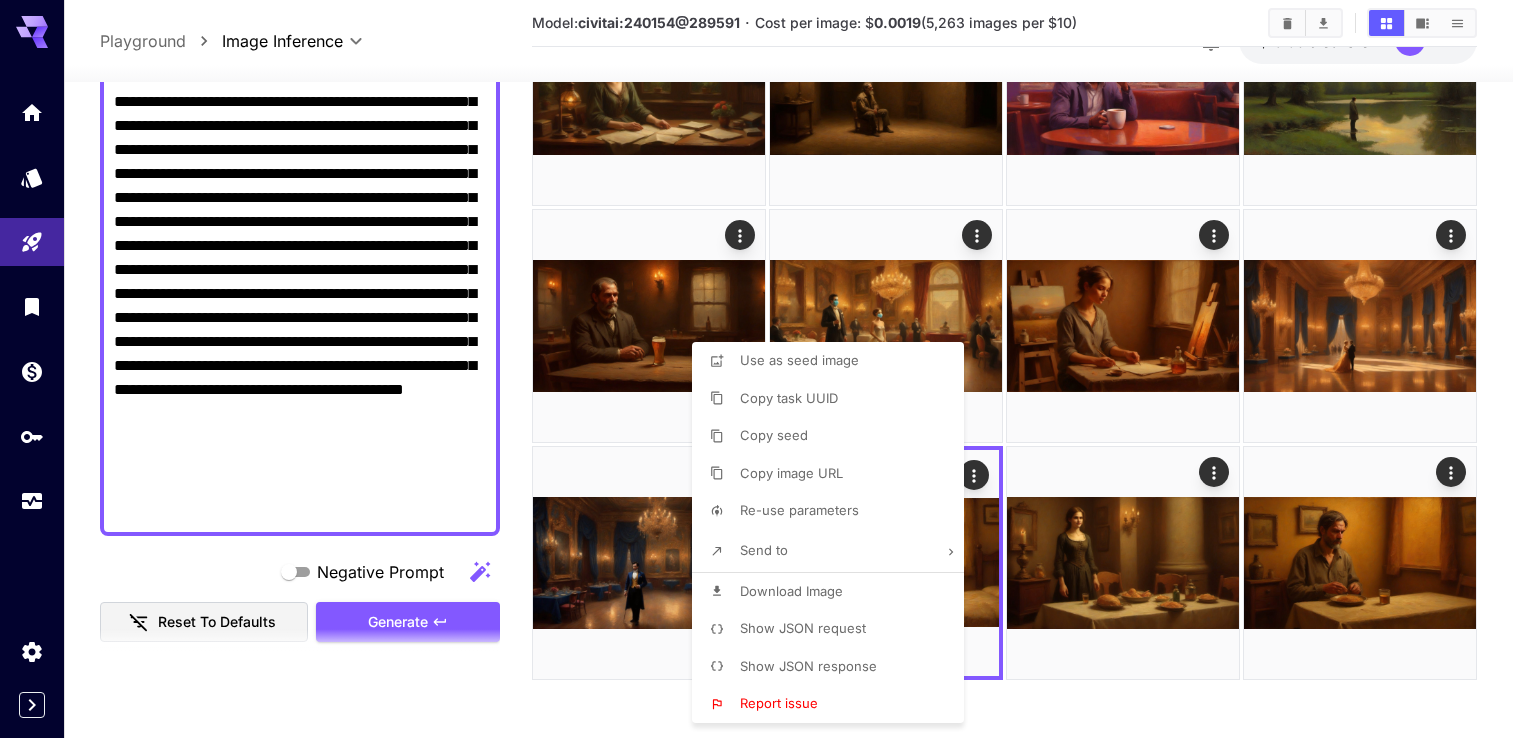 click at bounding box center (764, 369) 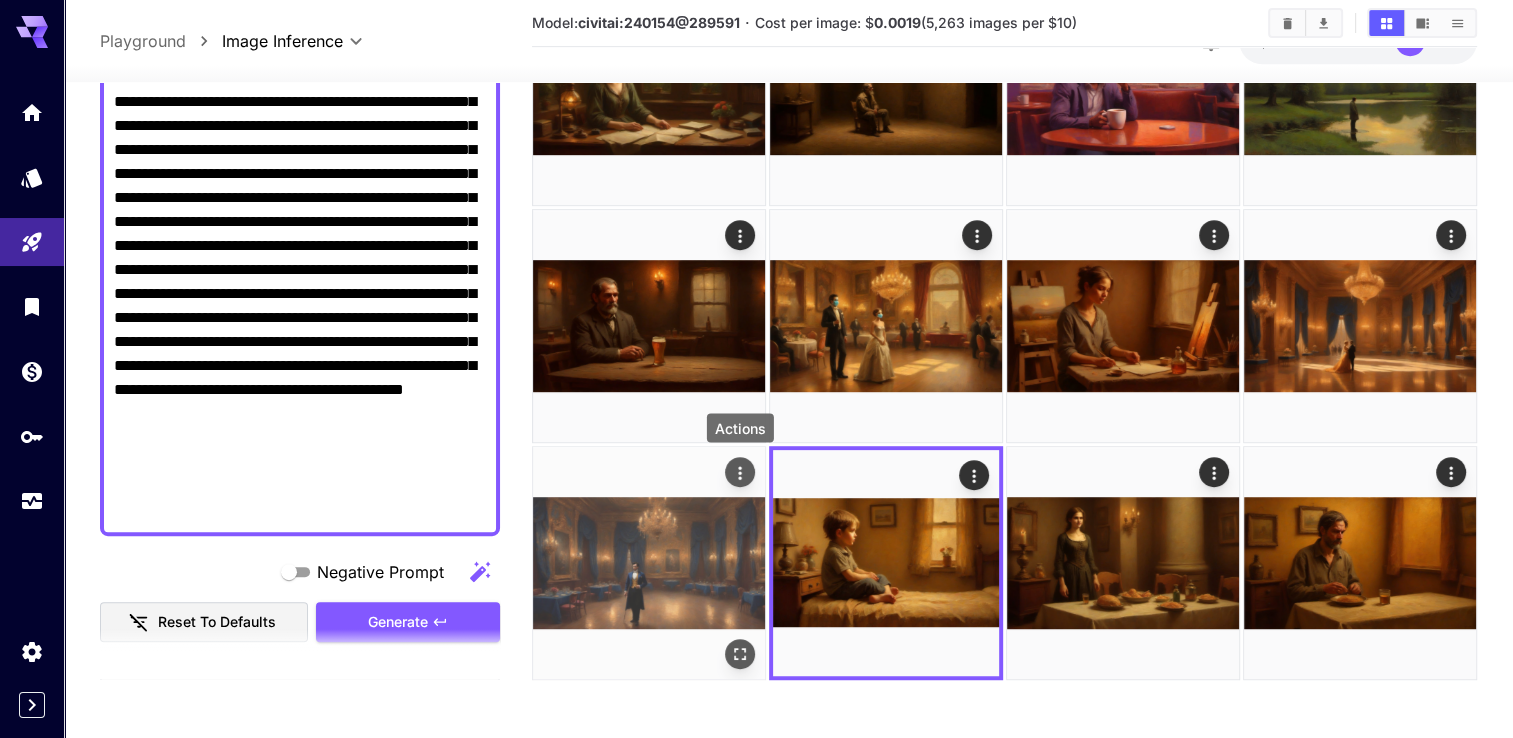 click 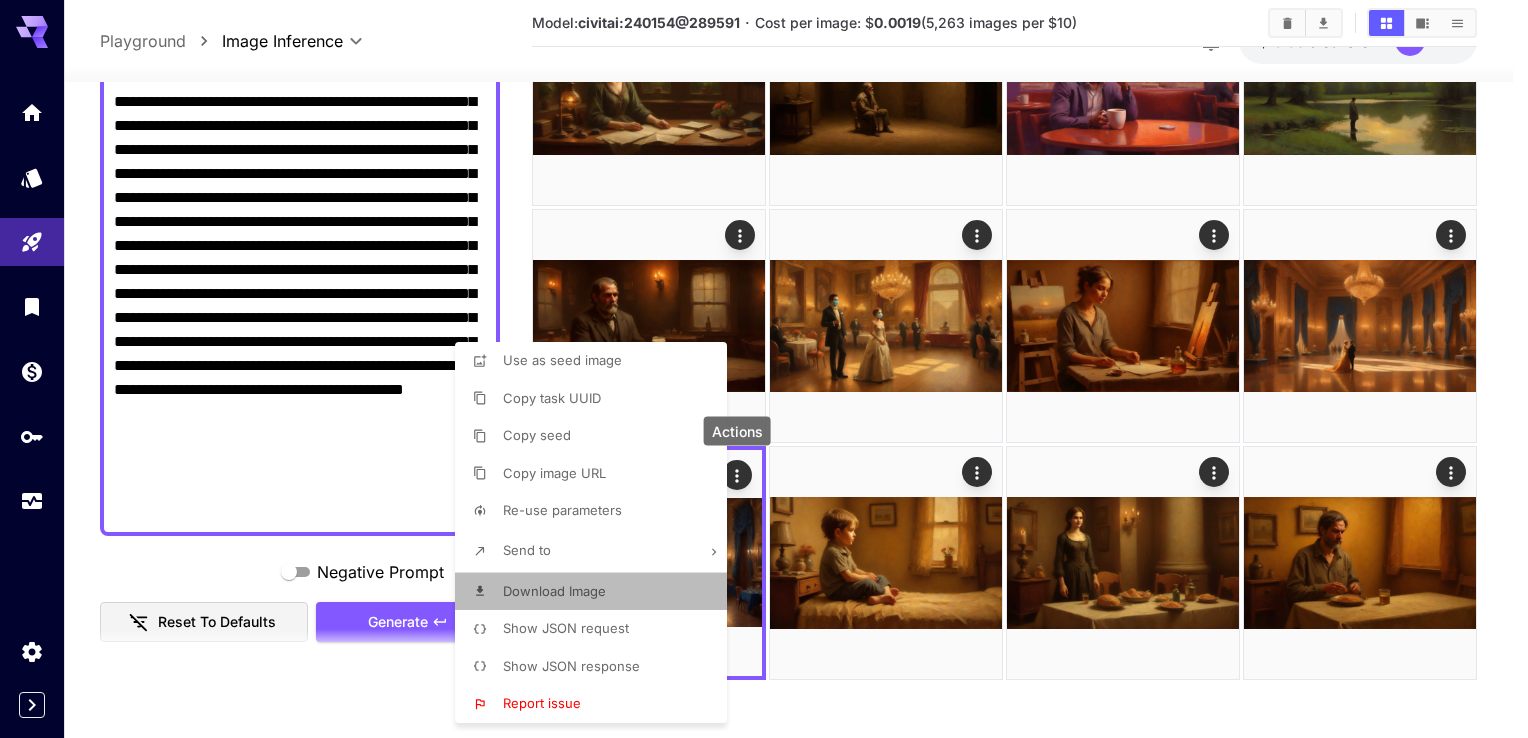 click on "Download Image" at bounding box center (554, 592) 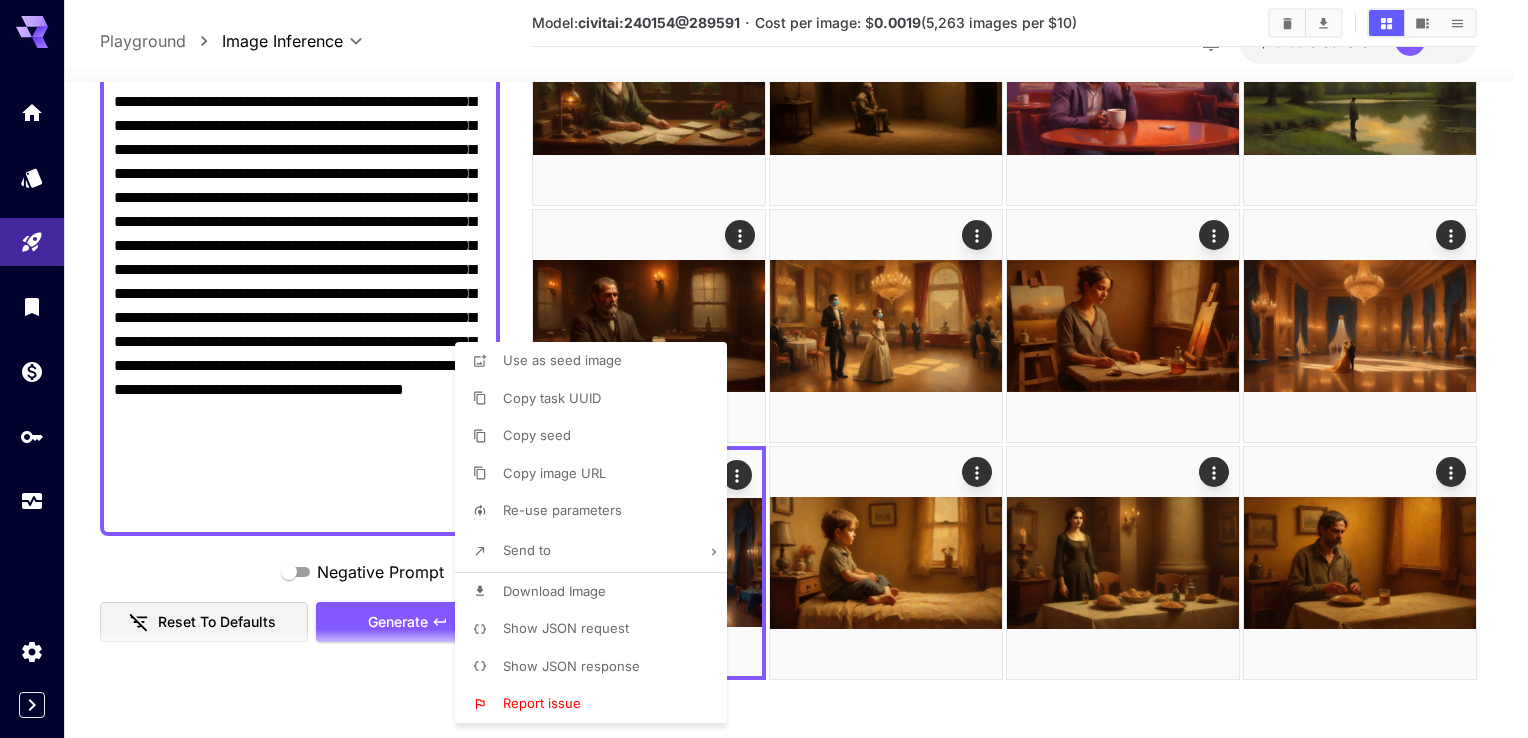 click at bounding box center (764, 369) 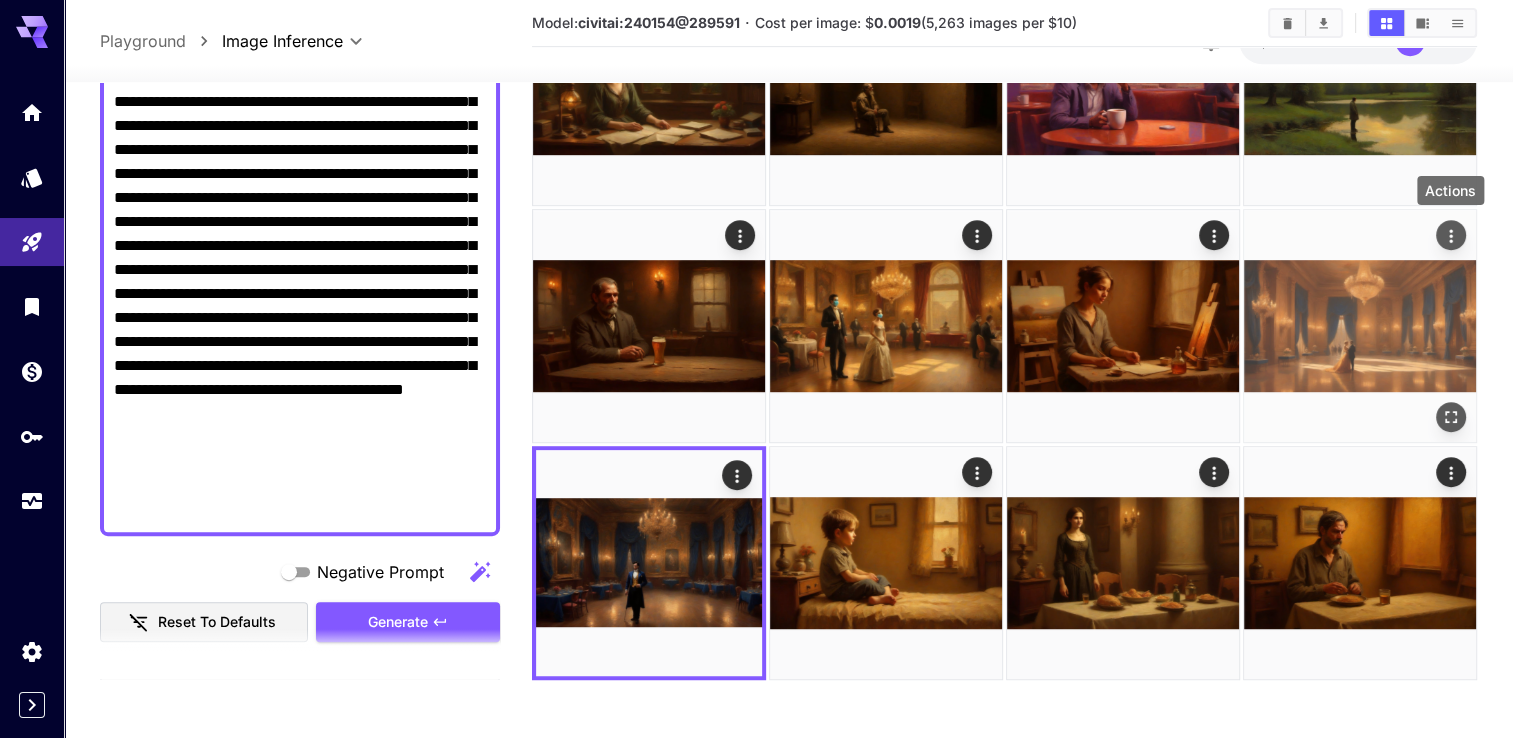 click 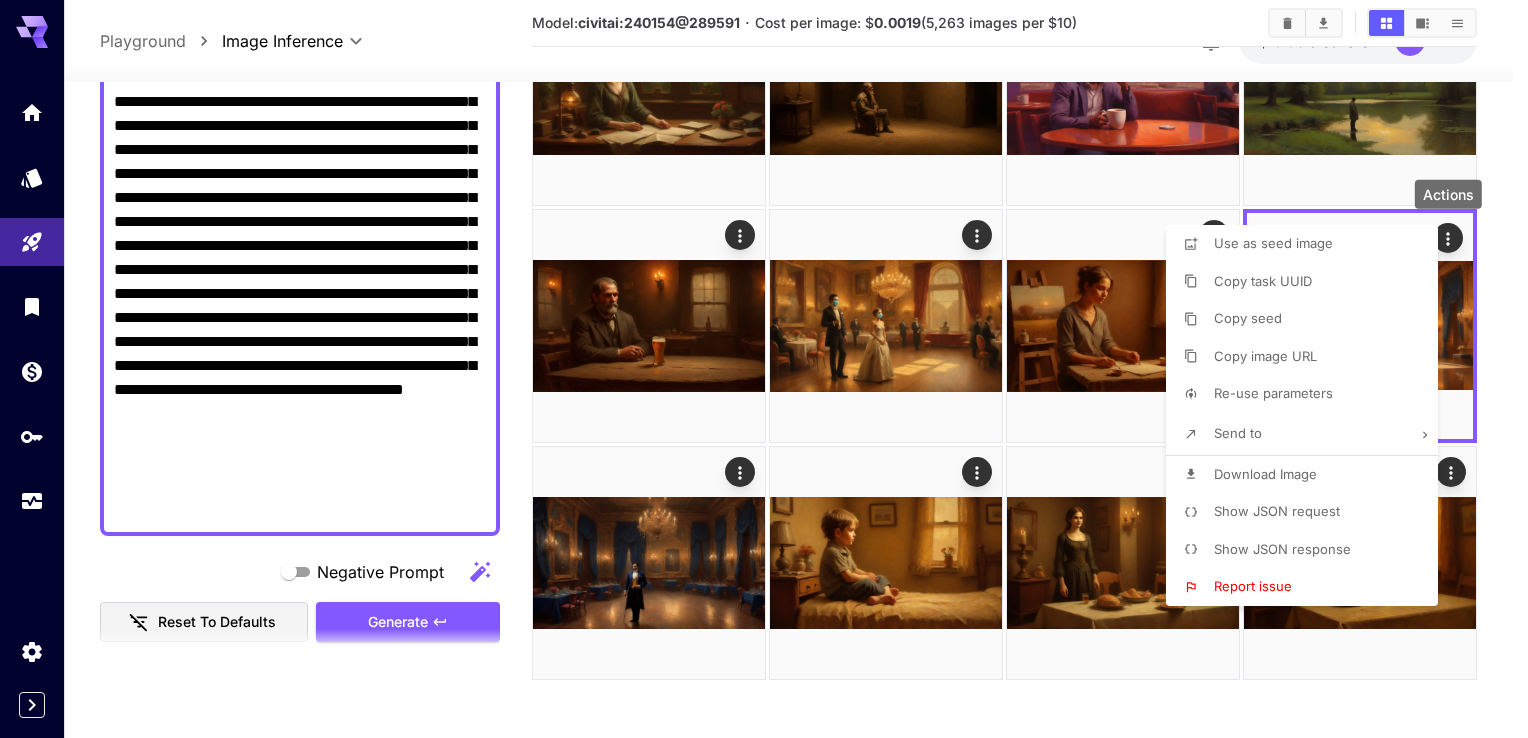 click on "Download Image" at bounding box center (1265, 474) 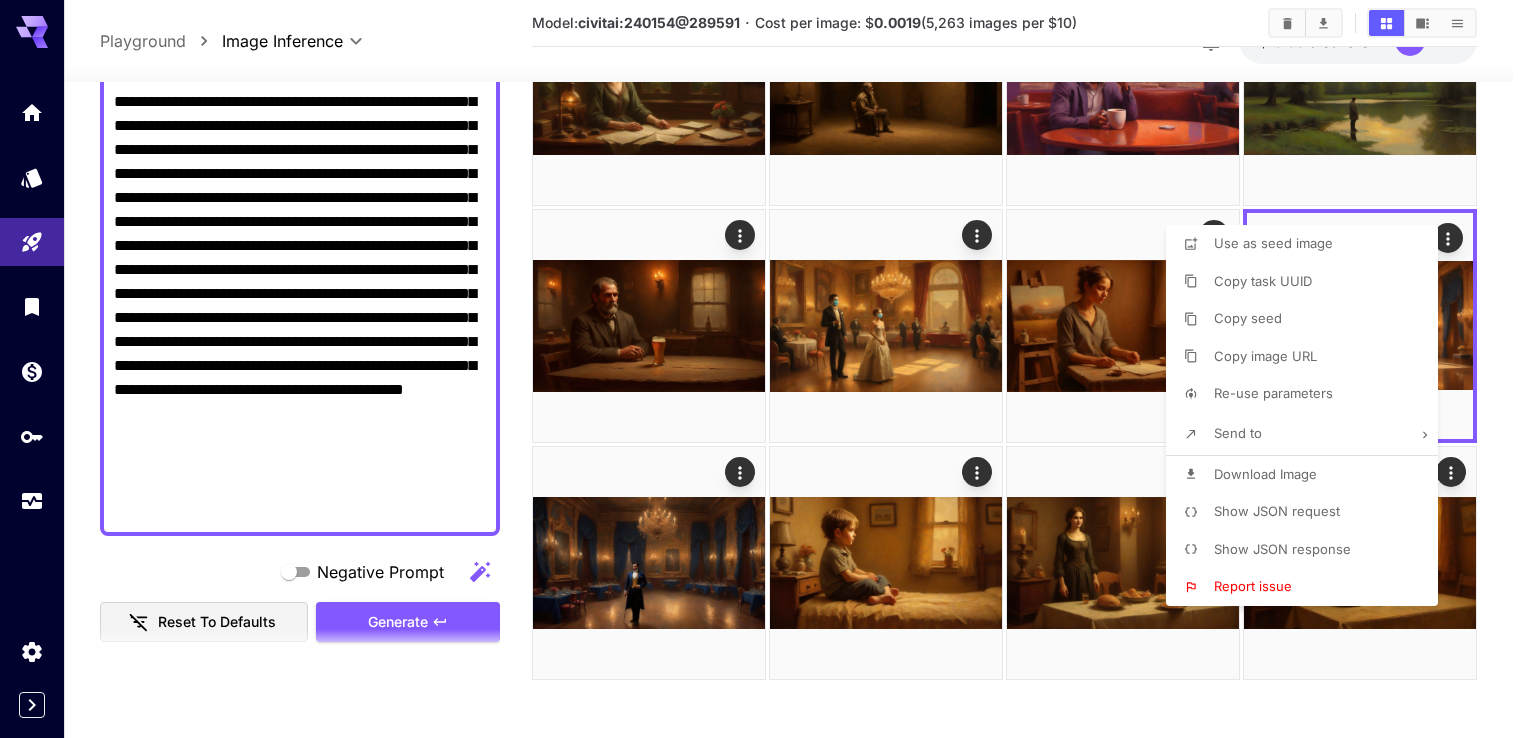 click at bounding box center (764, 369) 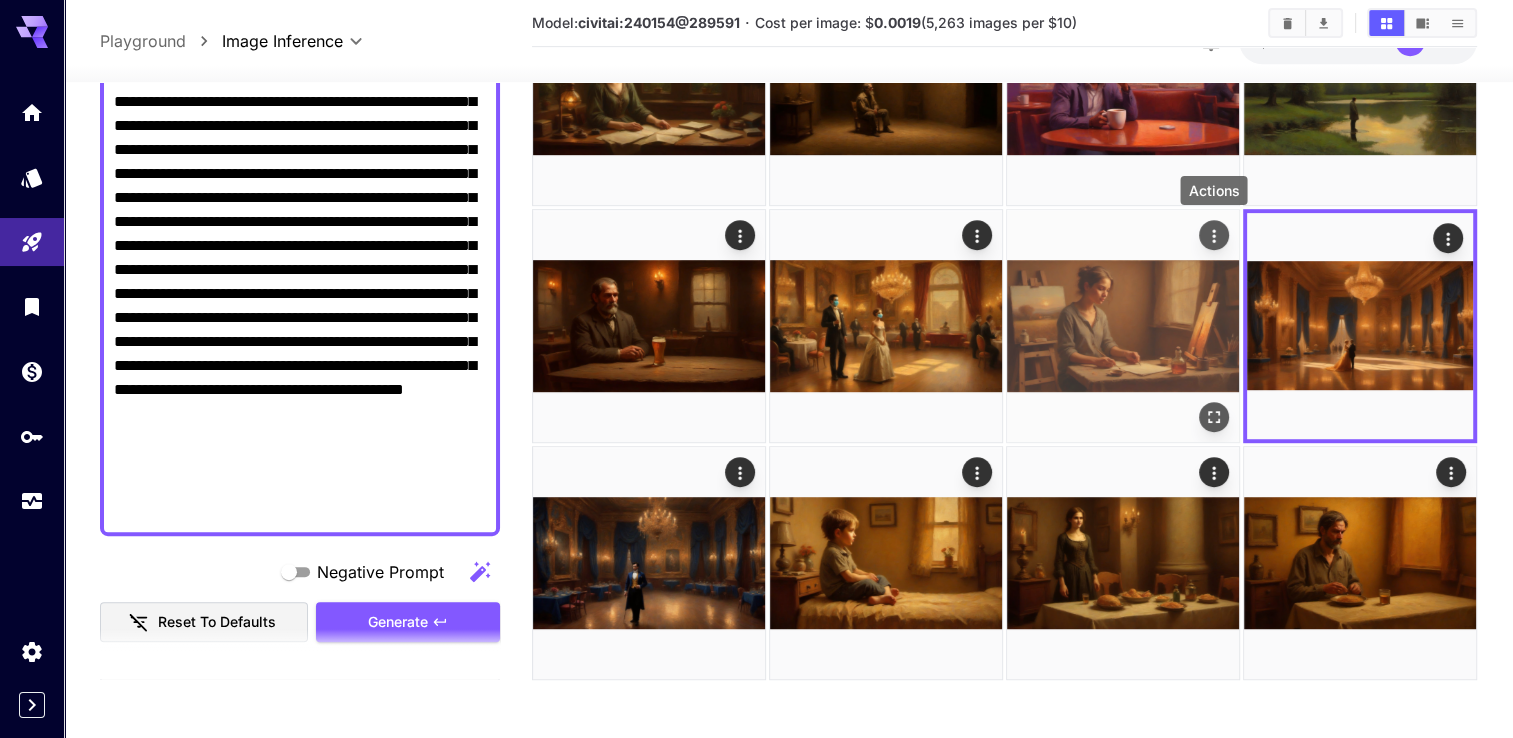 click 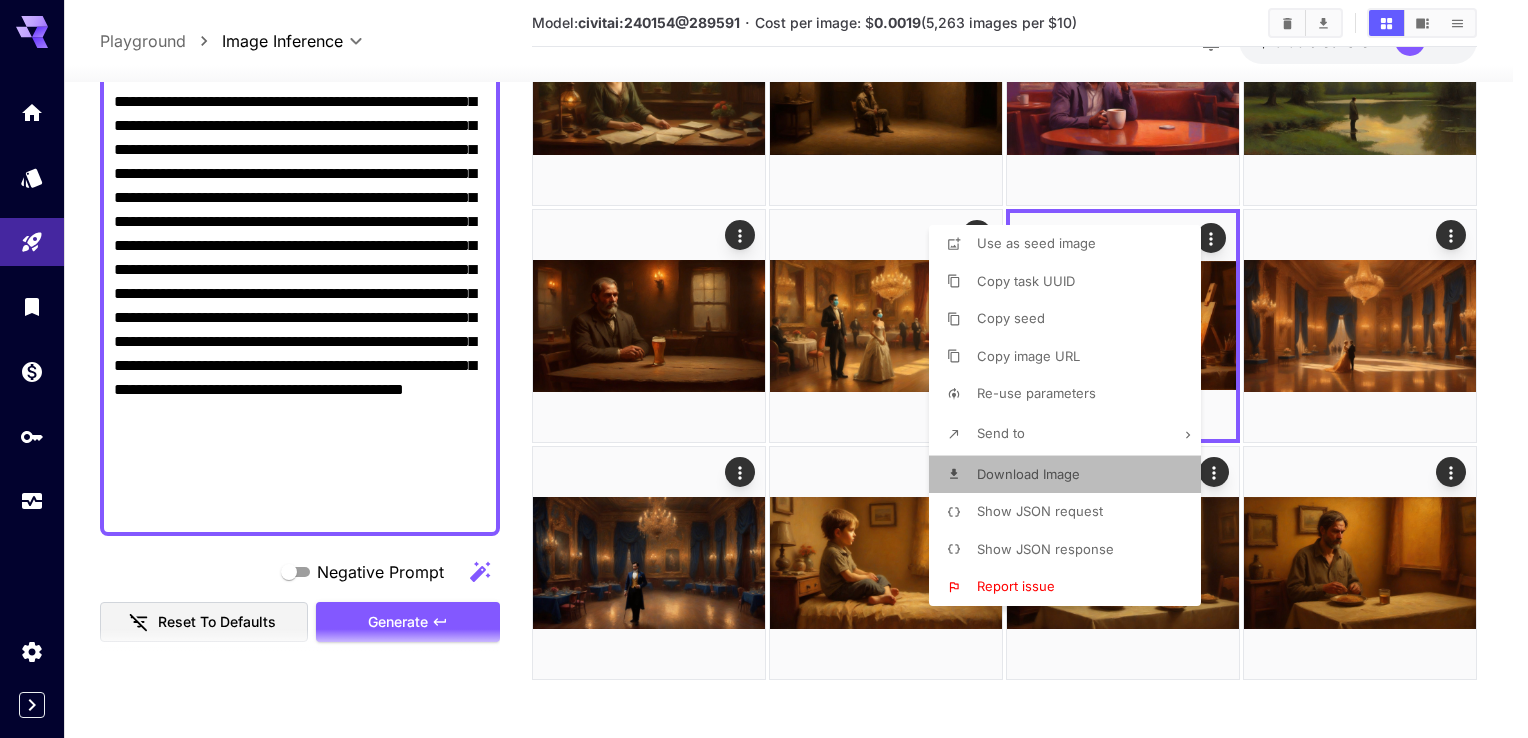 click on "Download Image" at bounding box center [1028, 474] 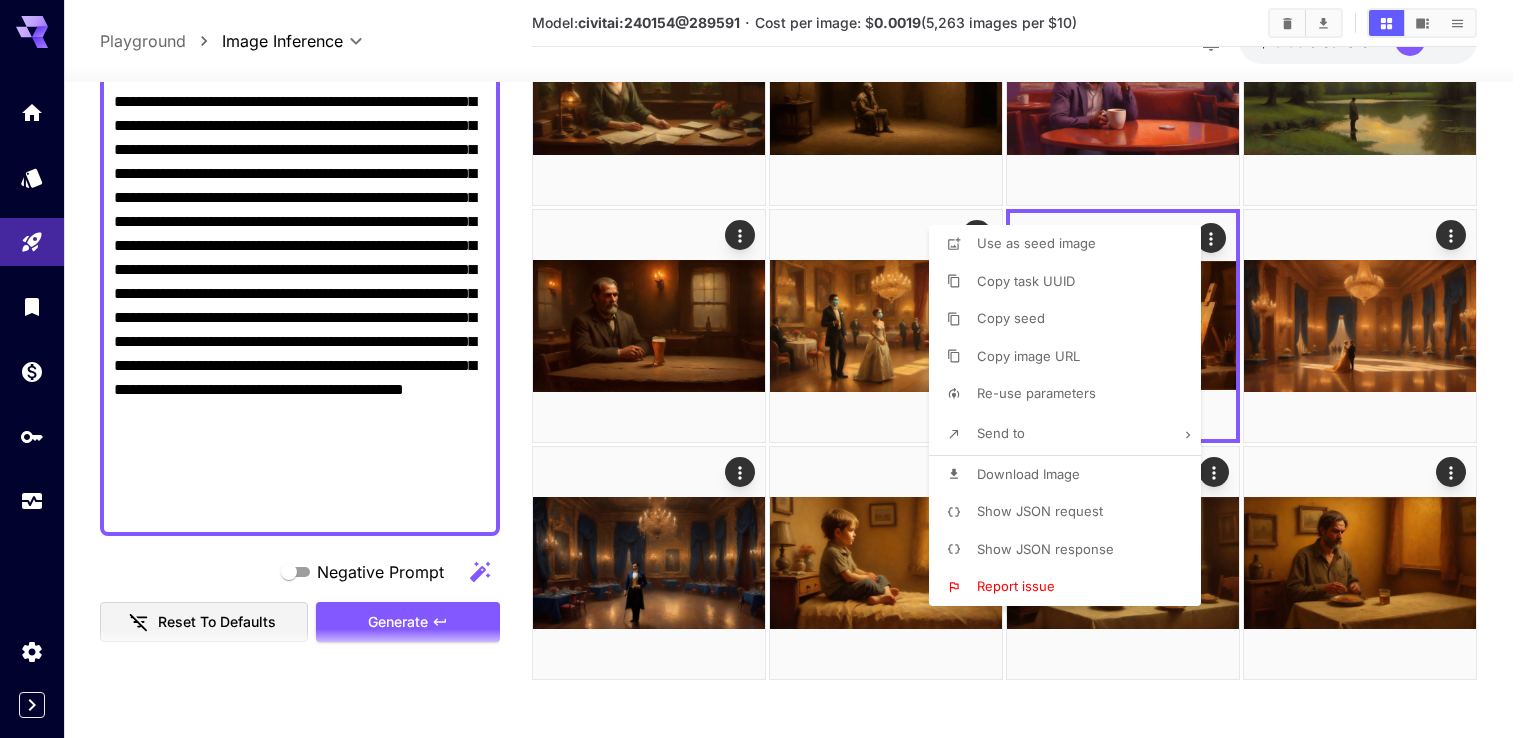 click at bounding box center (764, 369) 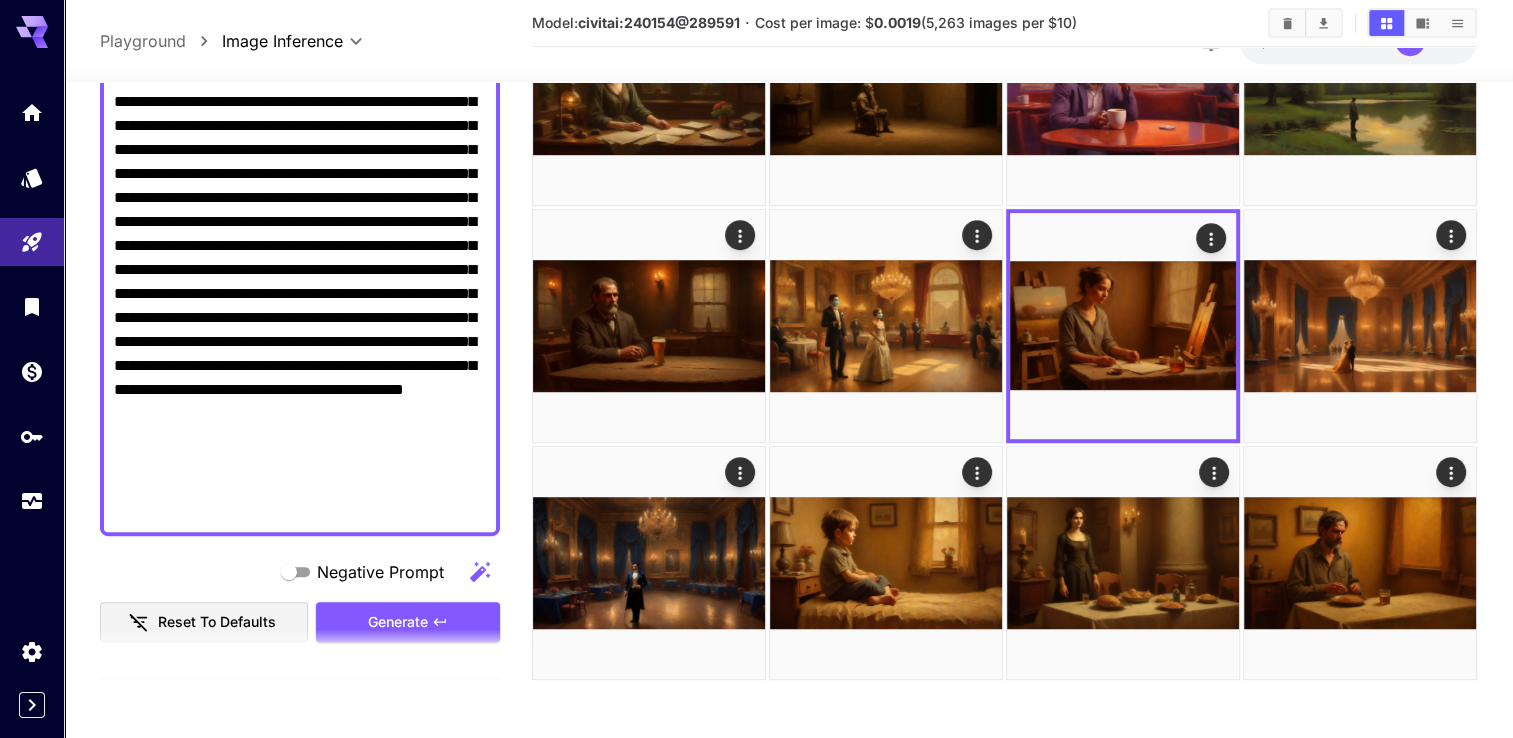 click on "**********" at bounding box center (788, -40) 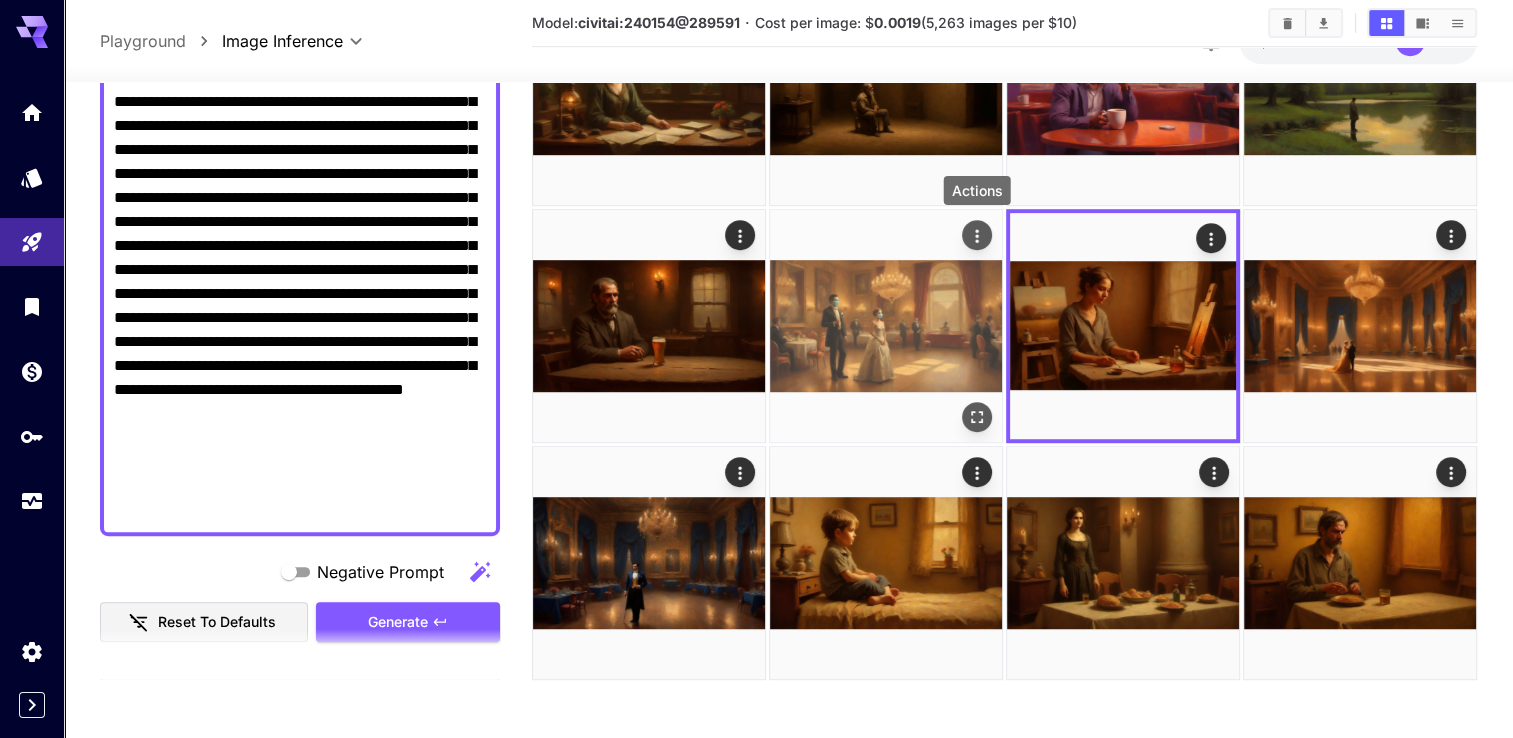 click 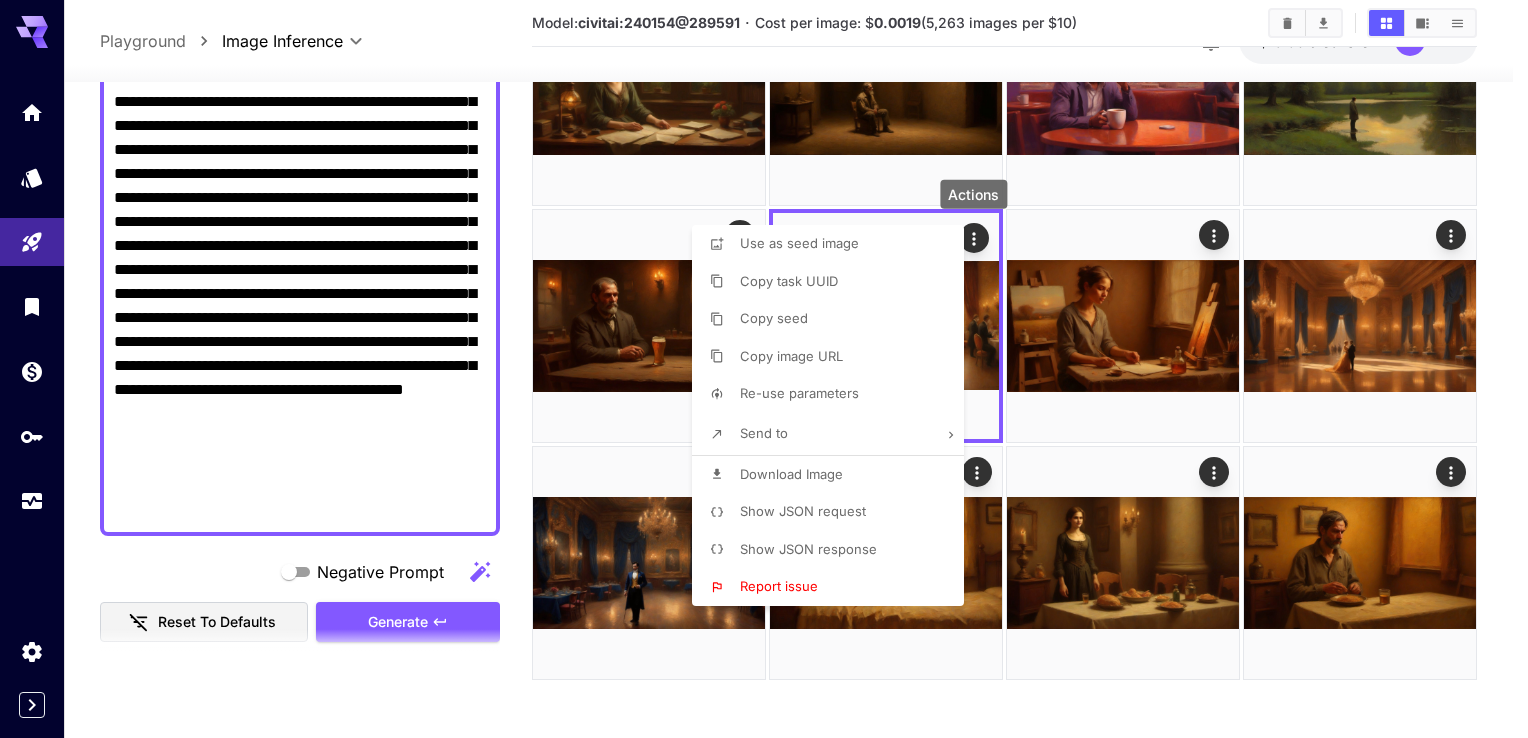 click on "Download Image" at bounding box center [791, 474] 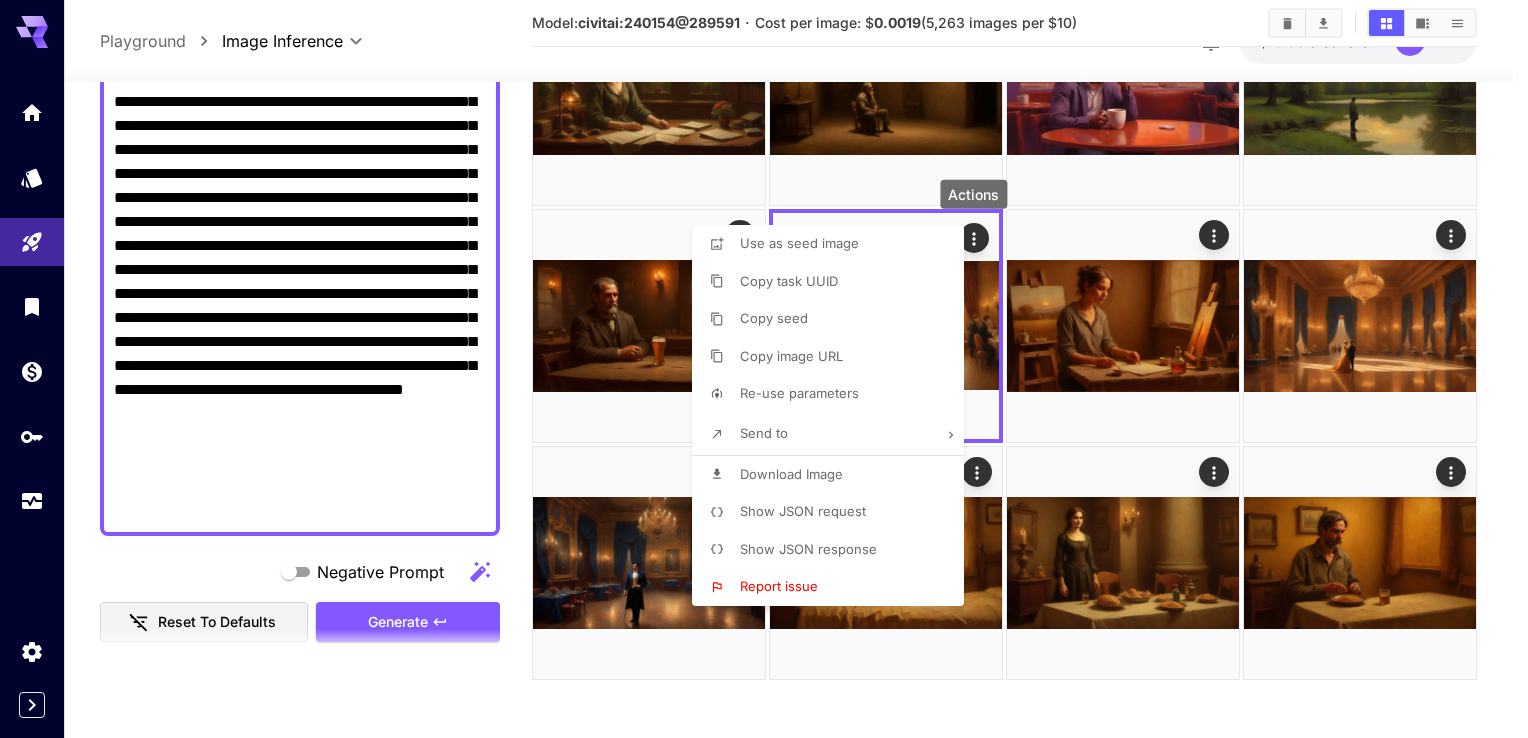 click at bounding box center [764, 369] 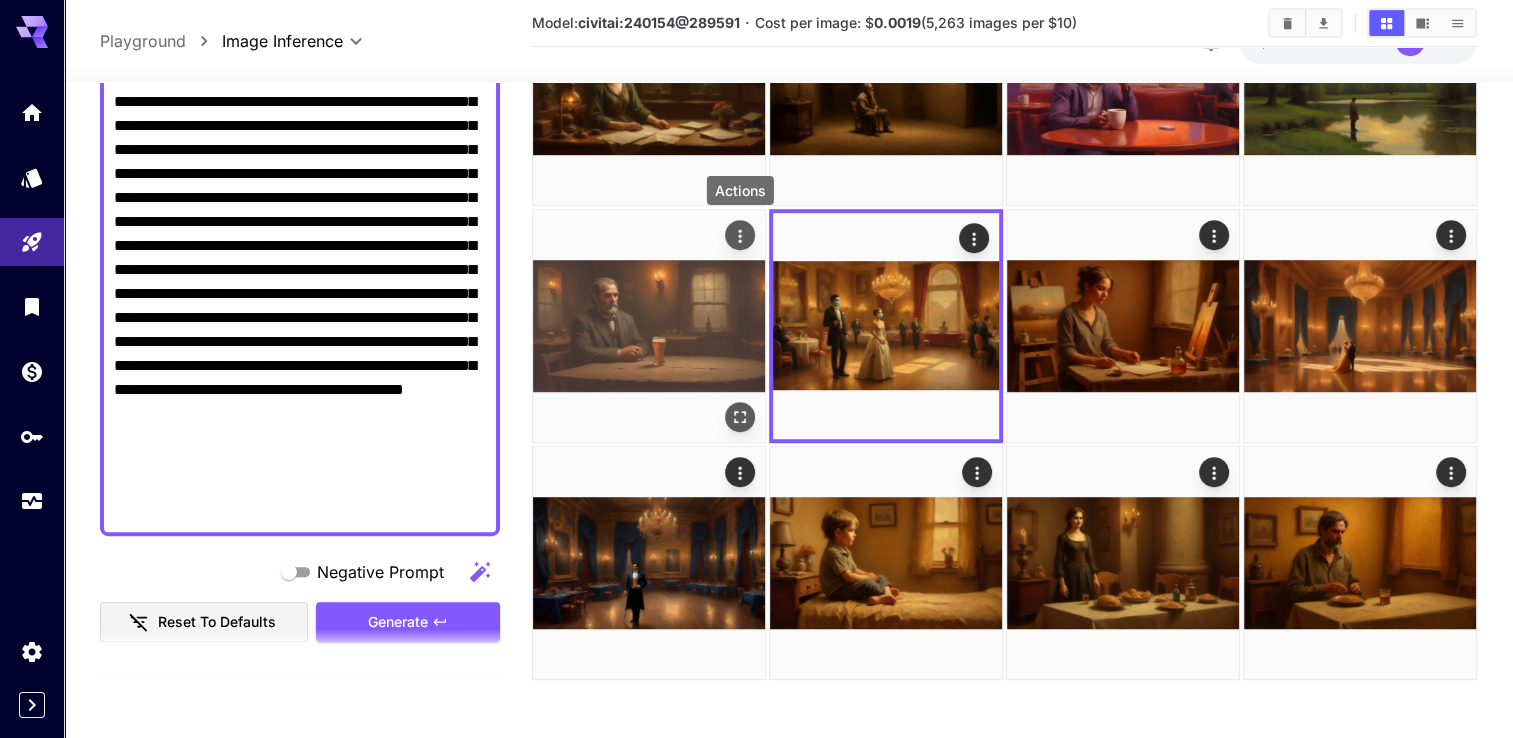 click 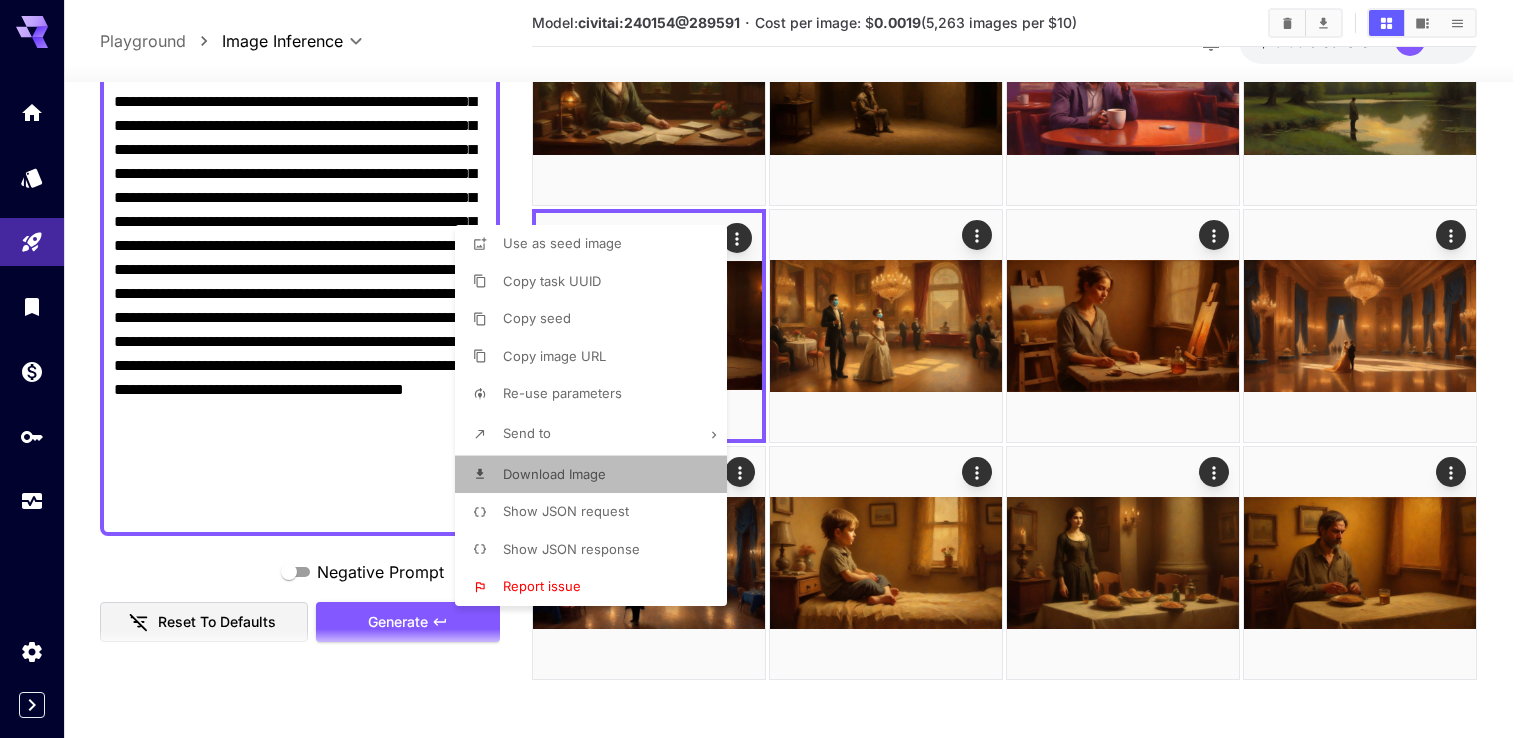 click on "Download Image" at bounding box center (554, 474) 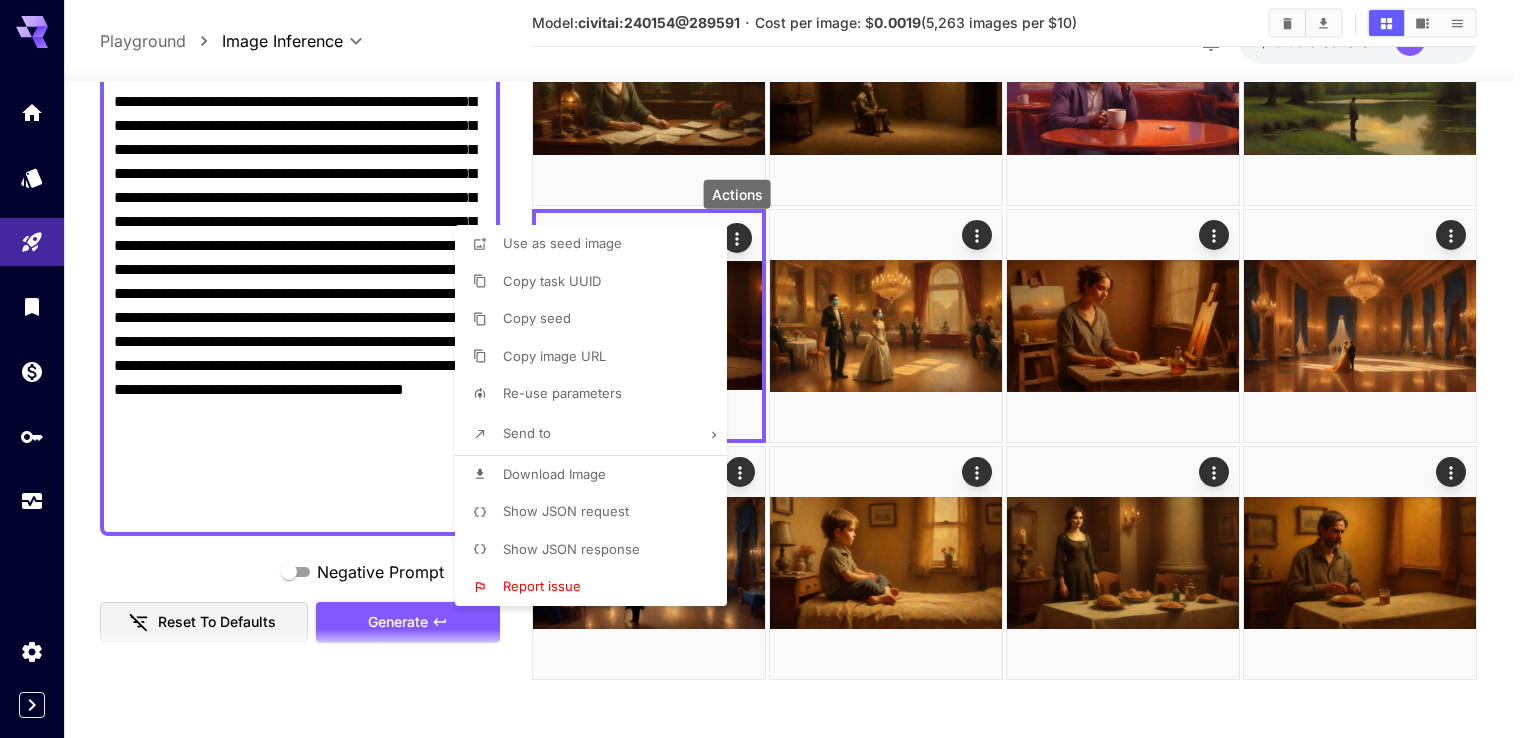 click at bounding box center (764, 369) 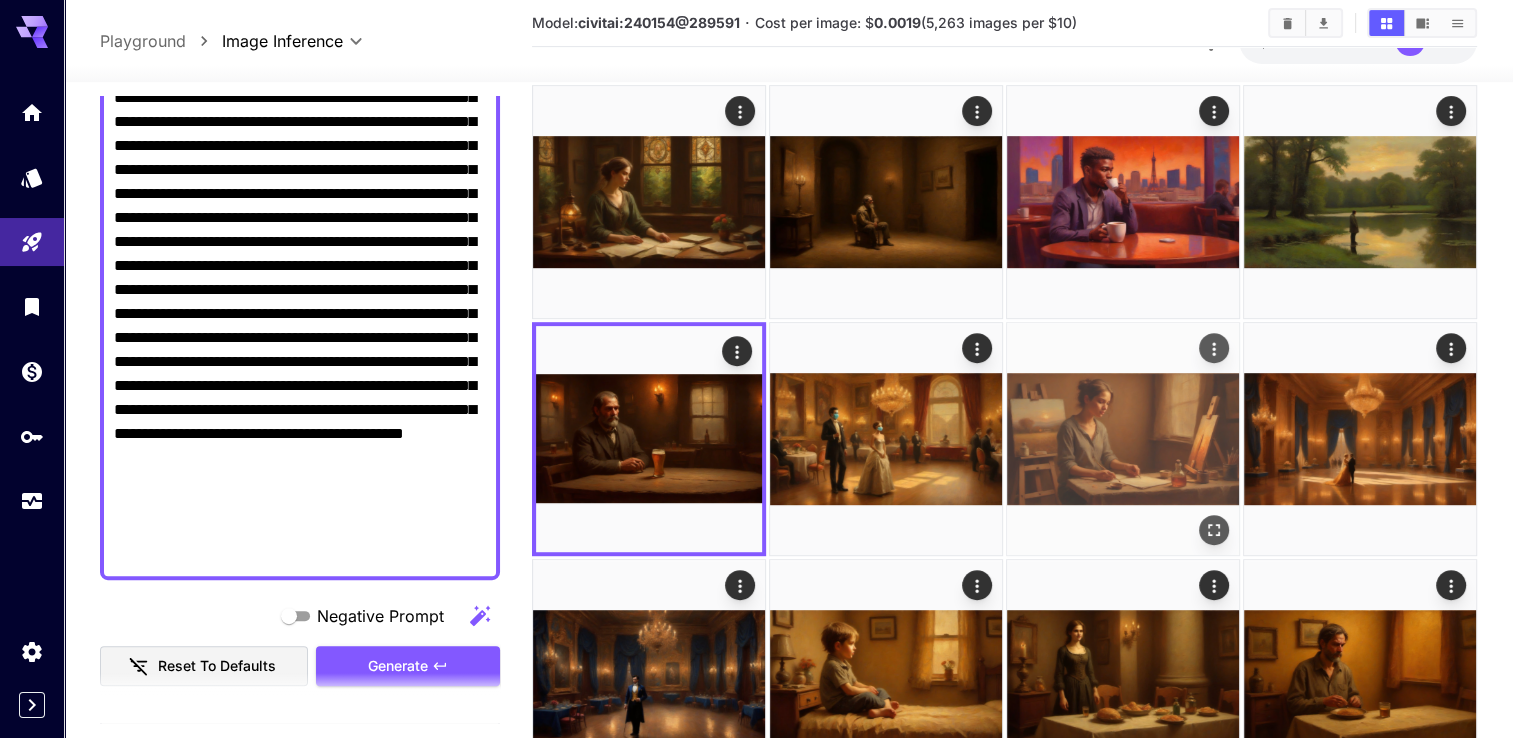 scroll, scrollTop: 700, scrollLeft: 0, axis: vertical 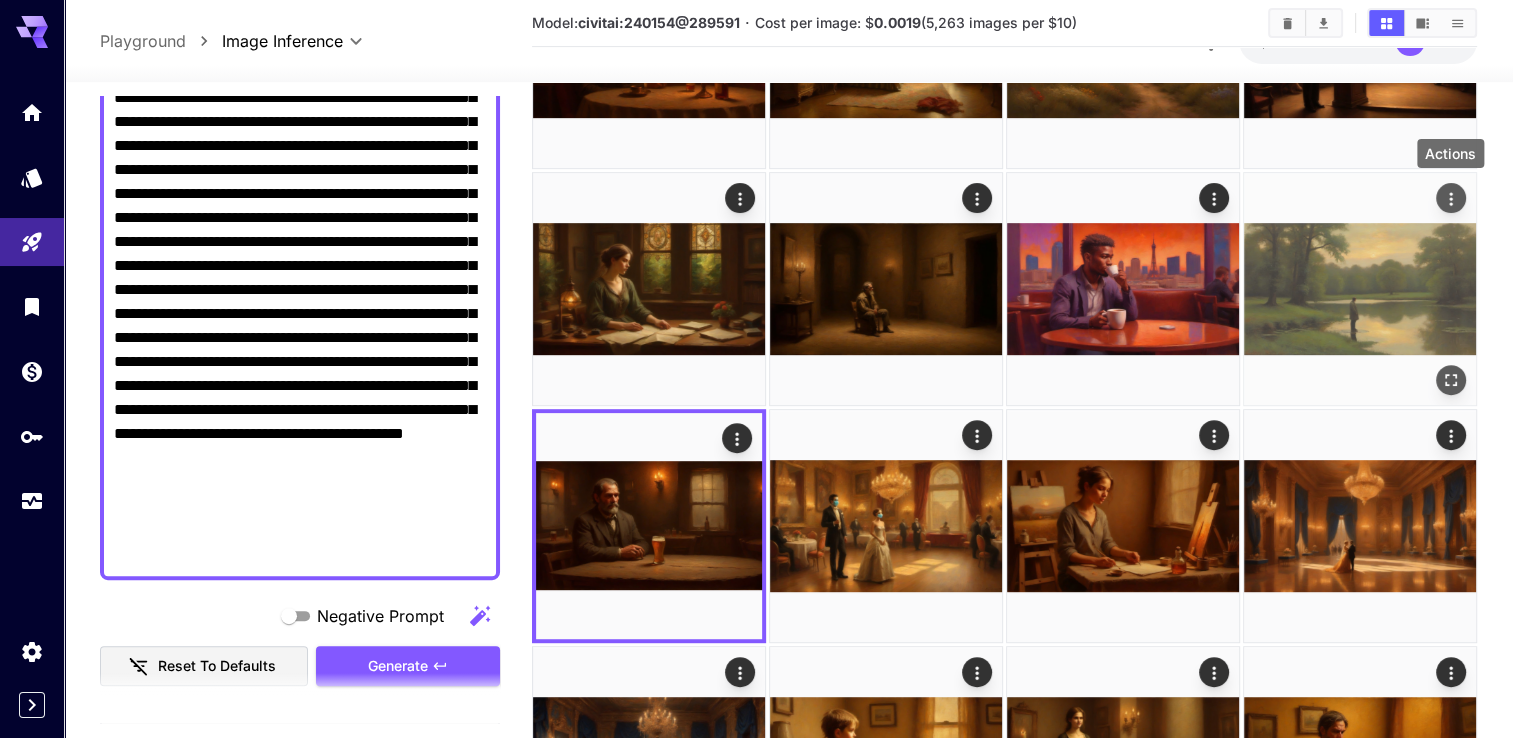 click 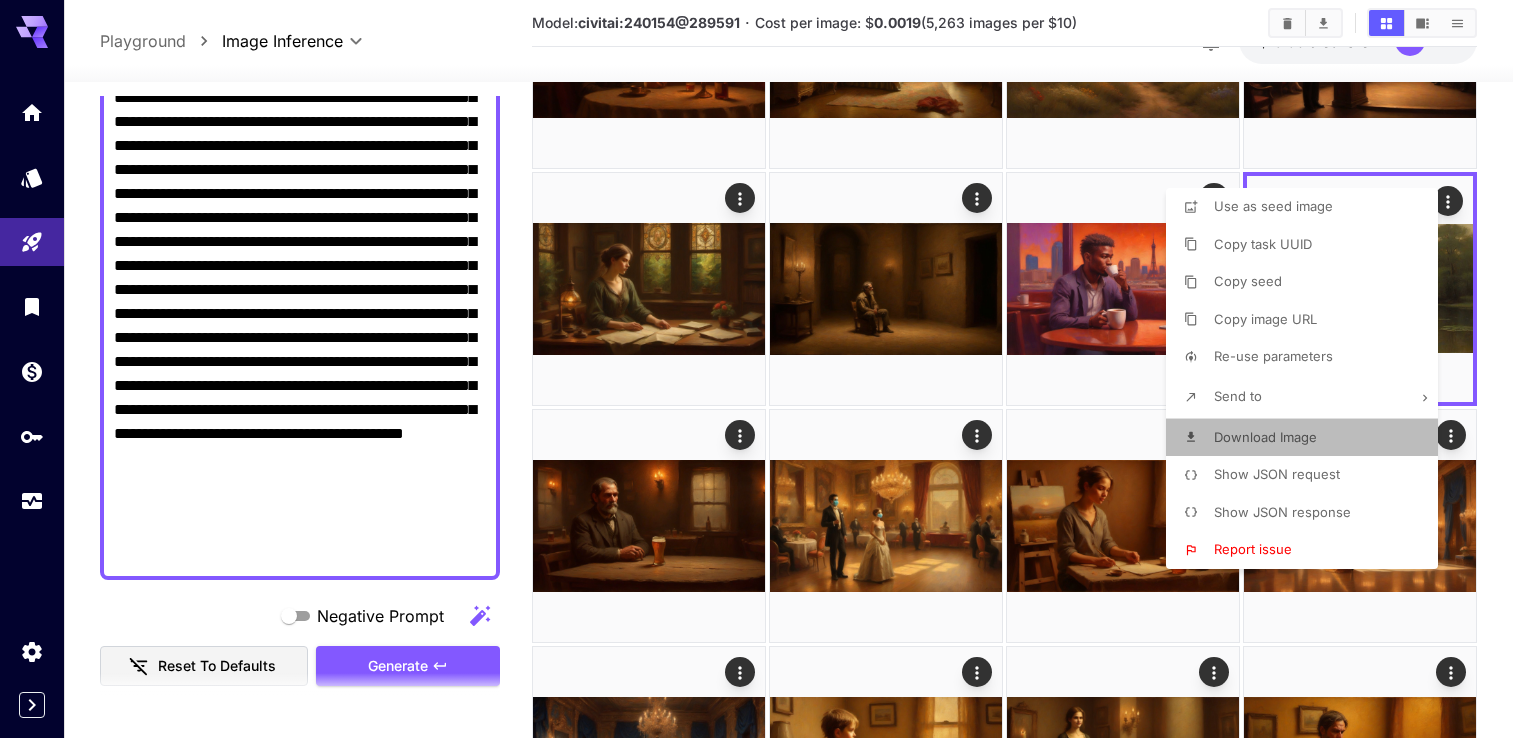 click on "Download Image" at bounding box center (1265, 437) 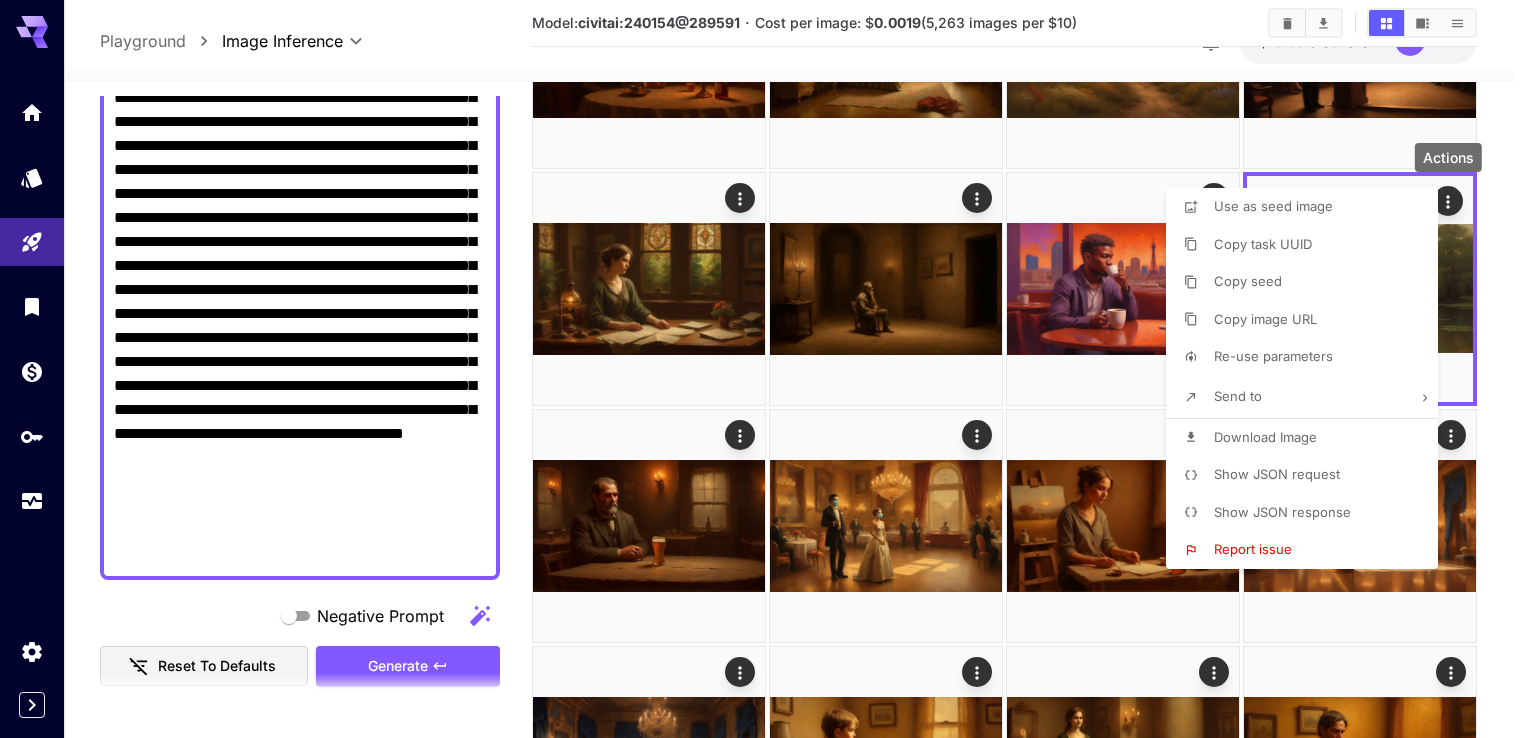 click on "Actions" at bounding box center [1448, 163] 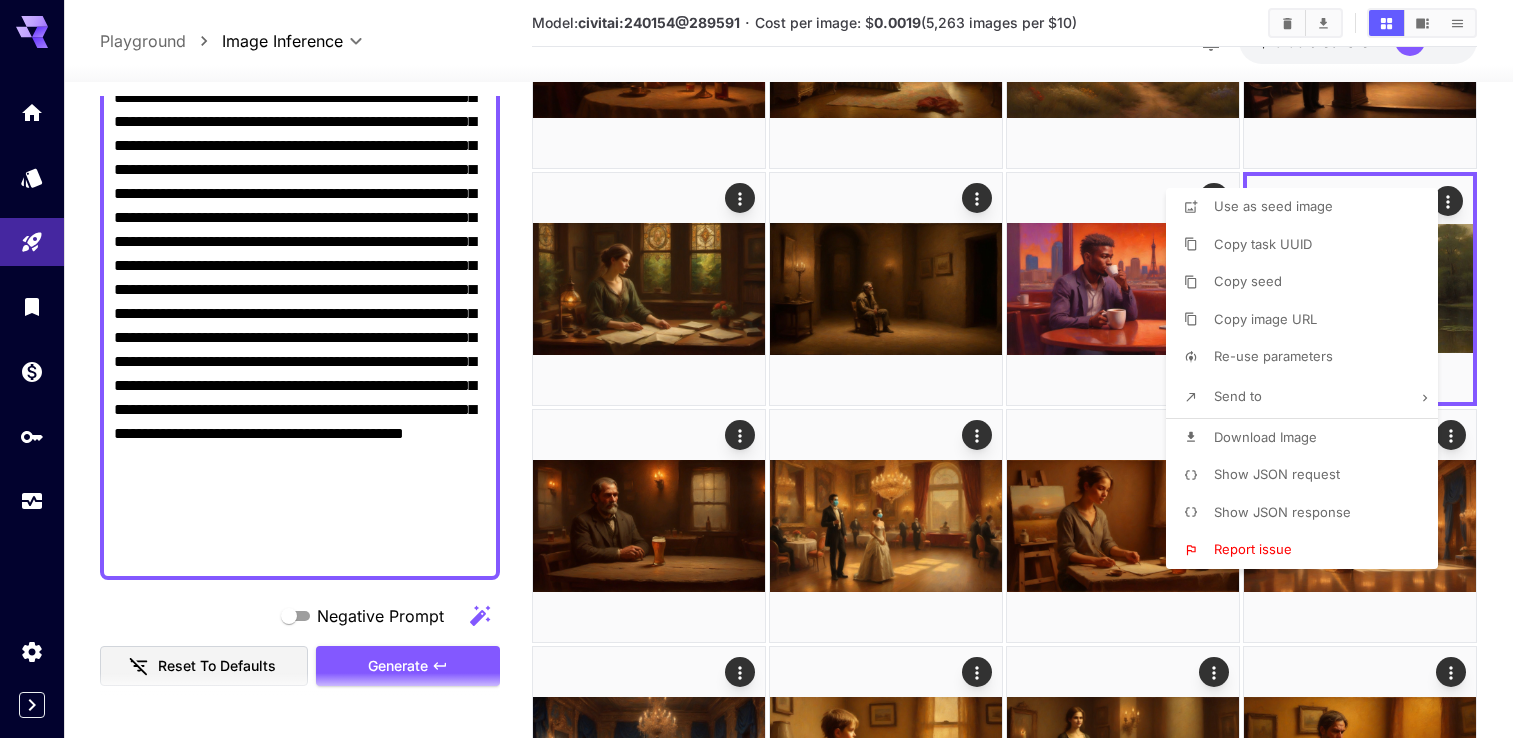 click at bounding box center [764, 369] 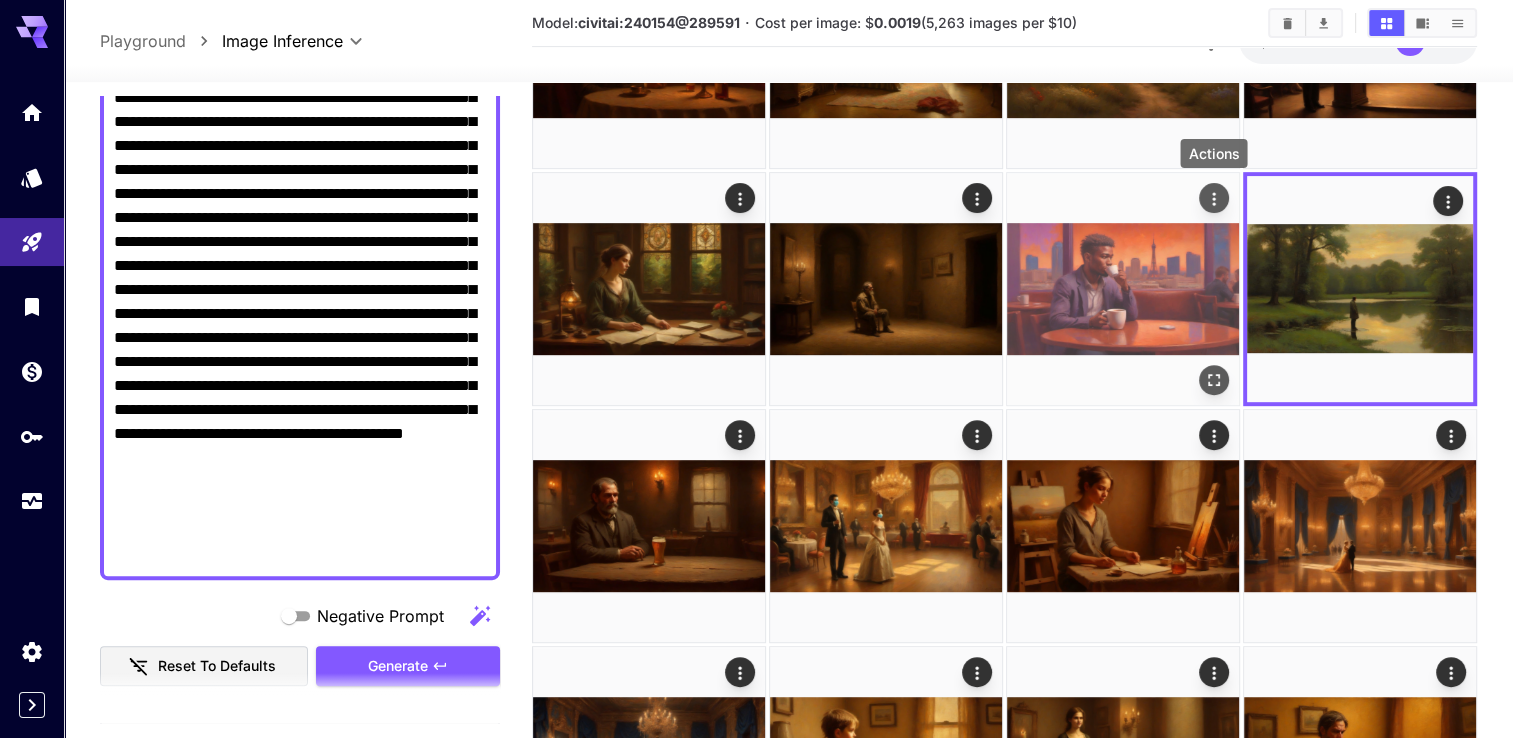 click 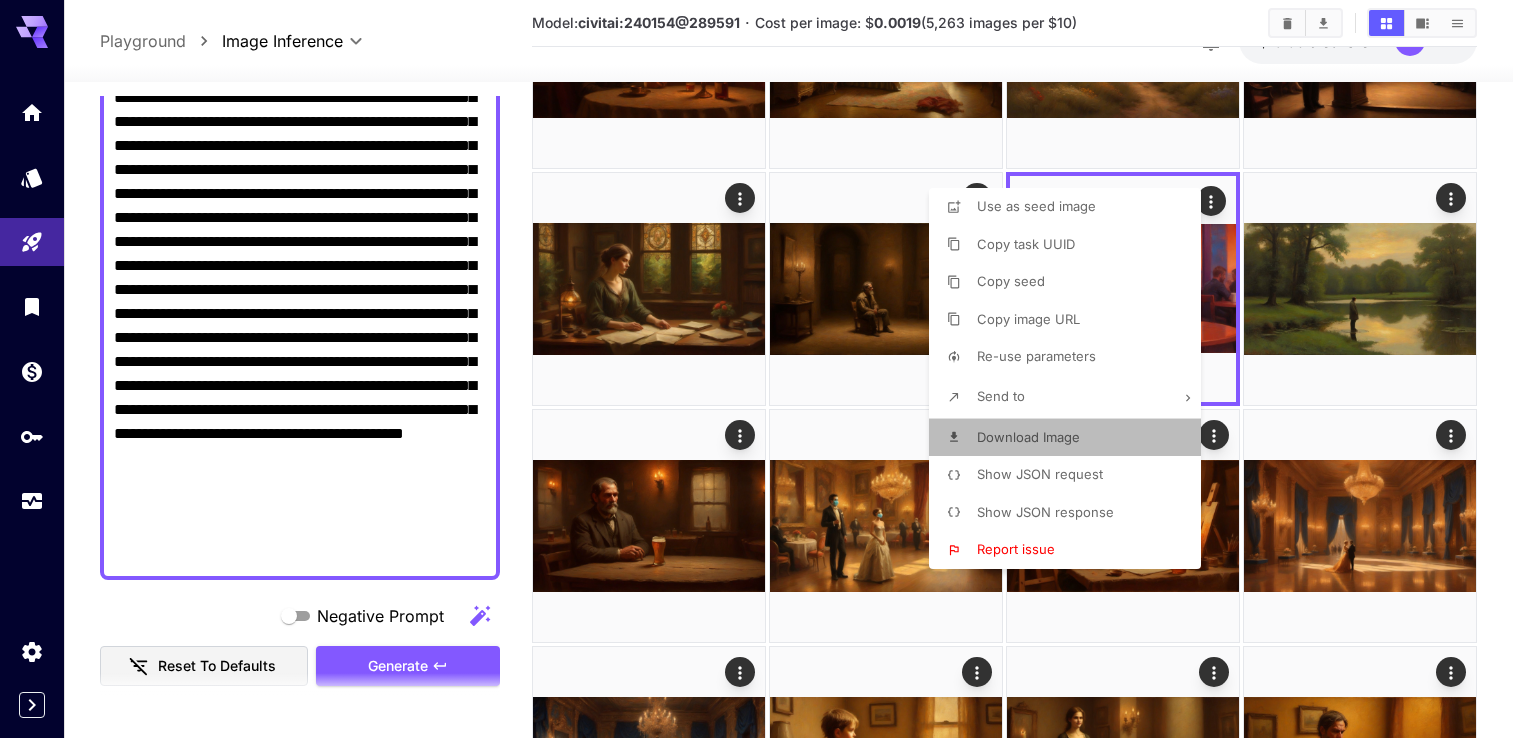 click on "Download Image" at bounding box center (1028, 437) 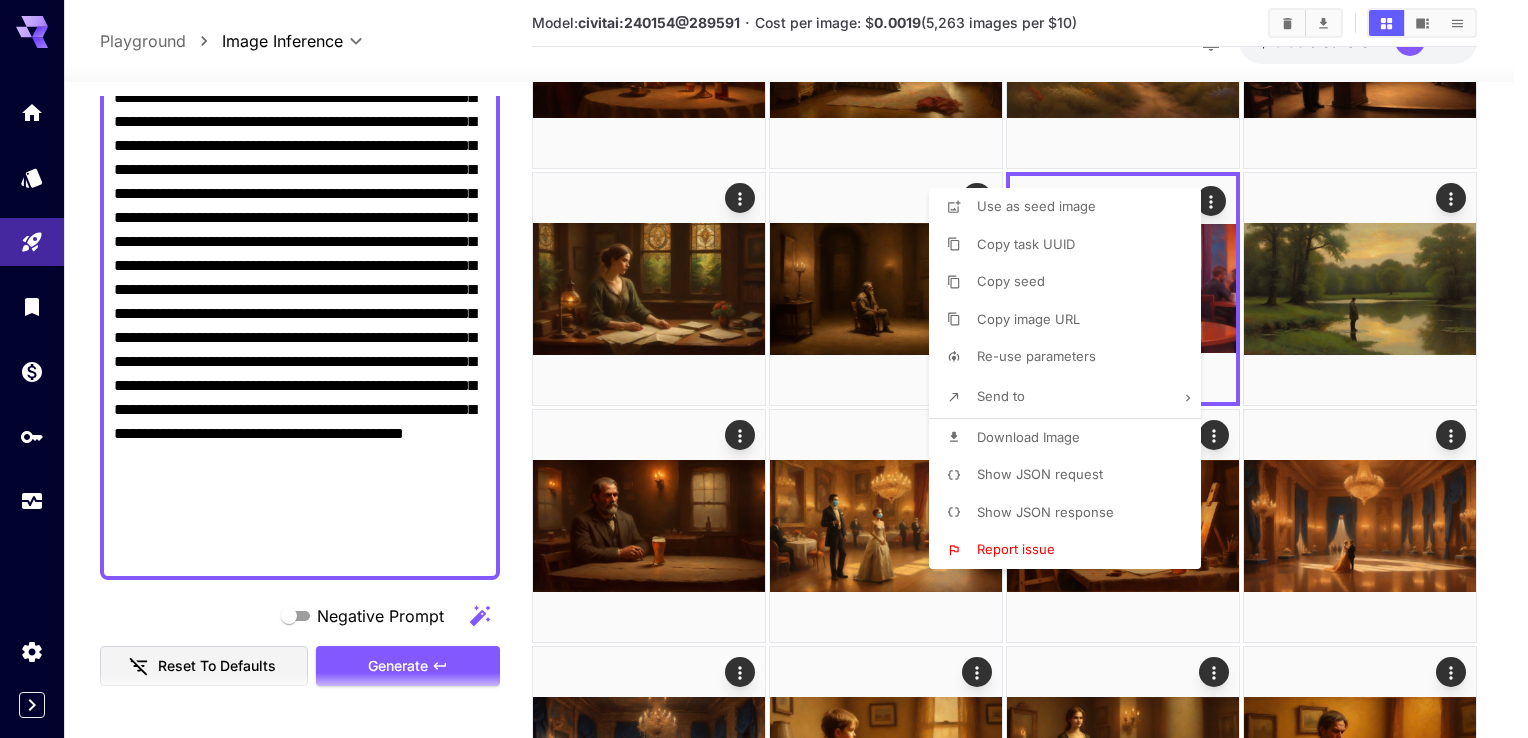 click at bounding box center (764, 369) 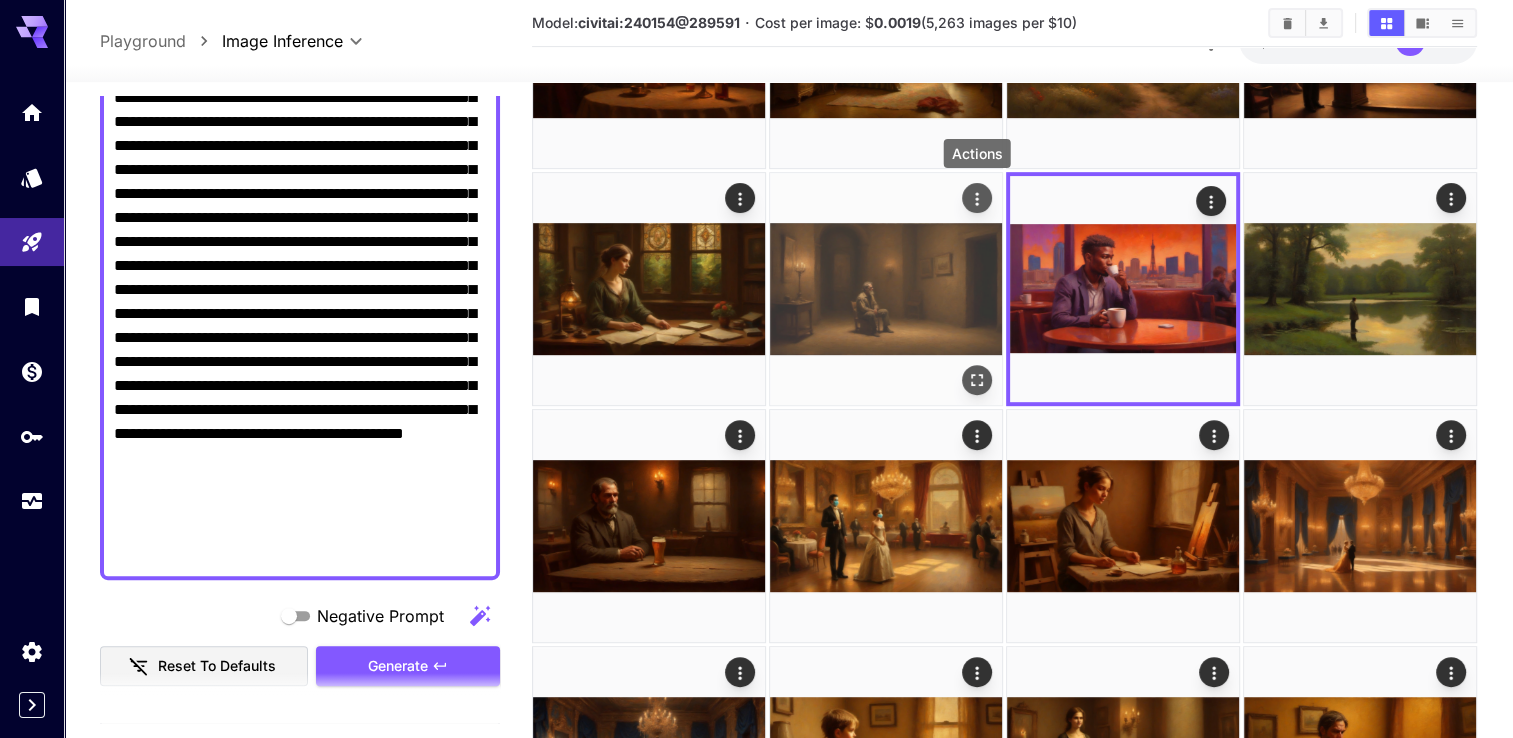 click 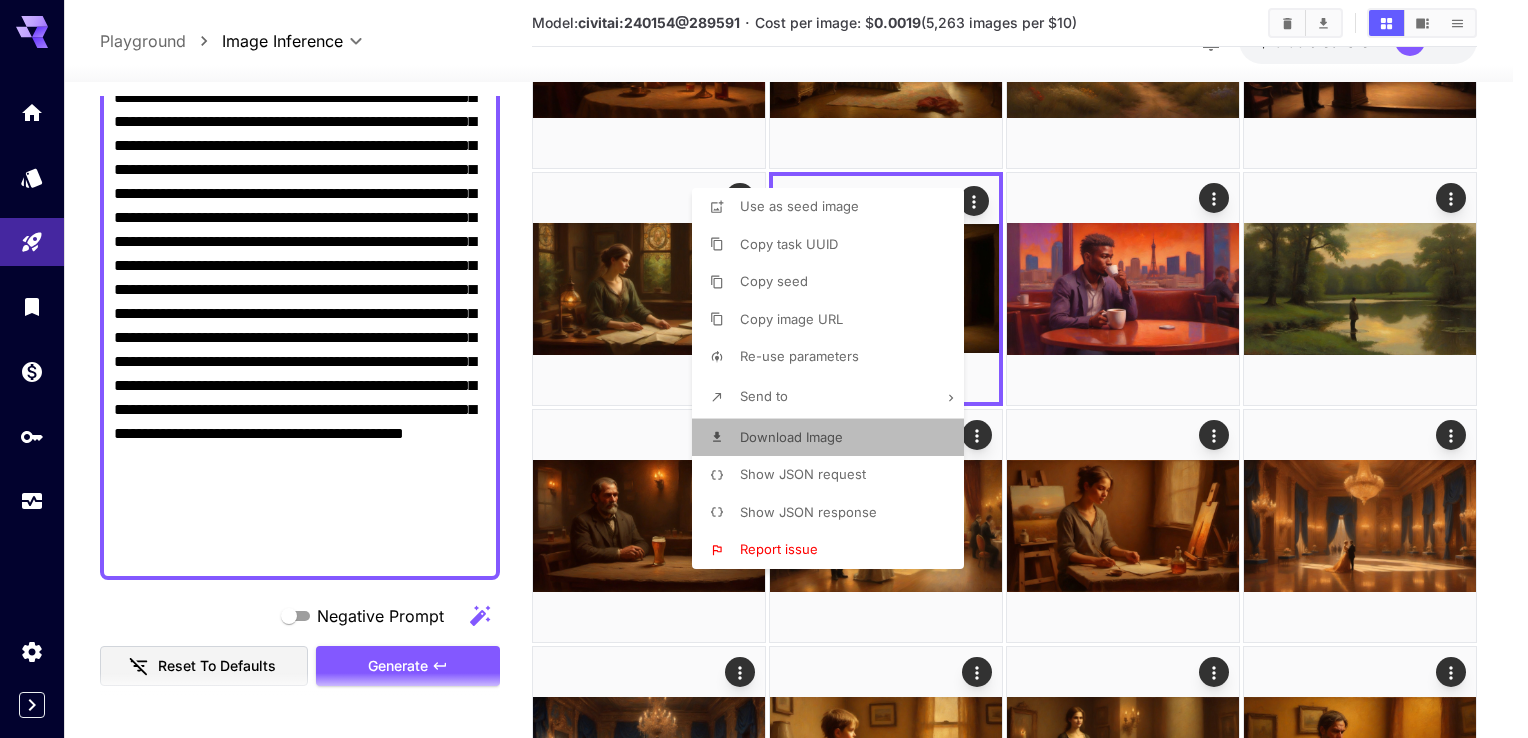 click on "Download Image" at bounding box center (791, 437) 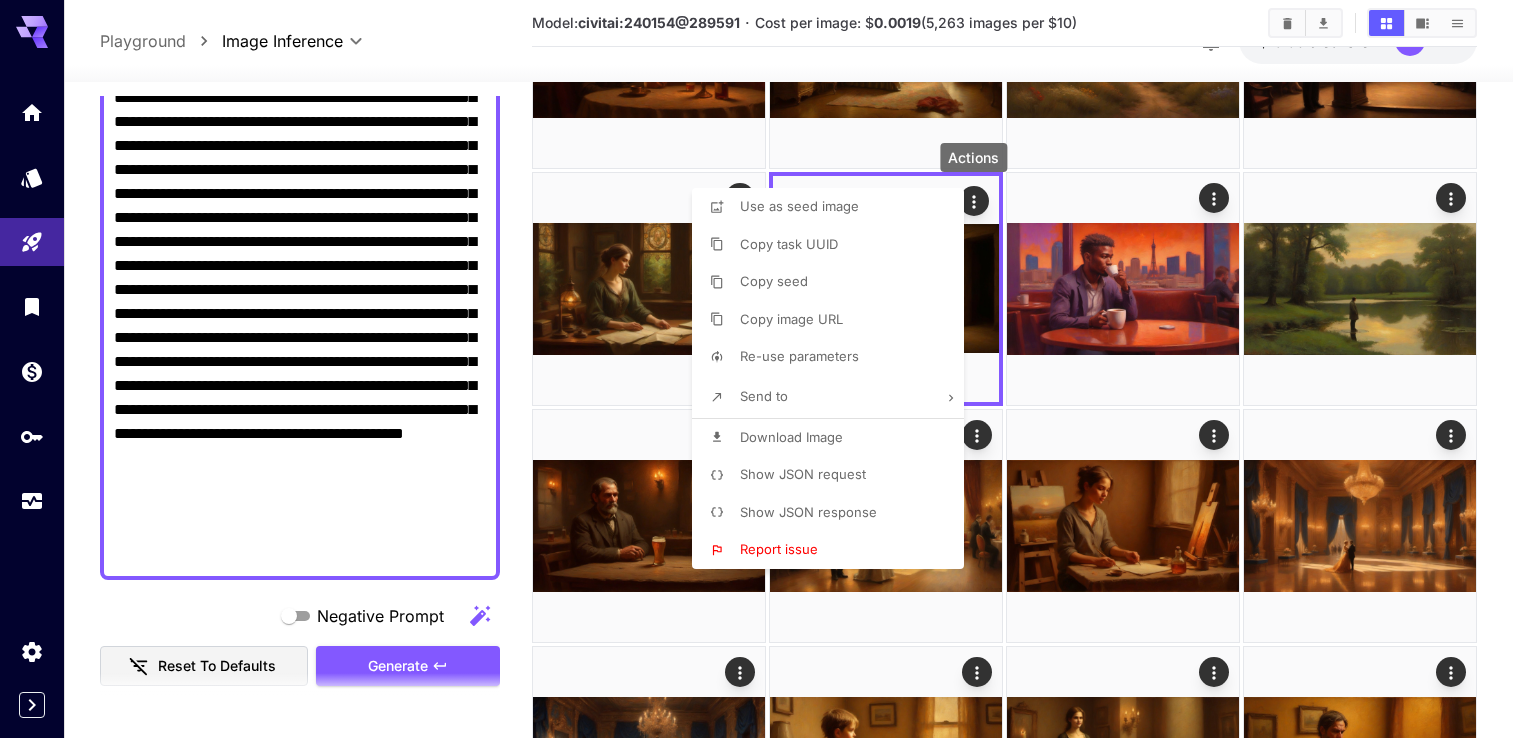 click at bounding box center [764, 369] 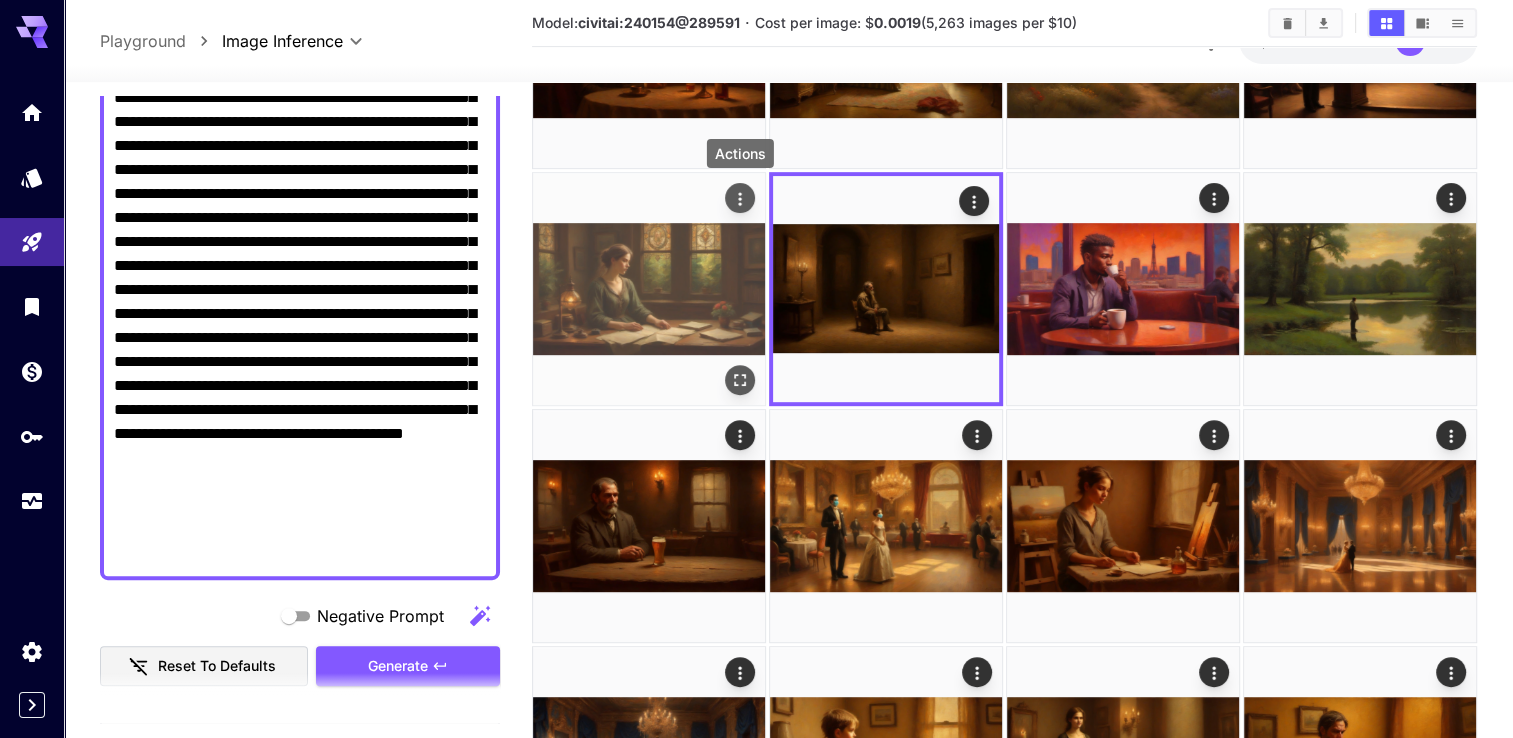 click at bounding box center (740, 198) 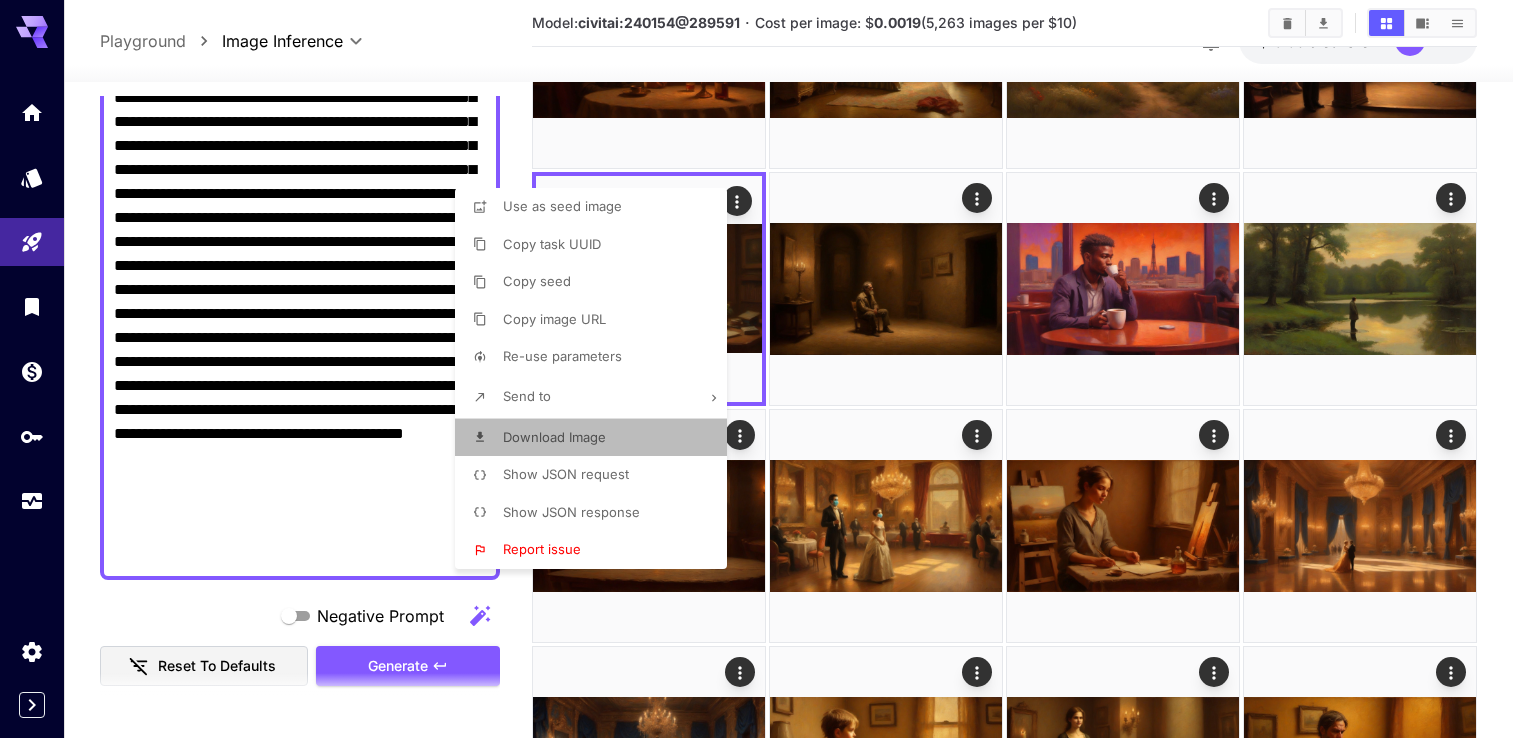 click on "Download Image" at bounding box center (554, 437) 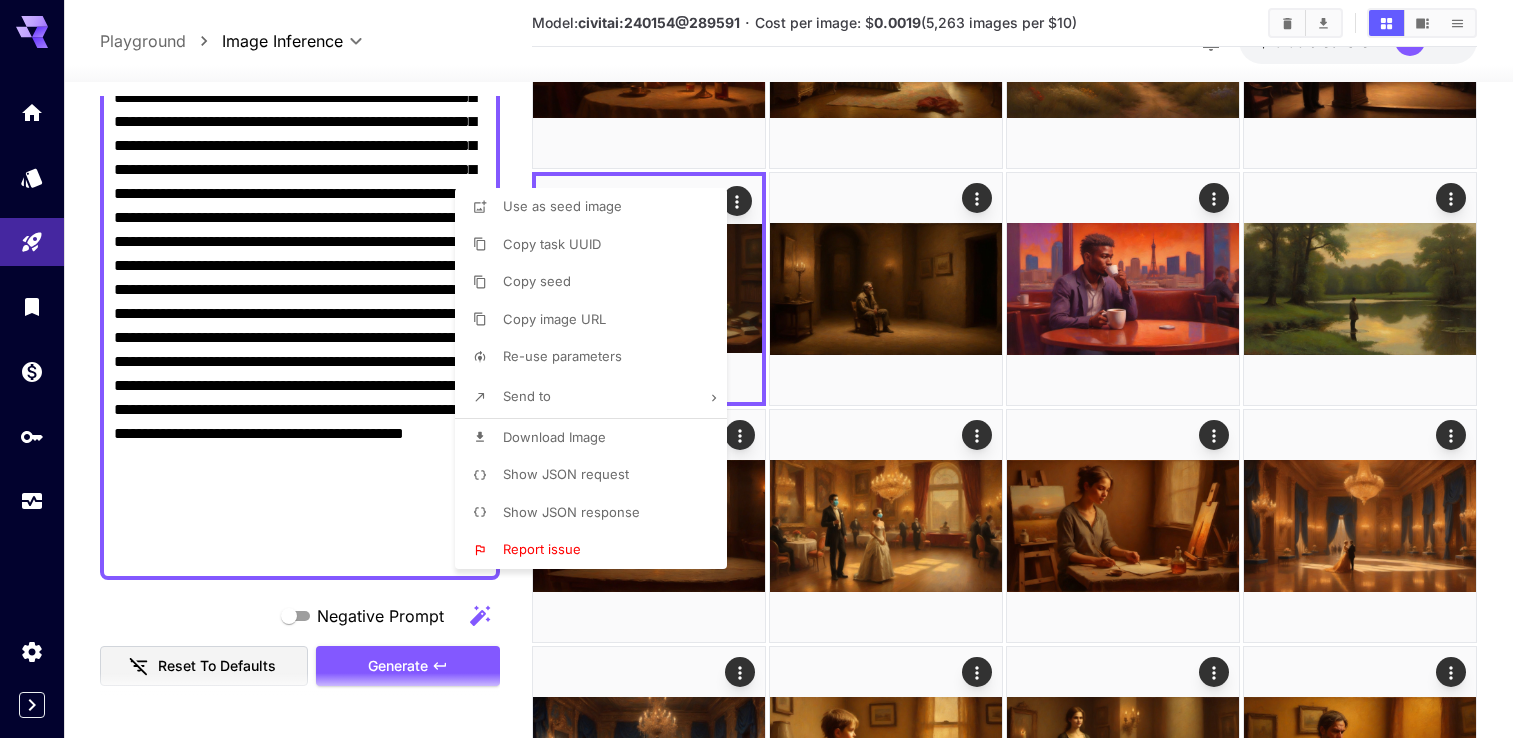 click at bounding box center [764, 369] 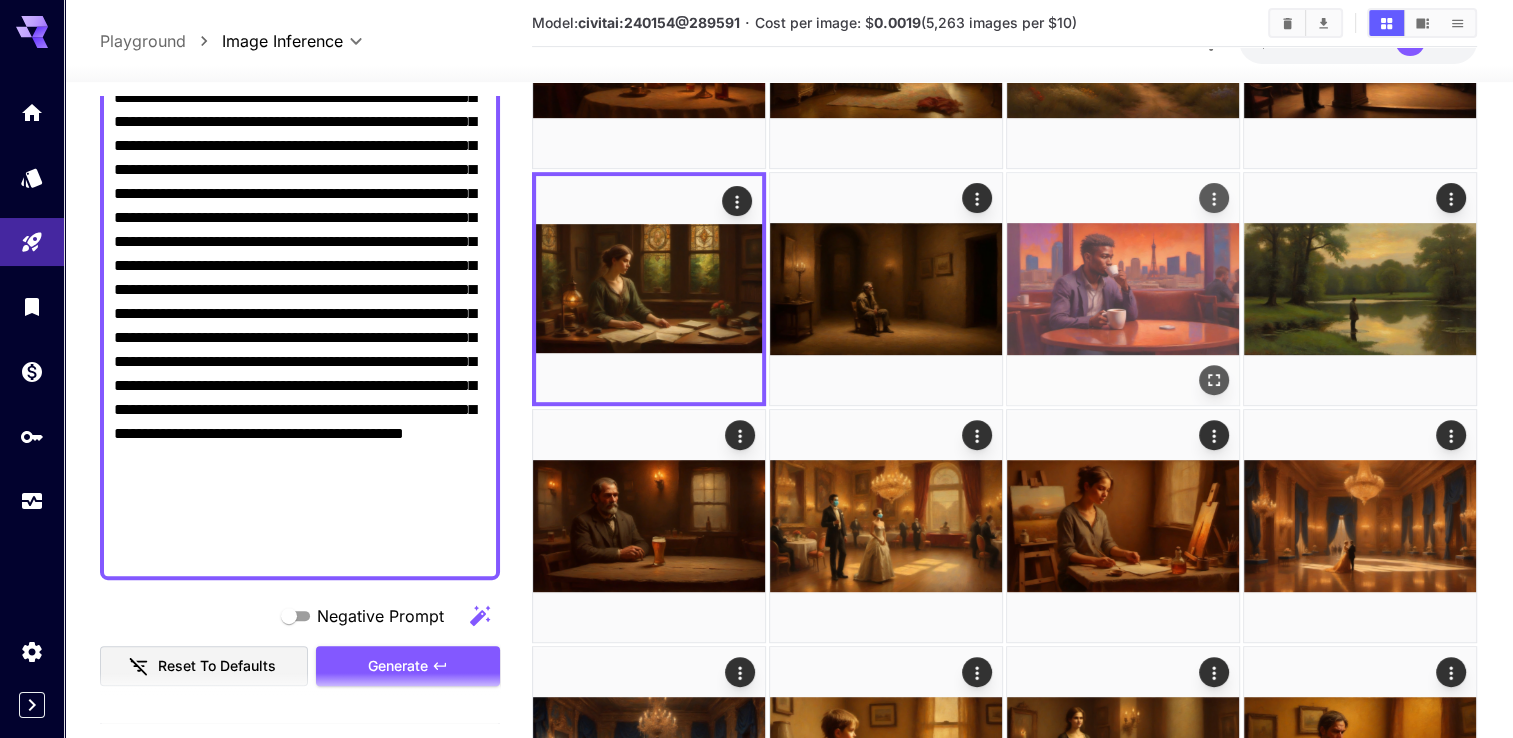 scroll, scrollTop: 400, scrollLeft: 0, axis: vertical 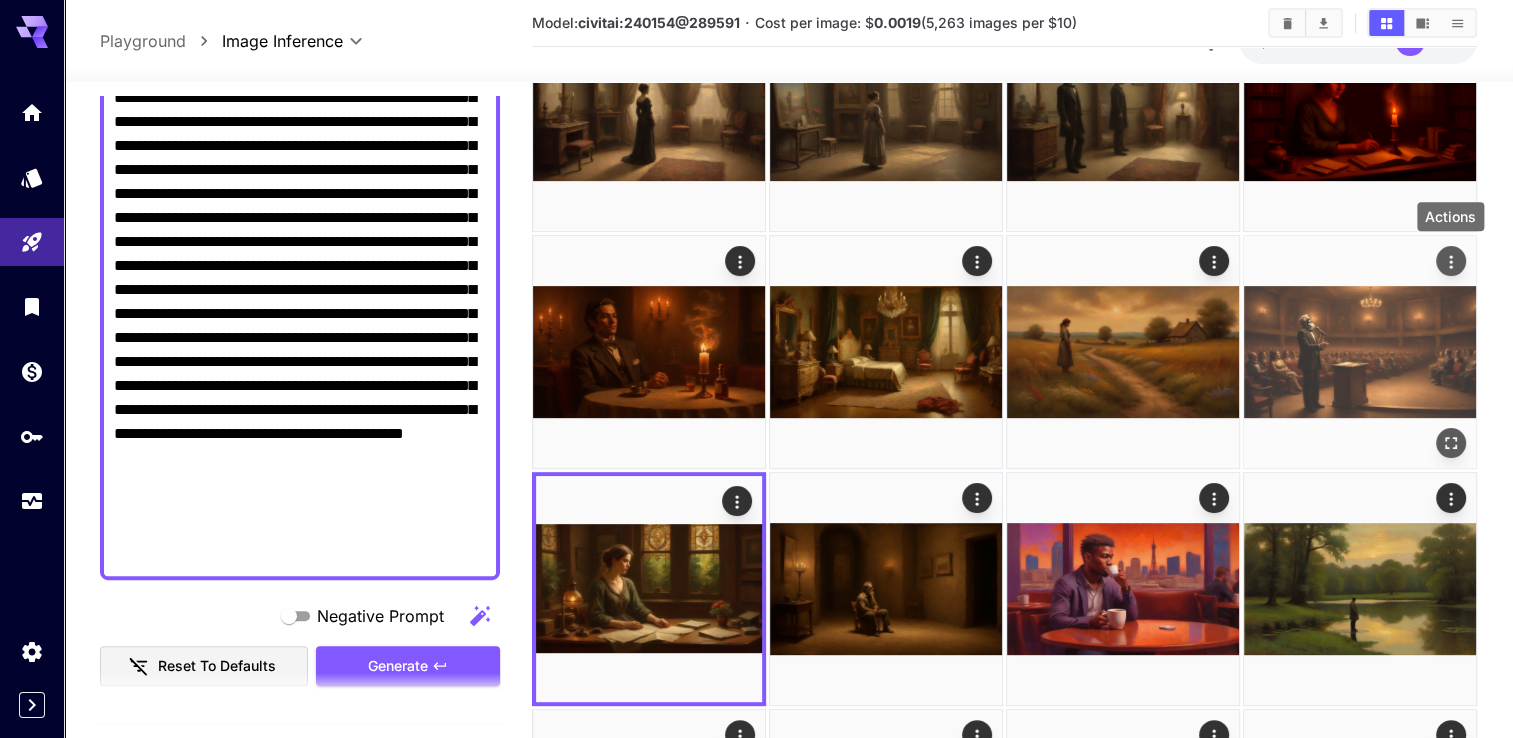 click 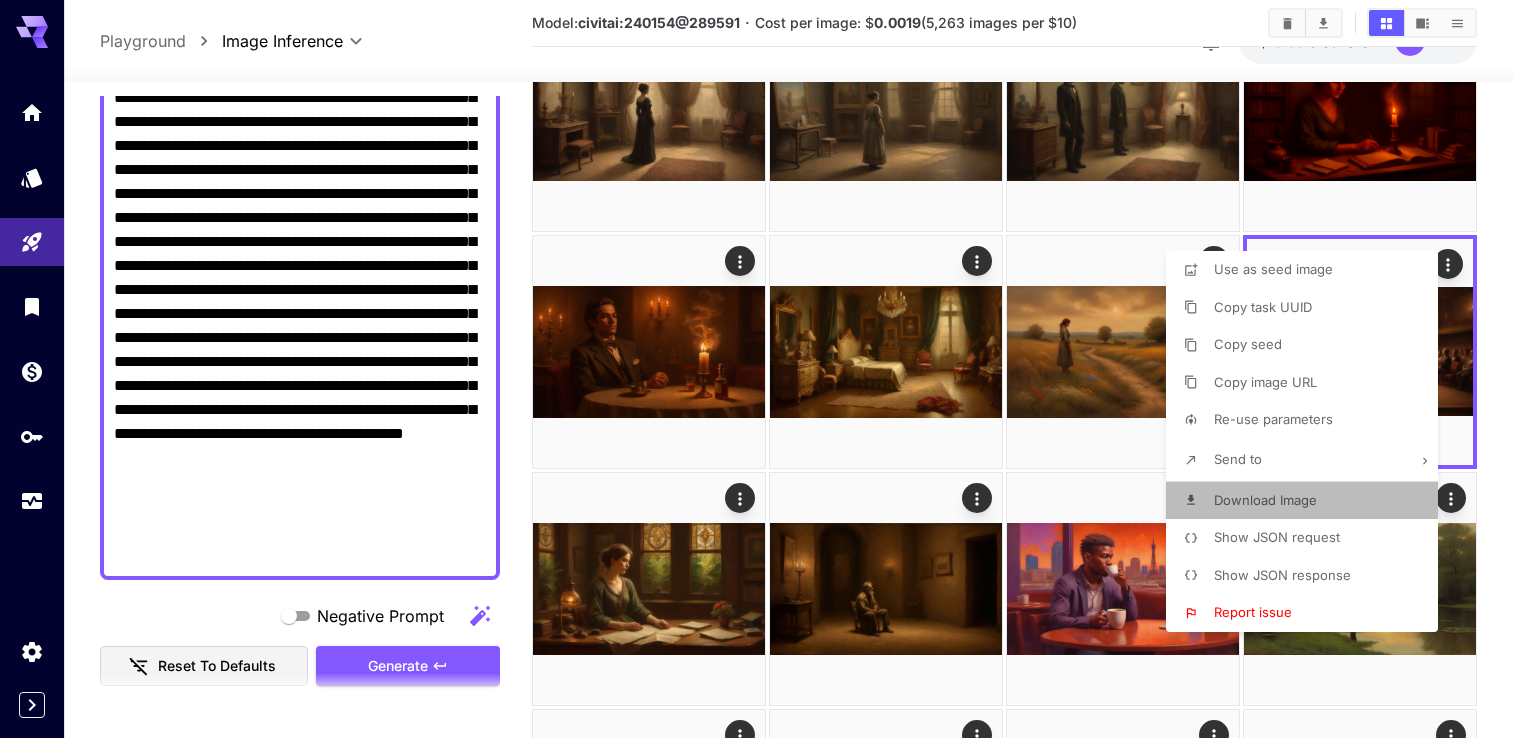 click on "Download Image" at bounding box center [1265, 500] 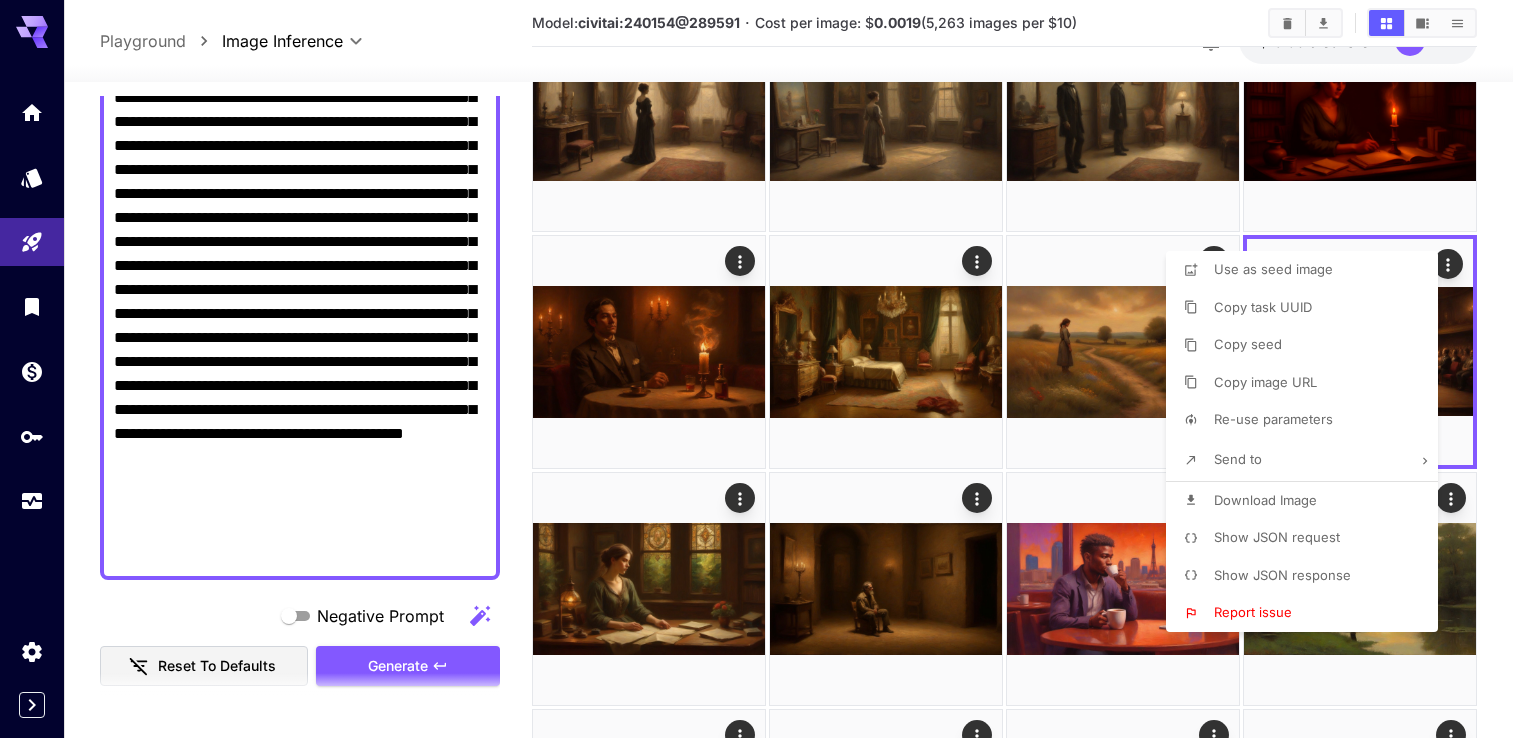 click at bounding box center [764, 369] 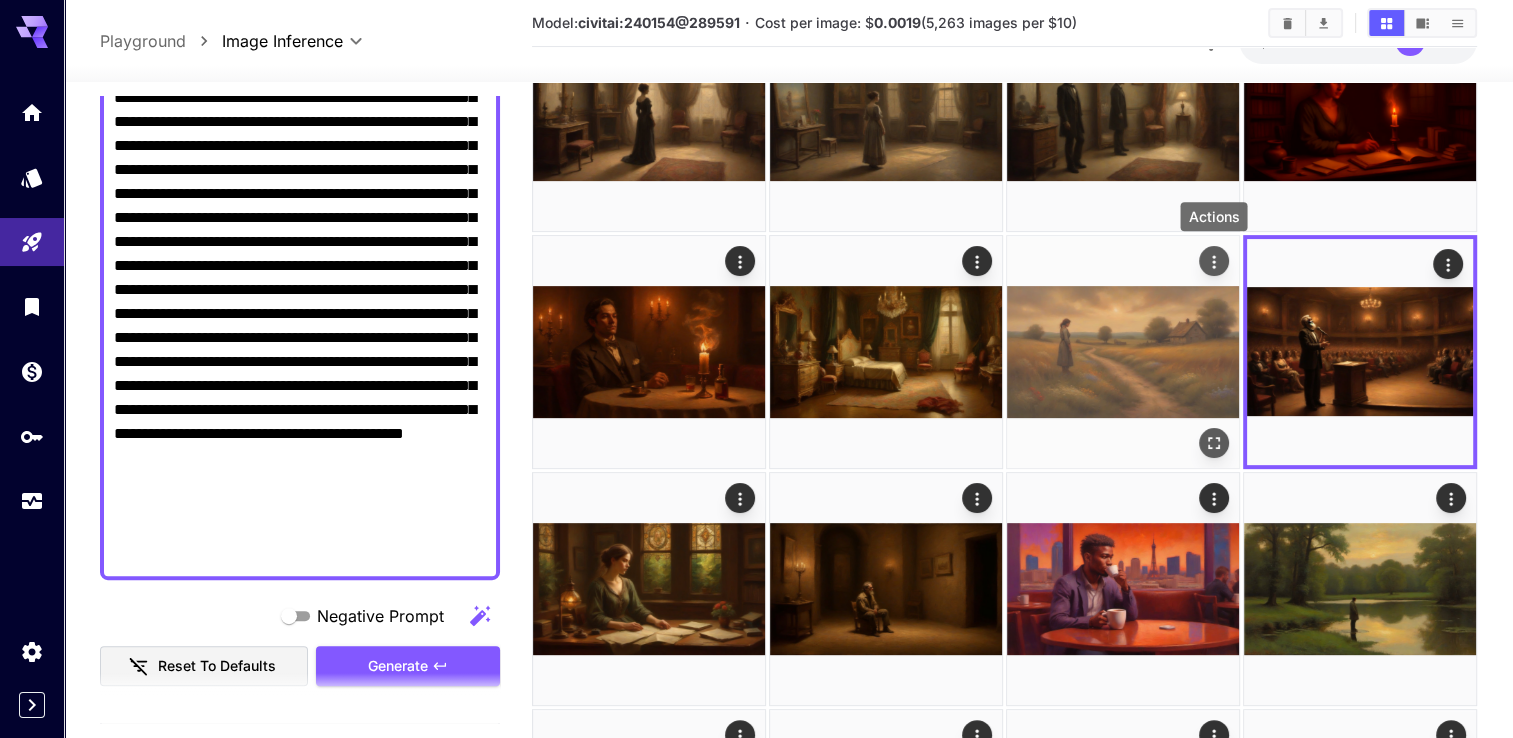 click 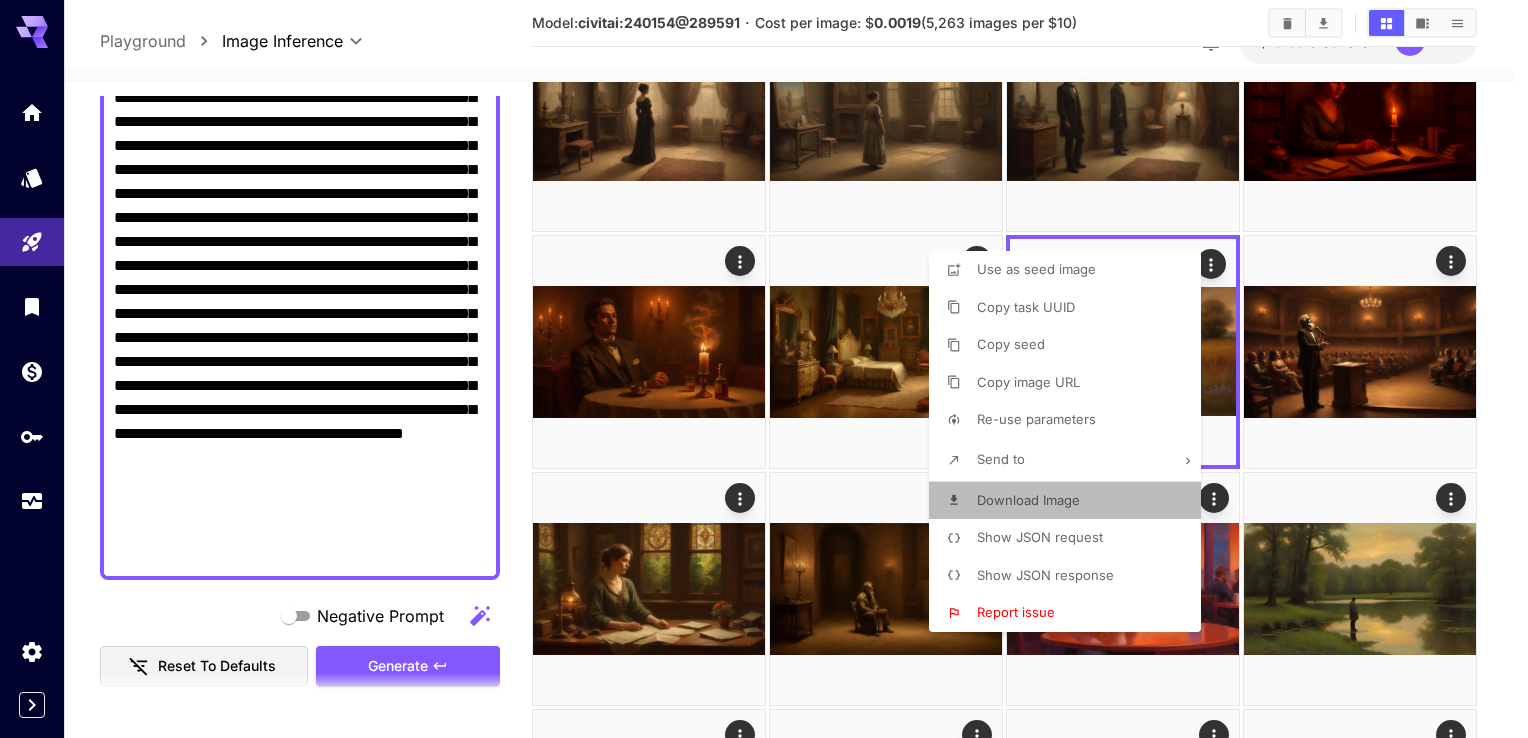 click on "Download Image" at bounding box center [1028, 500] 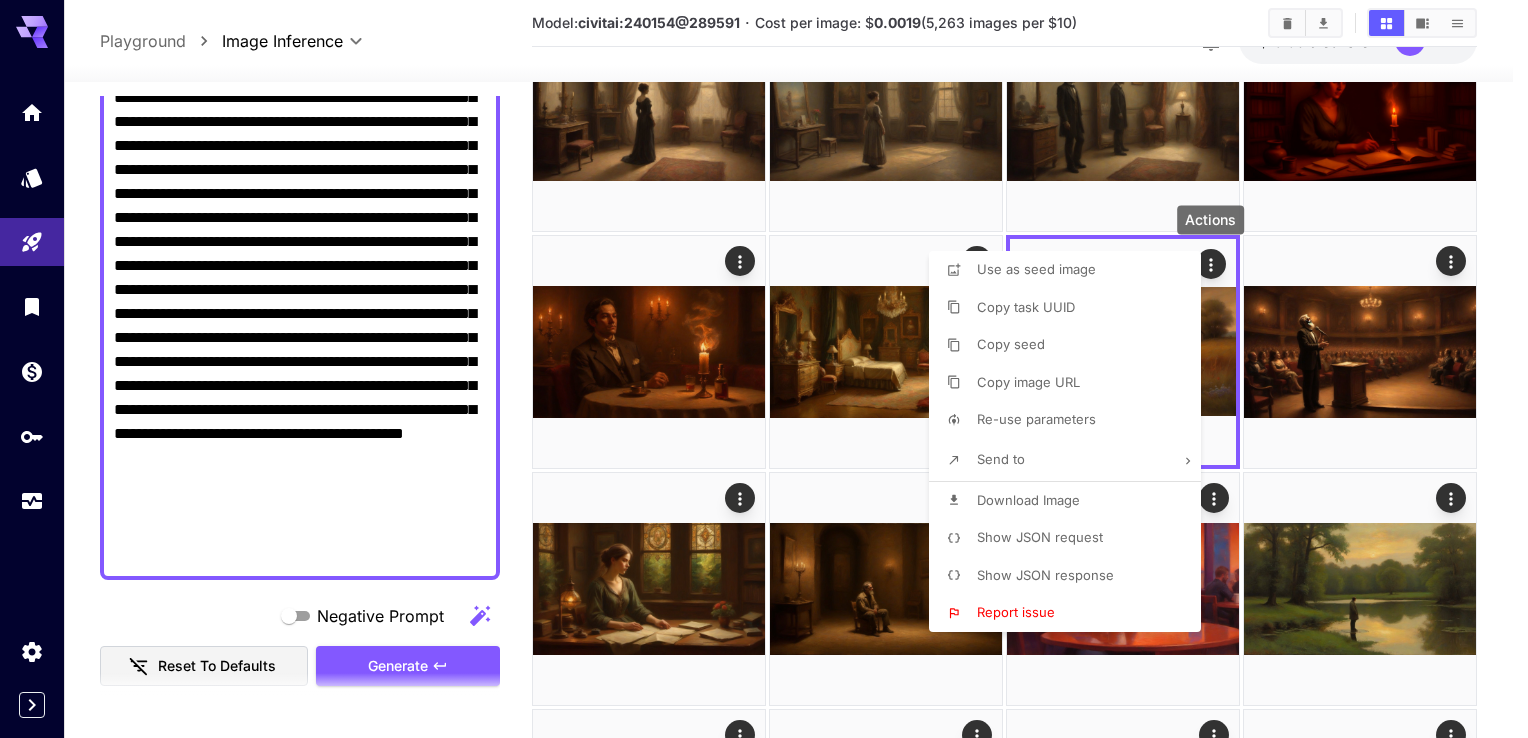 click at bounding box center (764, 369) 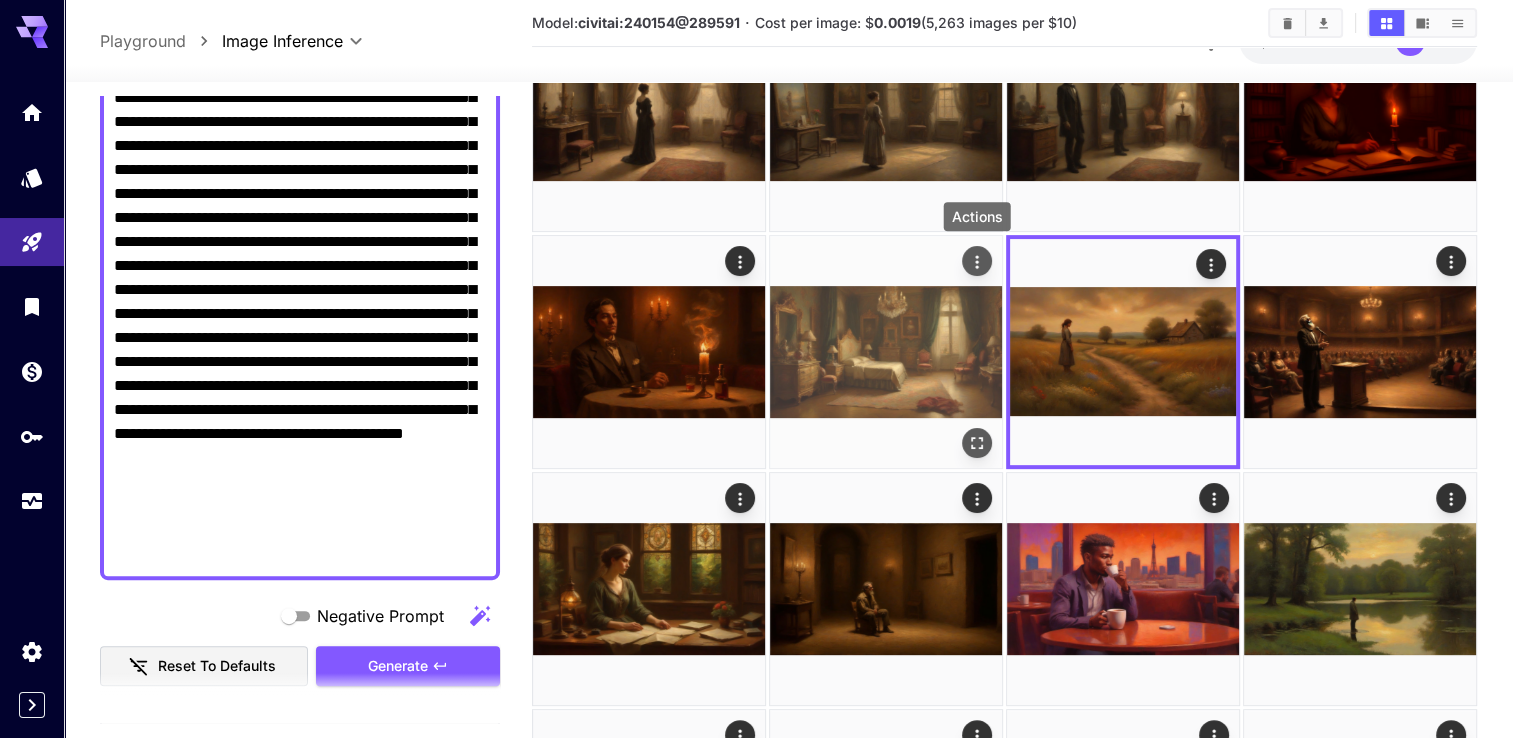 click 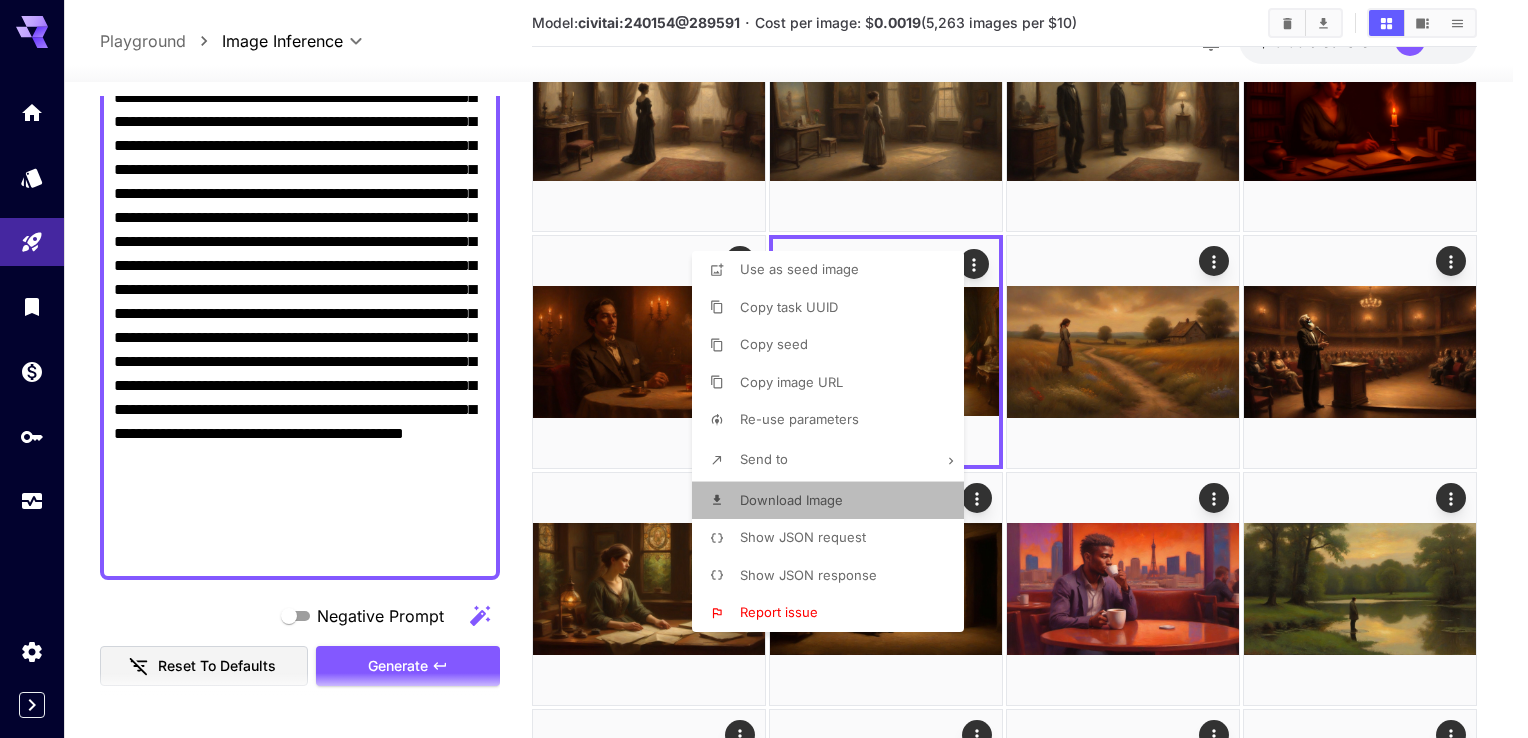 click on "Download Image" at bounding box center [791, 500] 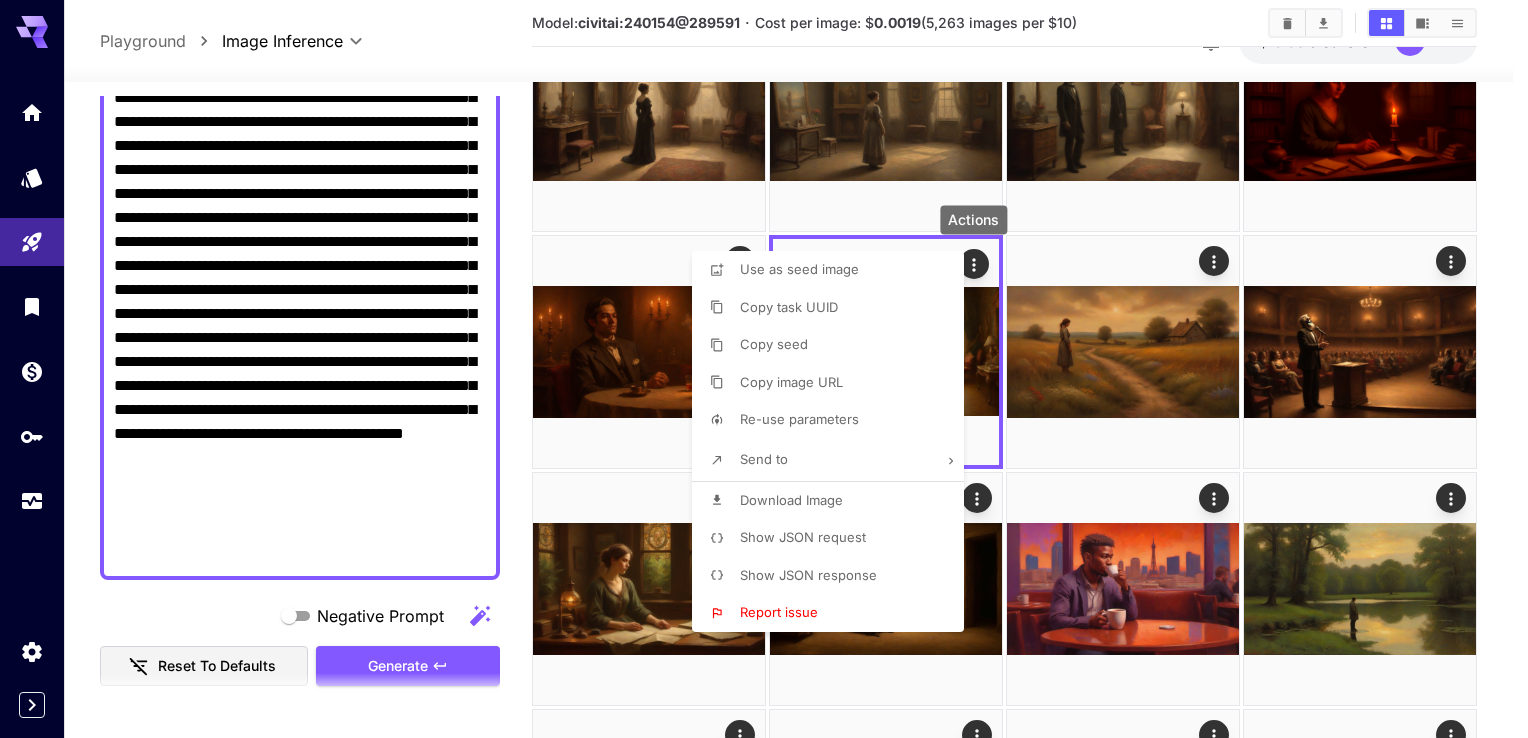 click at bounding box center [764, 369] 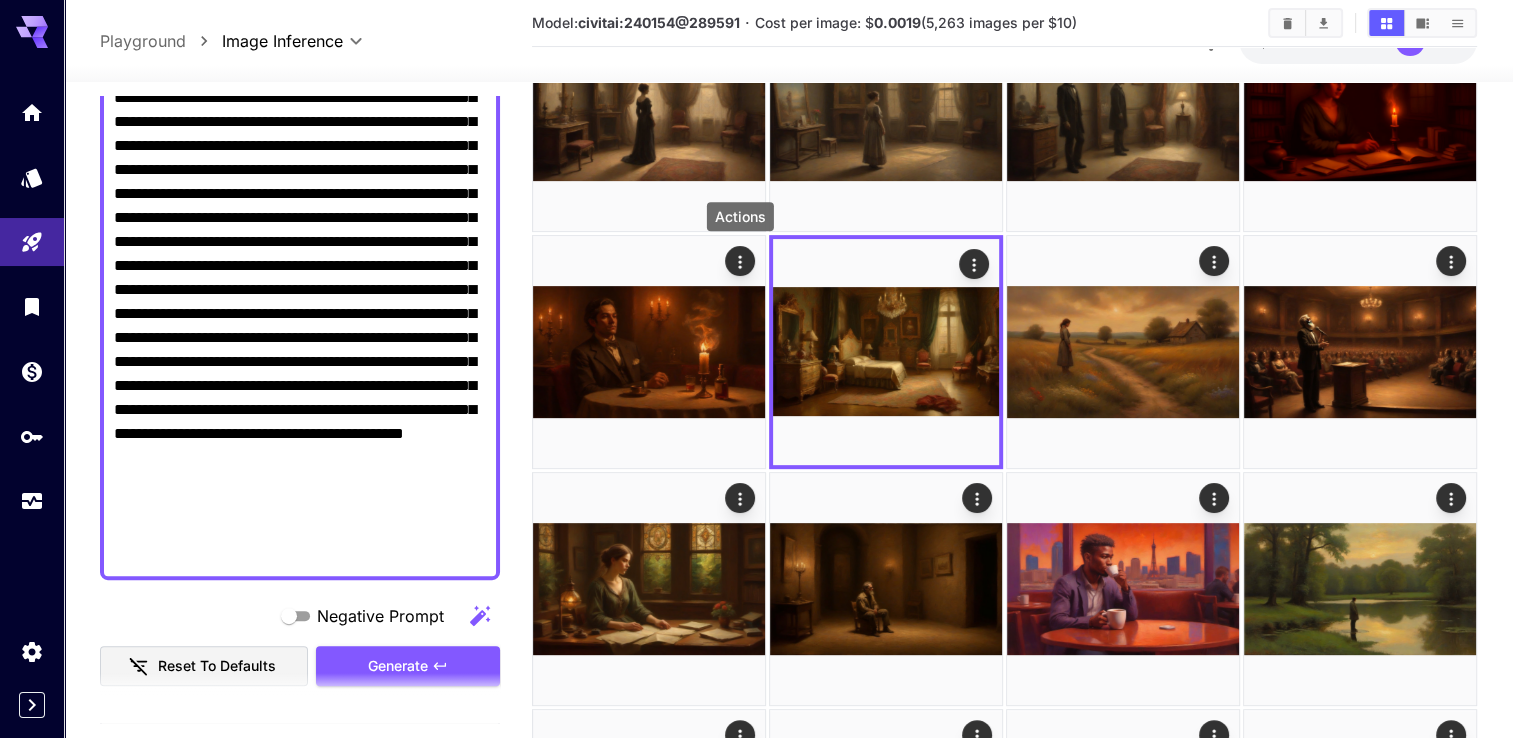 click 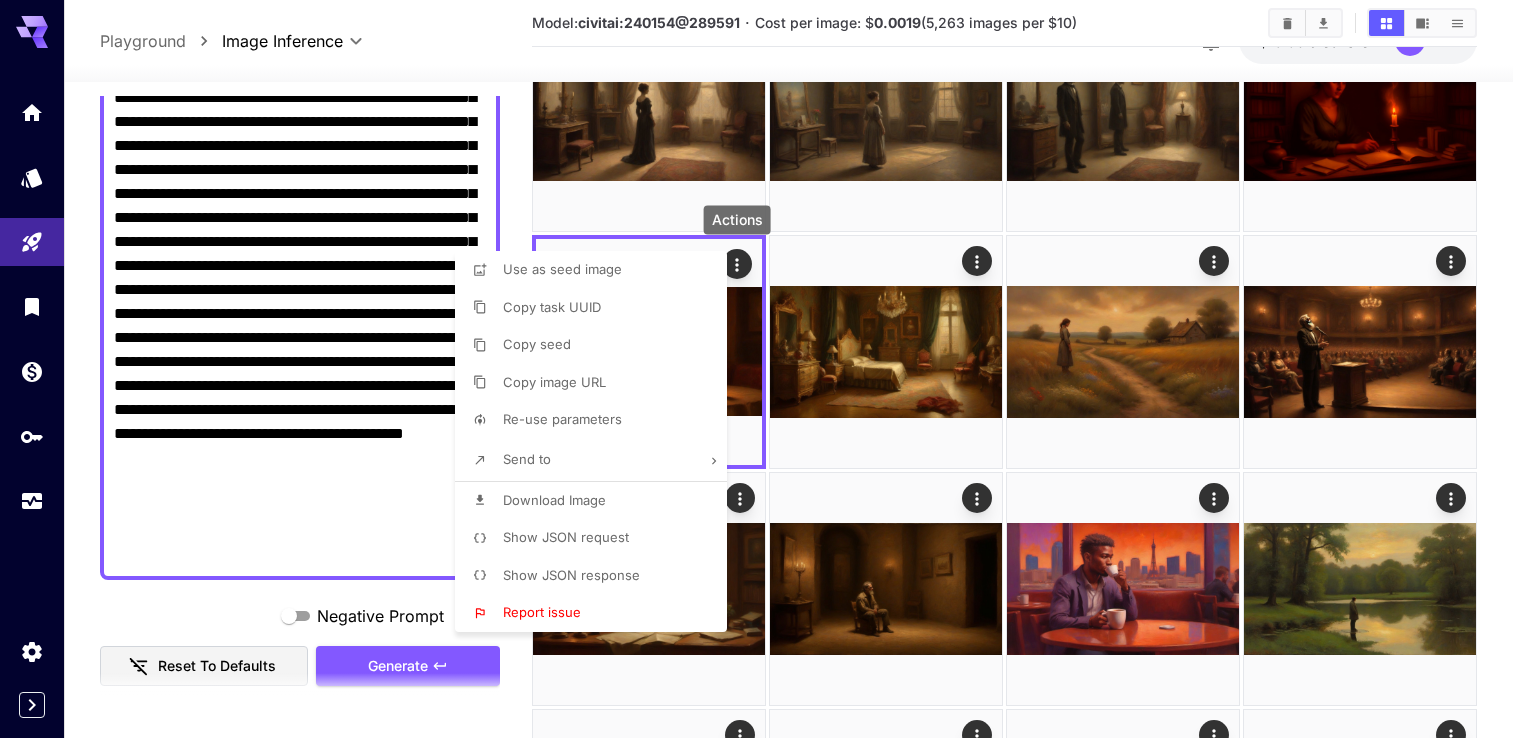 click on "Download Image" at bounding box center (554, 500) 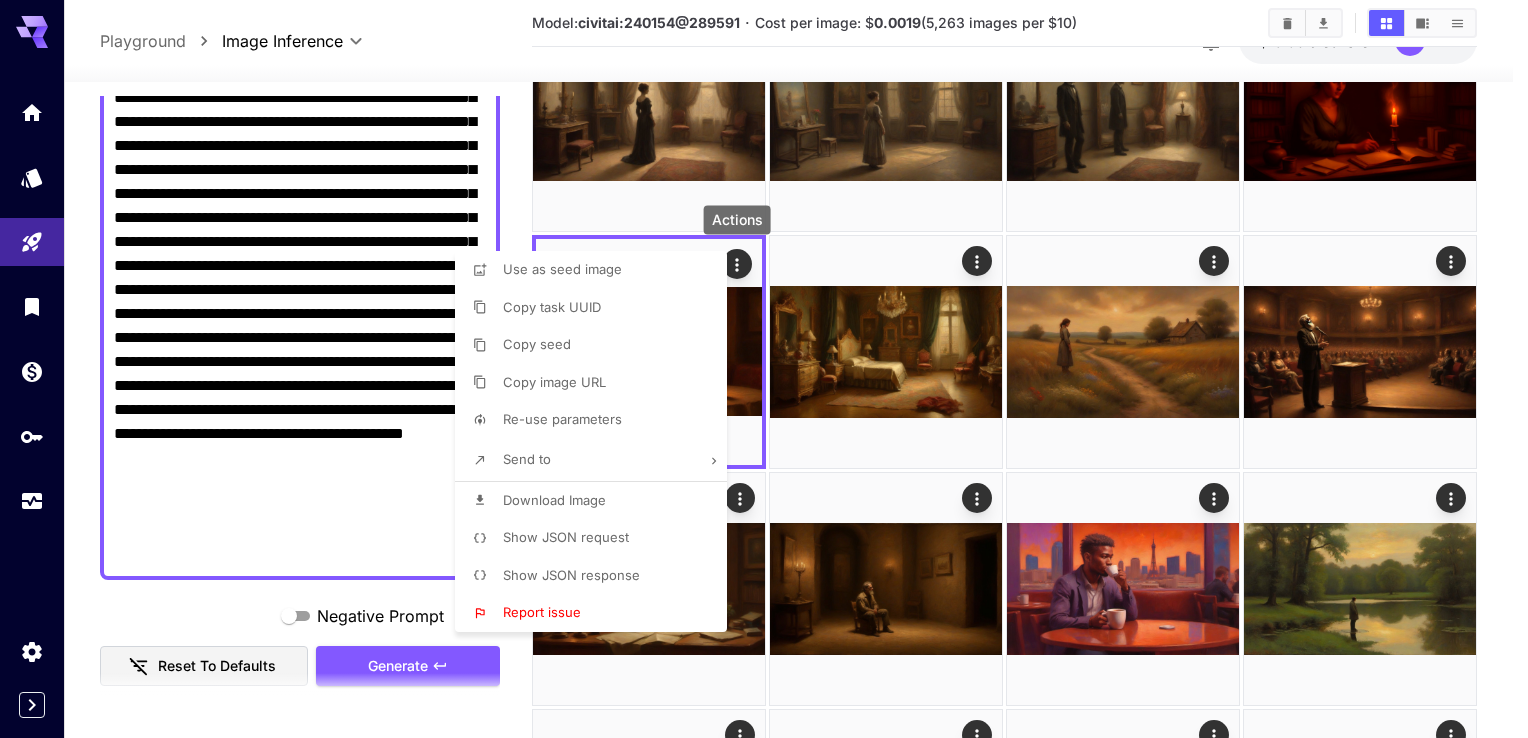 click at bounding box center (764, 369) 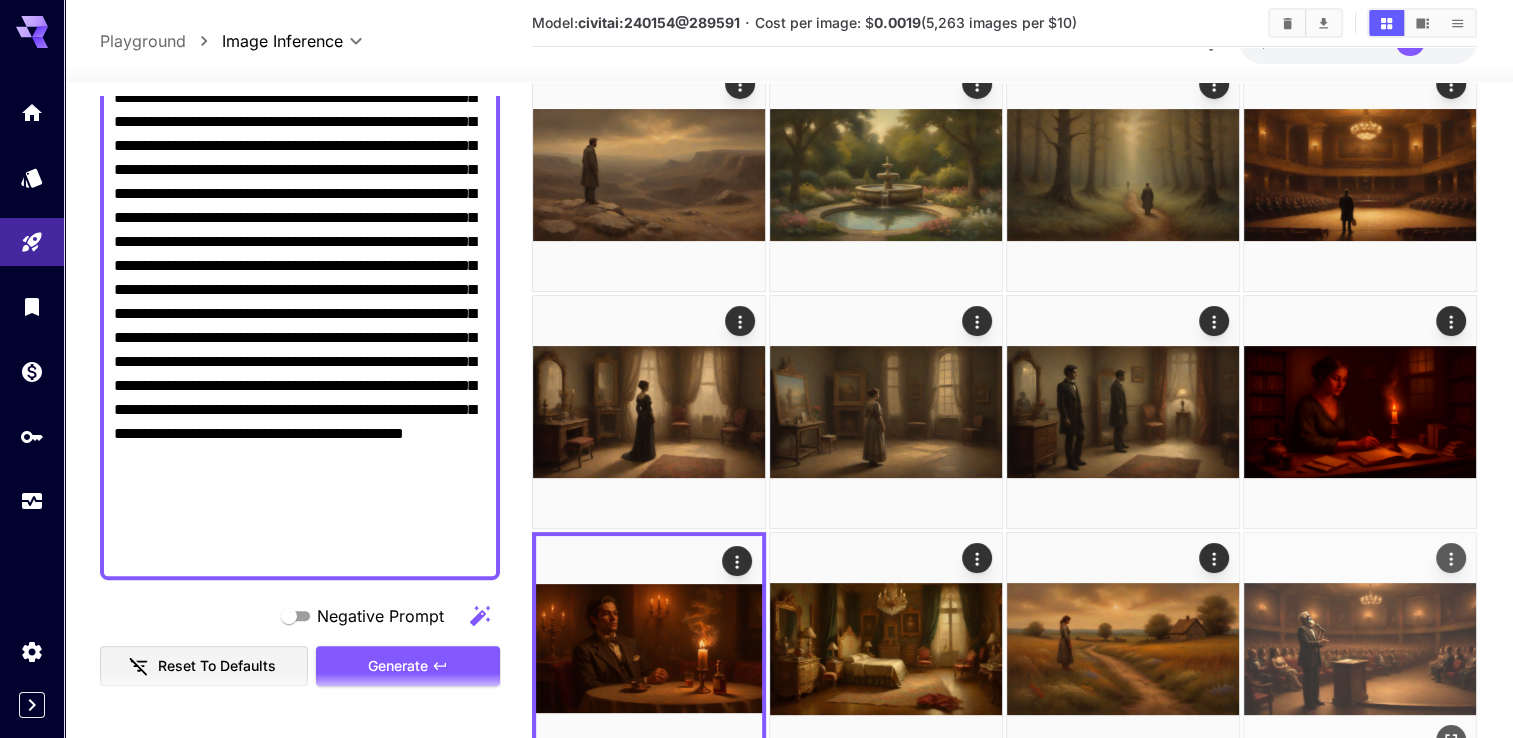scroll, scrollTop: 100, scrollLeft: 0, axis: vertical 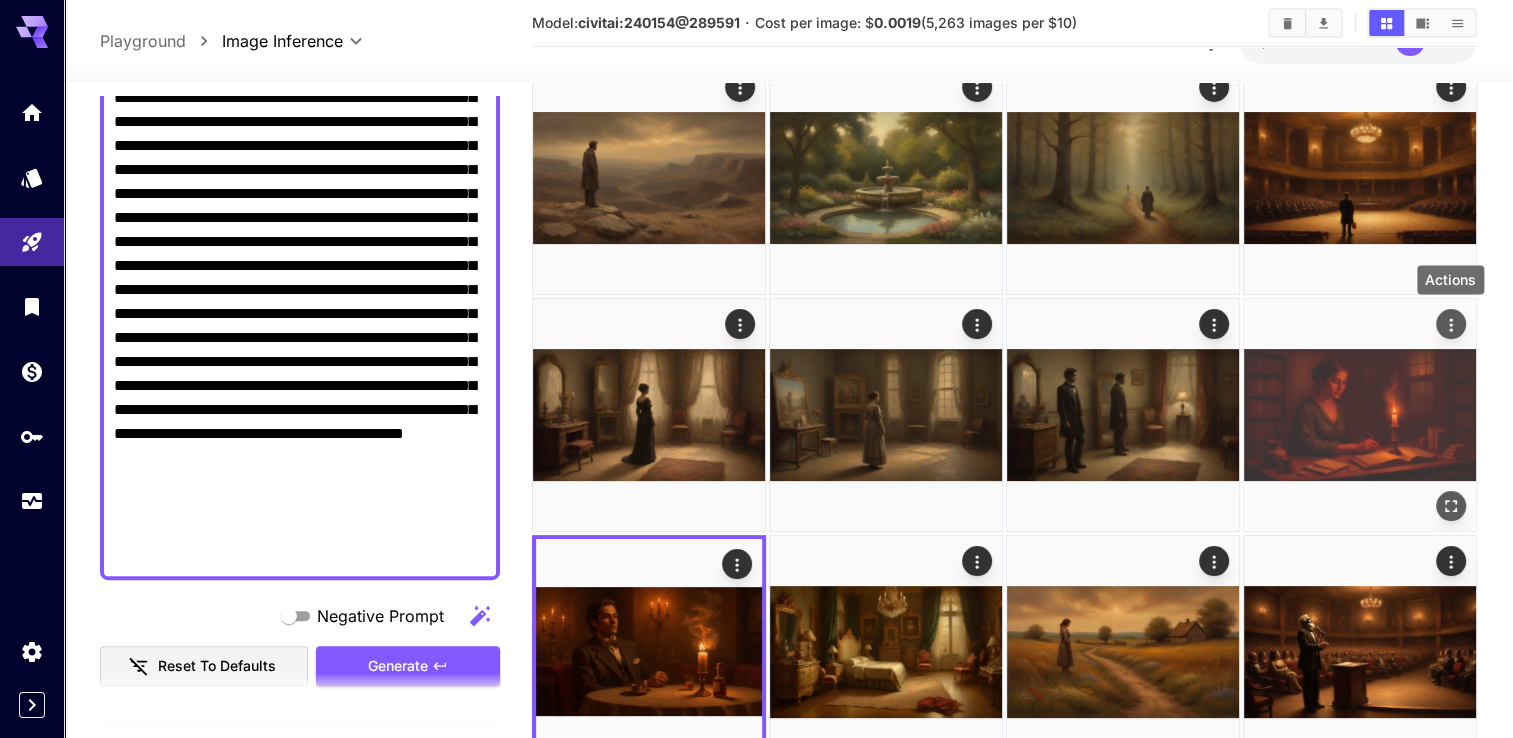 click 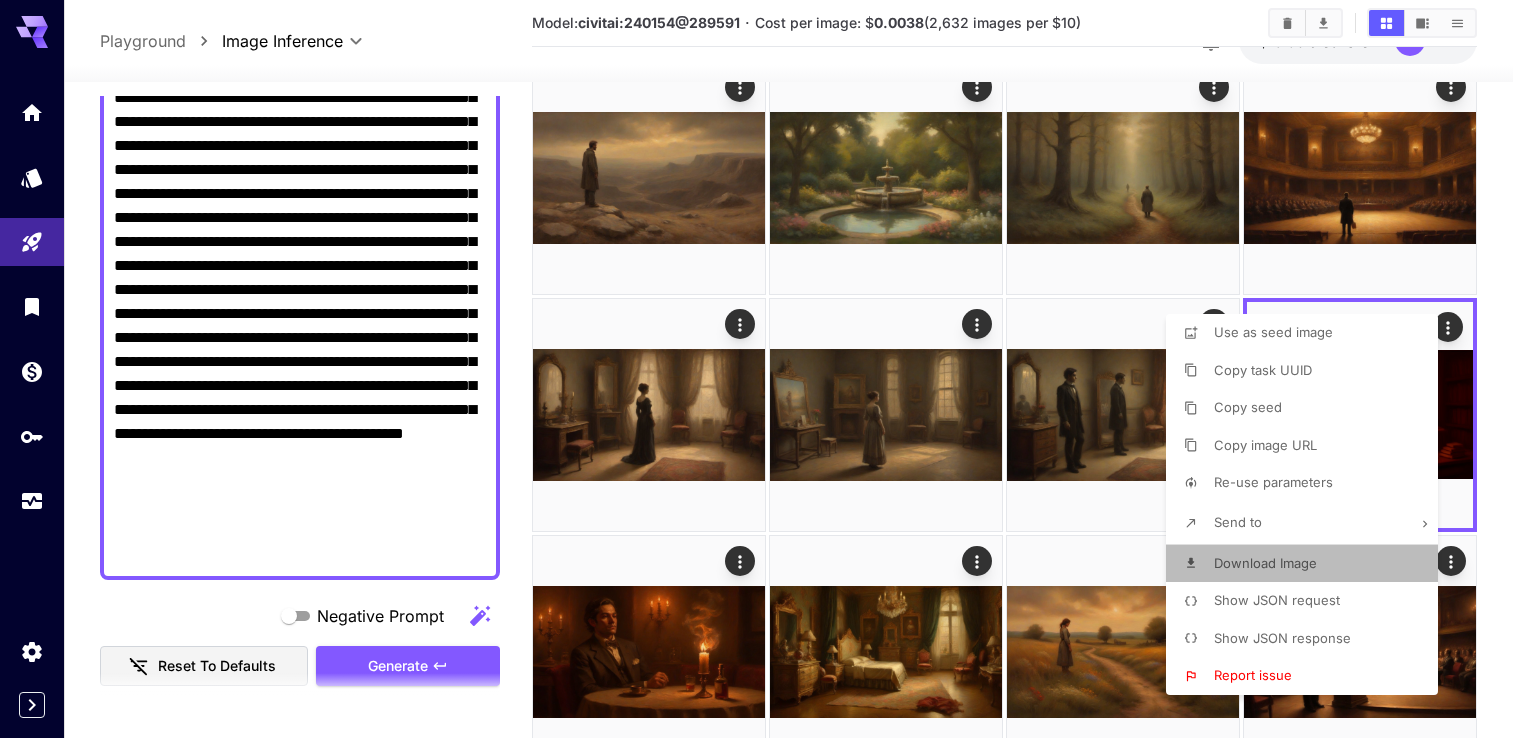 click on "Download Image" at bounding box center [1308, 564] 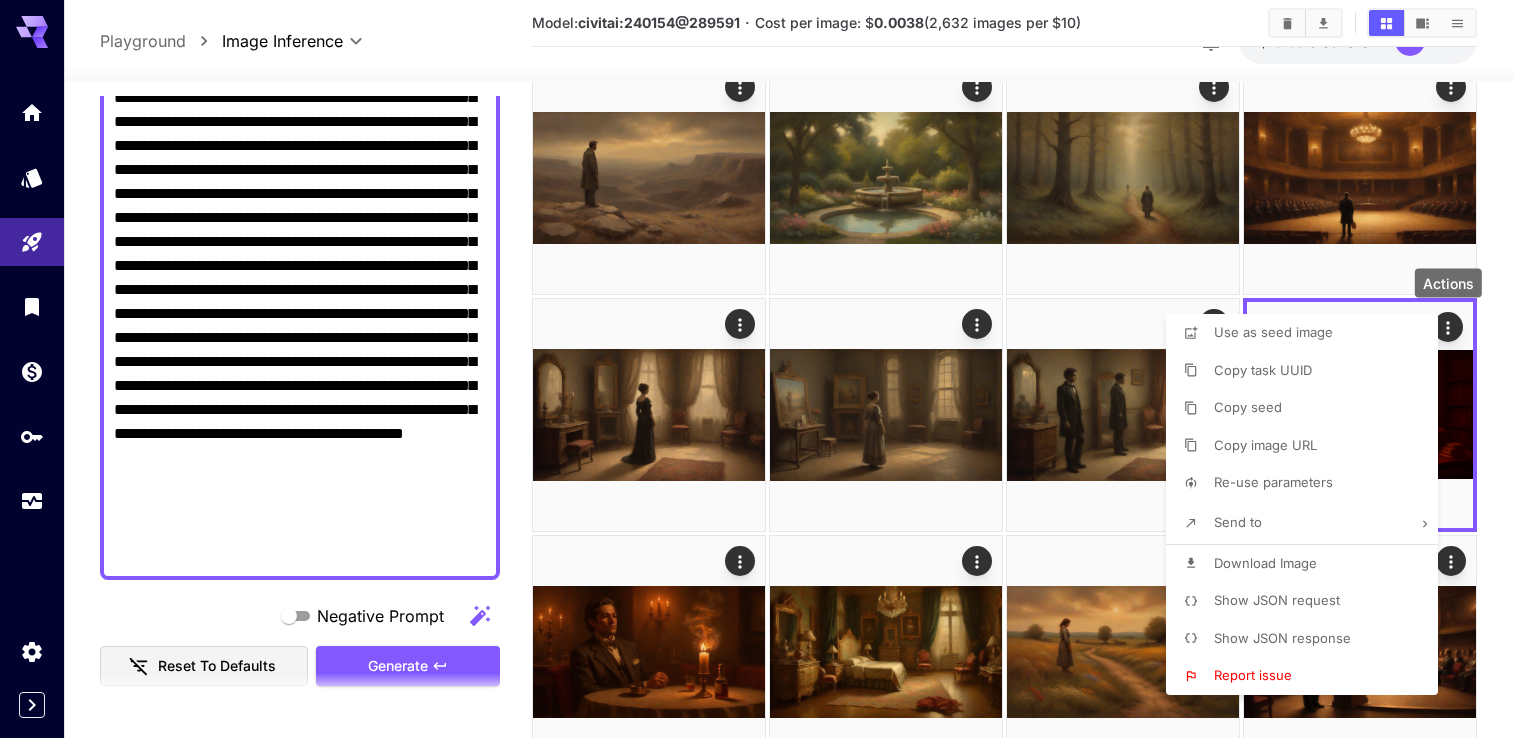 click at bounding box center [764, 369] 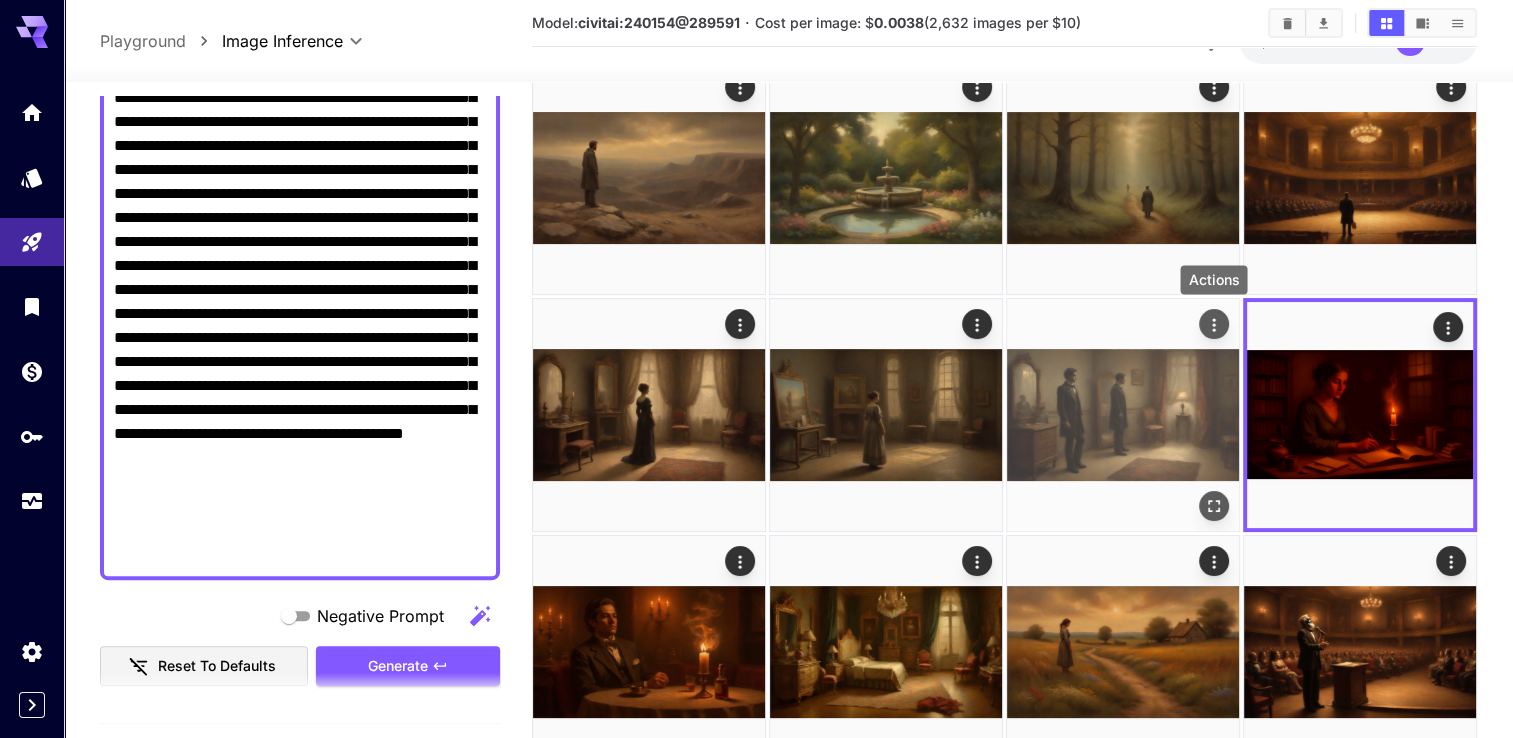 click 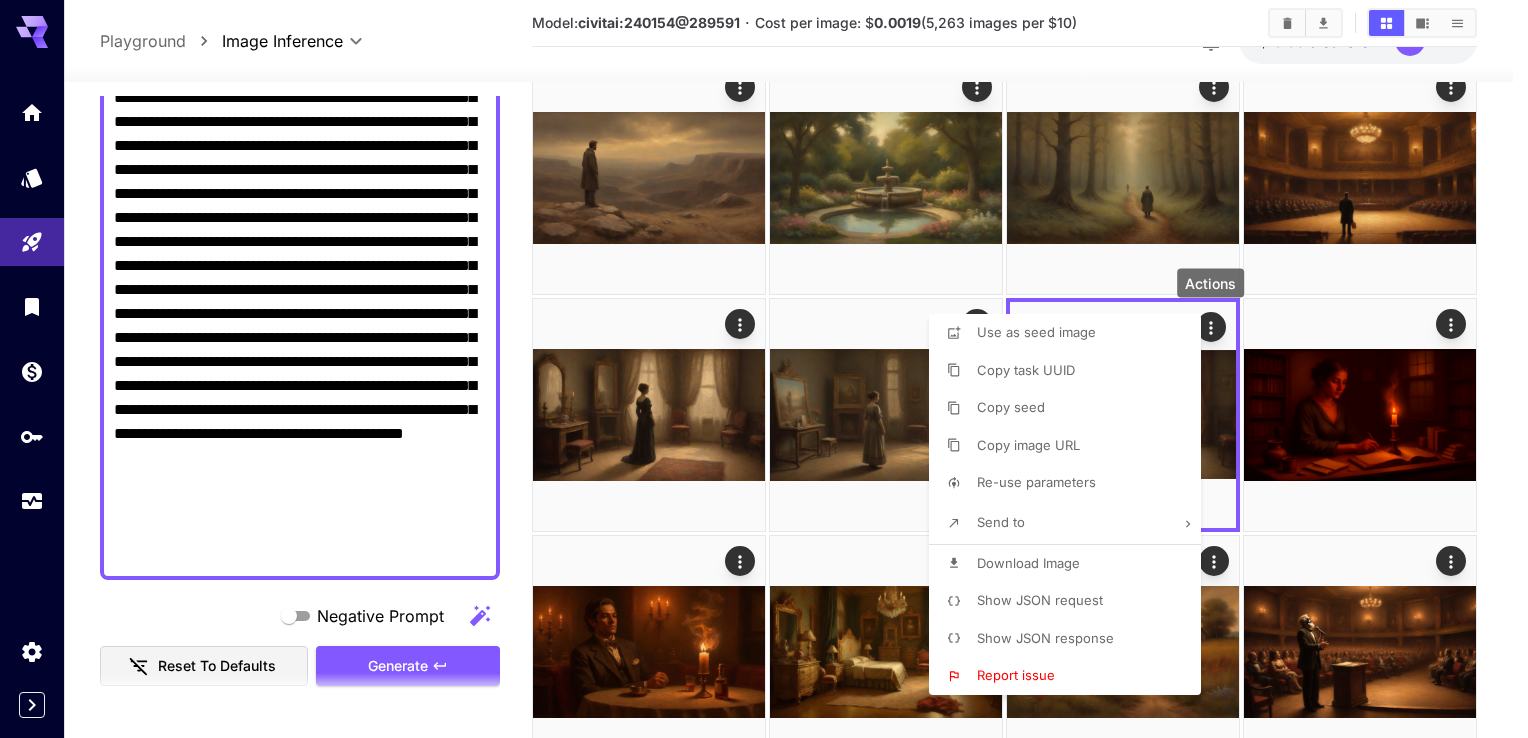 click on "Download Image" at bounding box center [1071, 564] 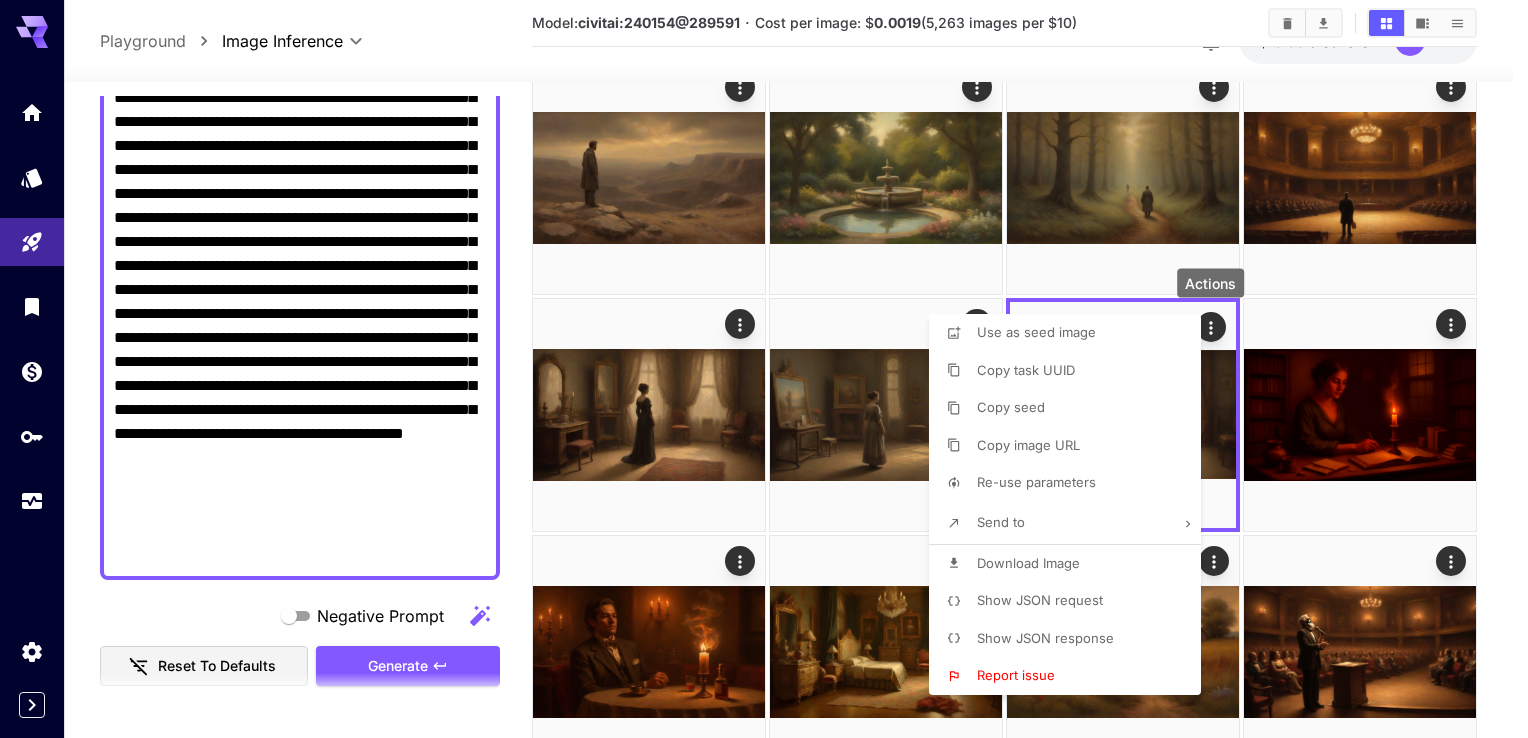 click at bounding box center [764, 369] 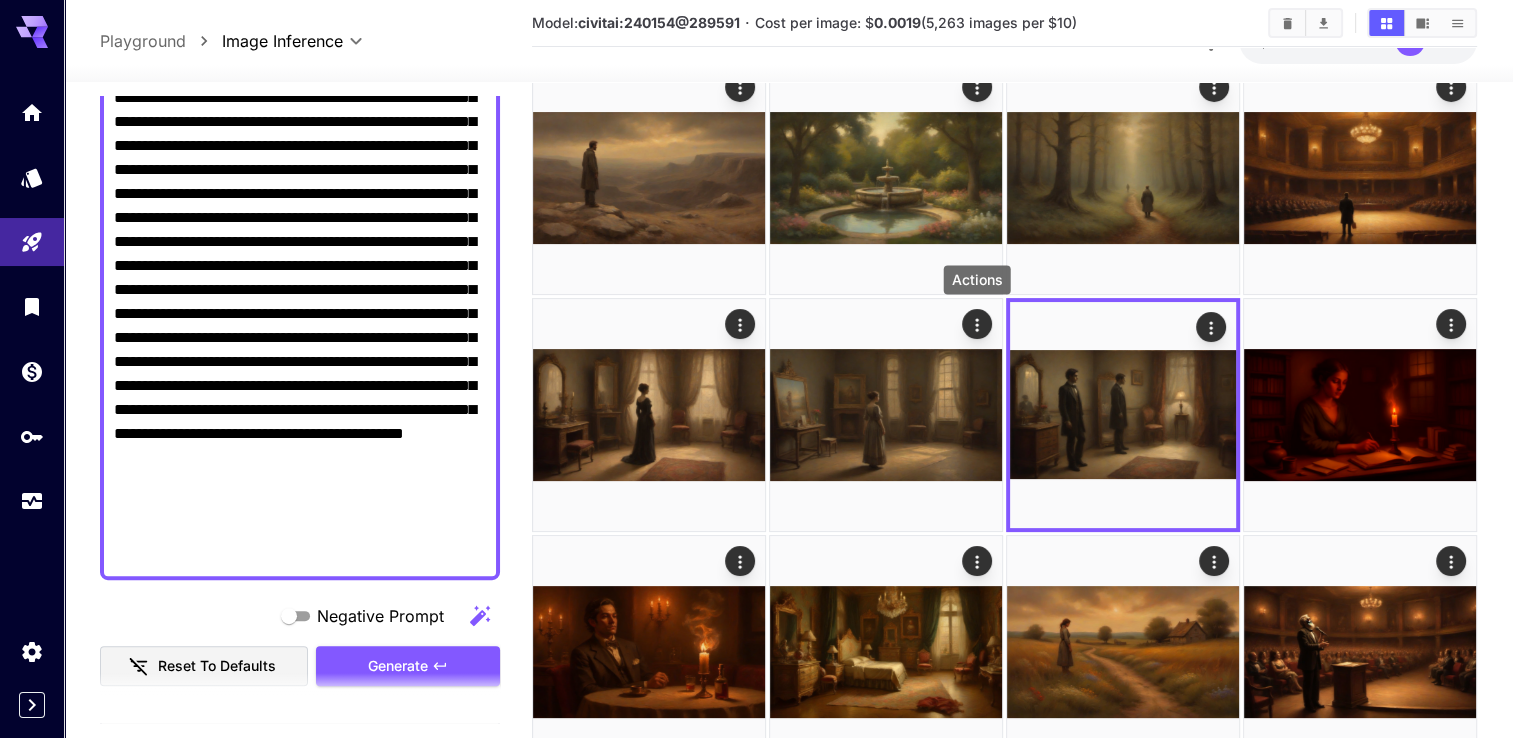 click at bounding box center (977, 324) 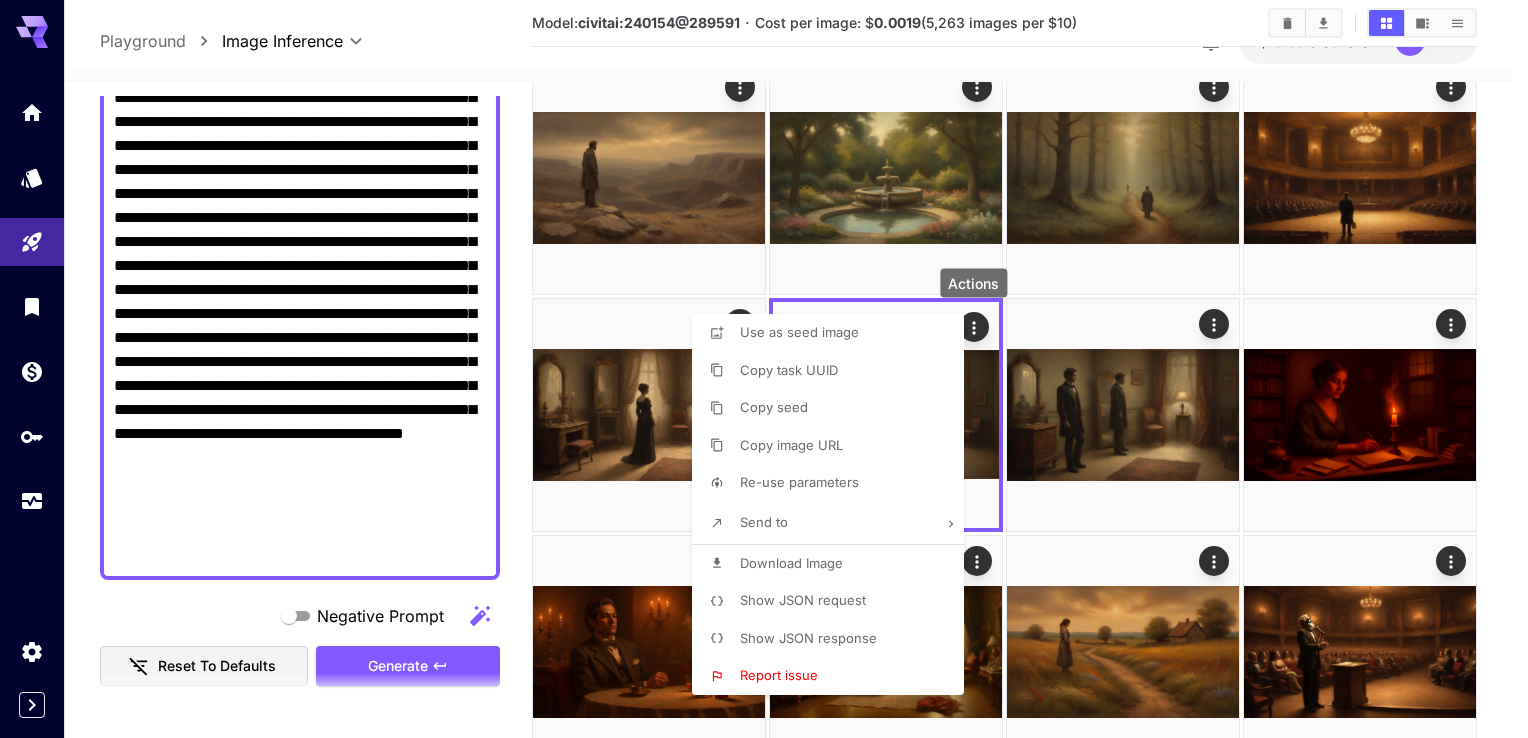 click on "Download Image" at bounding box center (791, 563) 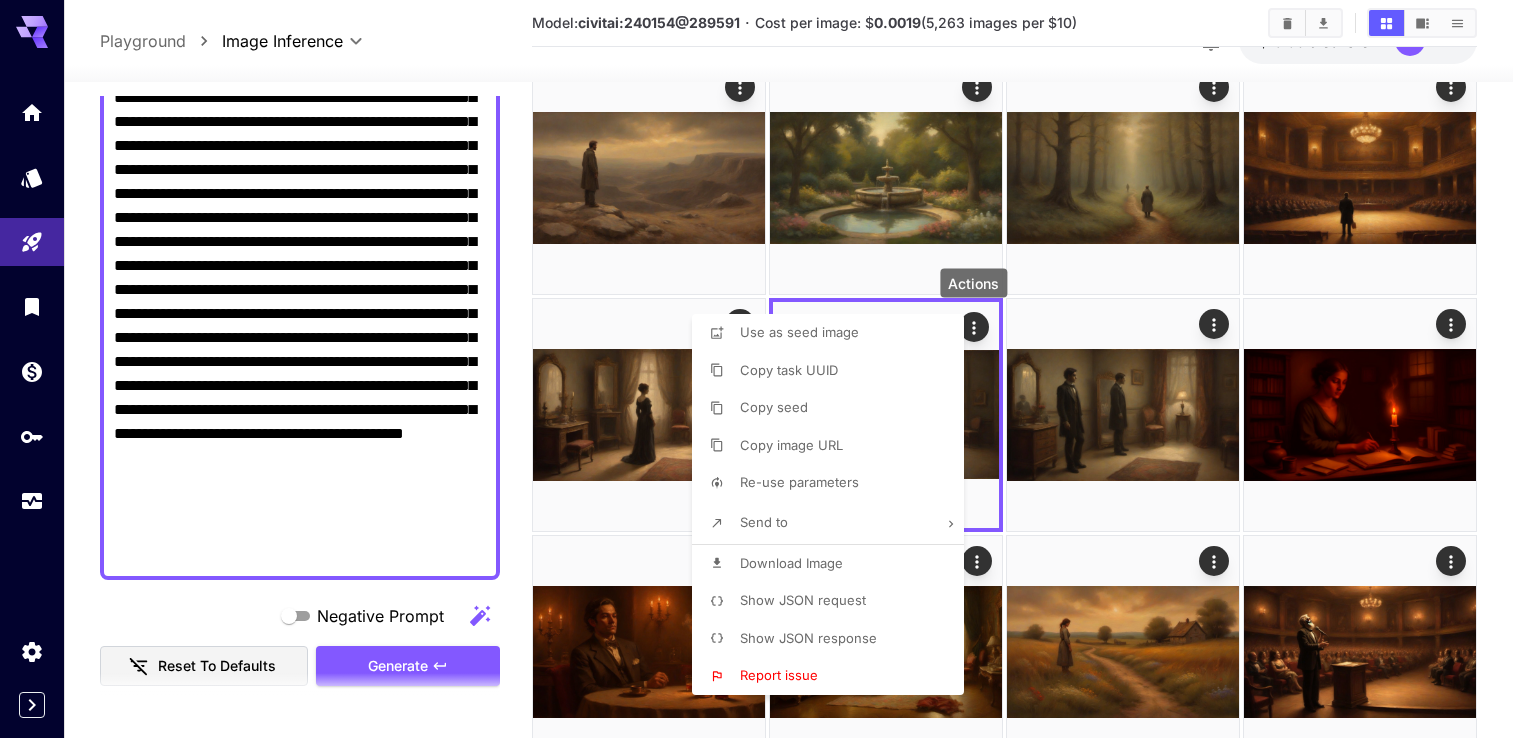 click at bounding box center [764, 369] 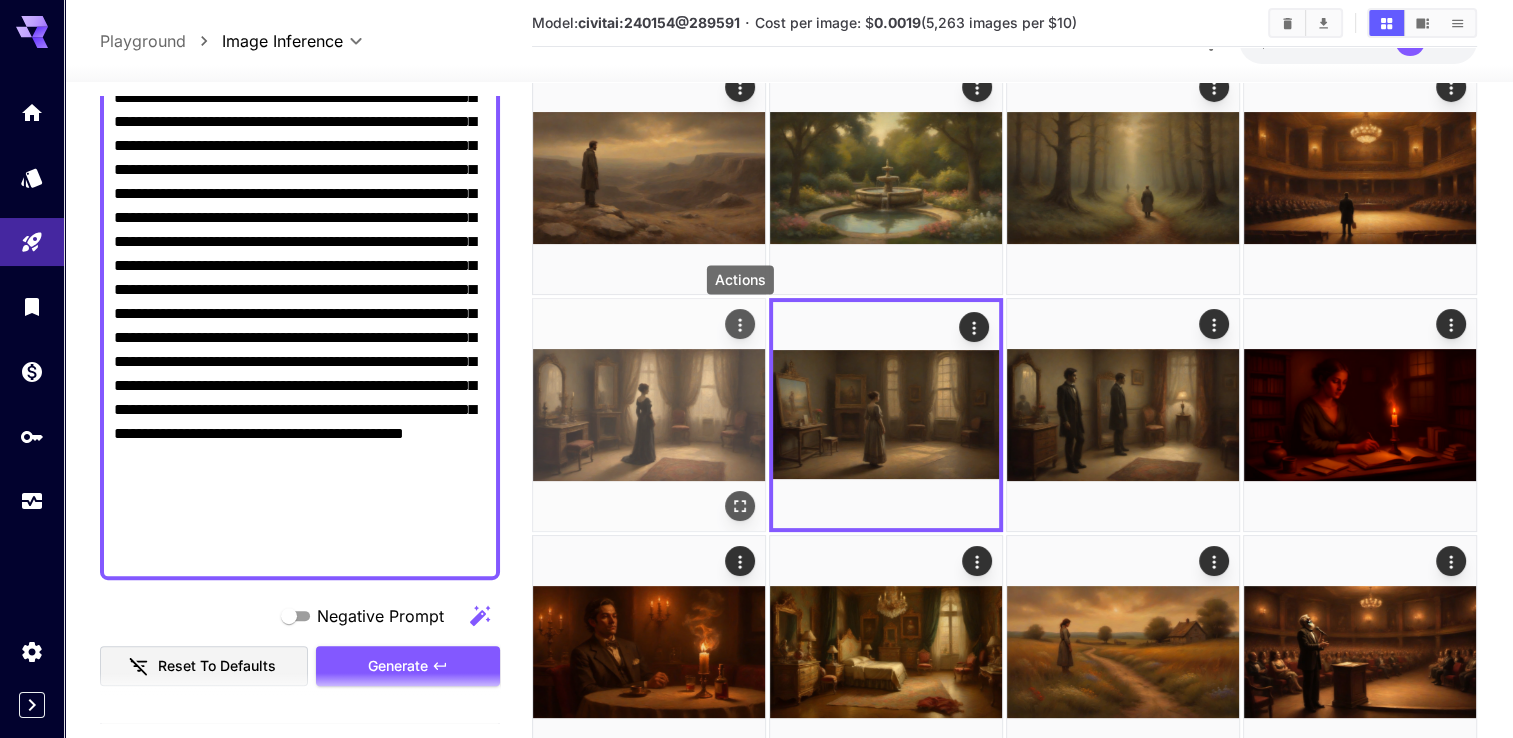click at bounding box center (740, 324) 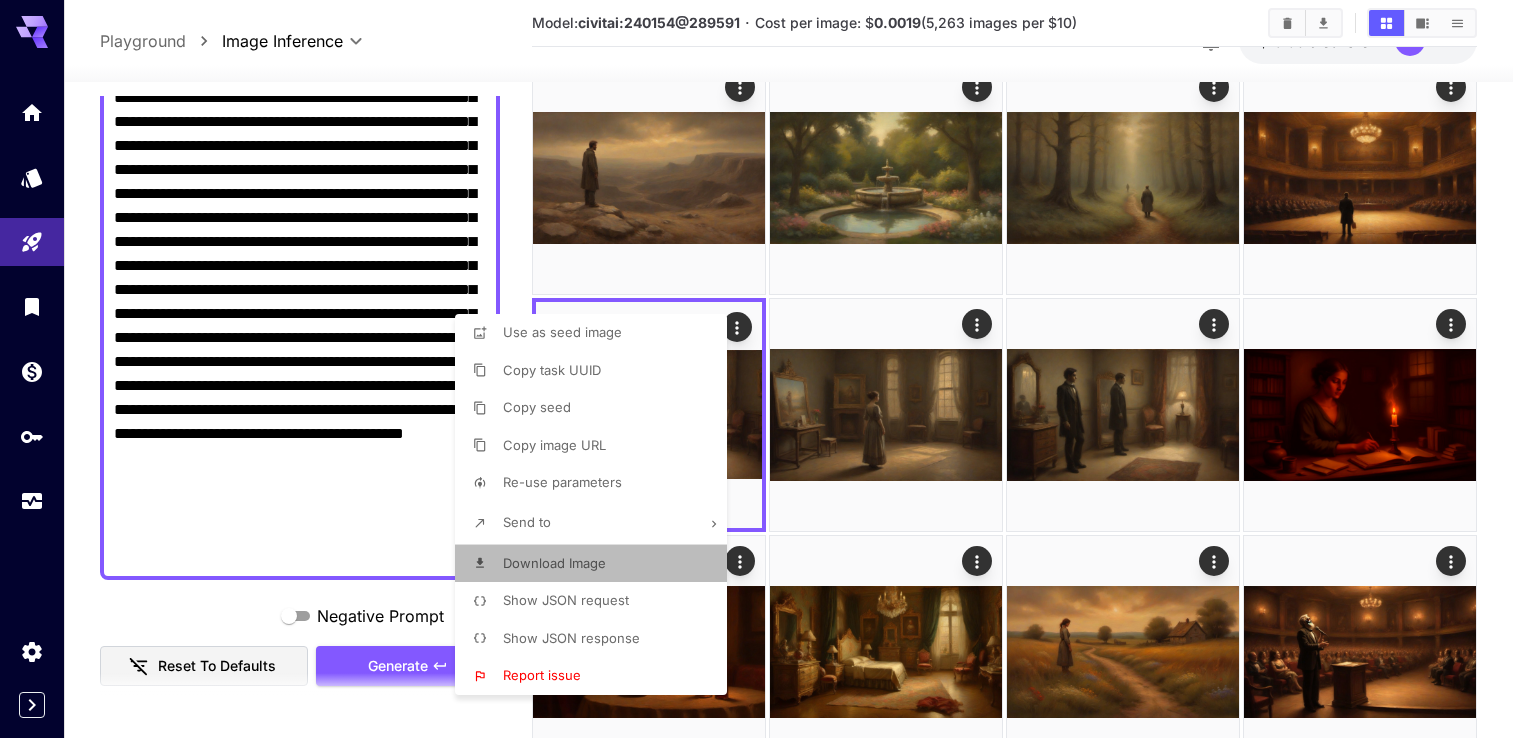 click on "Download Image" at bounding box center (554, 563) 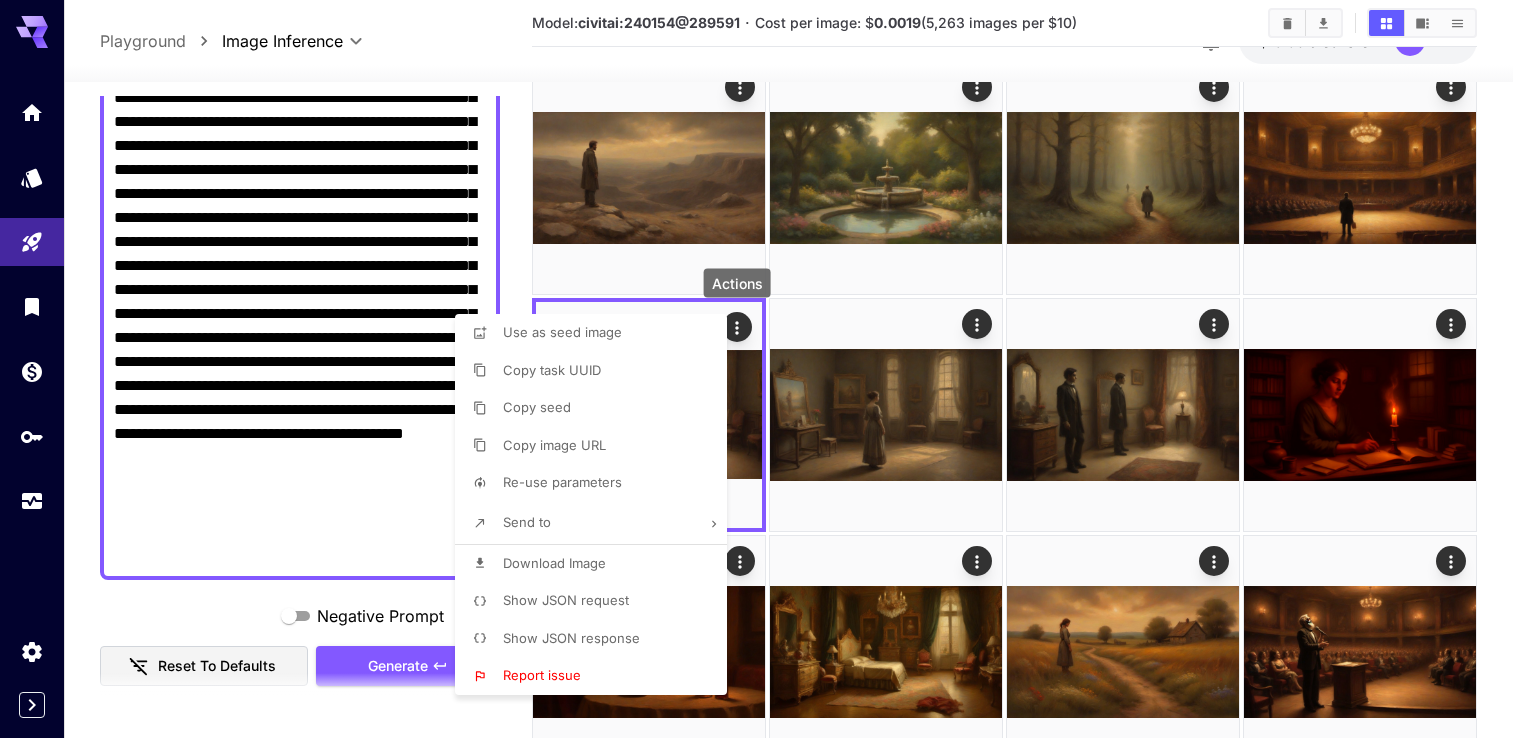 click at bounding box center (764, 369) 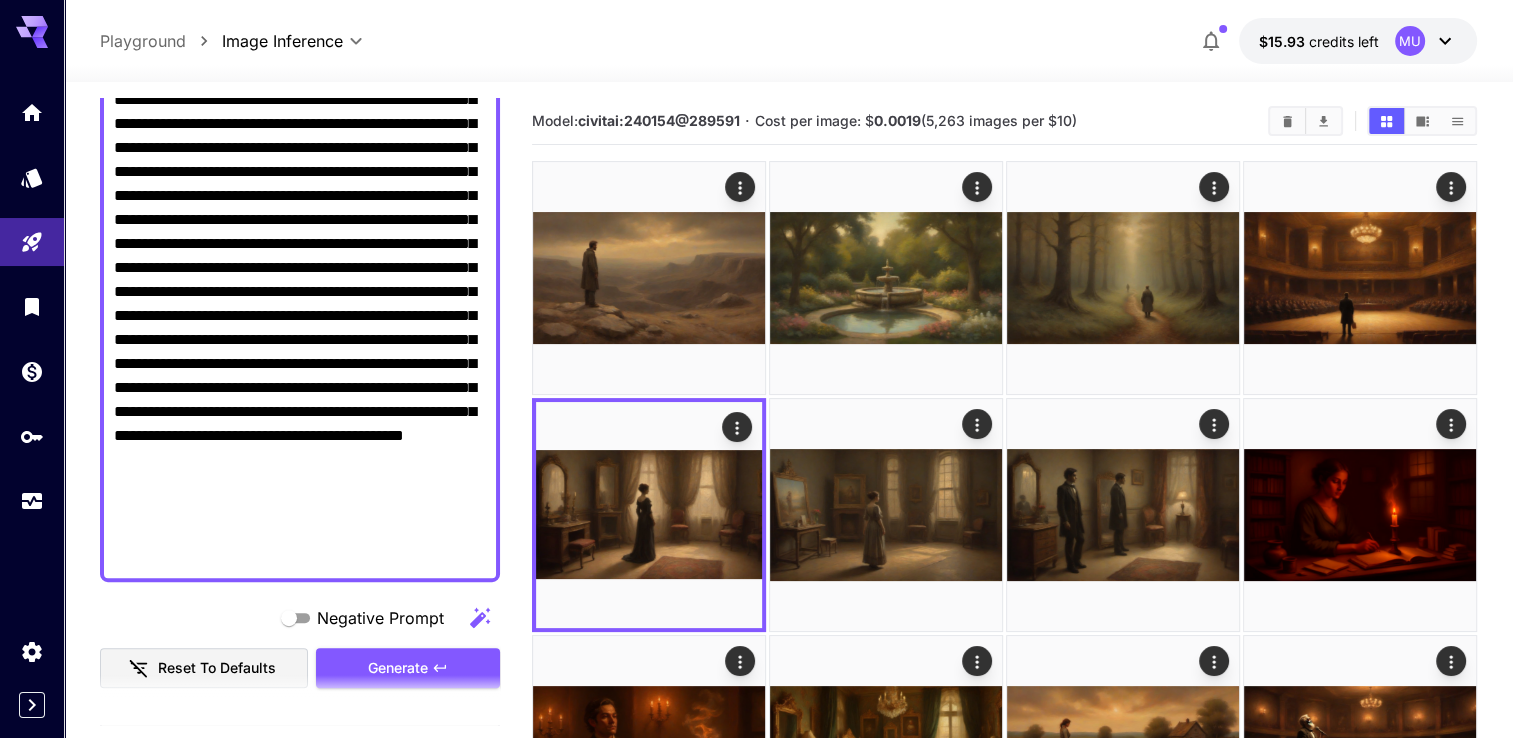 scroll, scrollTop: 0, scrollLeft: 0, axis: both 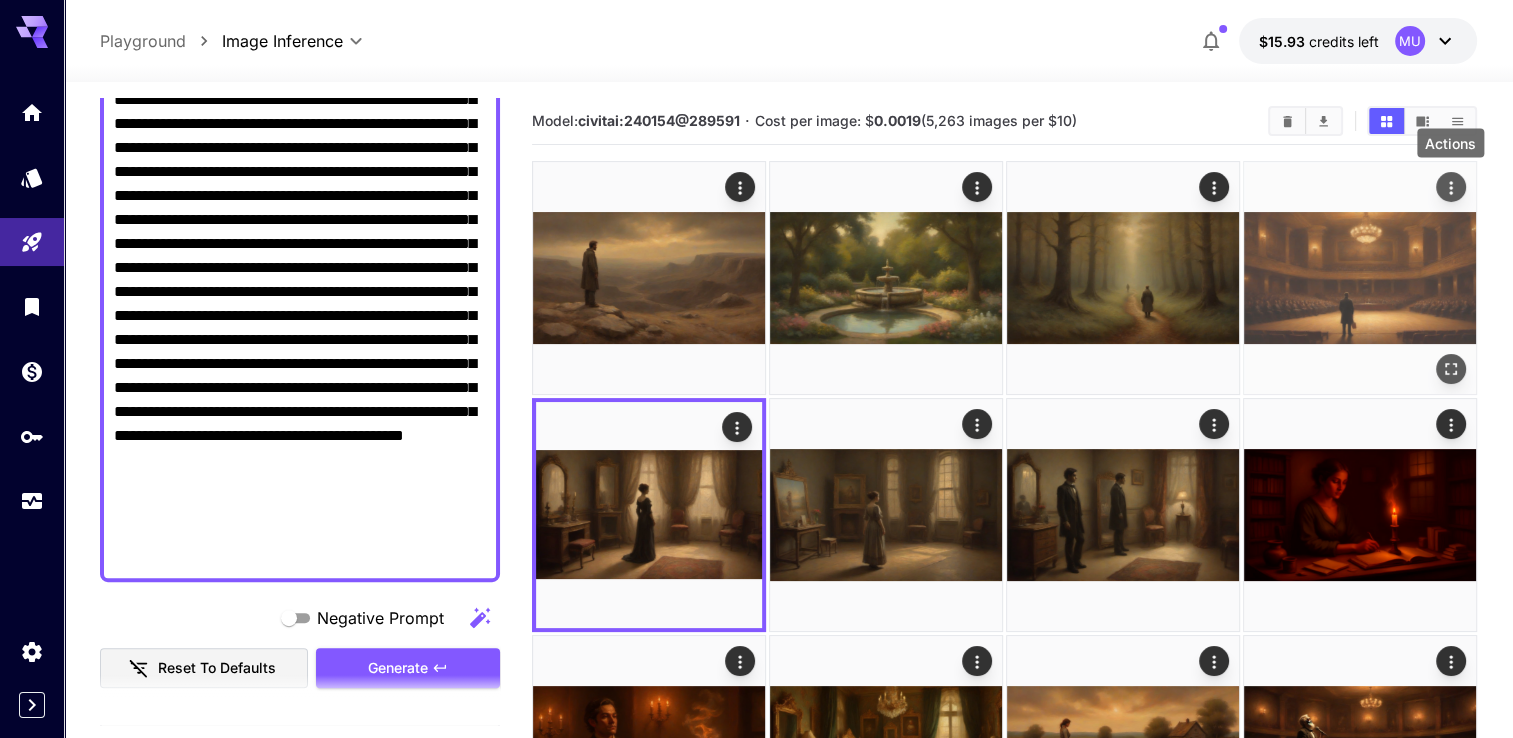 click 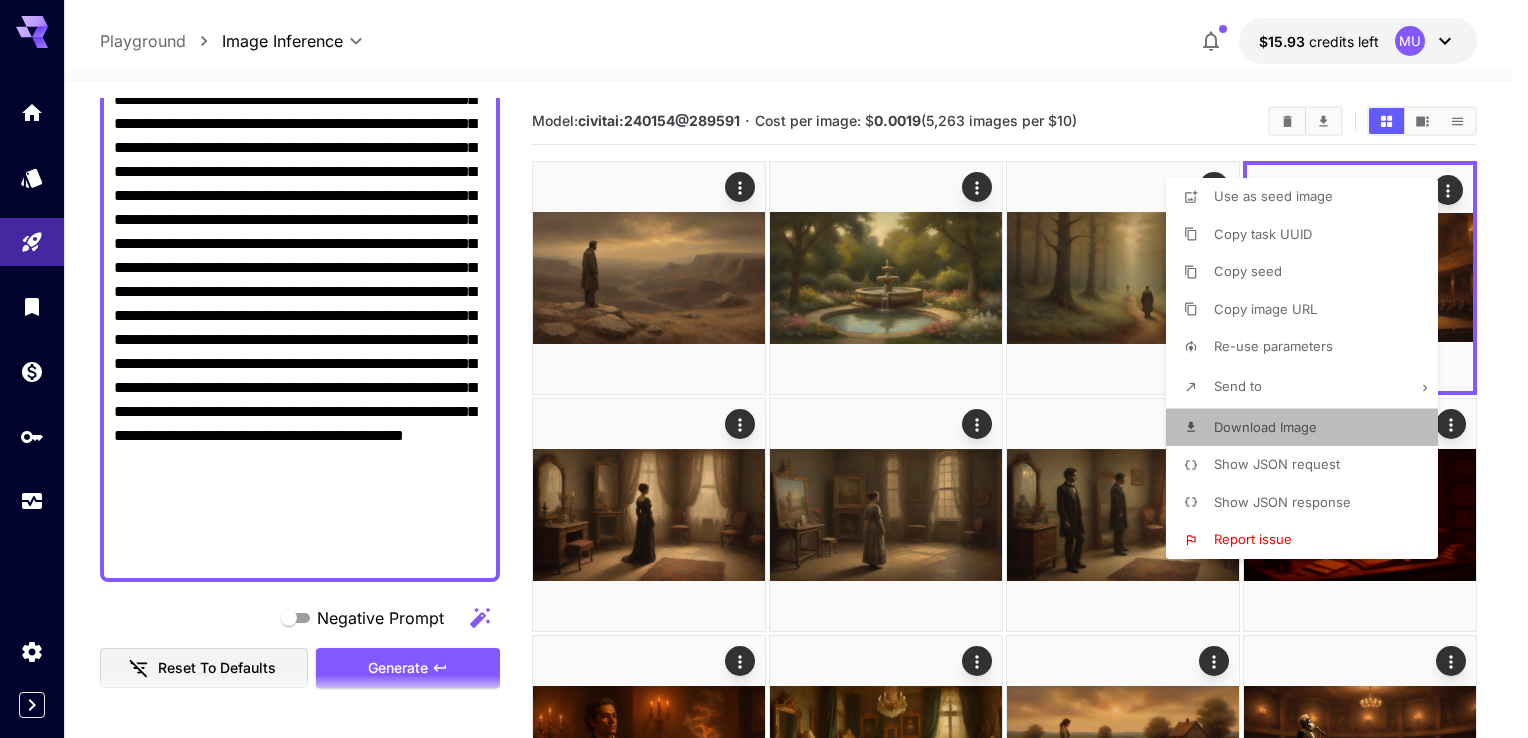 click on "Download Image" at bounding box center [1265, 427] 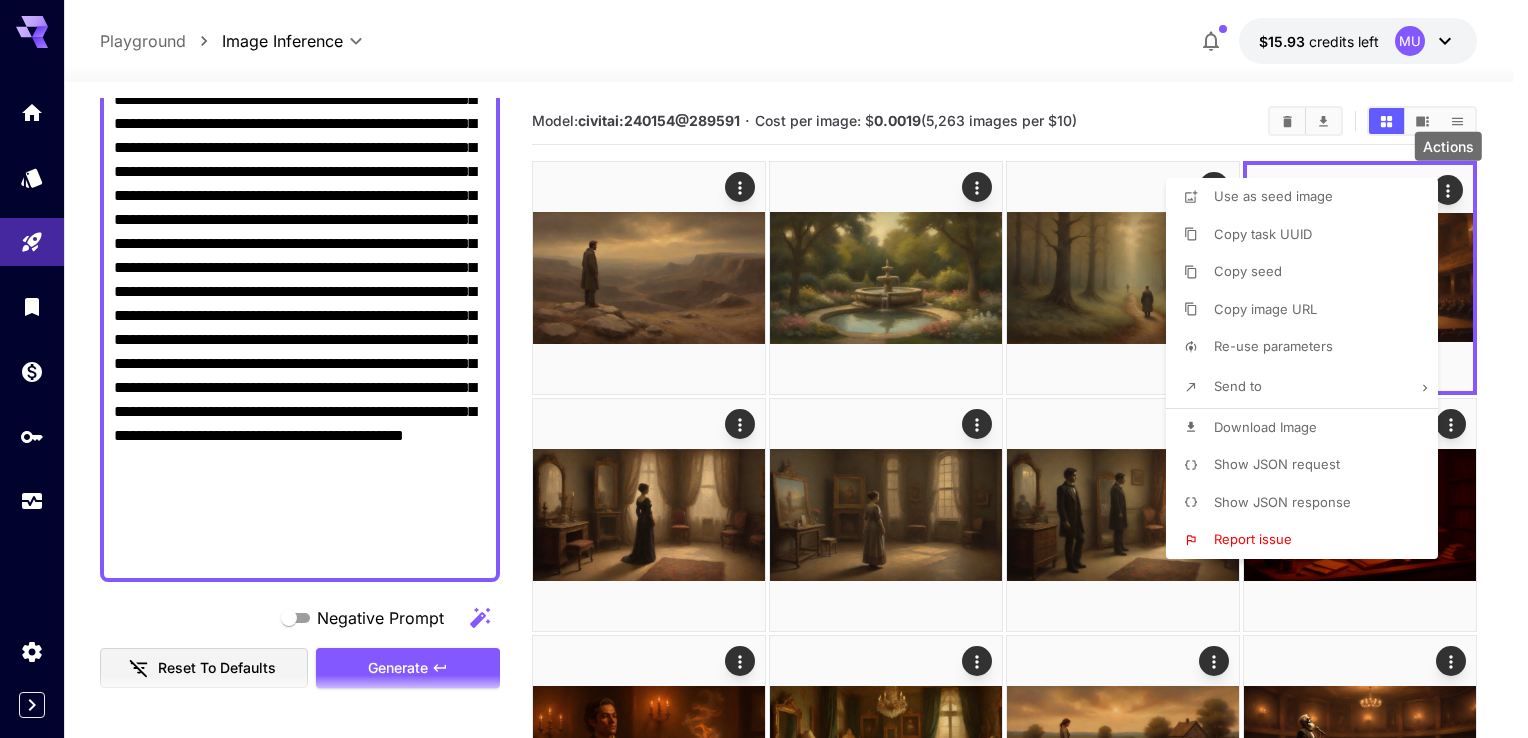 click at bounding box center [764, 369] 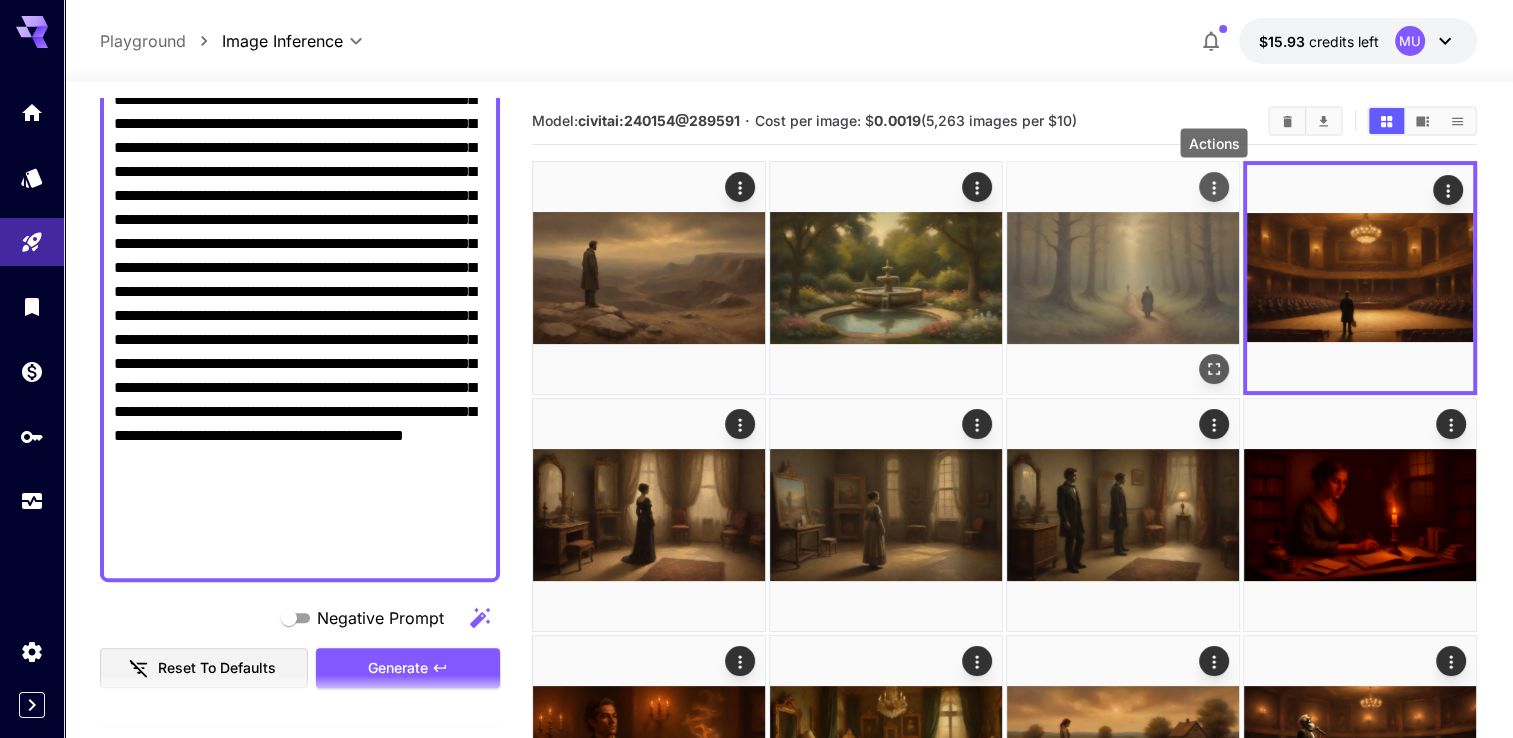 click 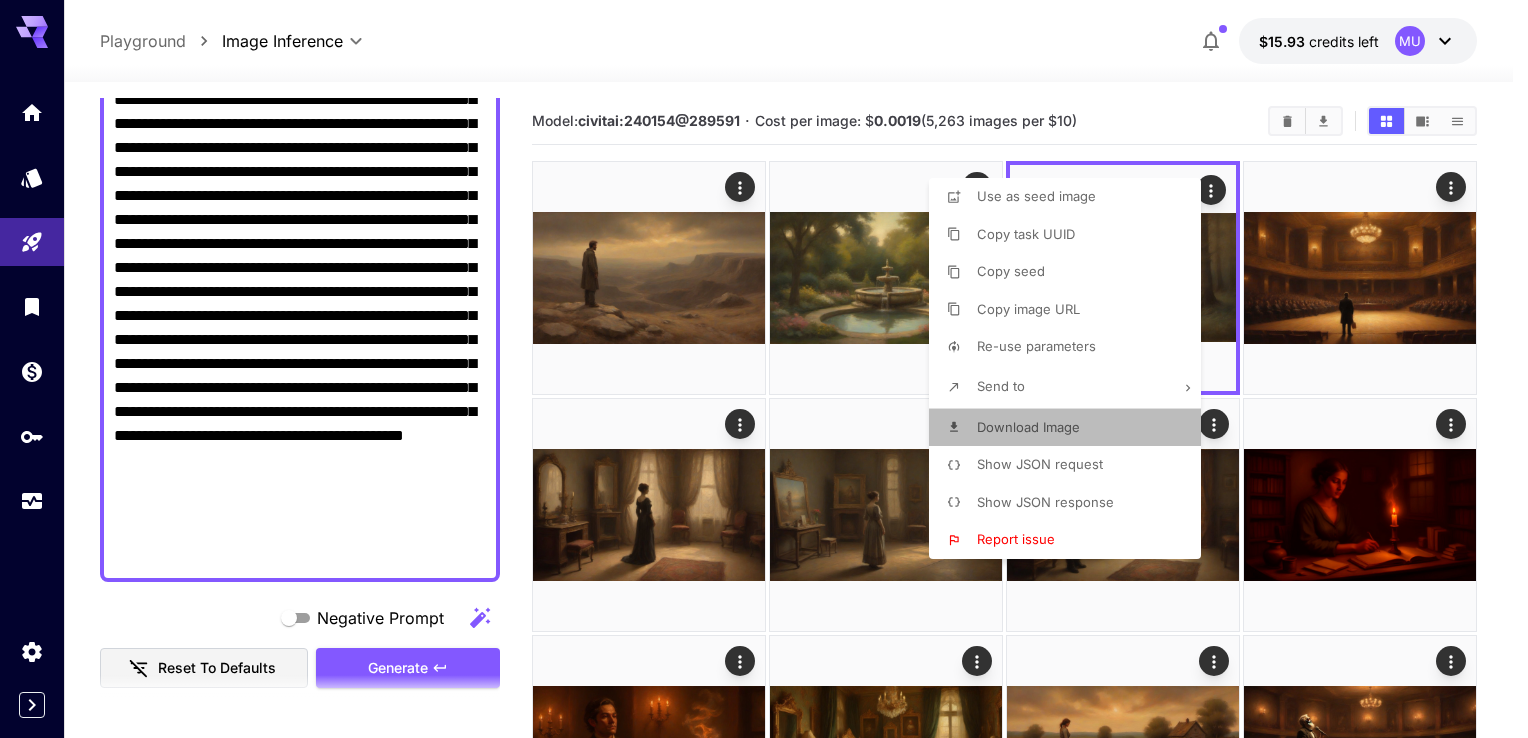 click on "Download Image" at bounding box center [1028, 427] 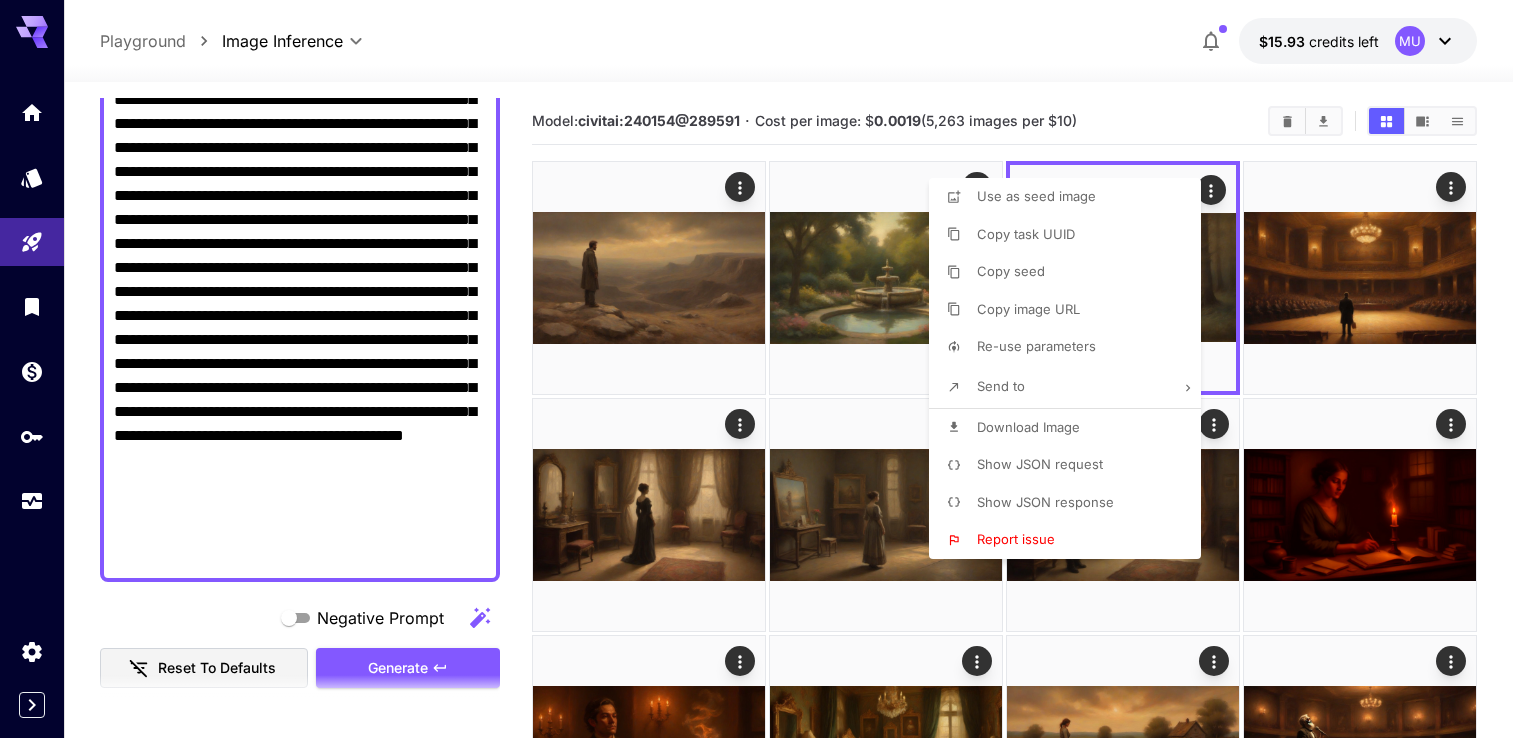 click at bounding box center [764, 369] 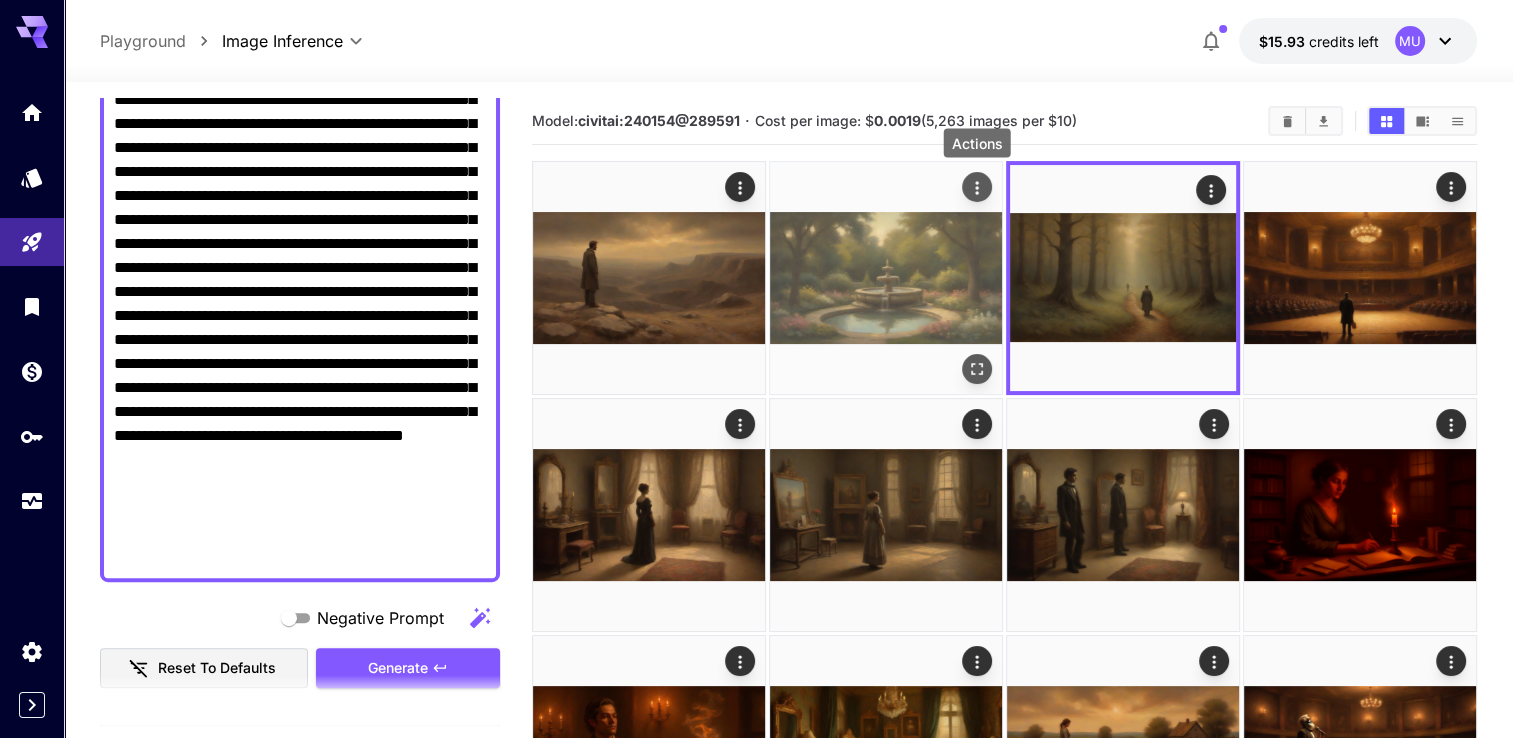 click on "Actions" at bounding box center (977, 149) 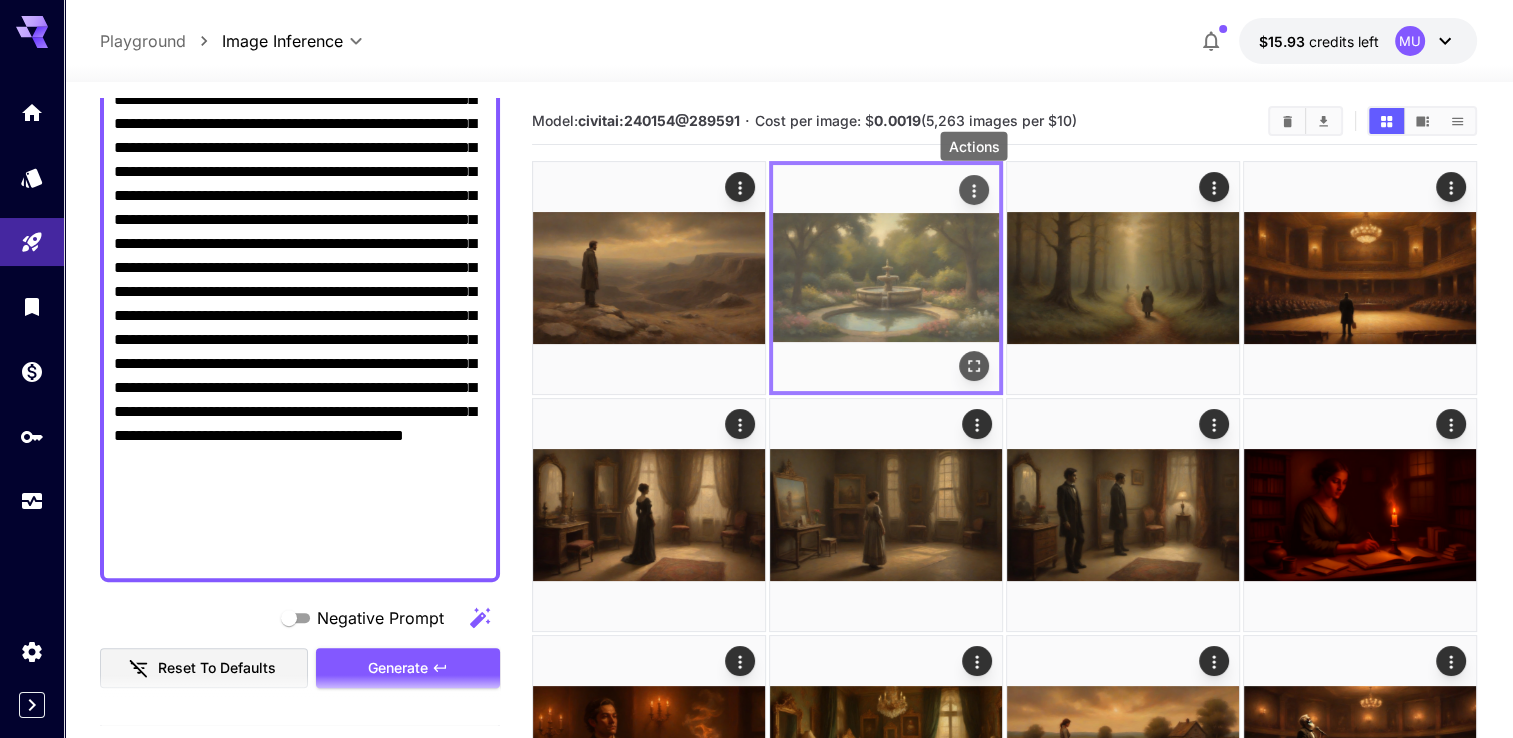 click 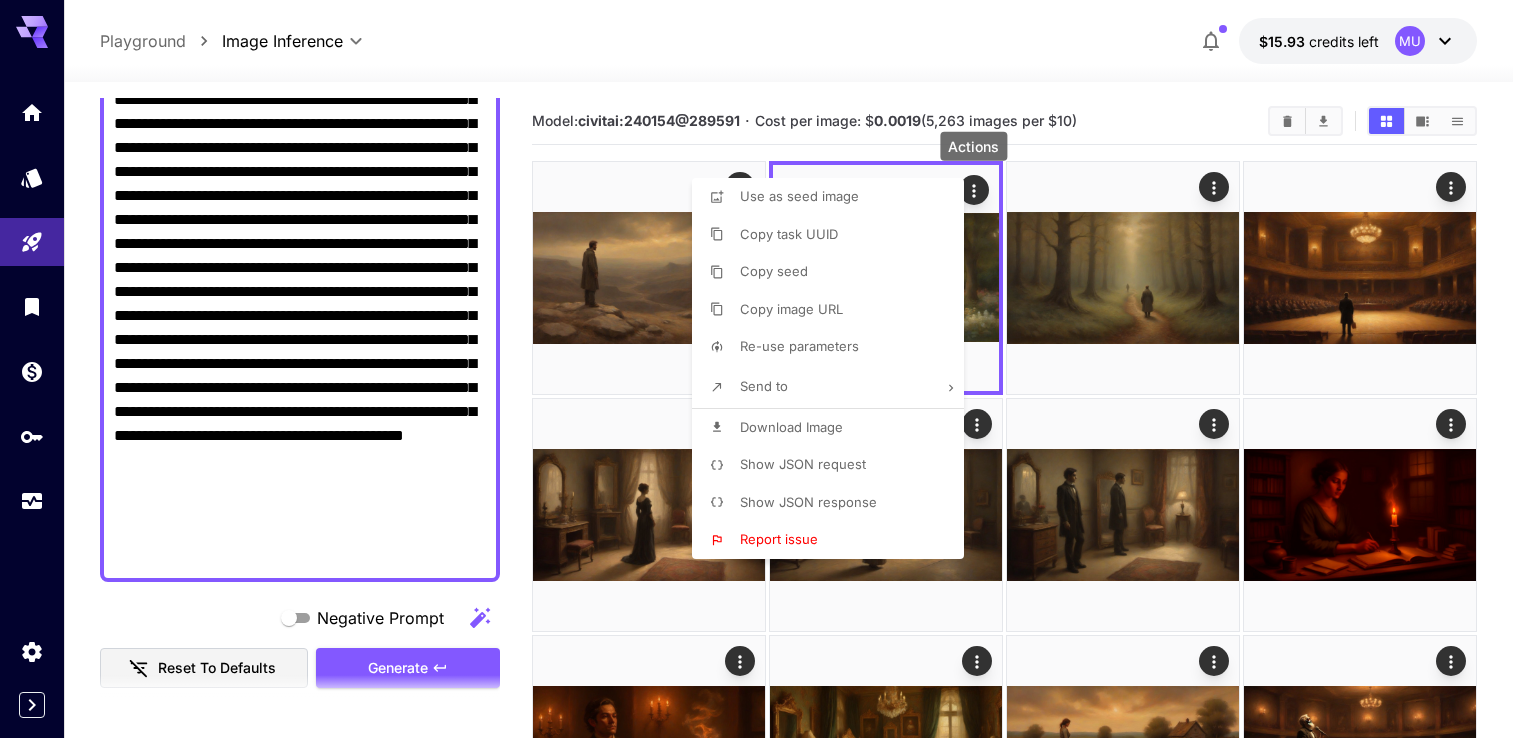 click on "Download Image" at bounding box center [791, 427] 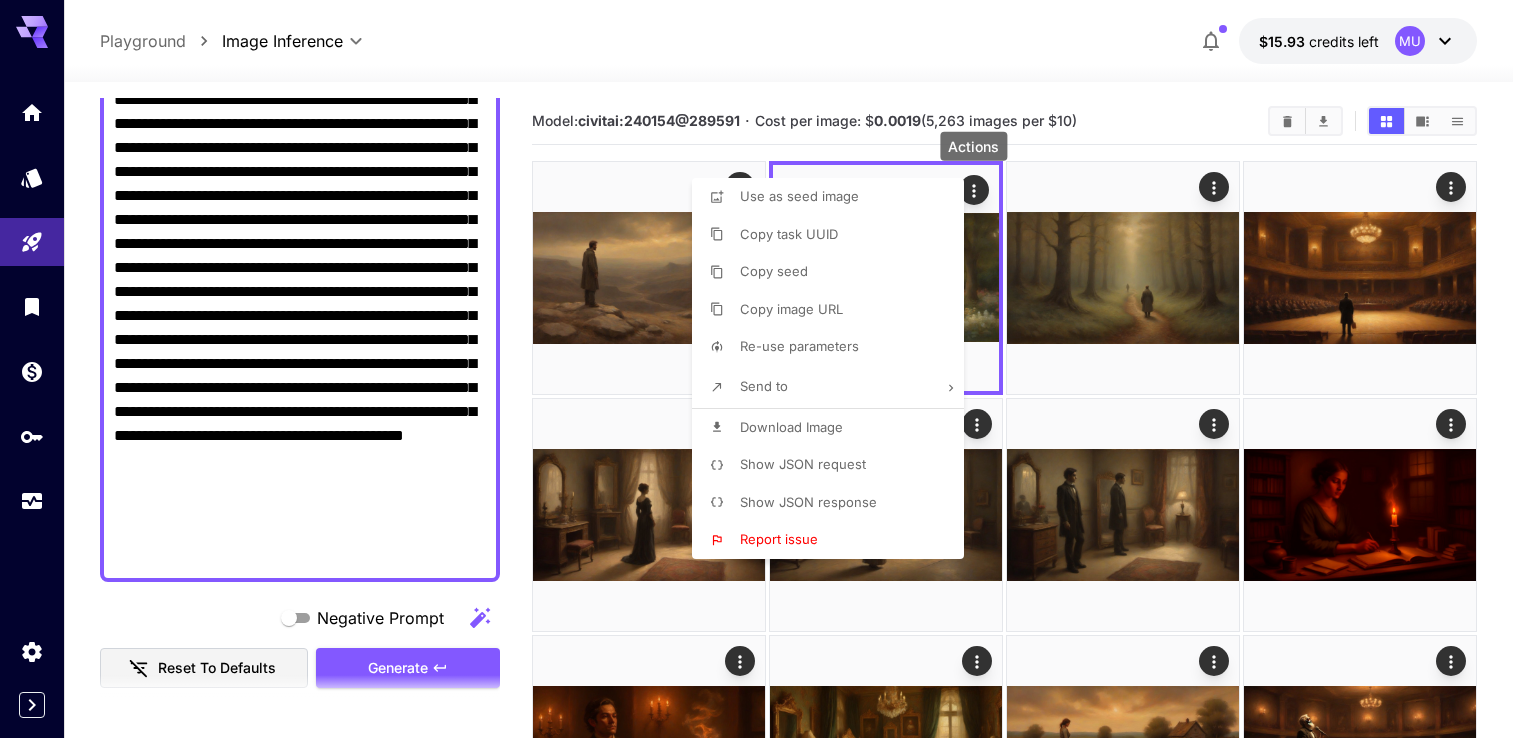 click at bounding box center (764, 369) 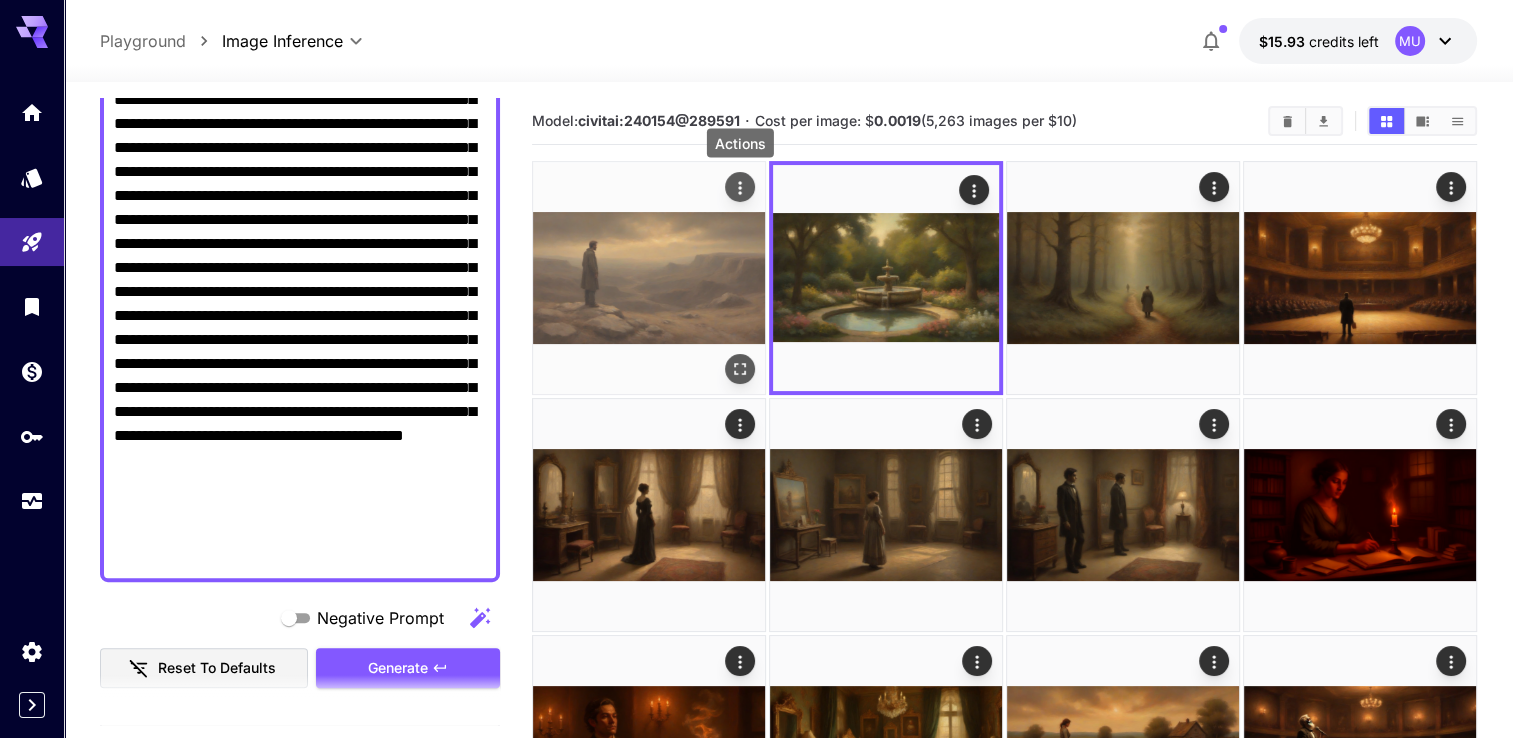 click 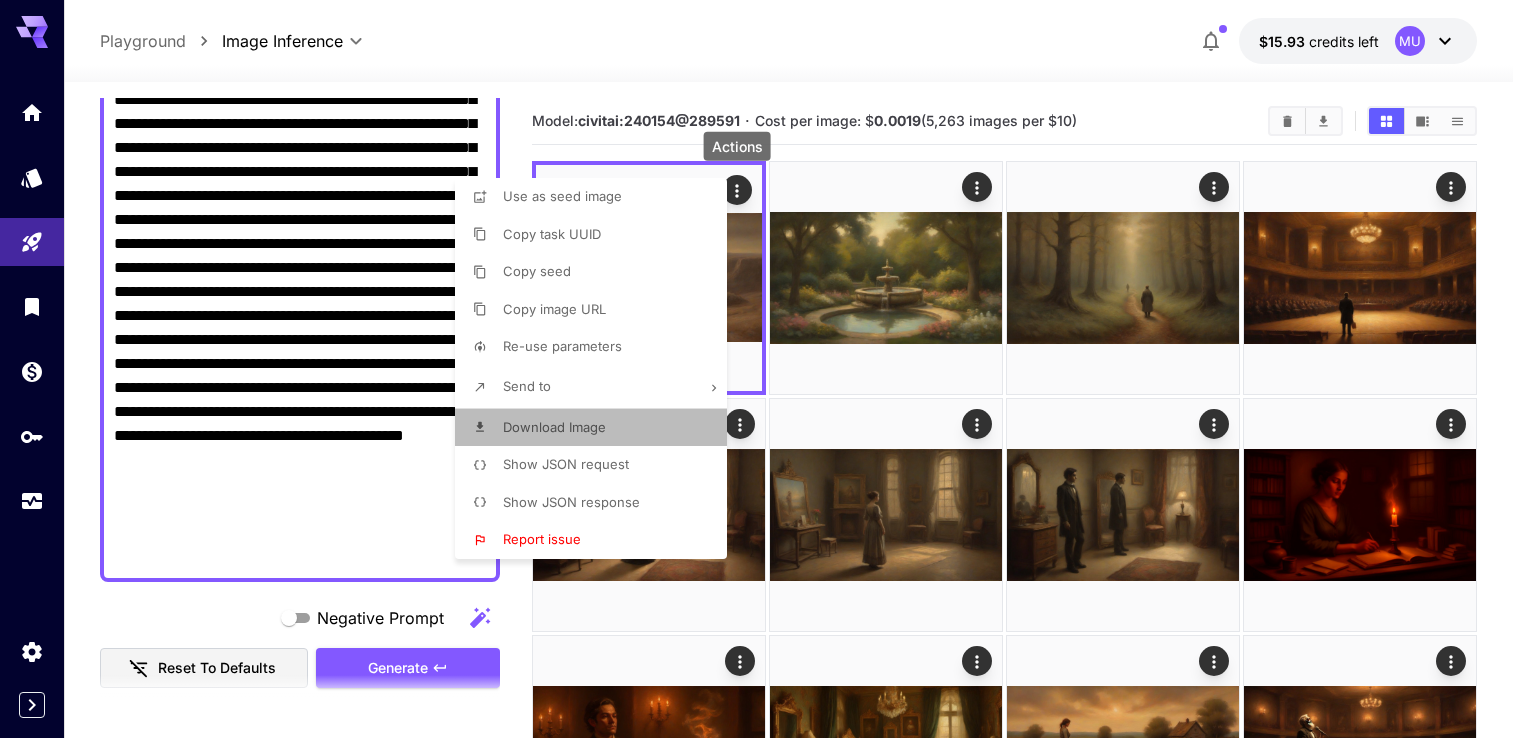 click on "Download Image" at bounding box center [554, 427] 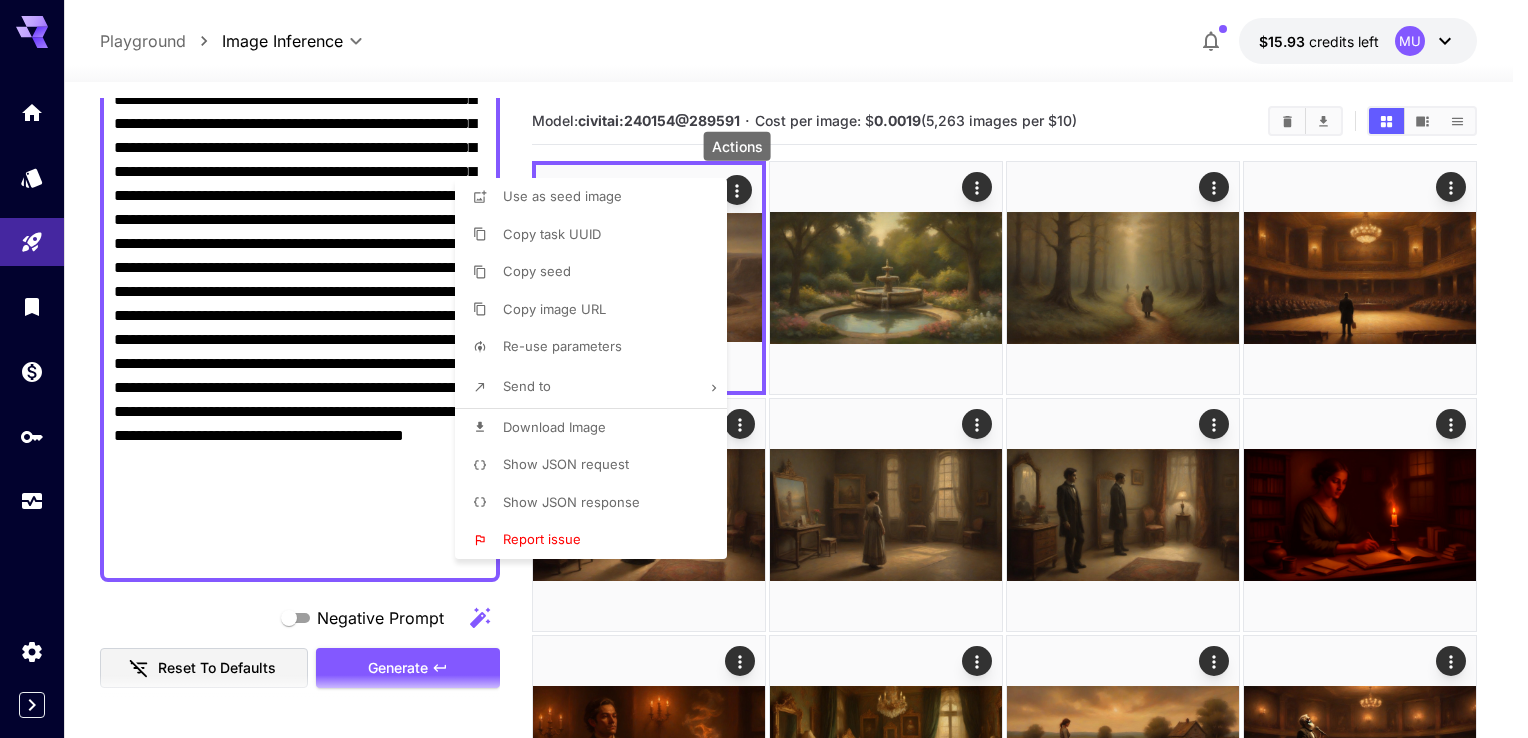 click at bounding box center (764, 369) 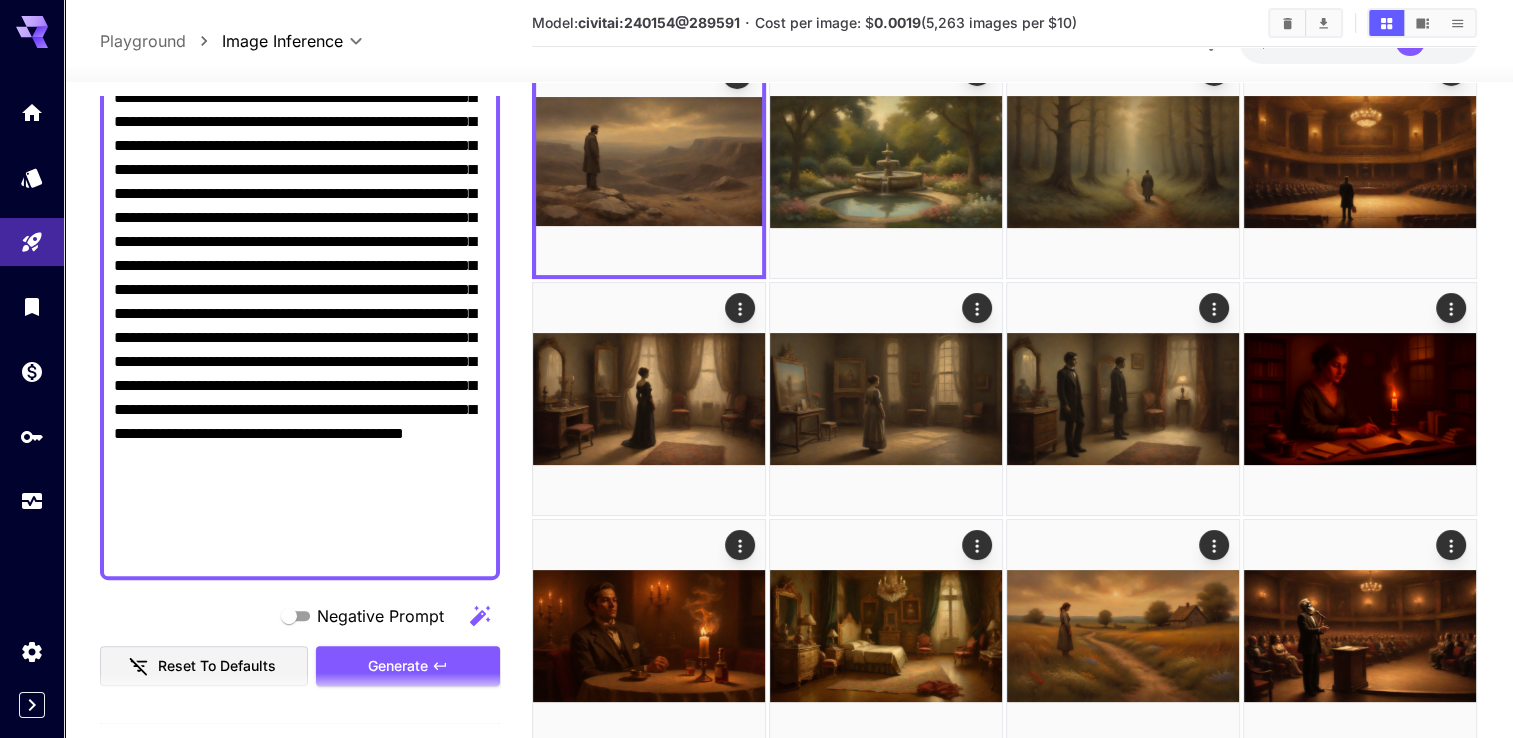 scroll, scrollTop: 0, scrollLeft: 0, axis: both 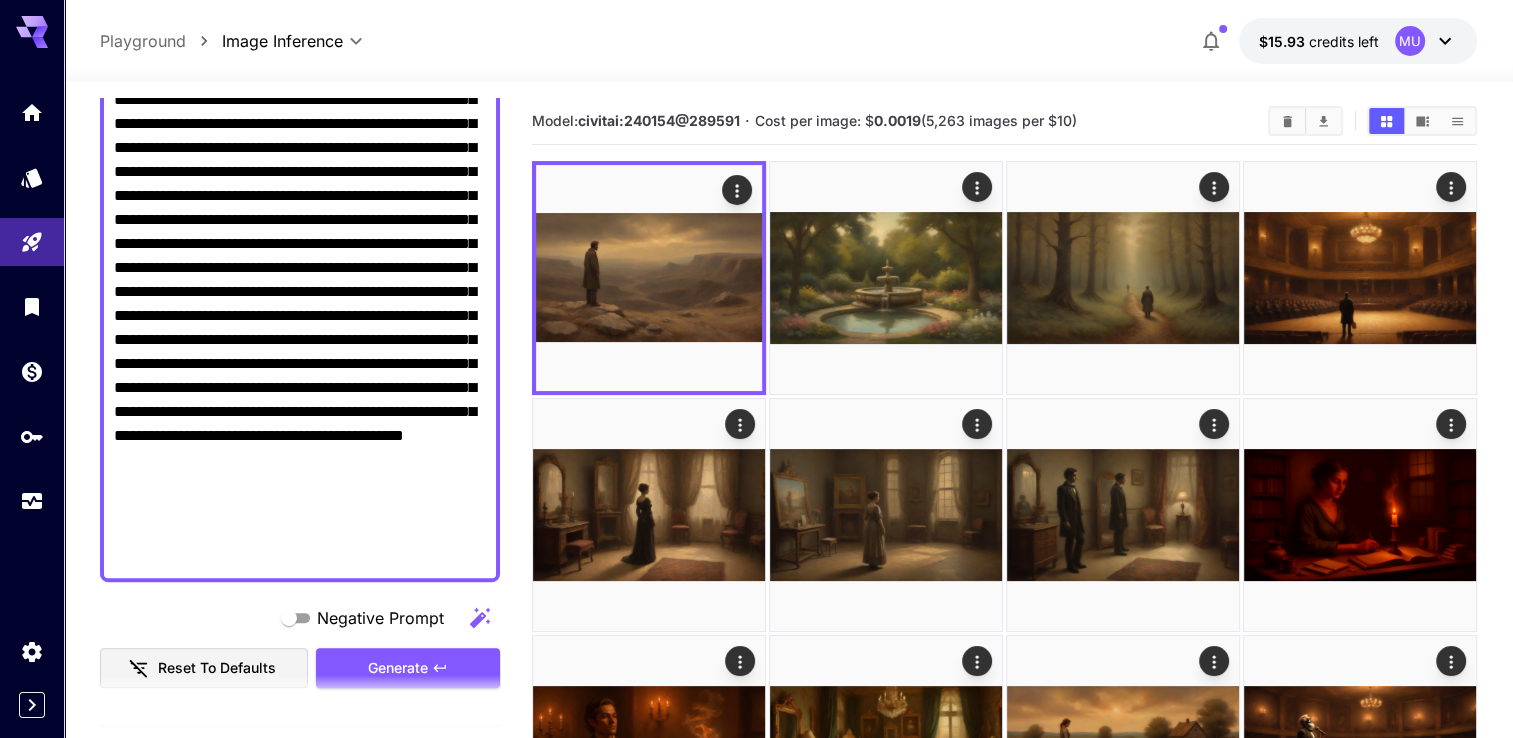 click 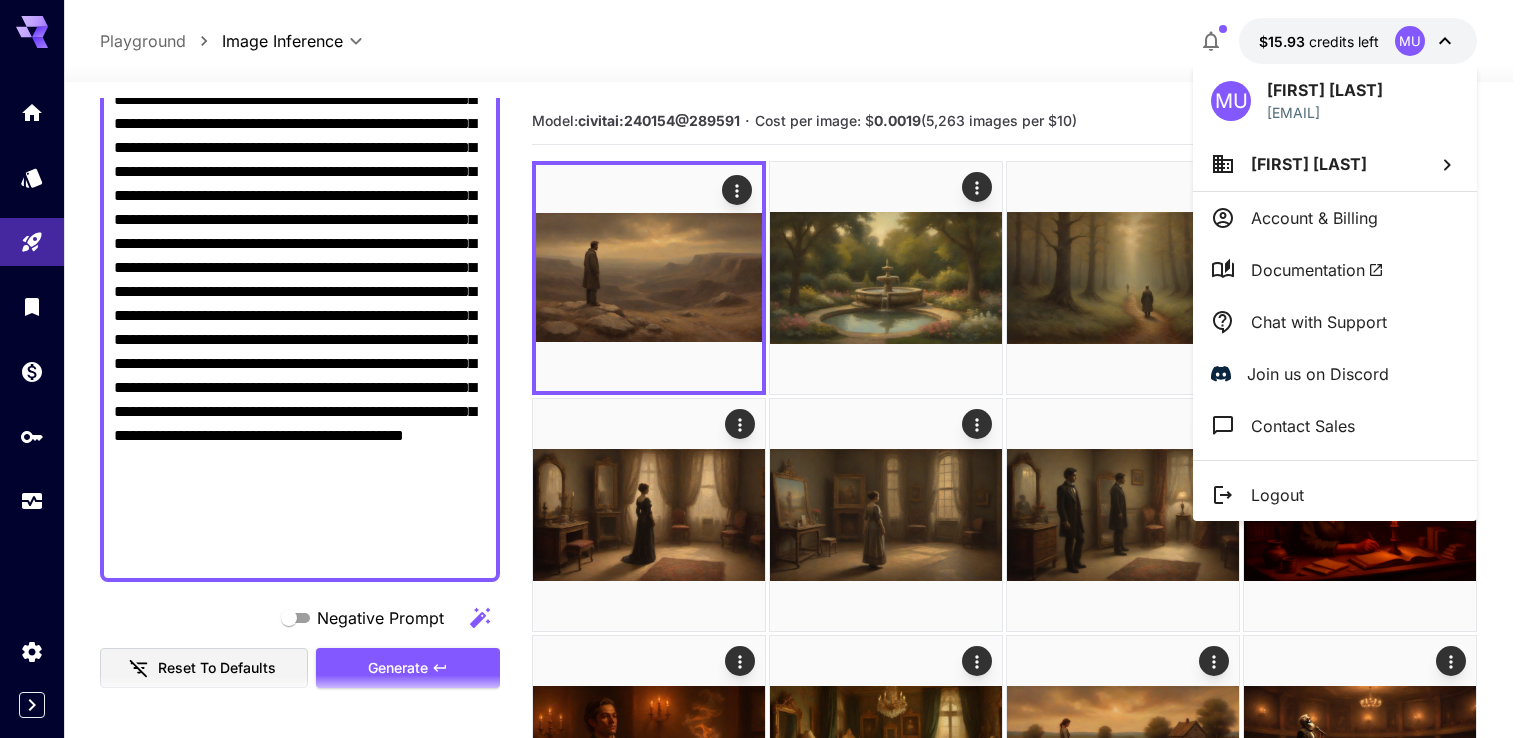 drag, startPoint x: 1266, startPoint y: 113, endPoint x: 1452, endPoint y: 113, distance: 186 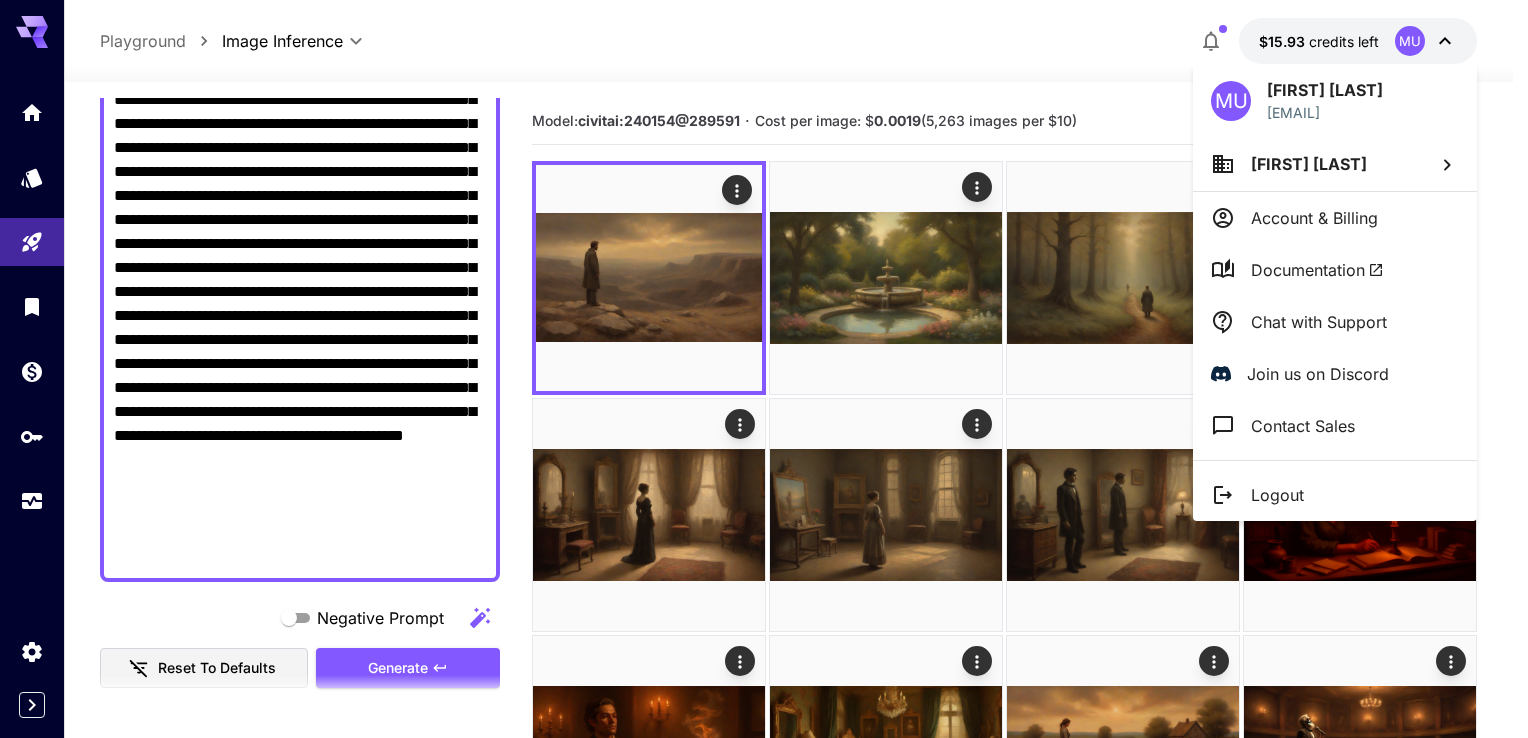 click at bounding box center (764, 369) 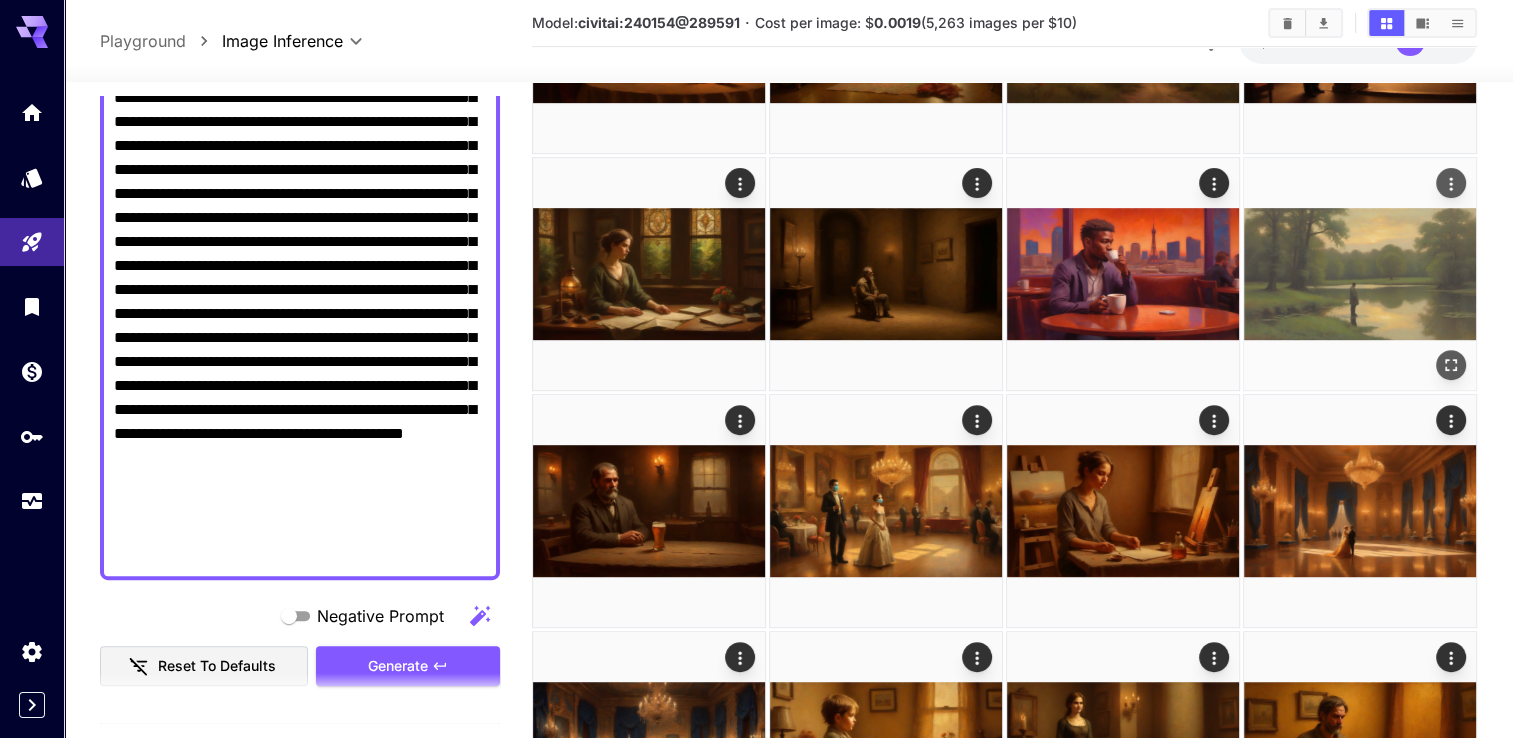 scroll, scrollTop: 900, scrollLeft: 0, axis: vertical 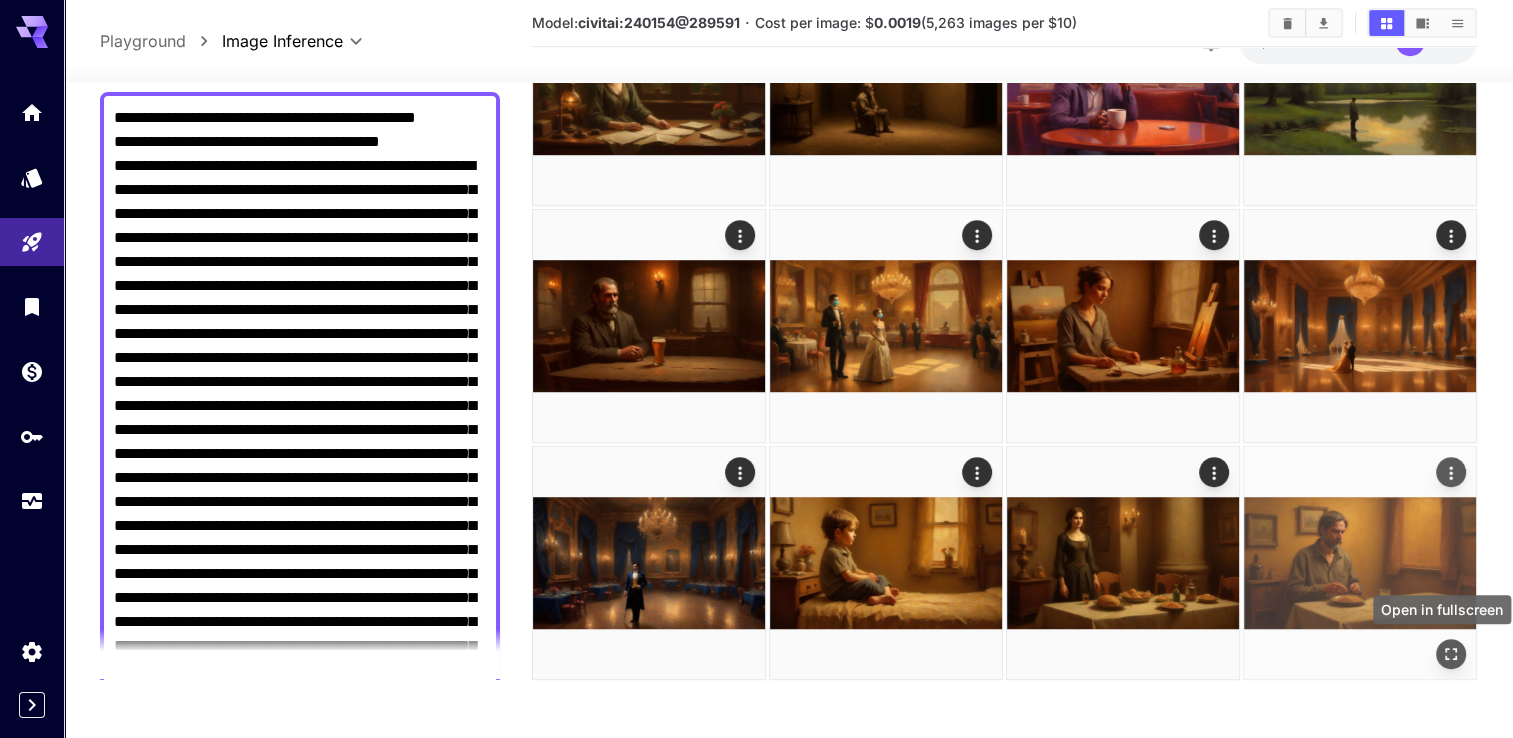 click 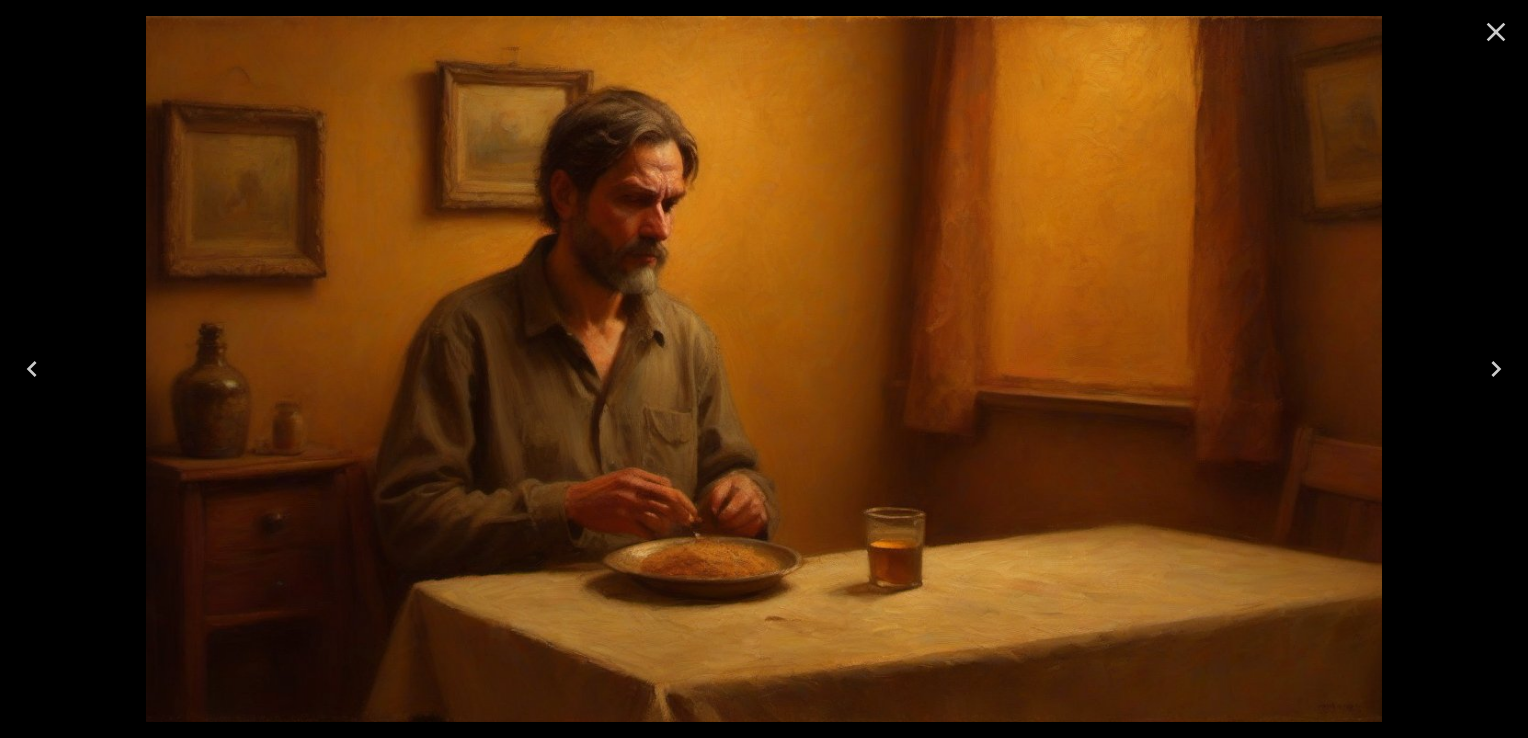 click 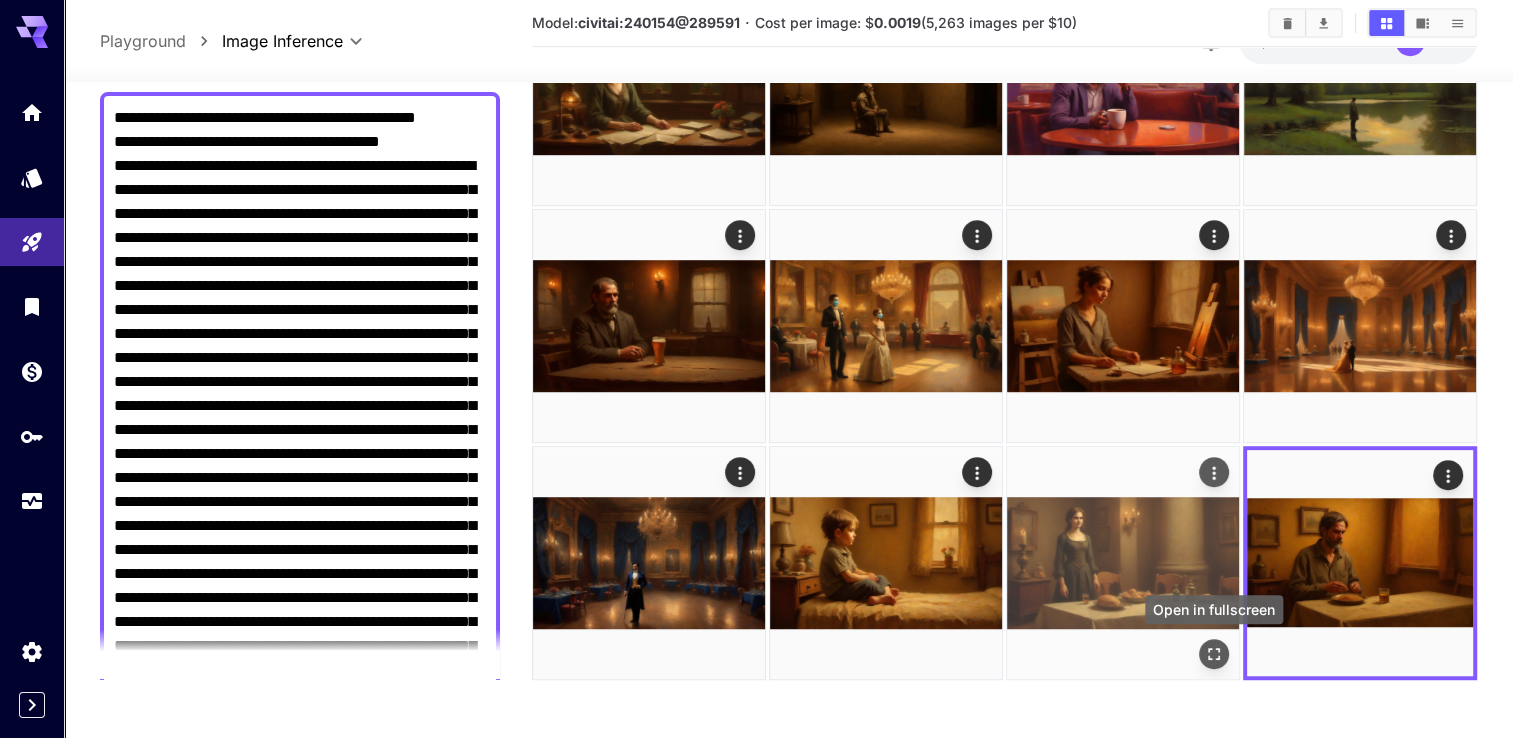 click 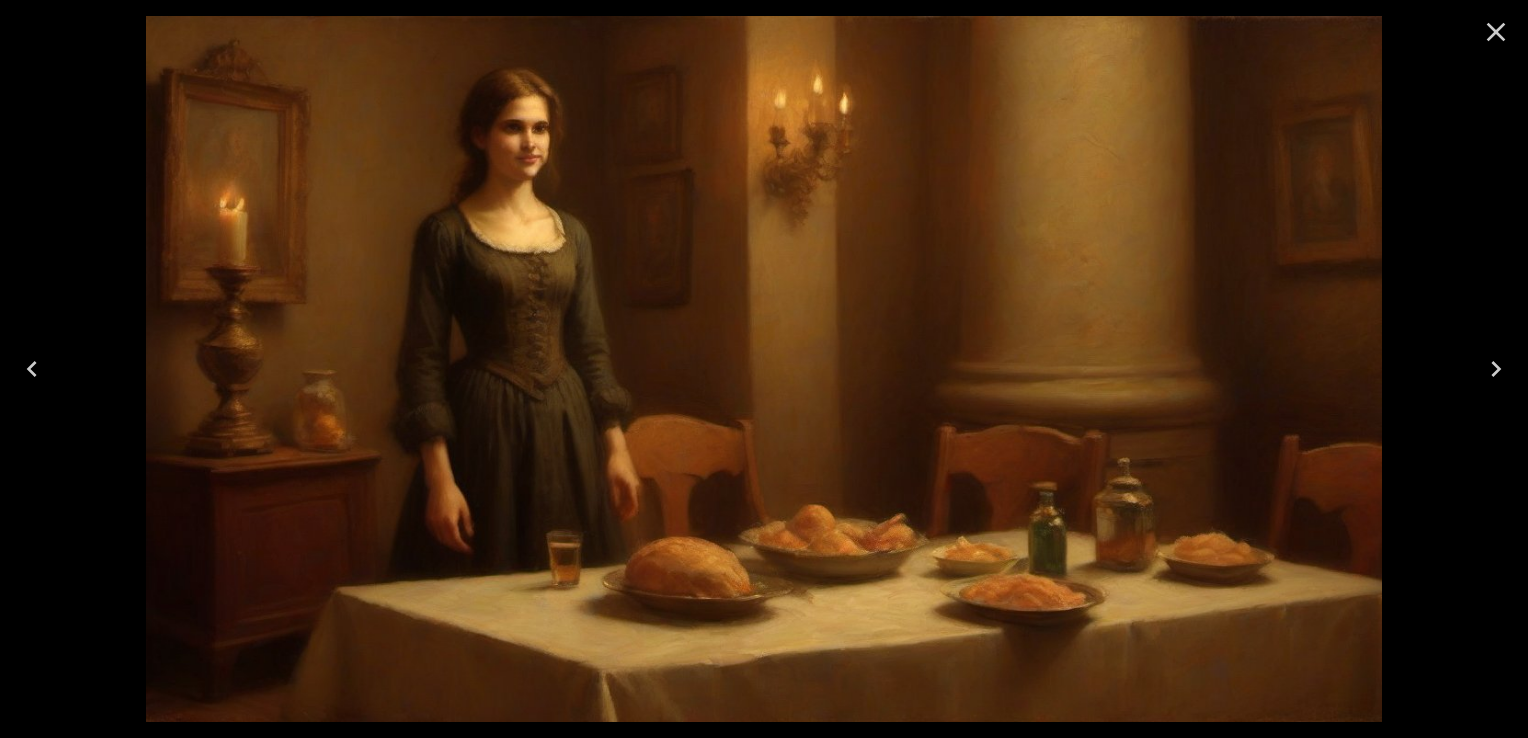 click 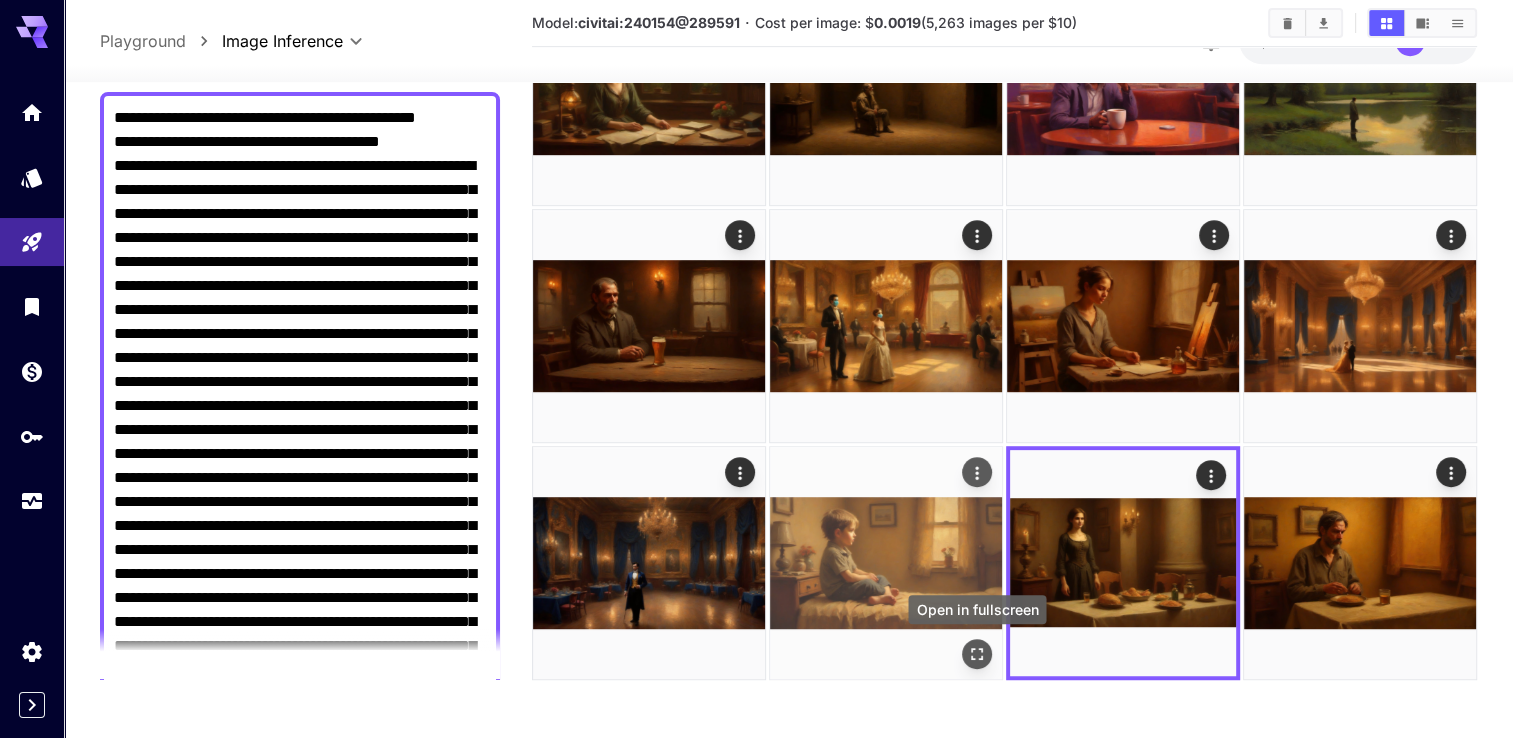 click 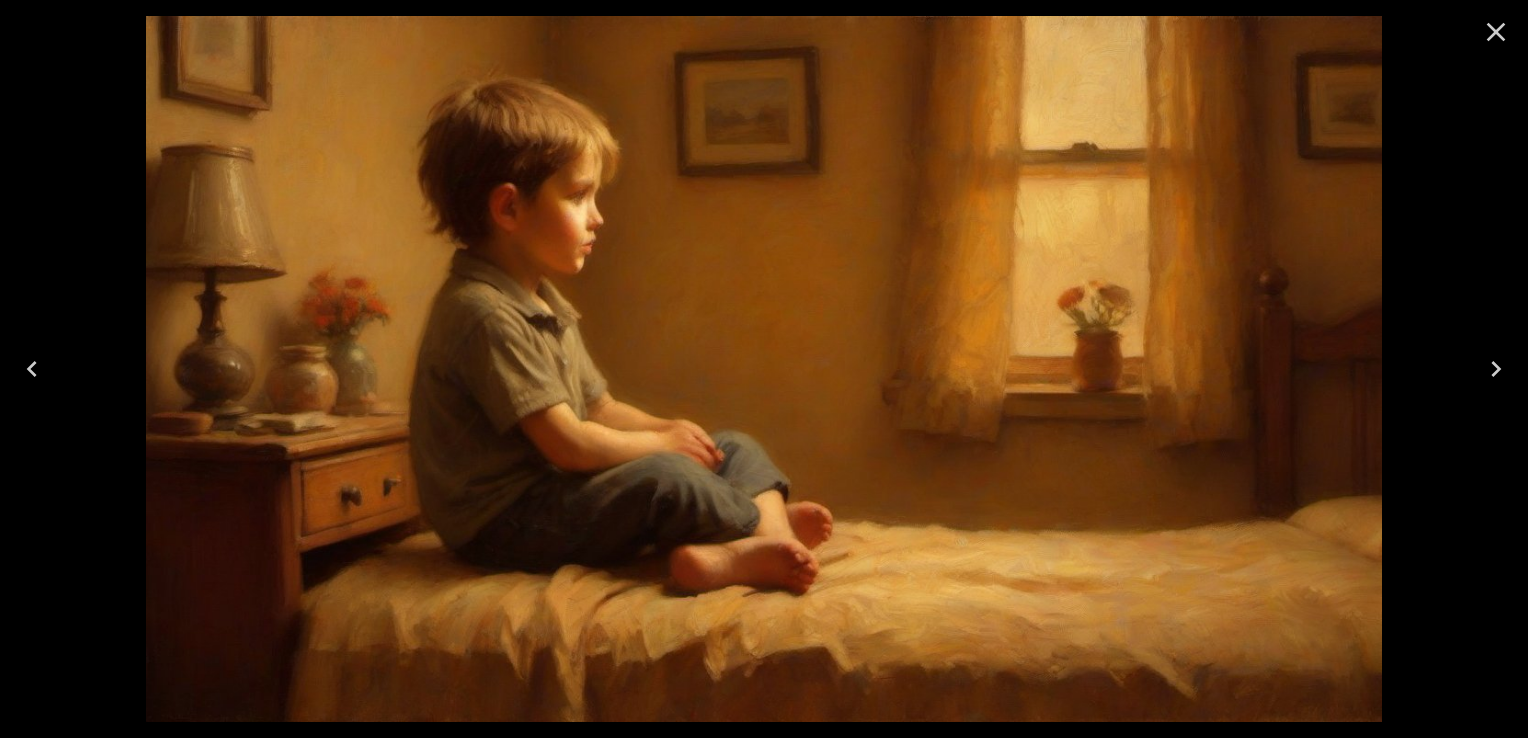 click 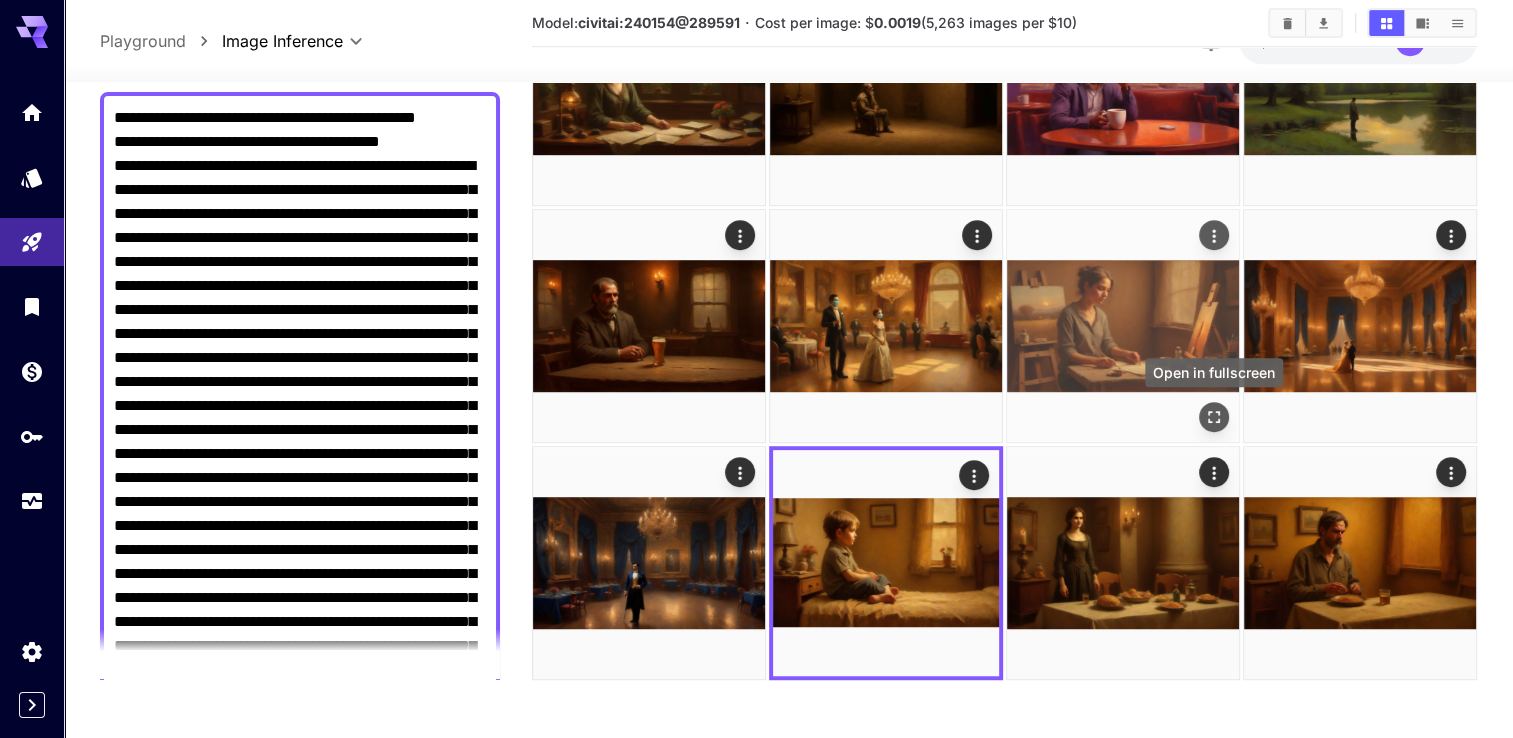 click 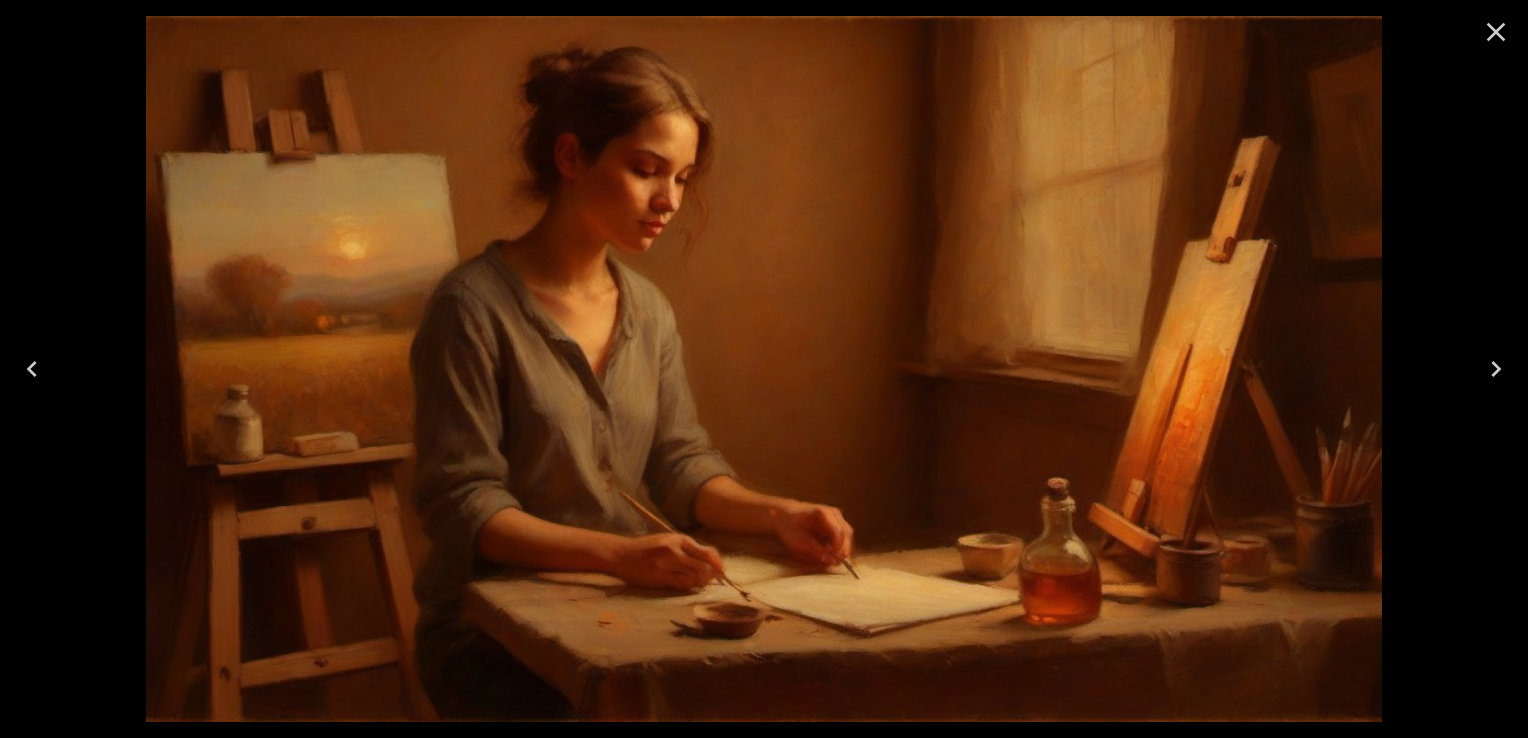 click 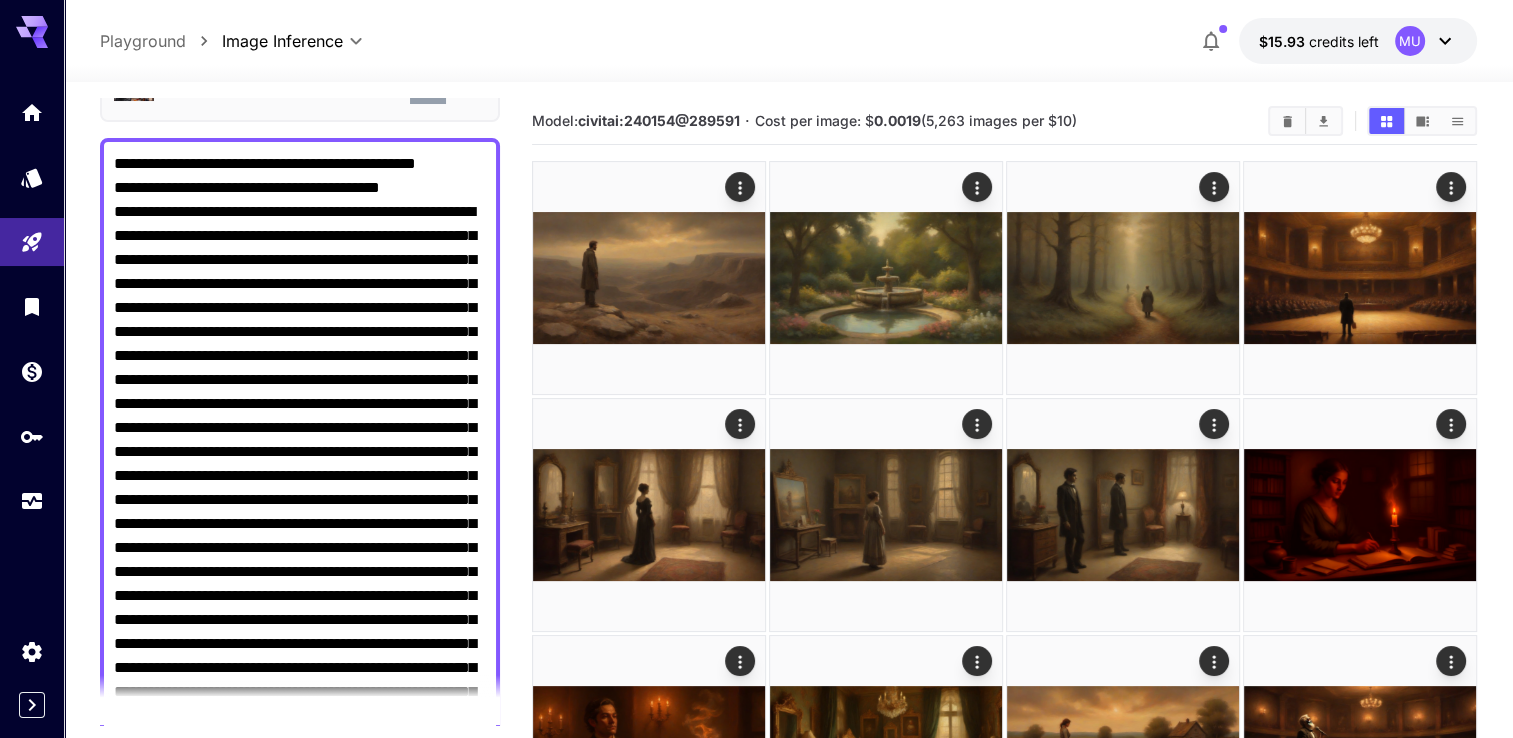 scroll, scrollTop: 0, scrollLeft: 0, axis: both 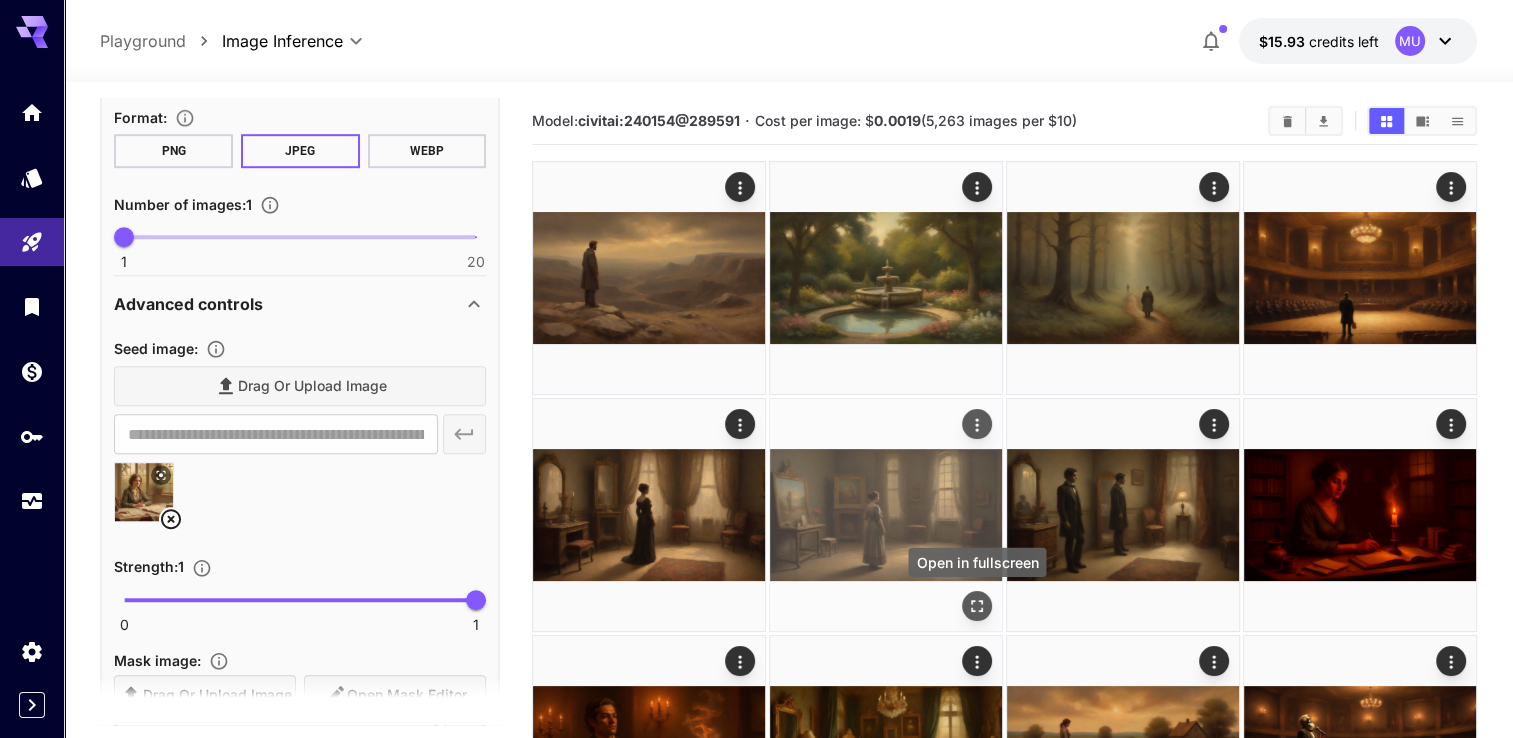click 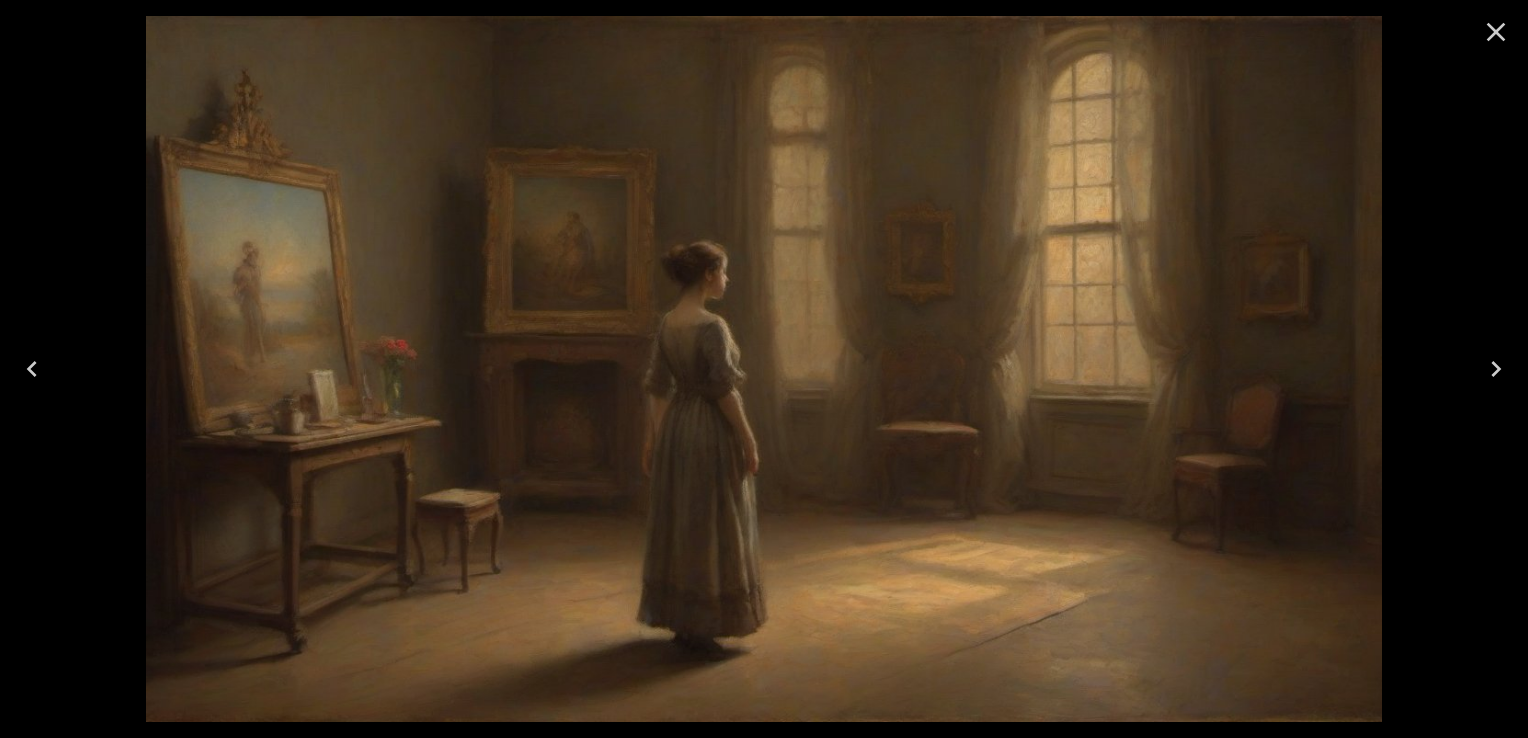 click 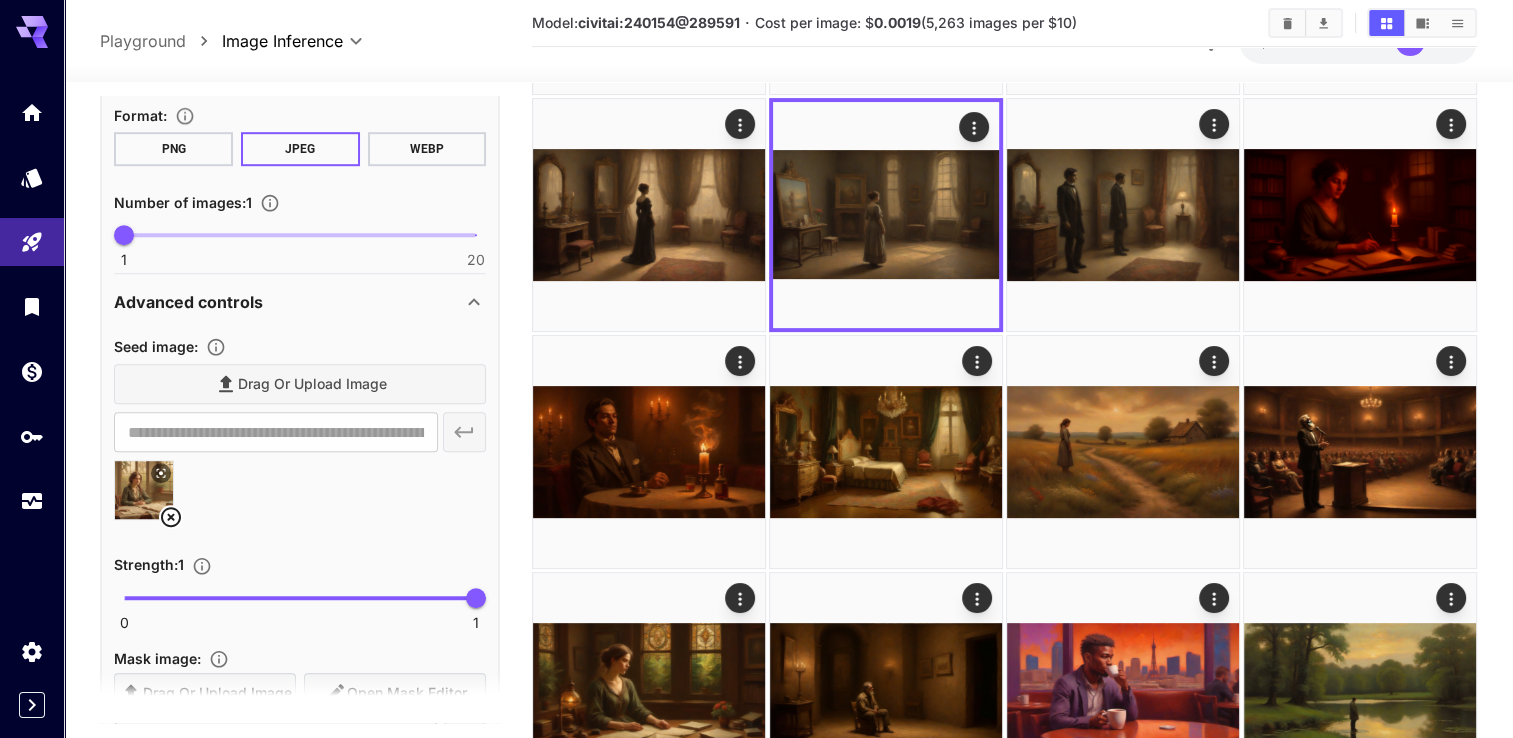 scroll, scrollTop: 0, scrollLeft: 0, axis: both 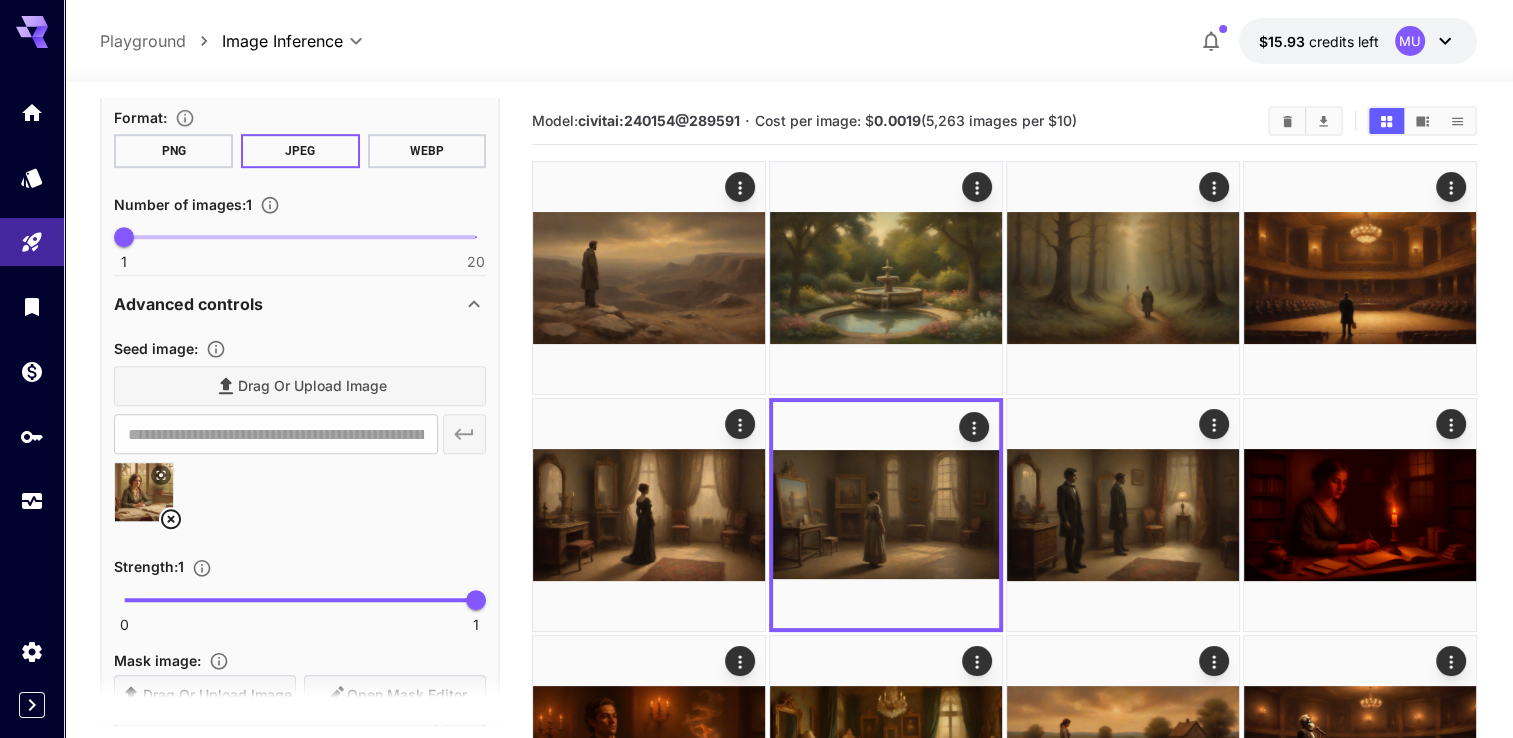 click 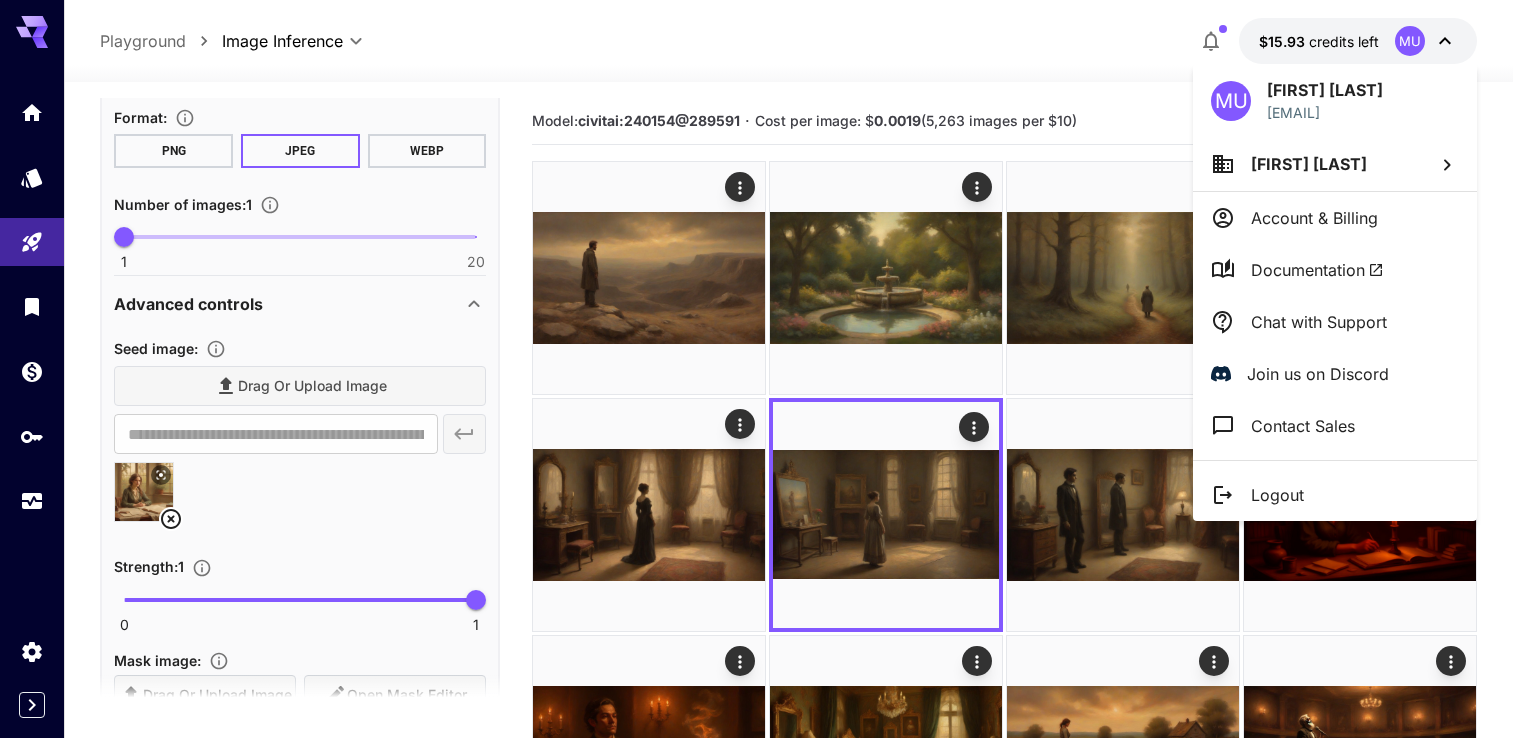 drag, startPoint x: 1270, startPoint y: 42, endPoint x: 1299, endPoint y: 39, distance: 29.15476 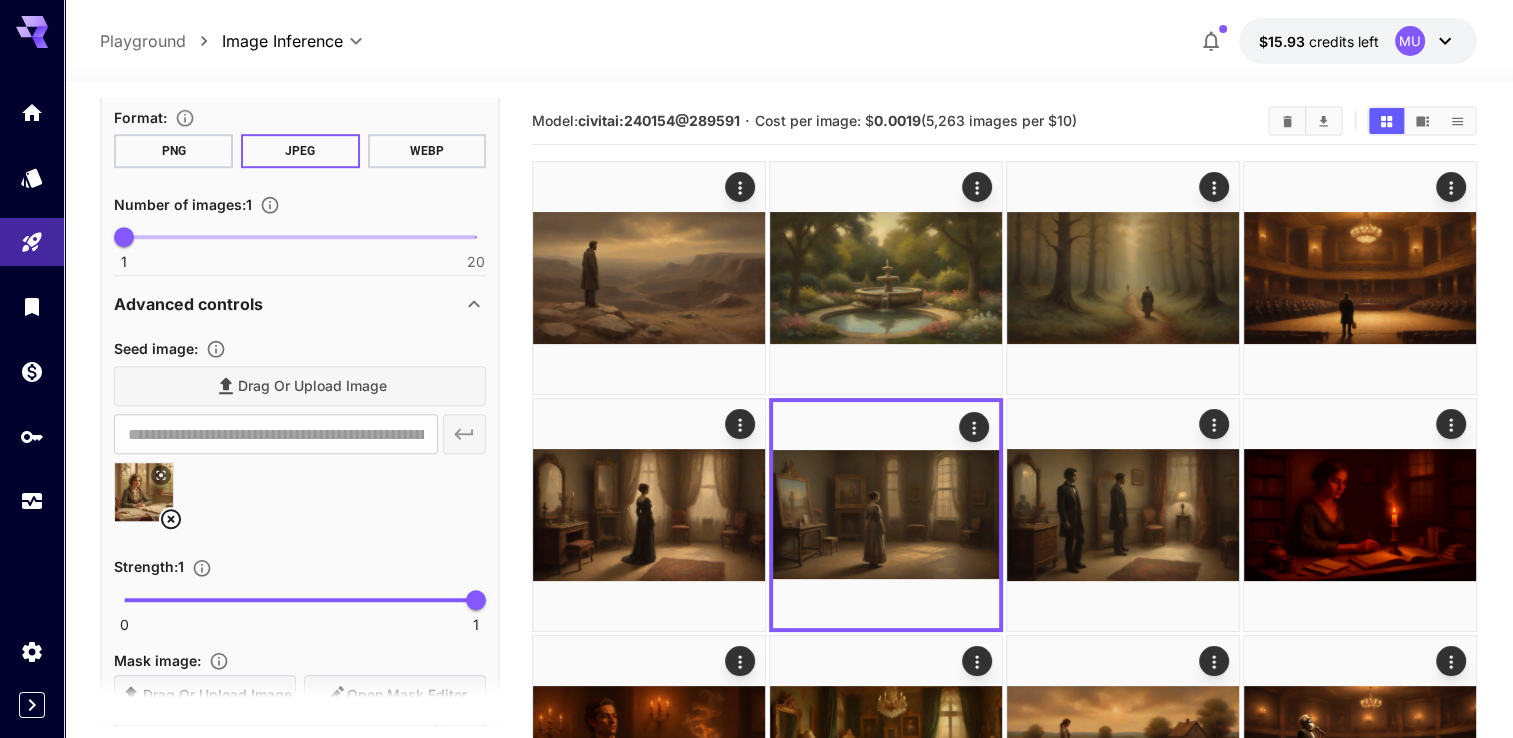 scroll, scrollTop: 928, scrollLeft: 0, axis: vertical 